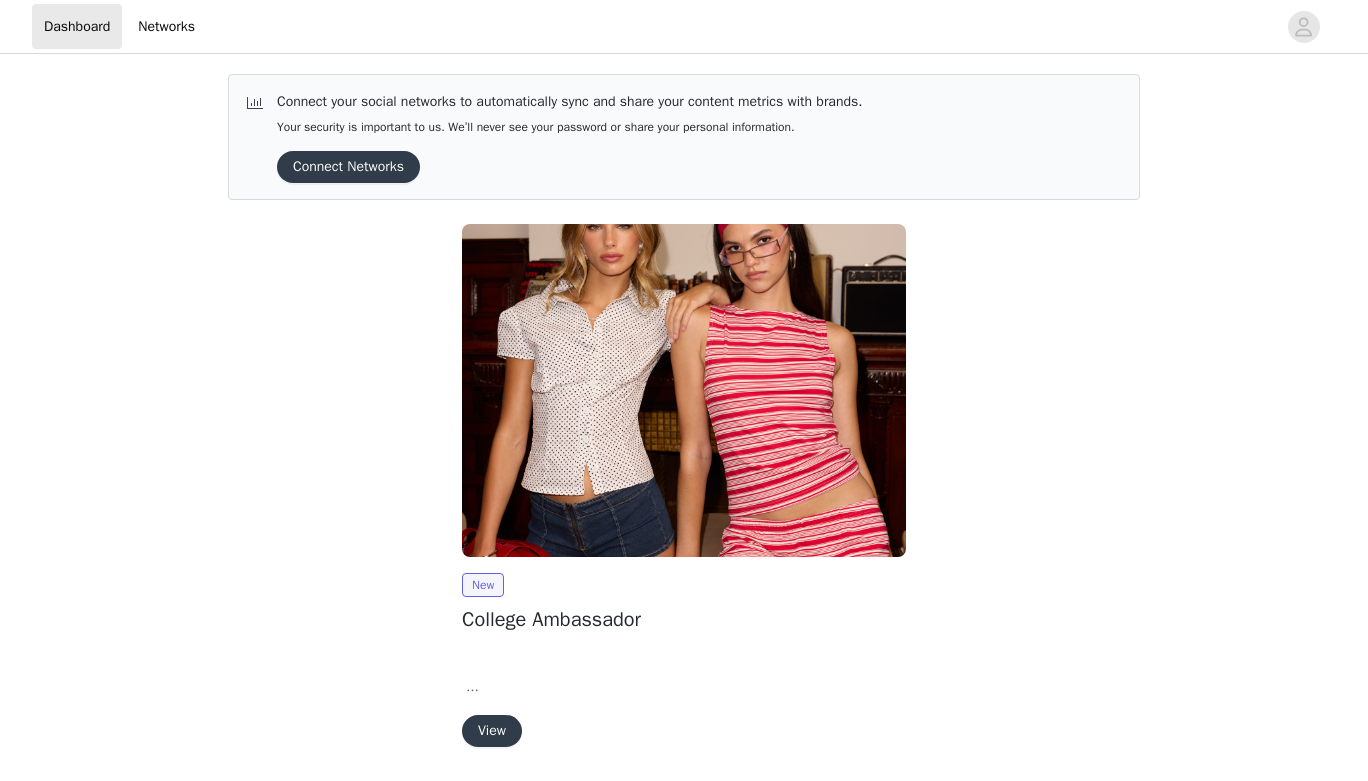 scroll, scrollTop: 67, scrollLeft: 0, axis: vertical 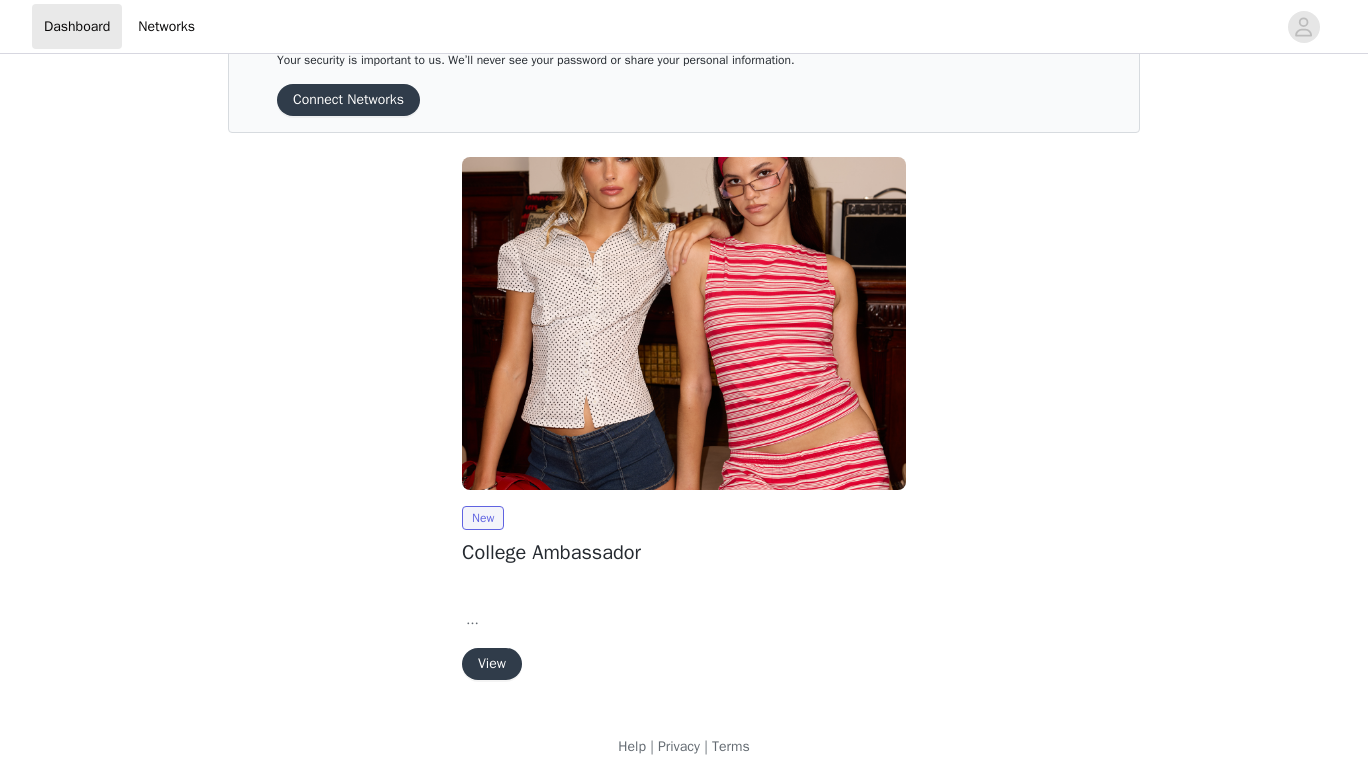 click on "View" at bounding box center [492, 664] 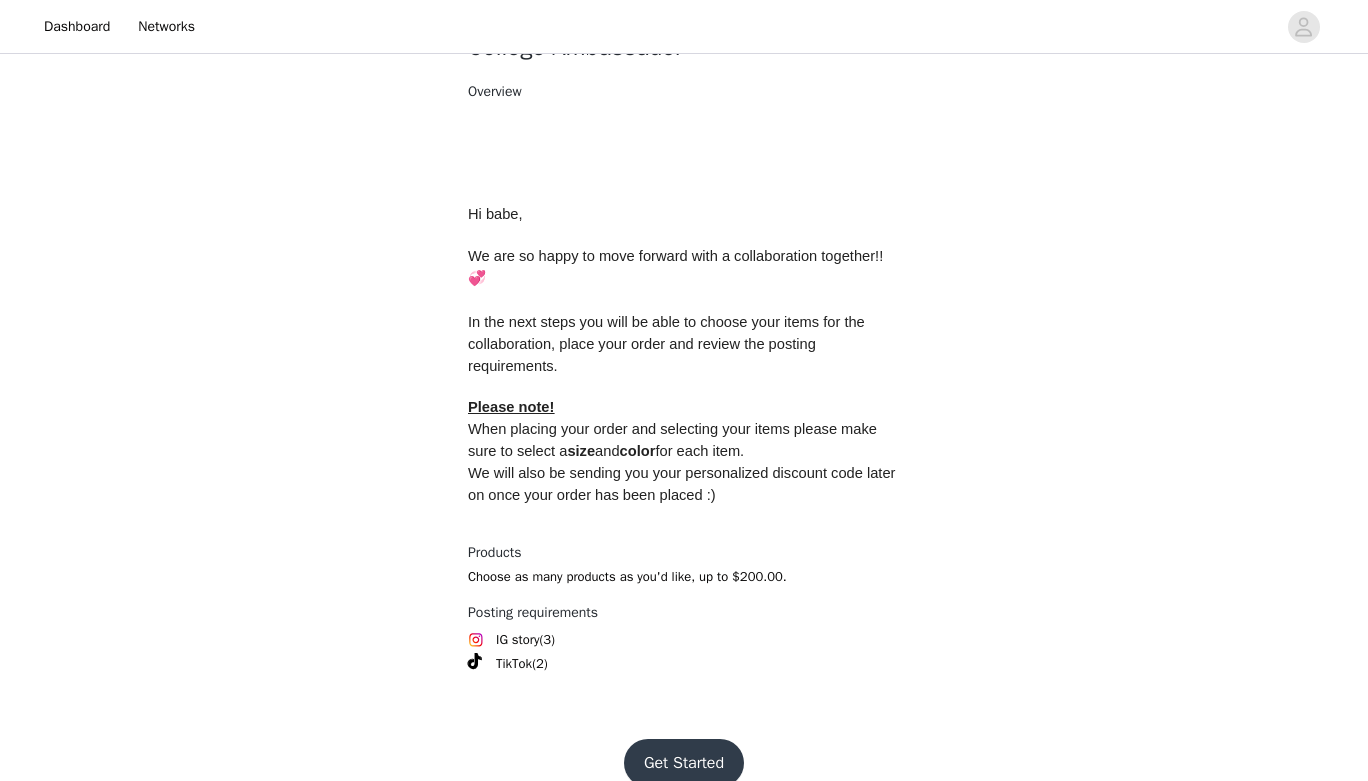 scroll, scrollTop: 834, scrollLeft: 0, axis: vertical 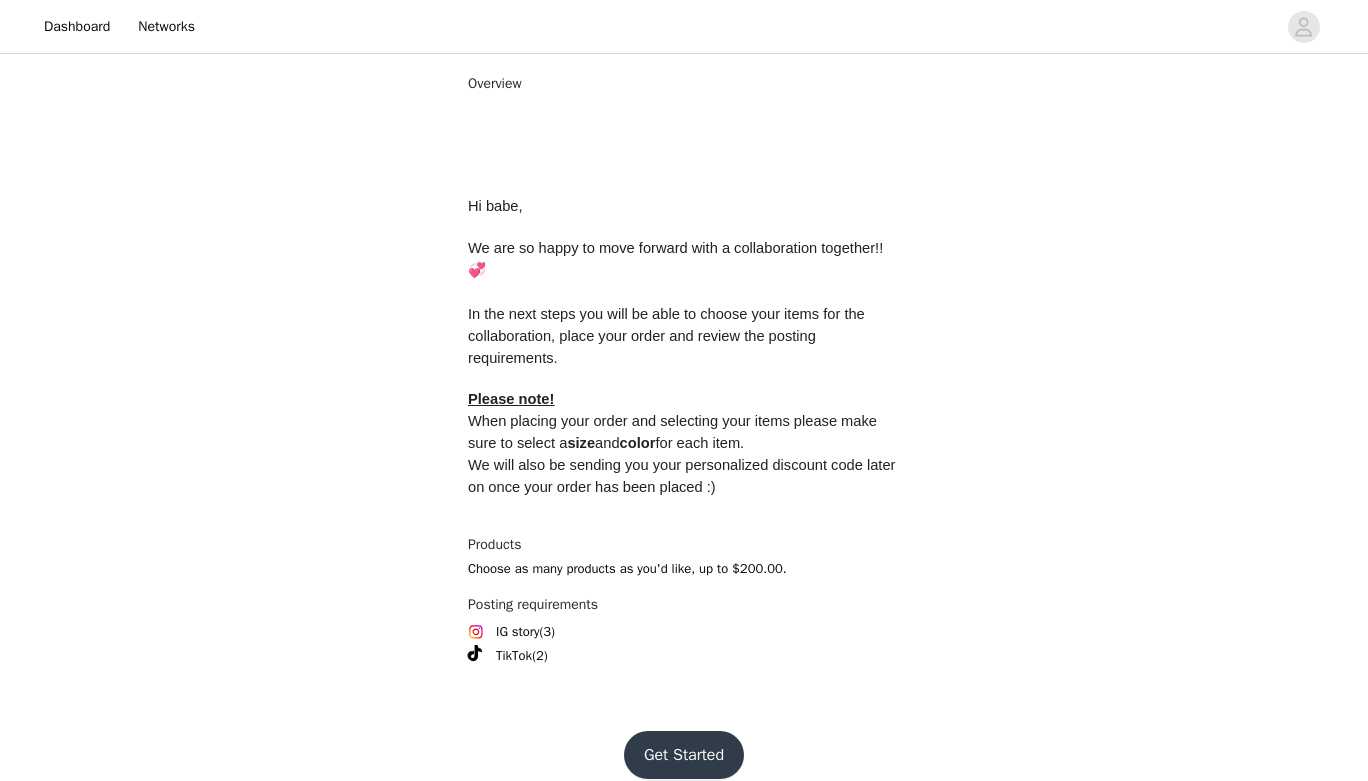 click on "Get Started" at bounding box center [684, 755] 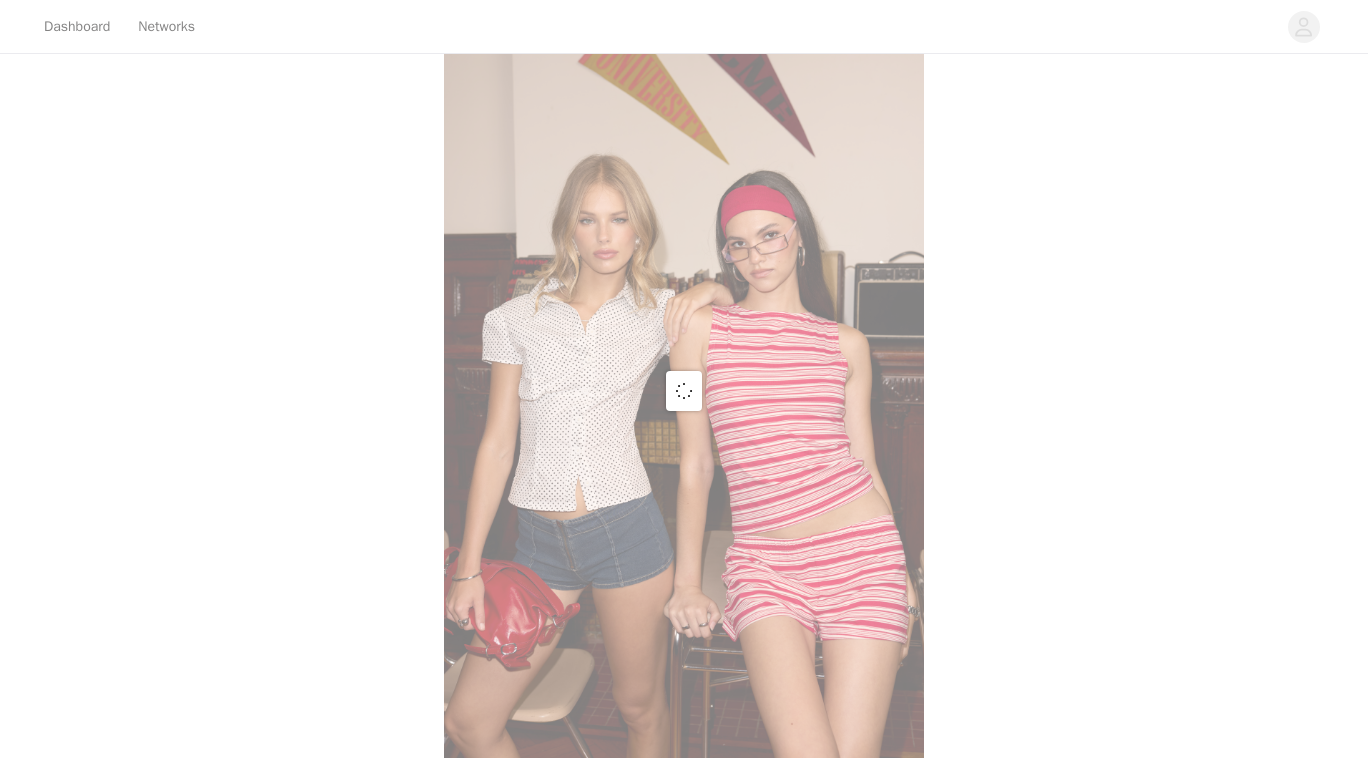 scroll, scrollTop: 834, scrollLeft: 0, axis: vertical 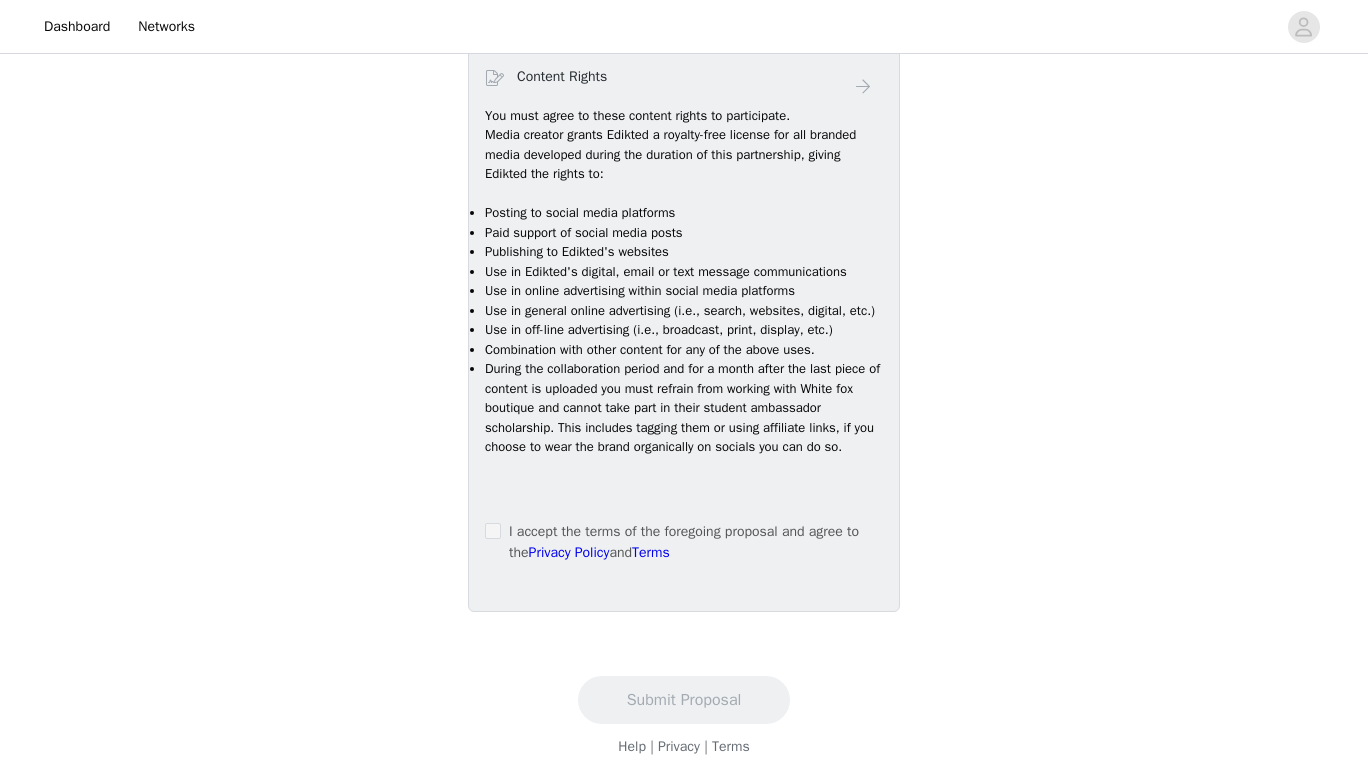 click at bounding box center [493, 531] 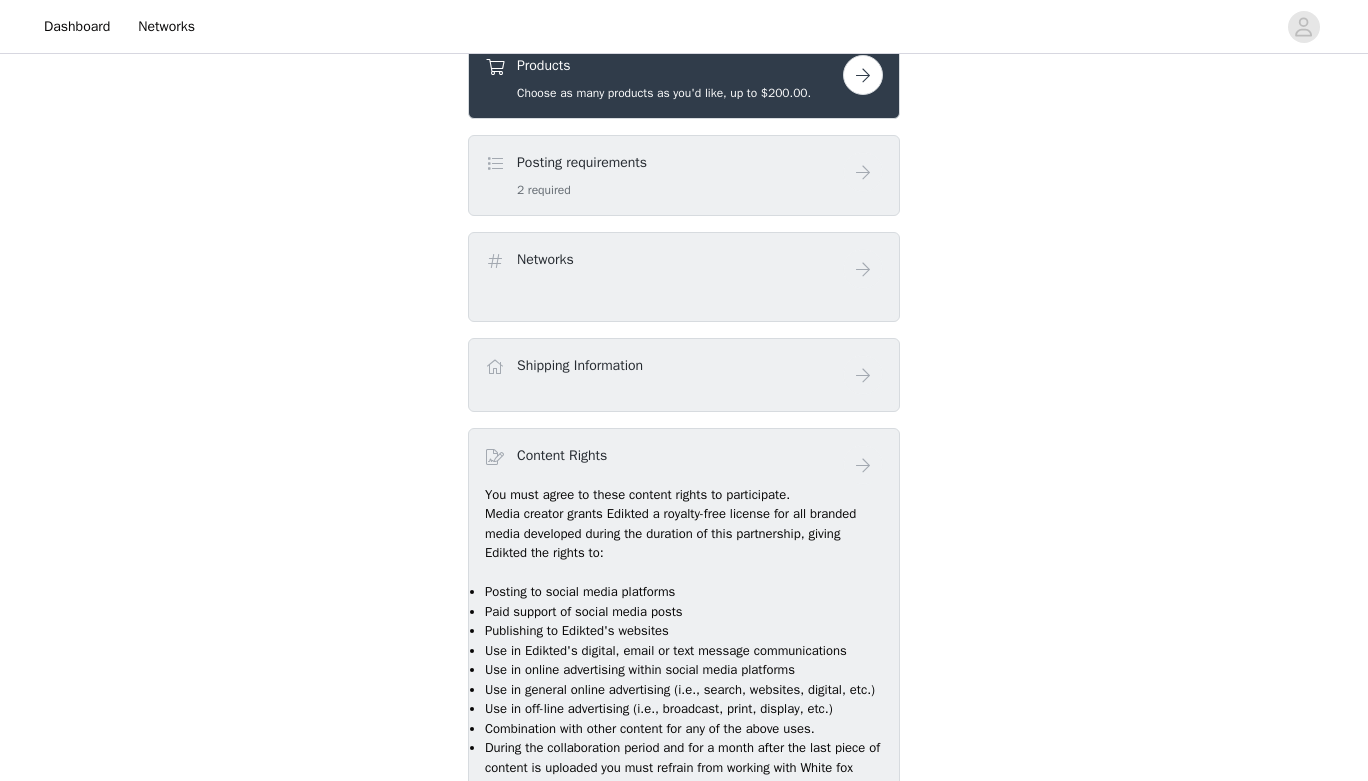 scroll, scrollTop: 752, scrollLeft: 0, axis: vertical 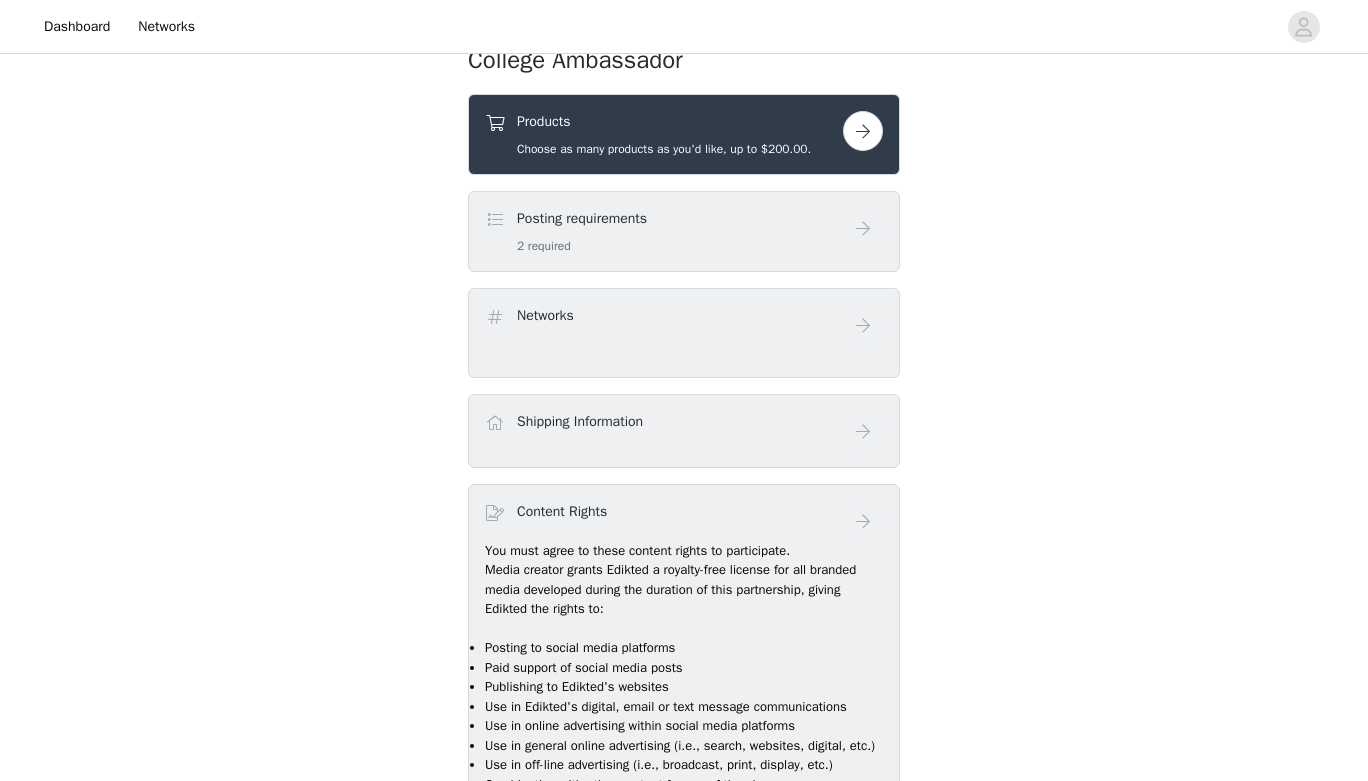 click at bounding box center [863, 131] 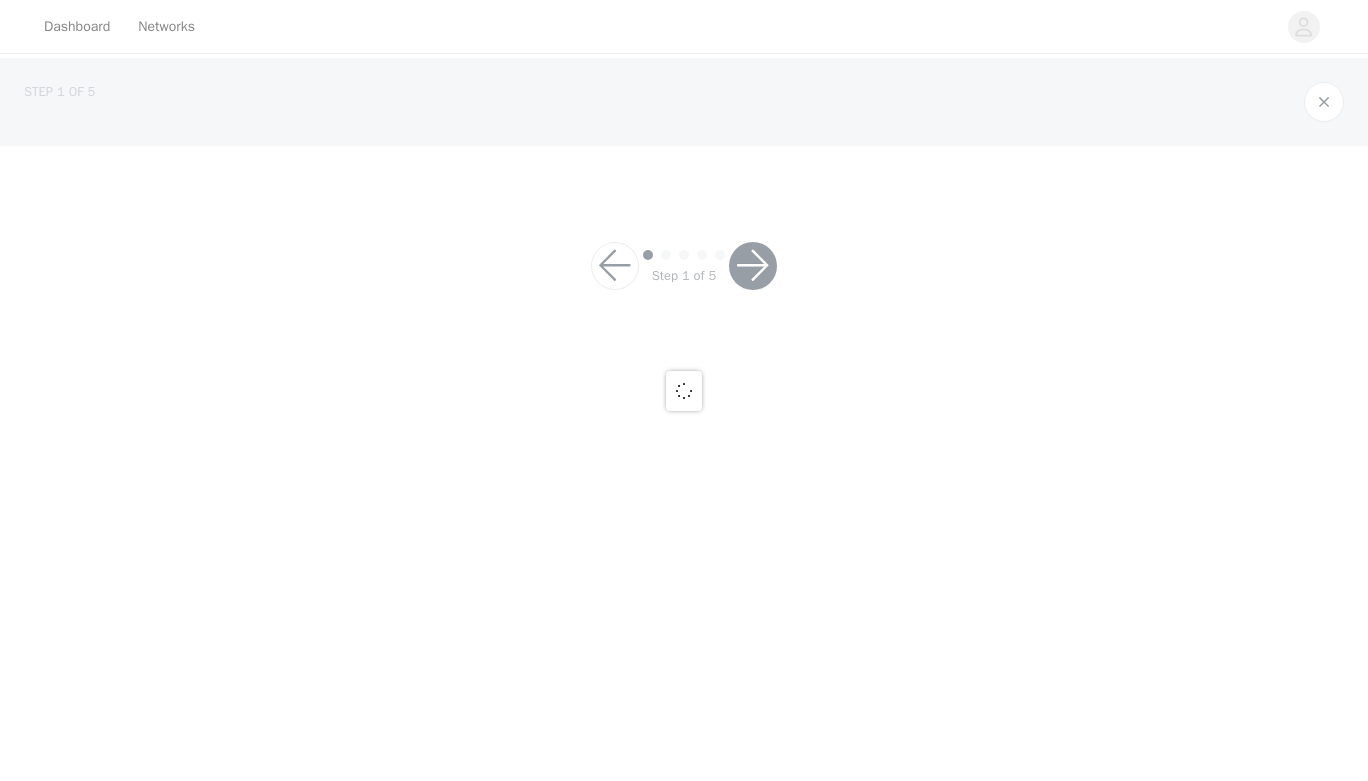 scroll, scrollTop: 0, scrollLeft: 0, axis: both 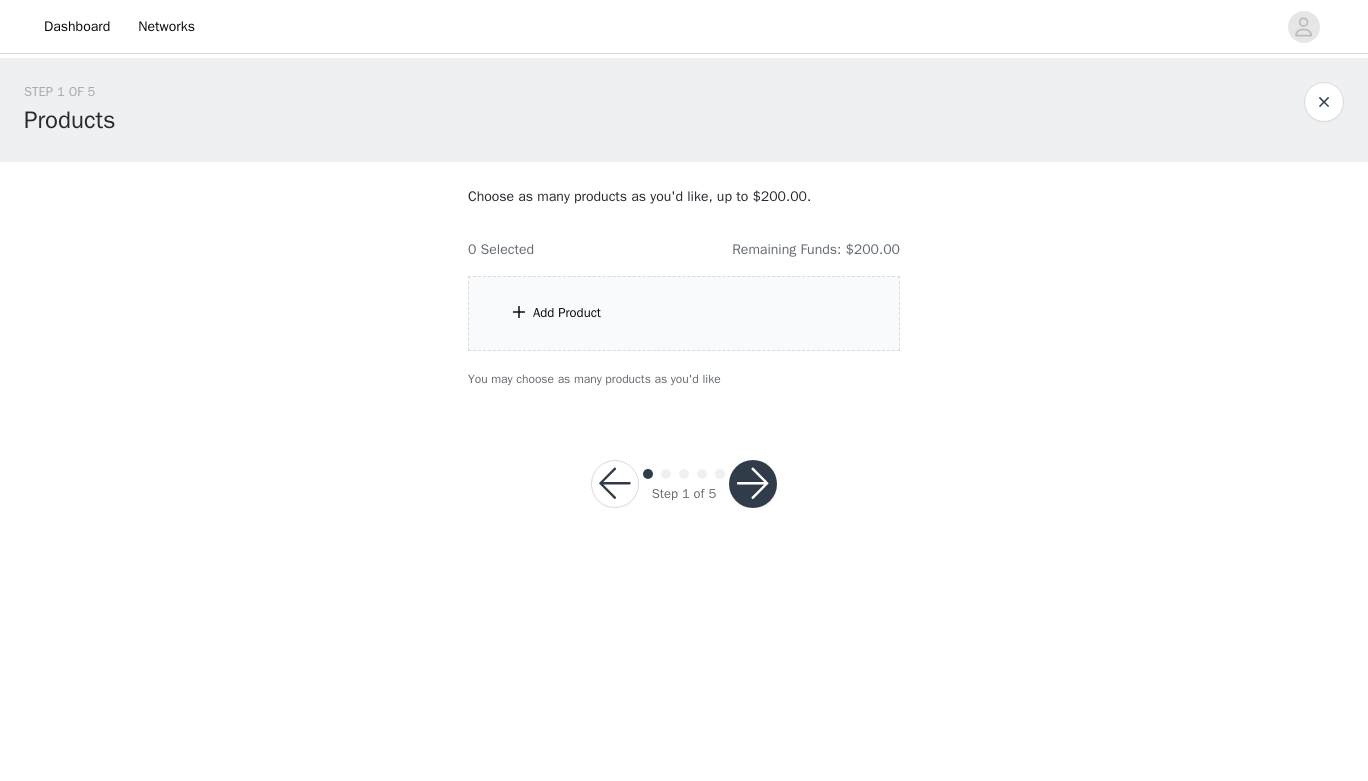 click on "Add Product" at bounding box center [567, 313] 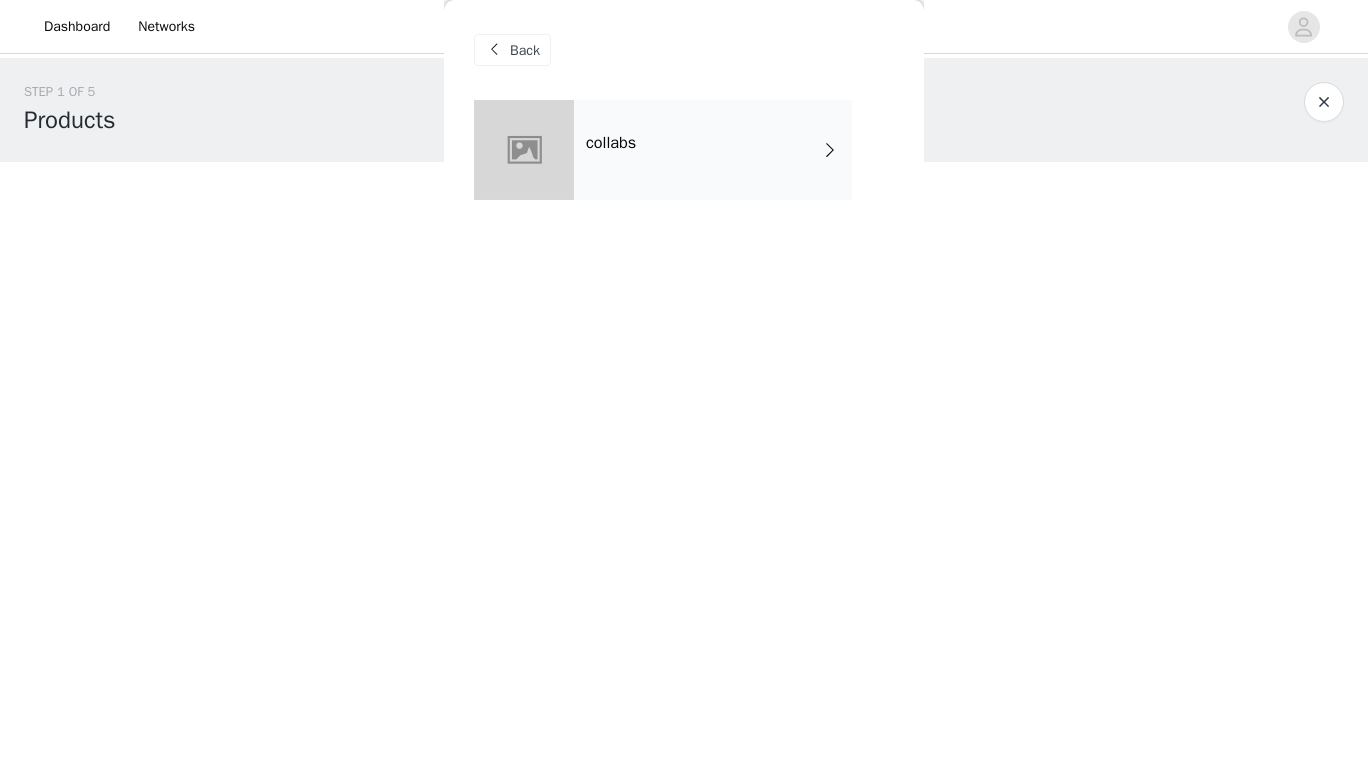 click on "collabs" at bounding box center [713, 150] 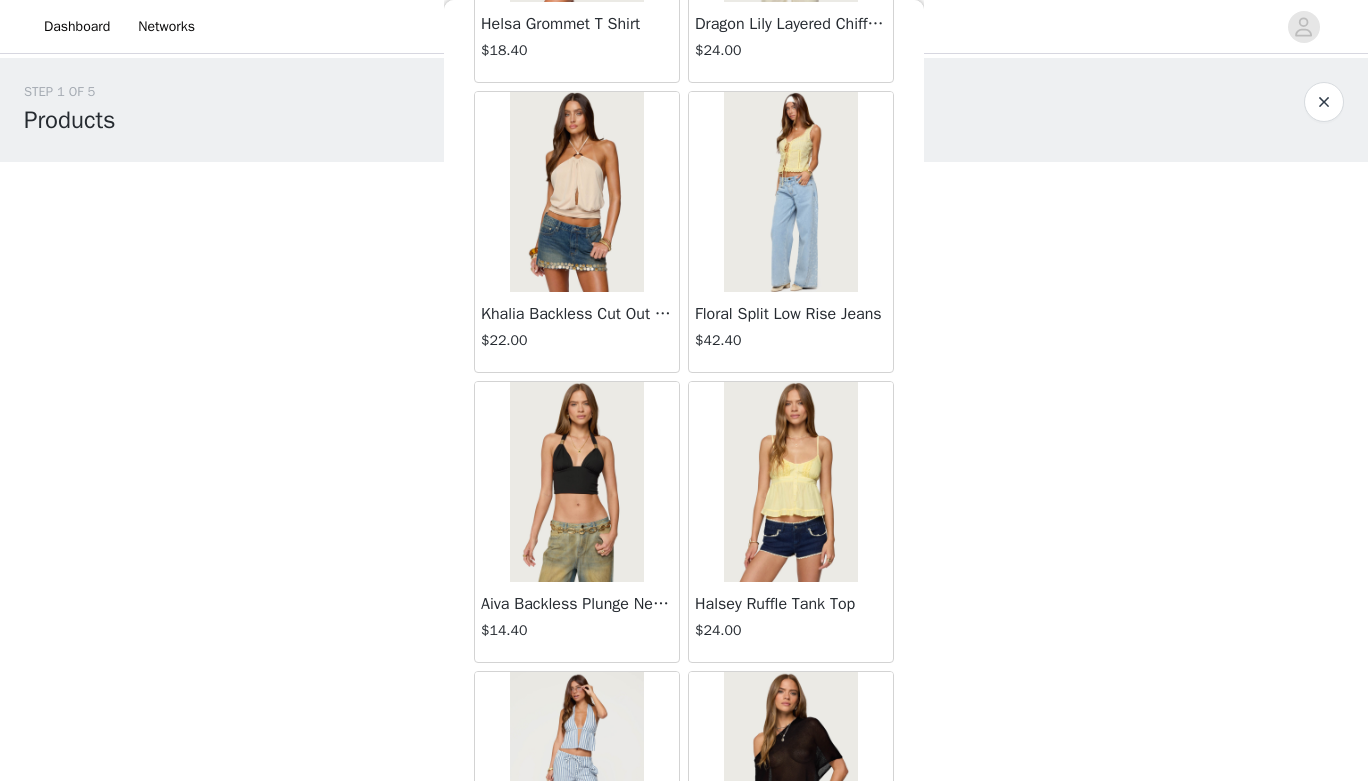 scroll, scrollTop: 1751, scrollLeft: 0, axis: vertical 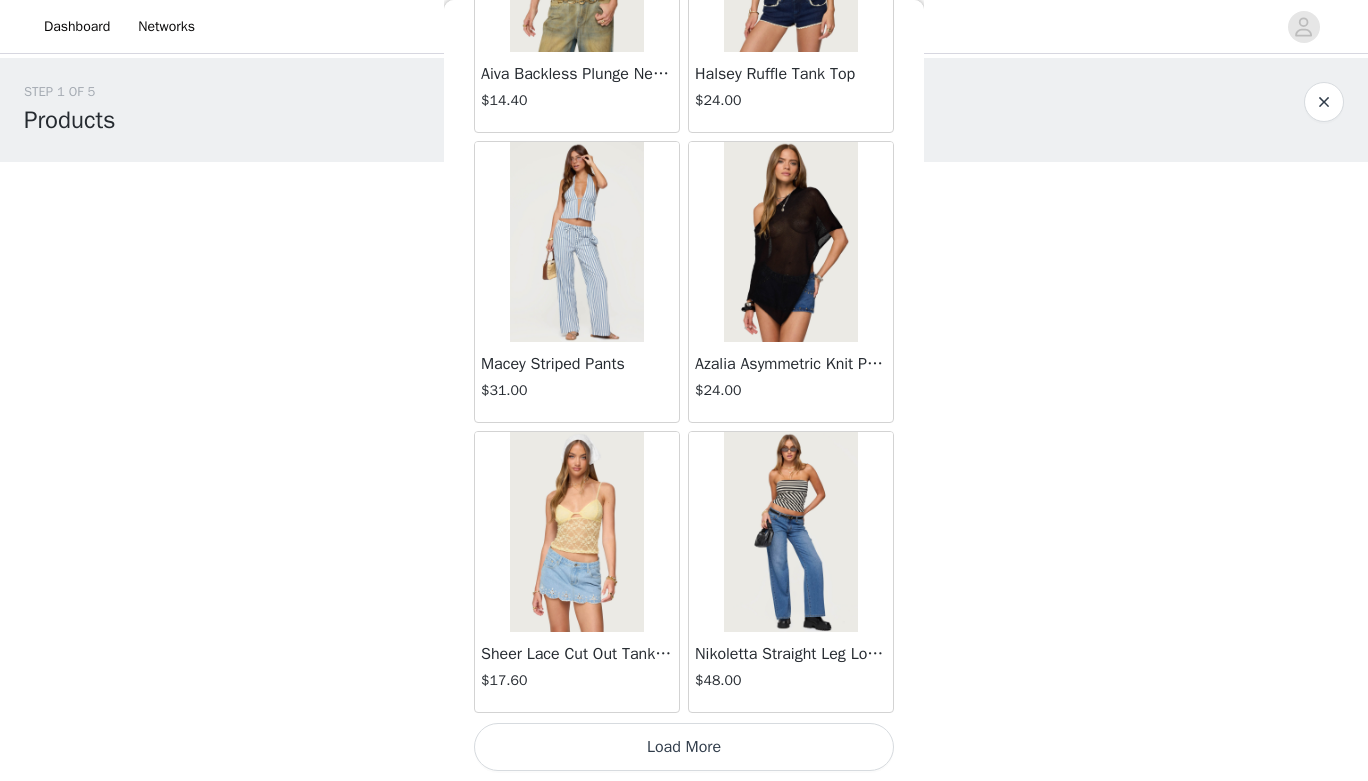 click on "Load More" at bounding box center [684, 747] 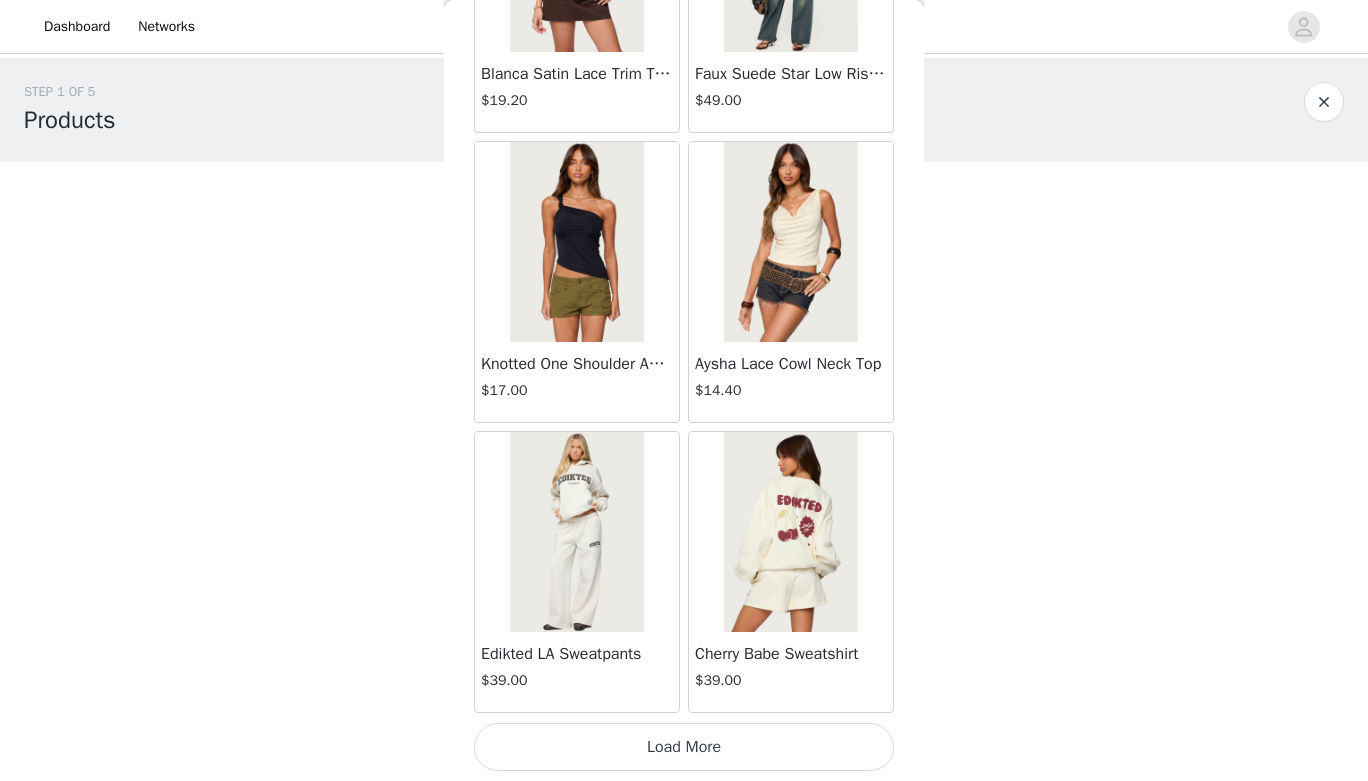 scroll, scrollTop: 5178, scrollLeft: 0, axis: vertical 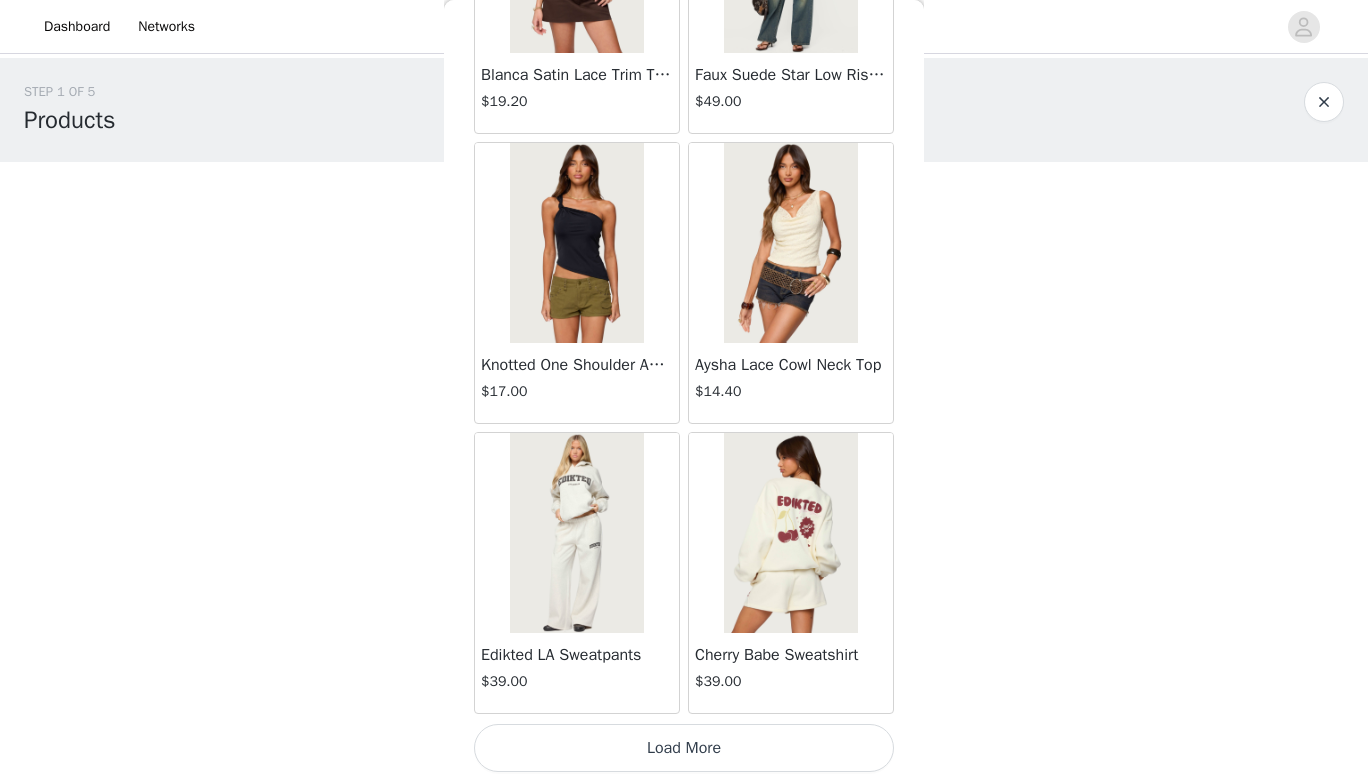click on "Load More" at bounding box center [684, 748] 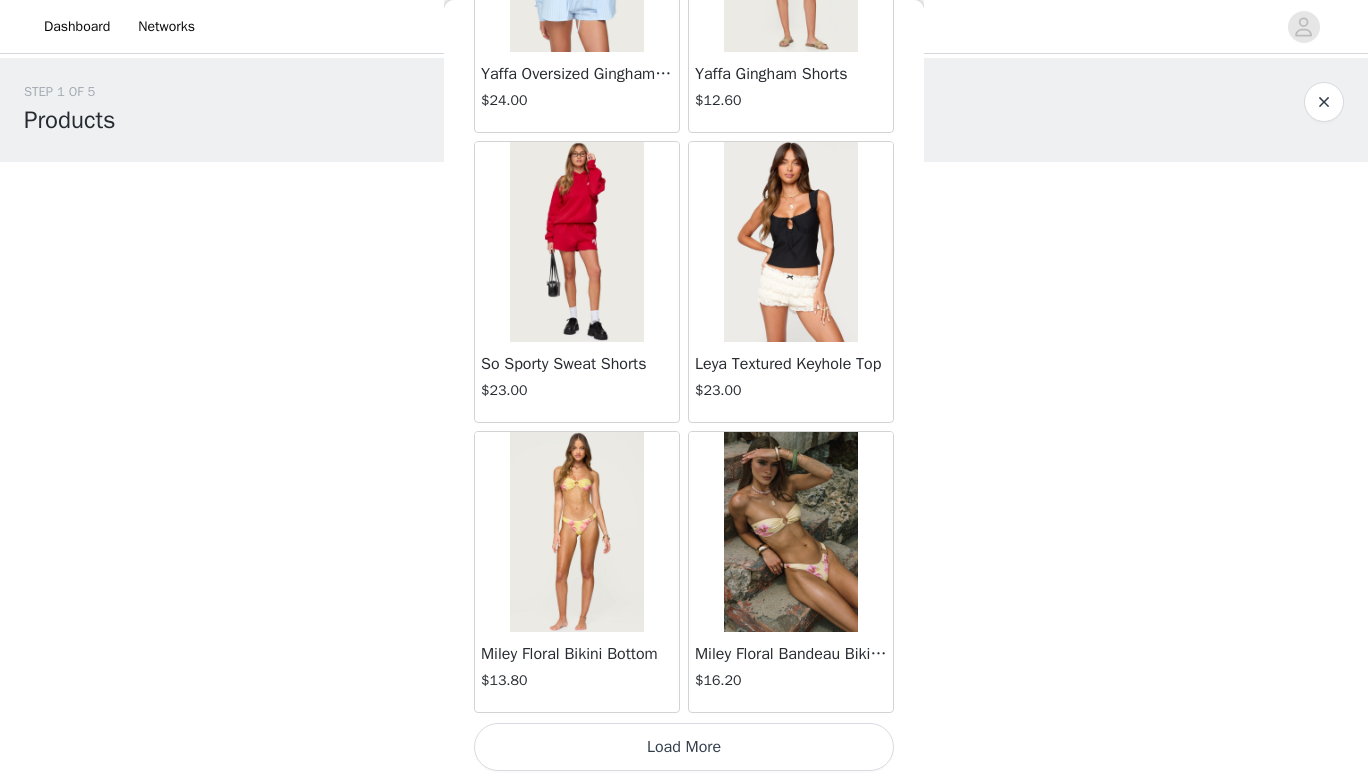 scroll, scrollTop: 8078, scrollLeft: 0, axis: vertical 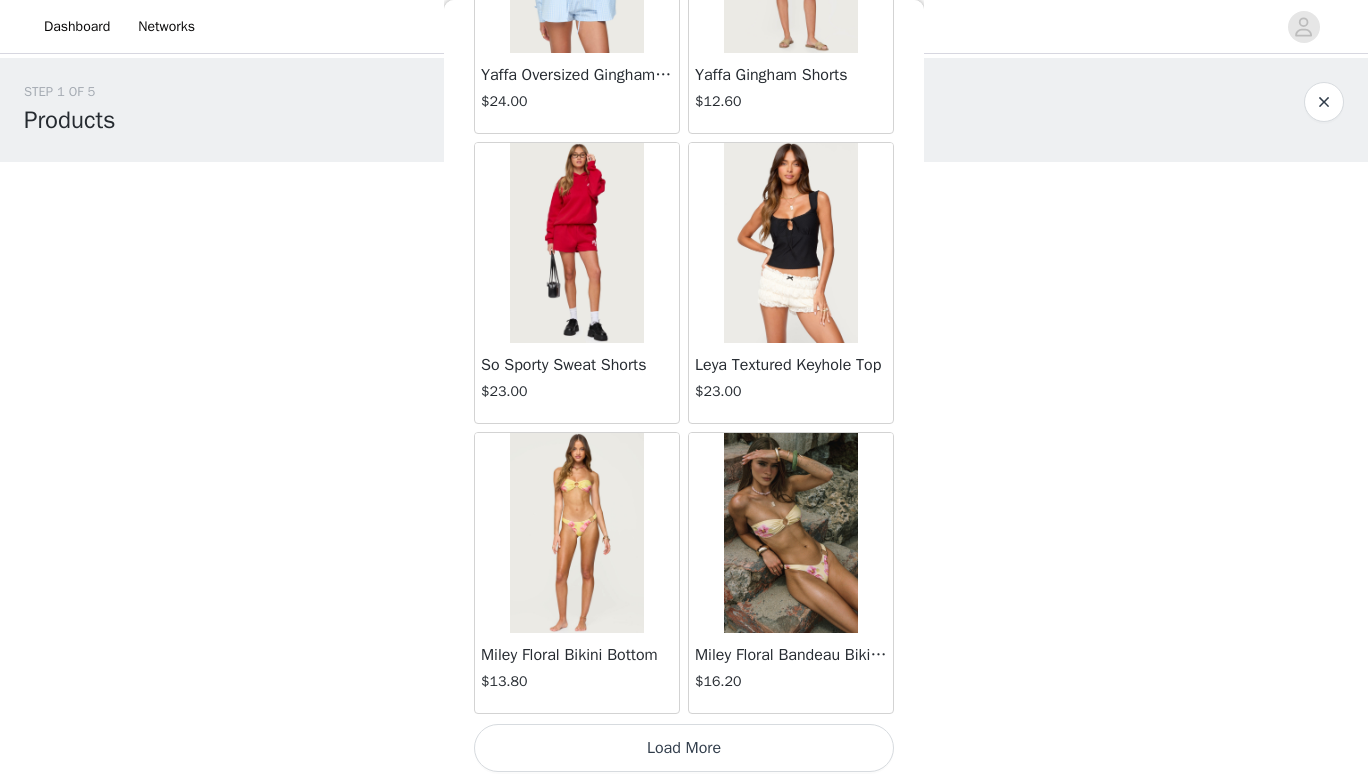 click on "Load More" at bounding box center (684, 748) 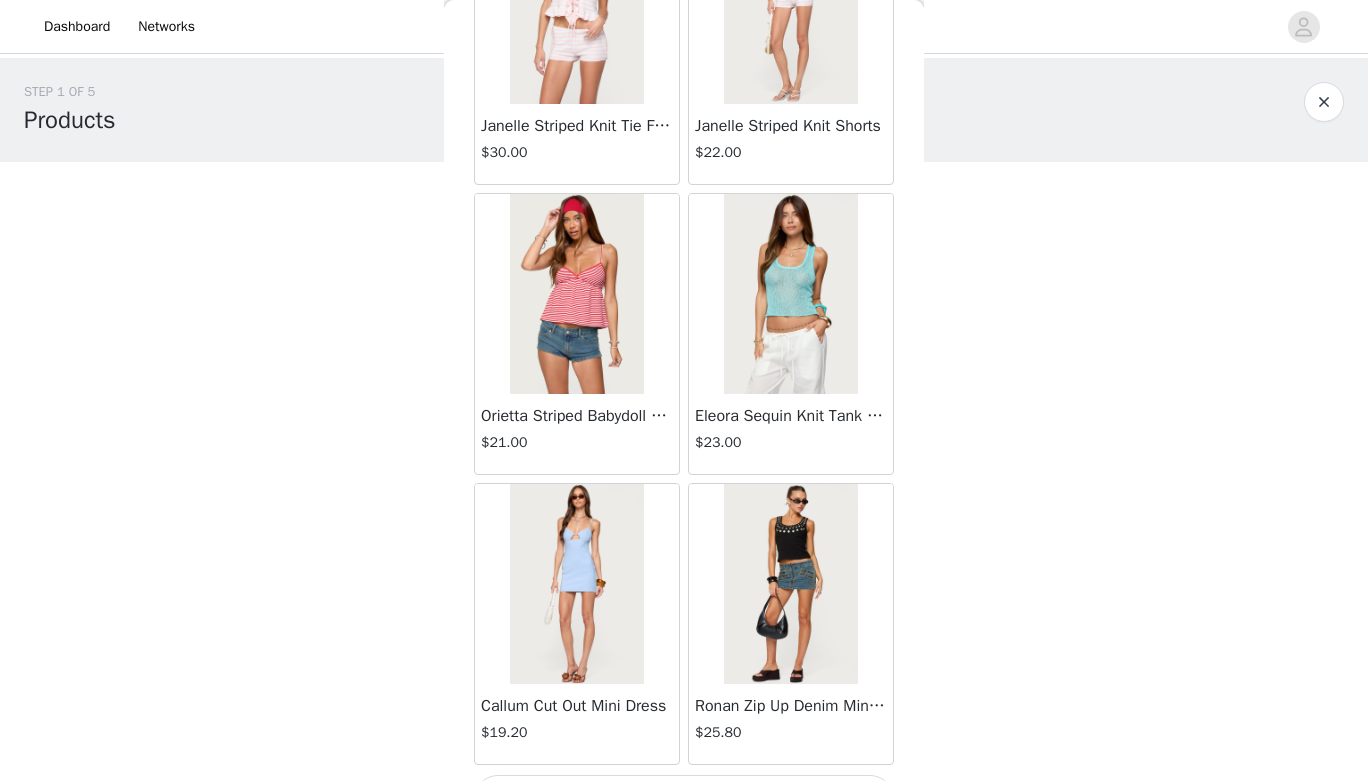 scroll, scrollTop: 10979, scrollLeft: 0, axis: vertical 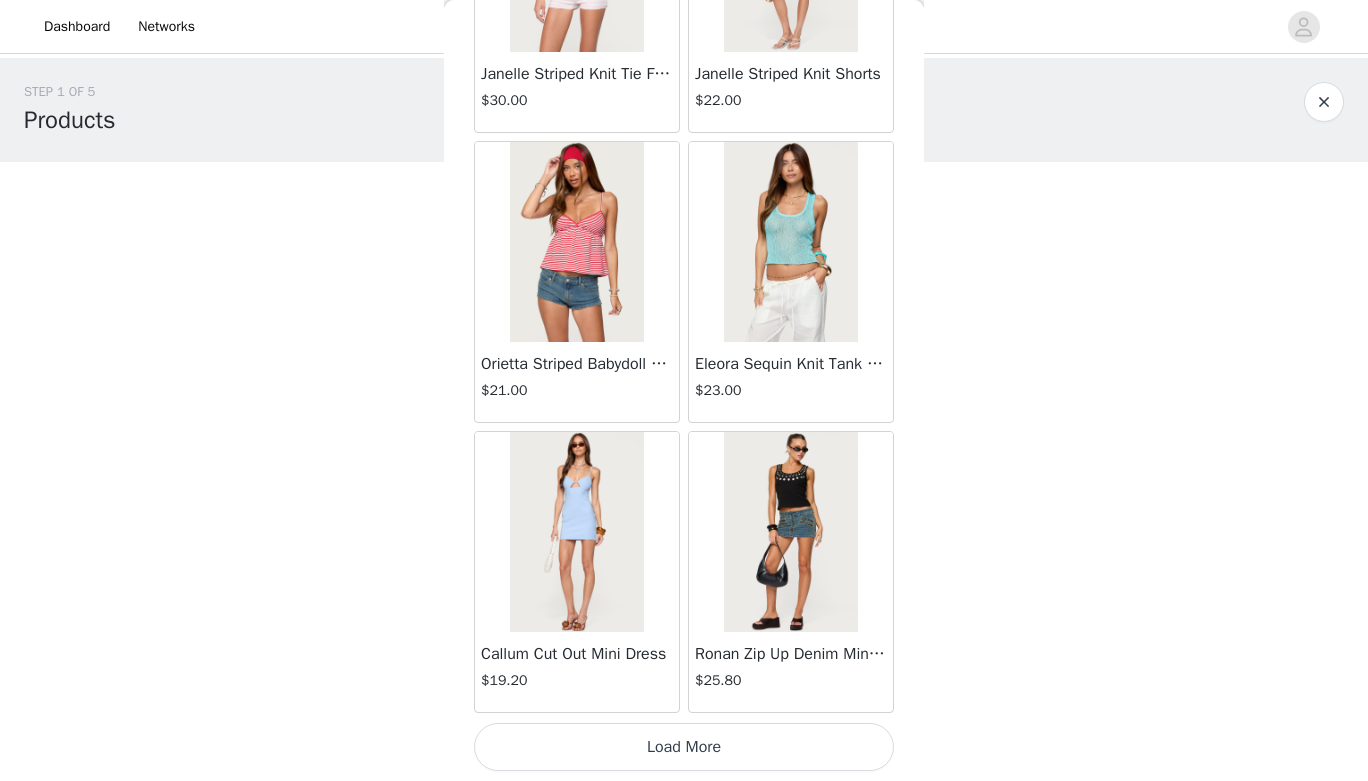 click on "Load More" at bounding box center (684, 747) 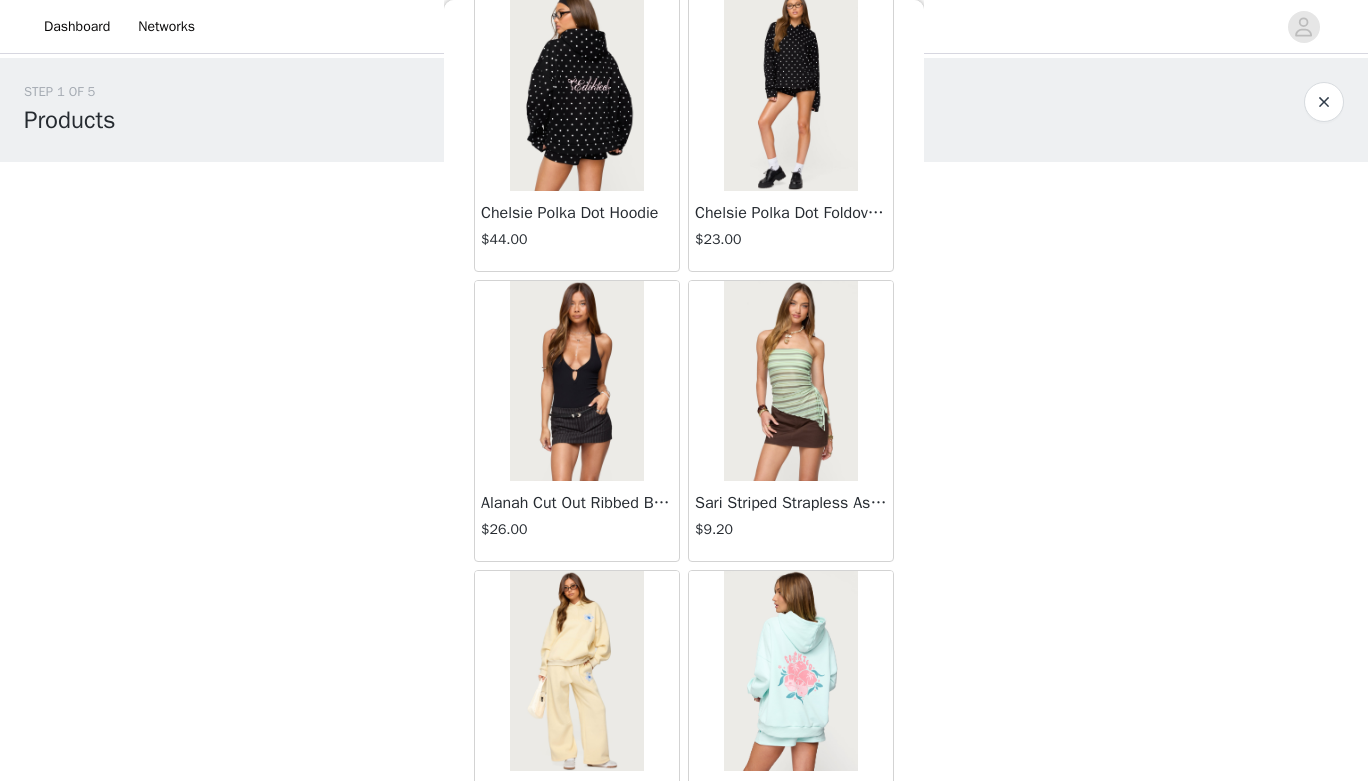 scroll, scrollTop: 13879, scrollLeft: 0, axis: vertical 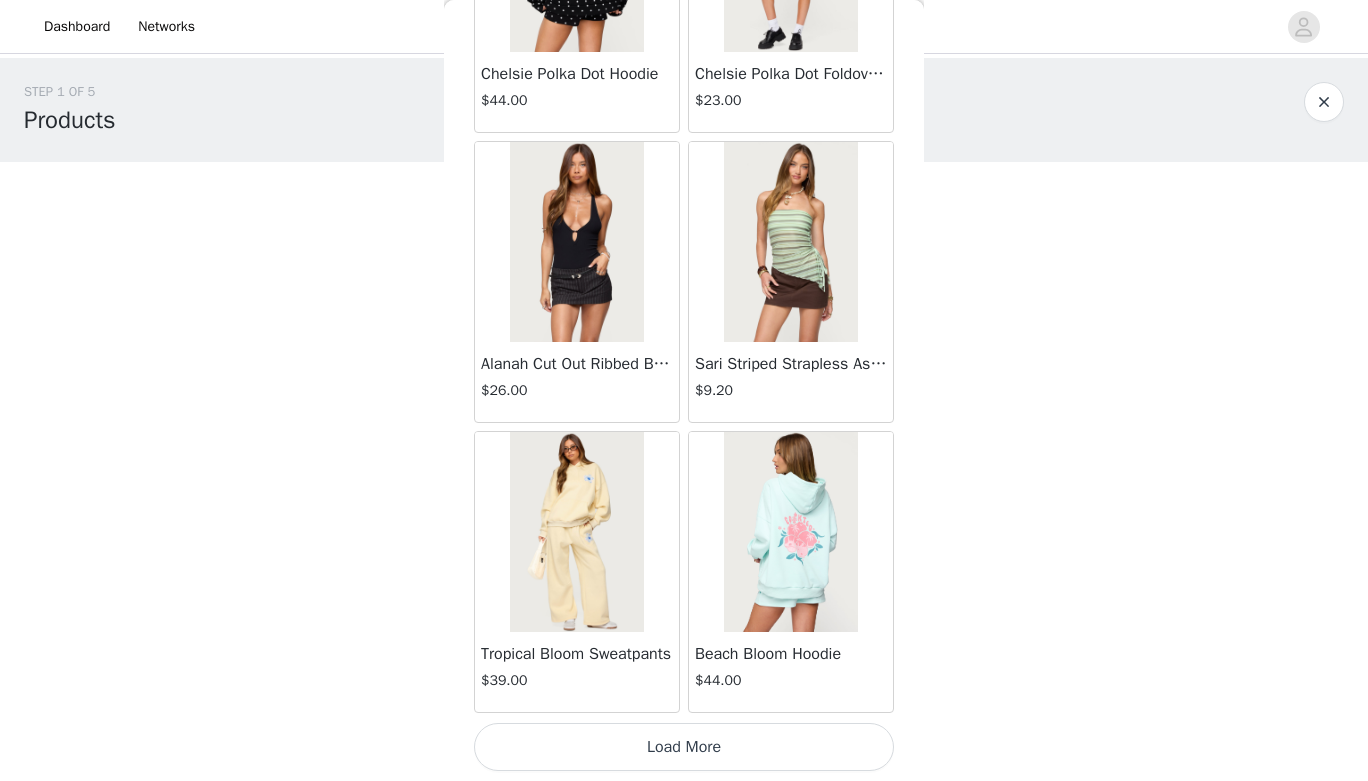 click on "Load More" at bounding box center [684, 747] 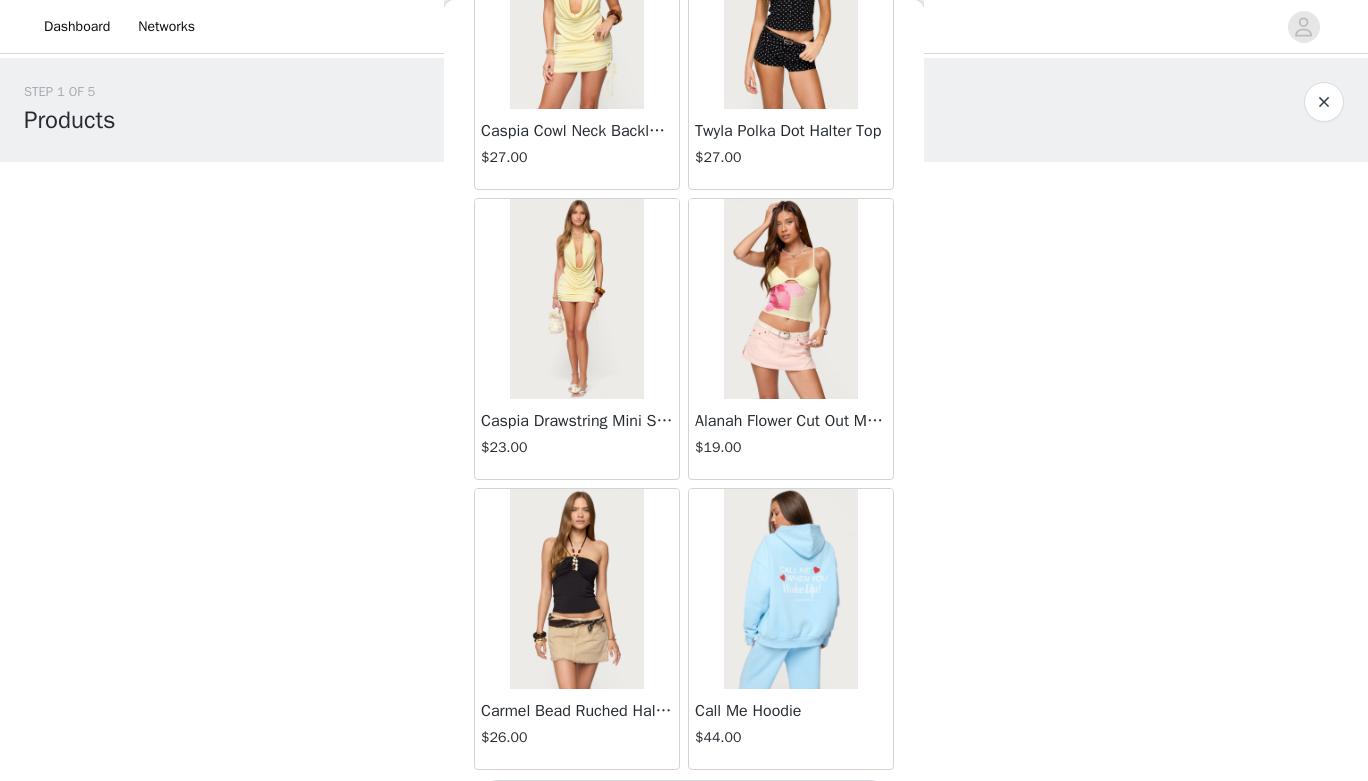 scroll, scrollTop: 16779, scrollLeft: 0, axis: vertical 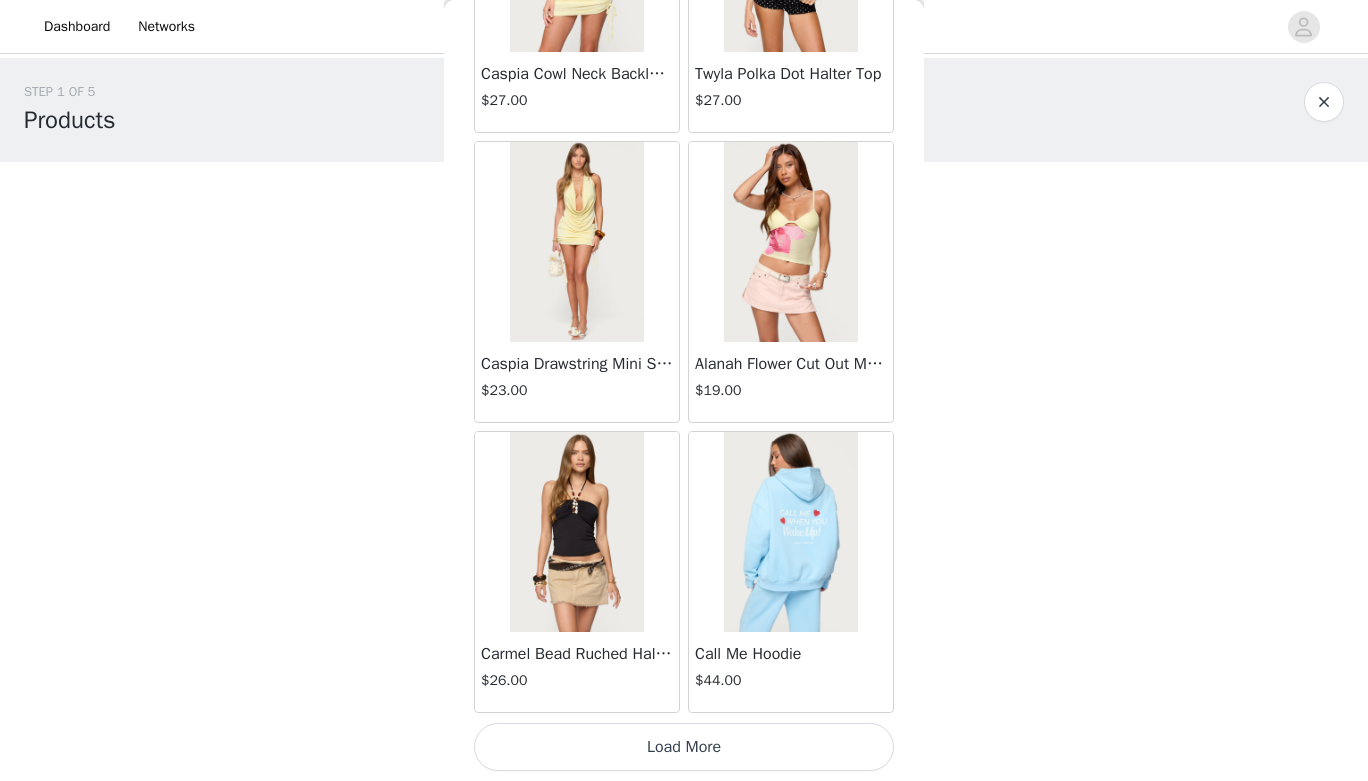 click on "Load More" at bounding box center [684, 747] 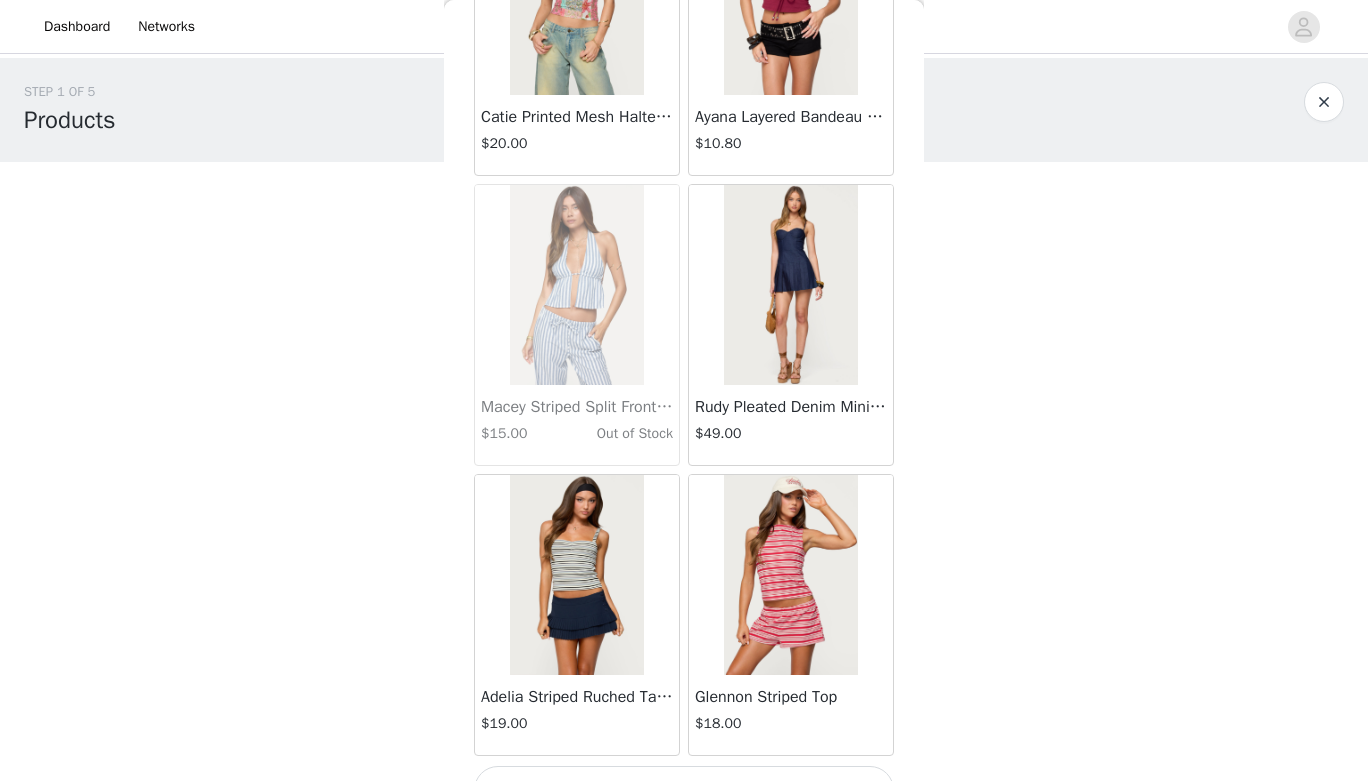 scroll, scrollTop: 19679, scrollLeft: 0, axis: vertical 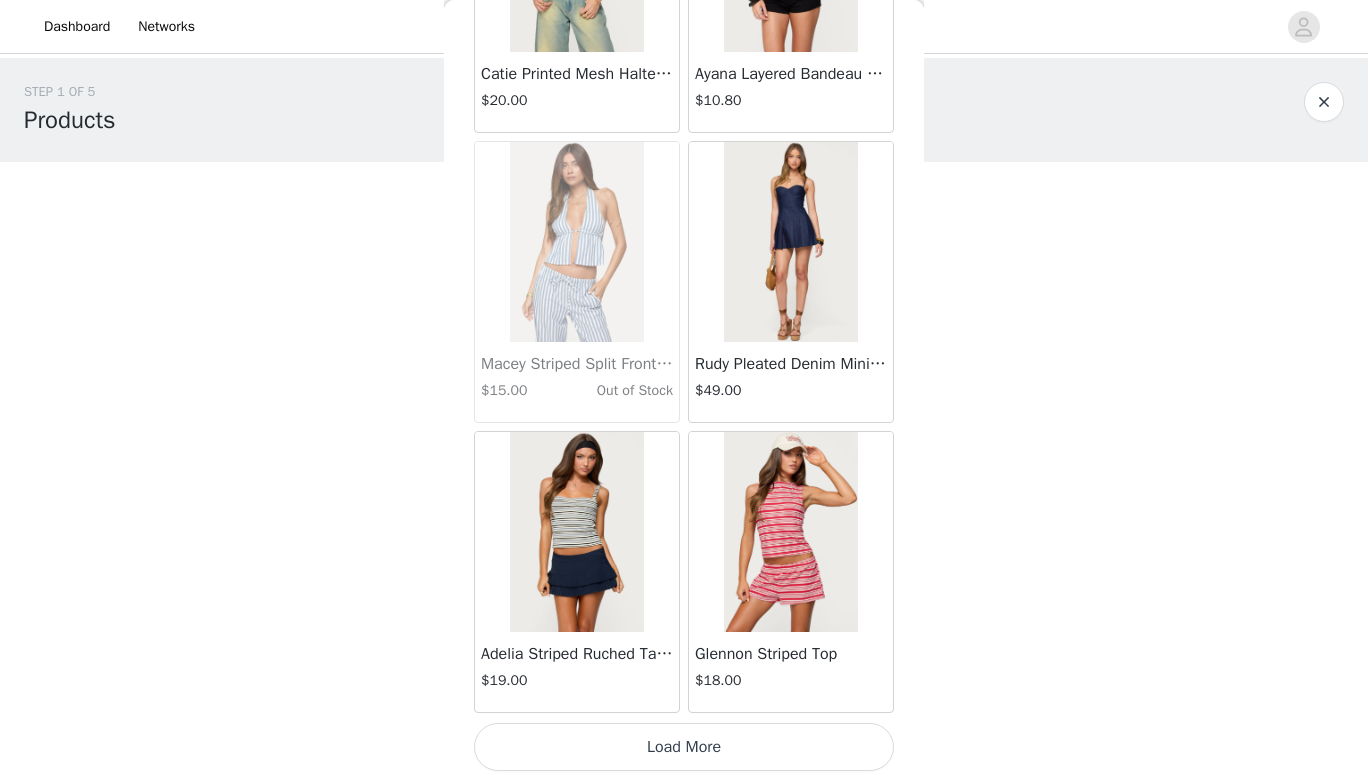 click on "Load More" at bounding box center [684, 747] 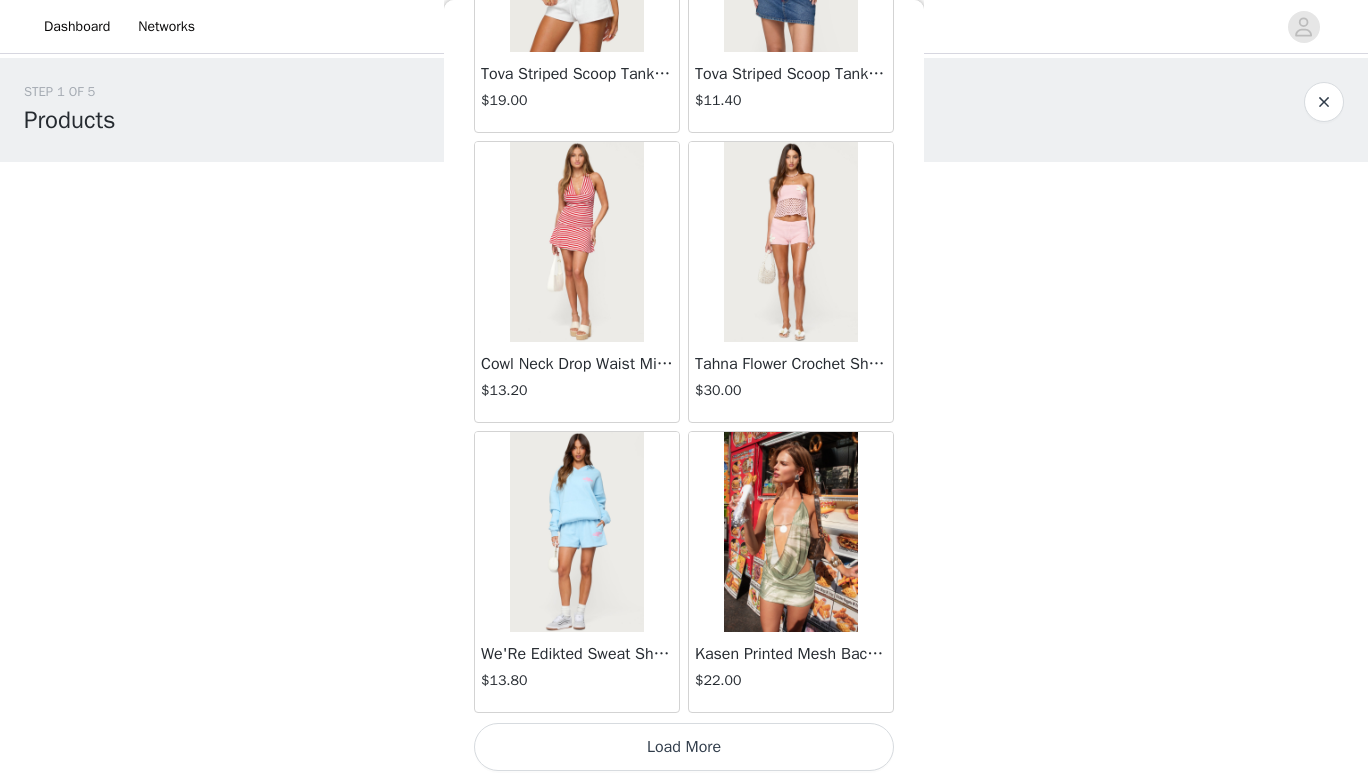 scroll, scrollTop: 22578, scrollLeft: 0, axis: vertical 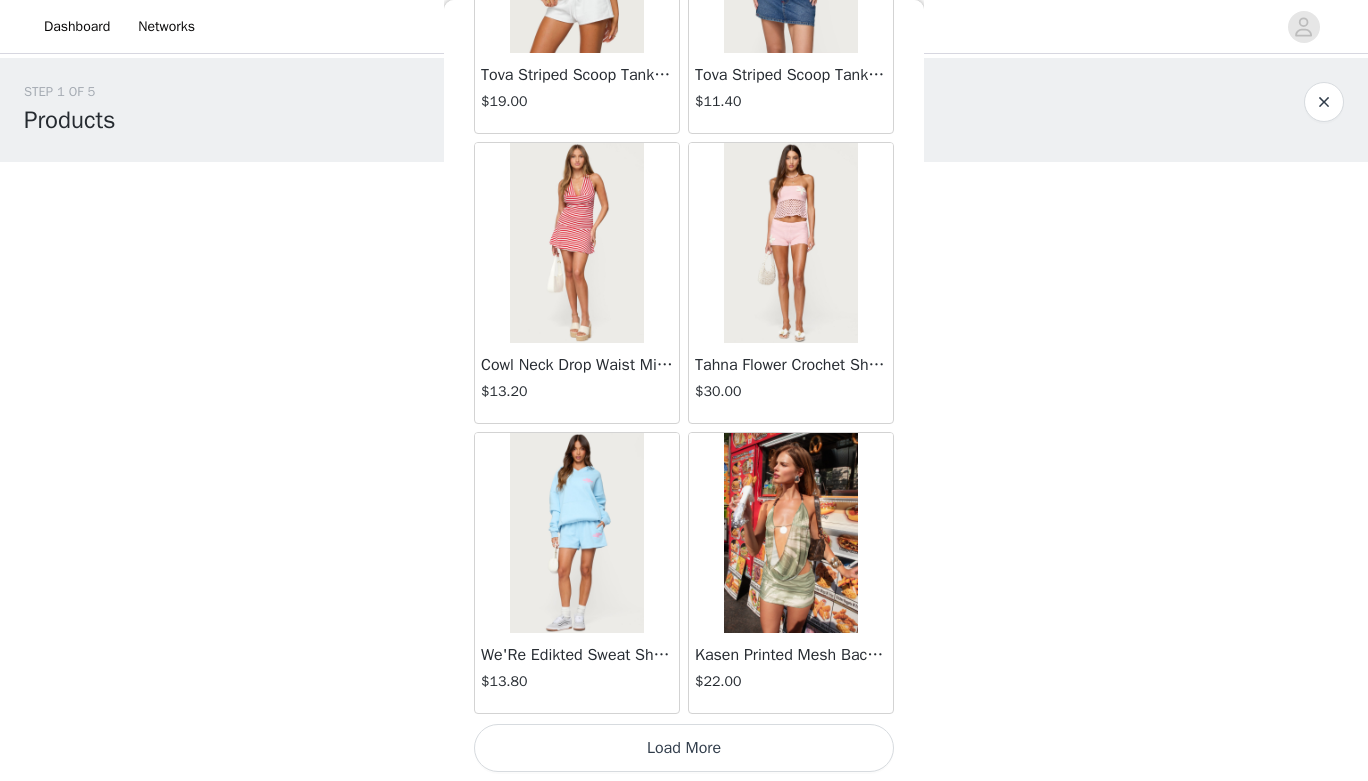 click on "Load More" at bounding box center [684, 748] 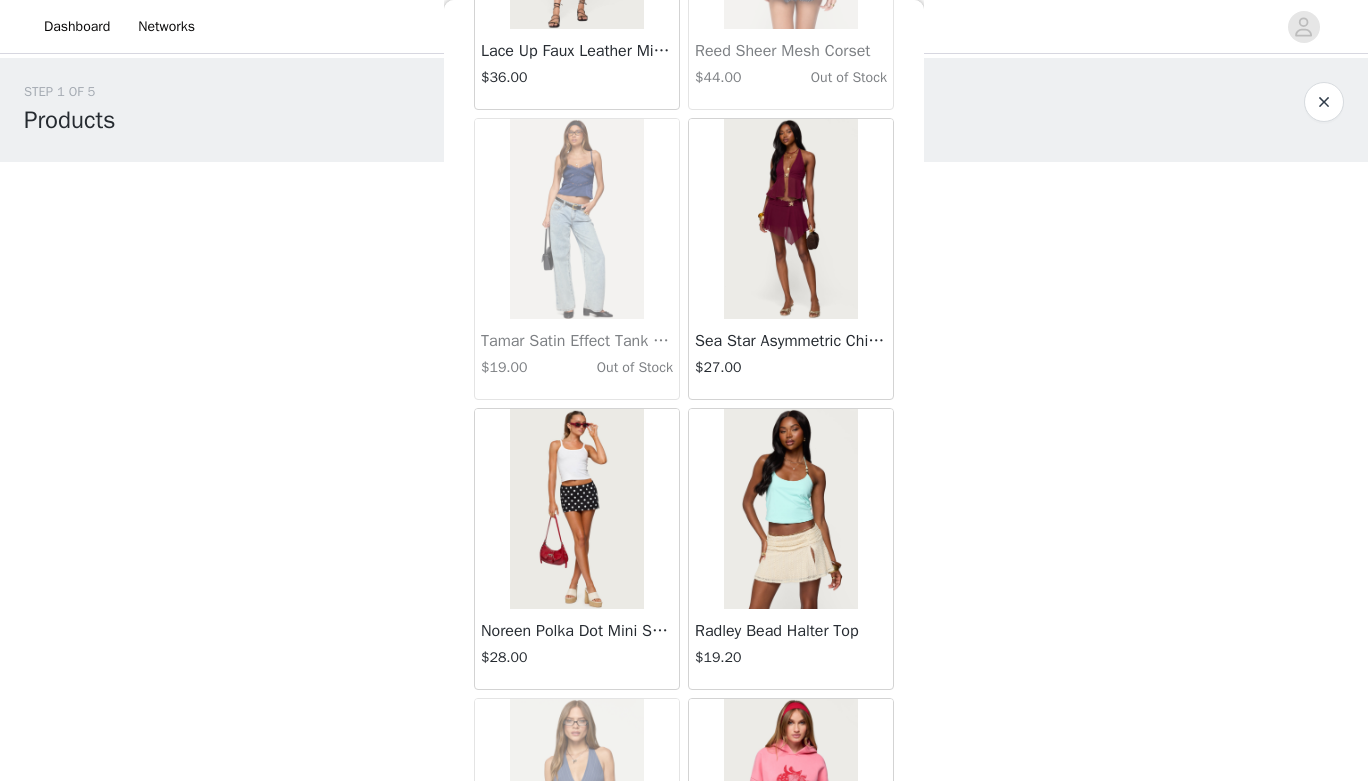 scroll, scrollTop: 25479, scrollLeft: 0, axis: vertical 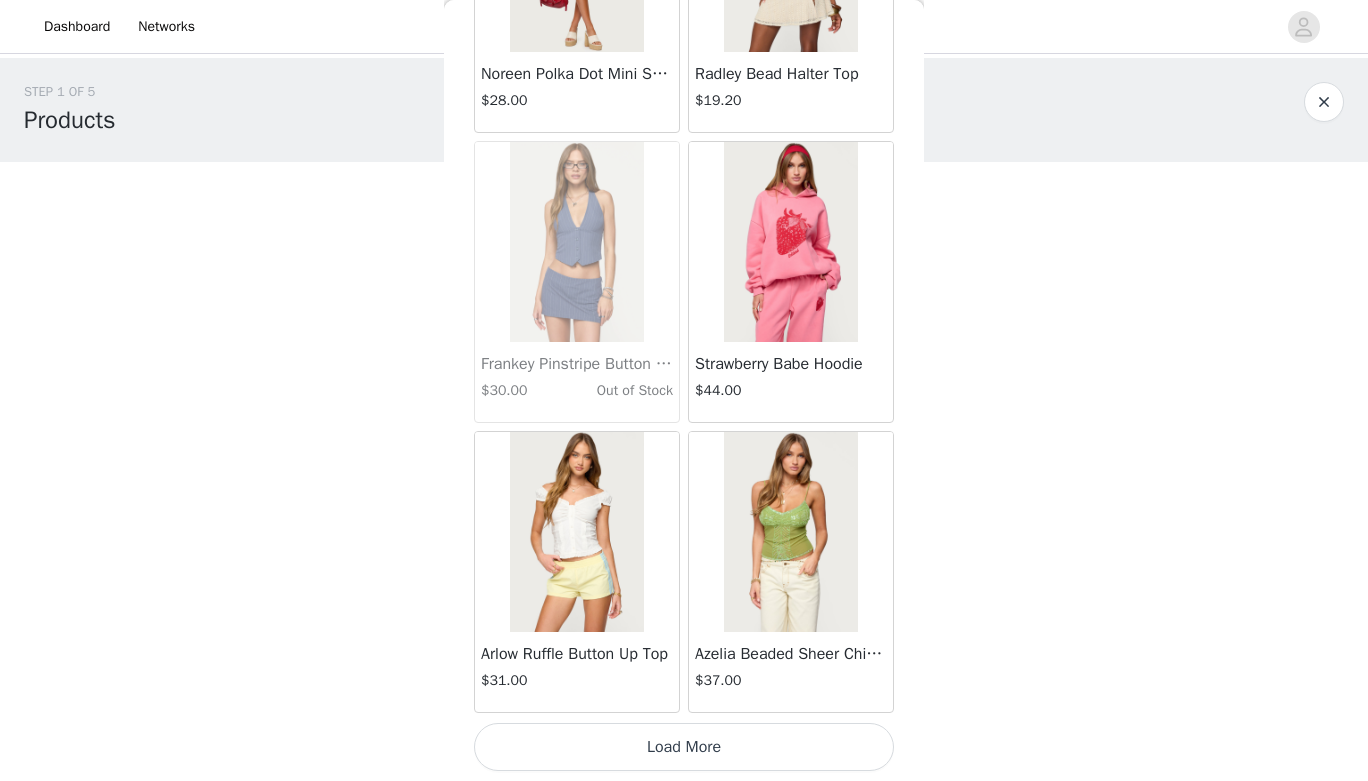 click on "Load More" at bounding box center [684, 747] 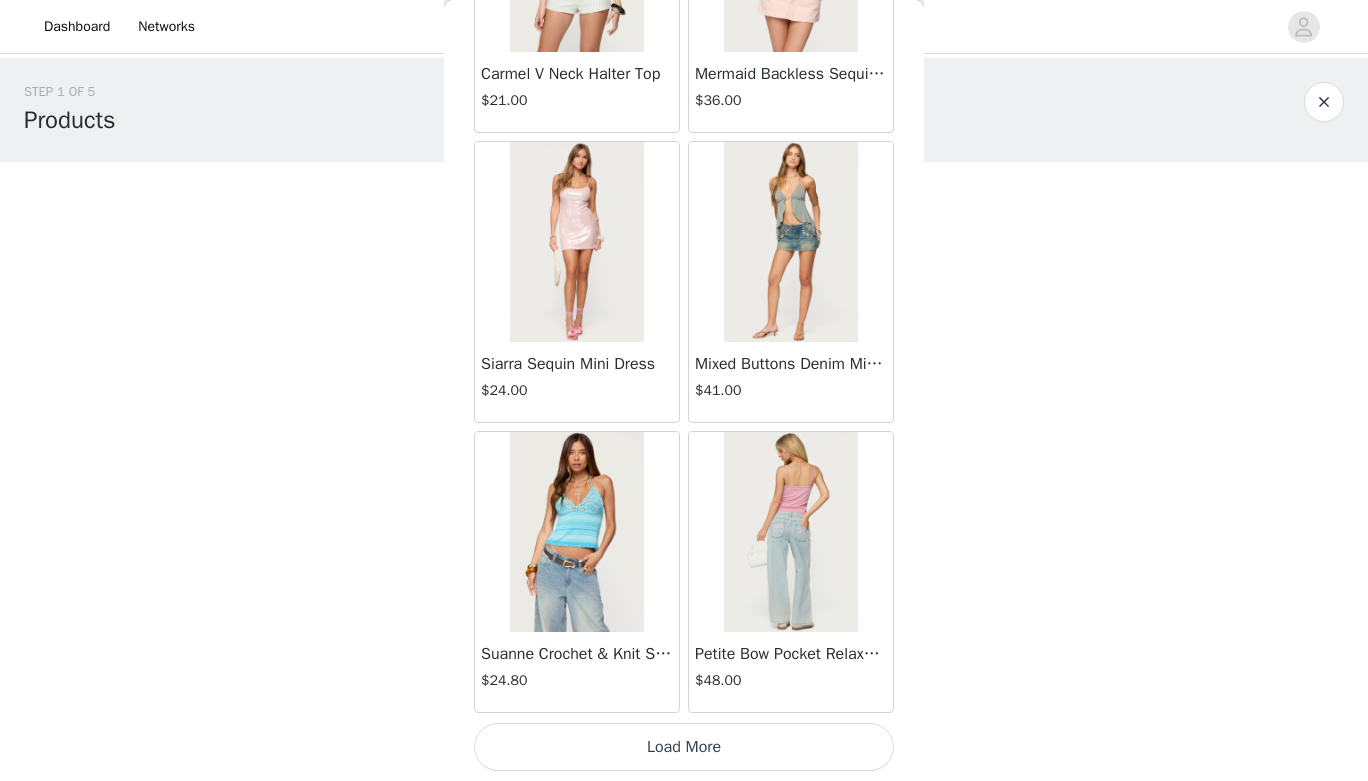 scroll, scrollTop: 28375, scrollLeft: 0, axis: vertical 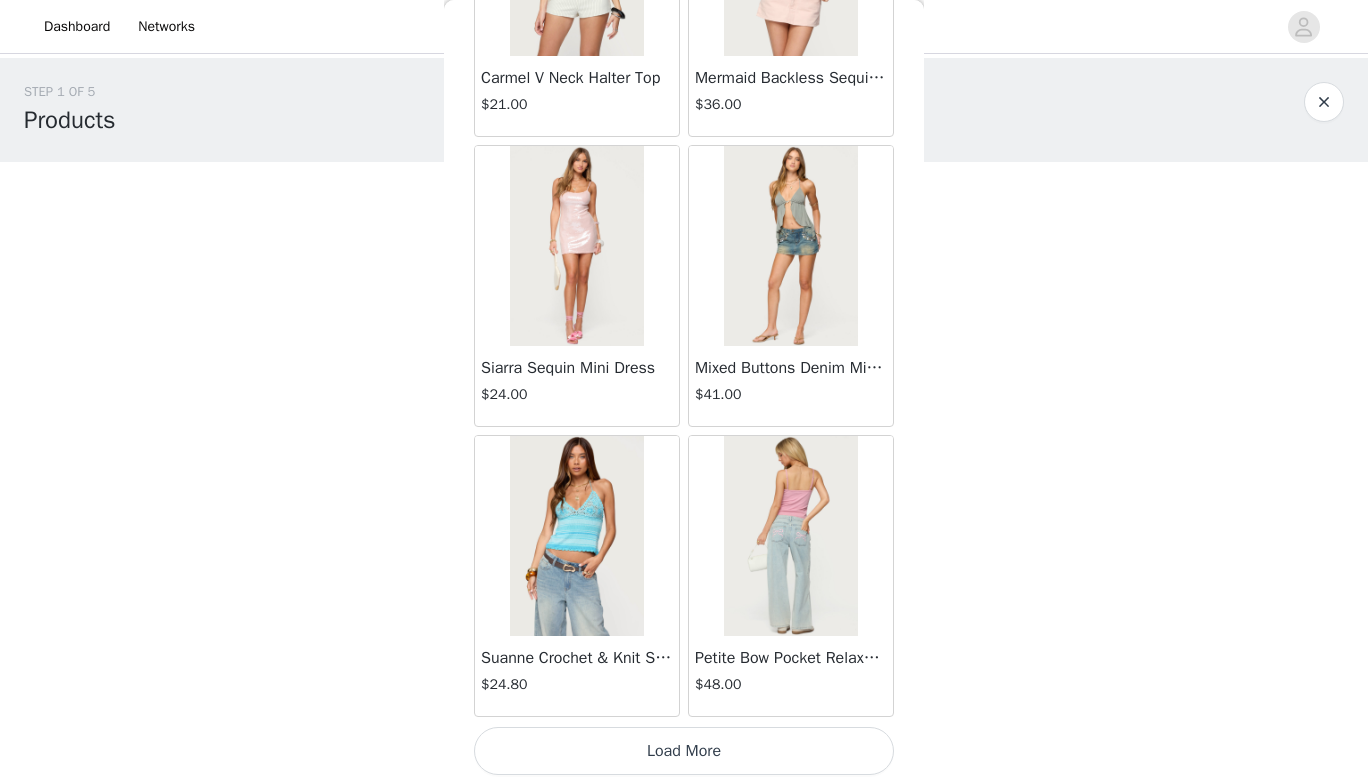 click on "Load More" at bounding box center [684, 751] 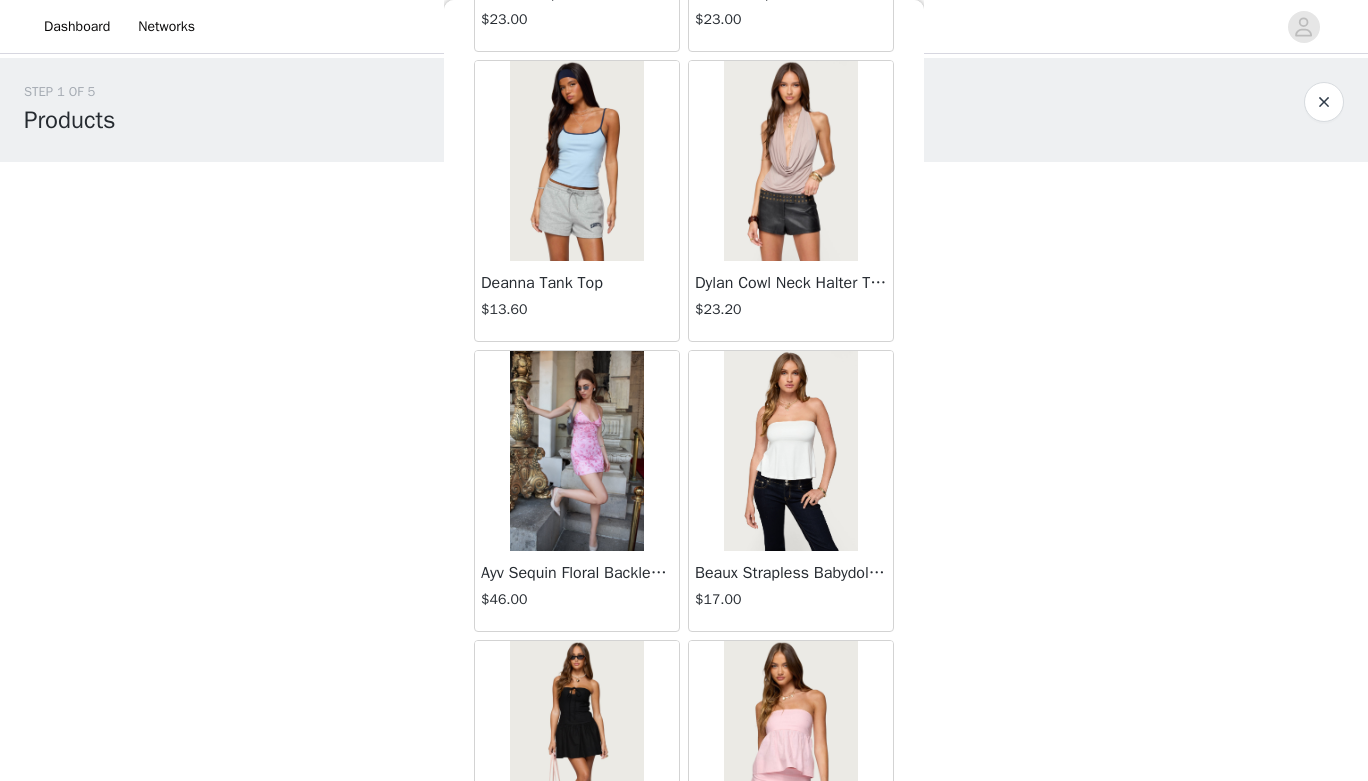scroll, scrollTop: 31279, scrollLeft: 0, axis: vertical 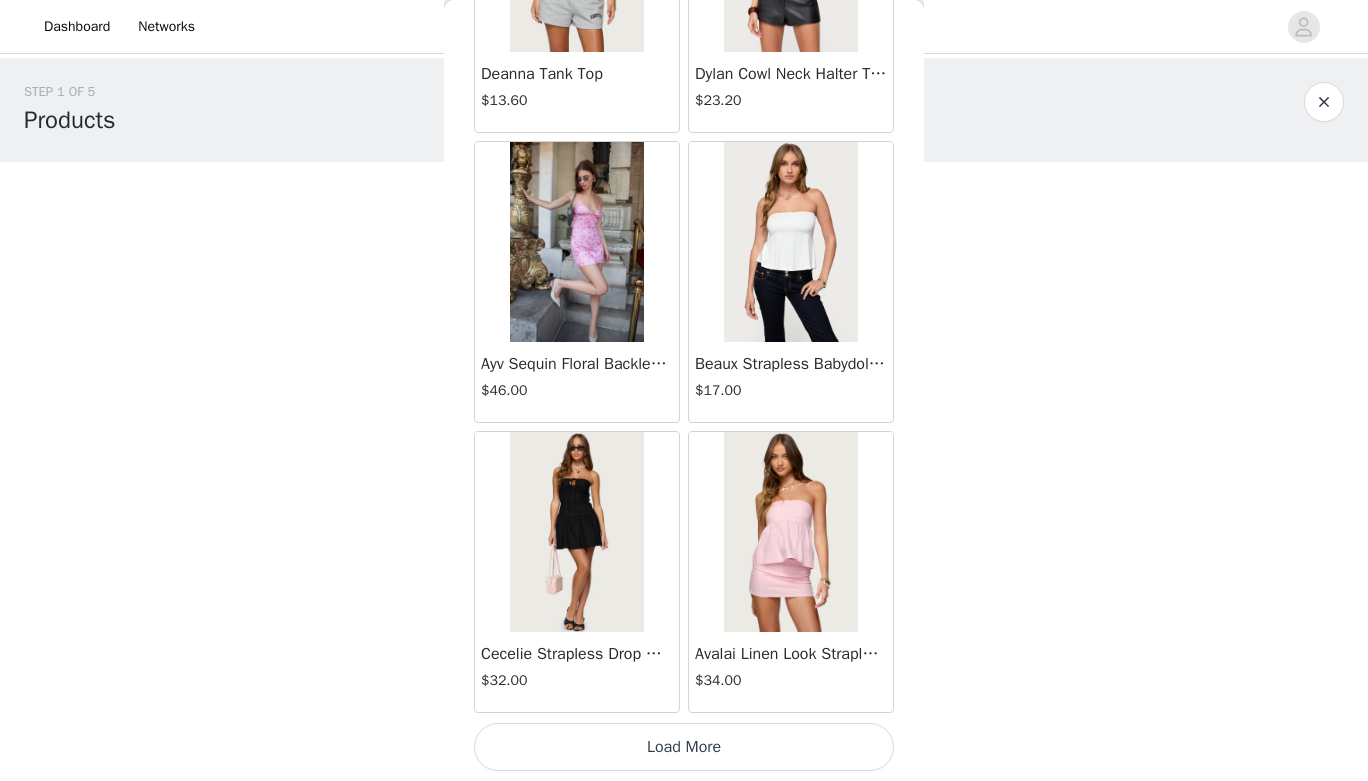click on "Load More" at bounding box center (684, 747) 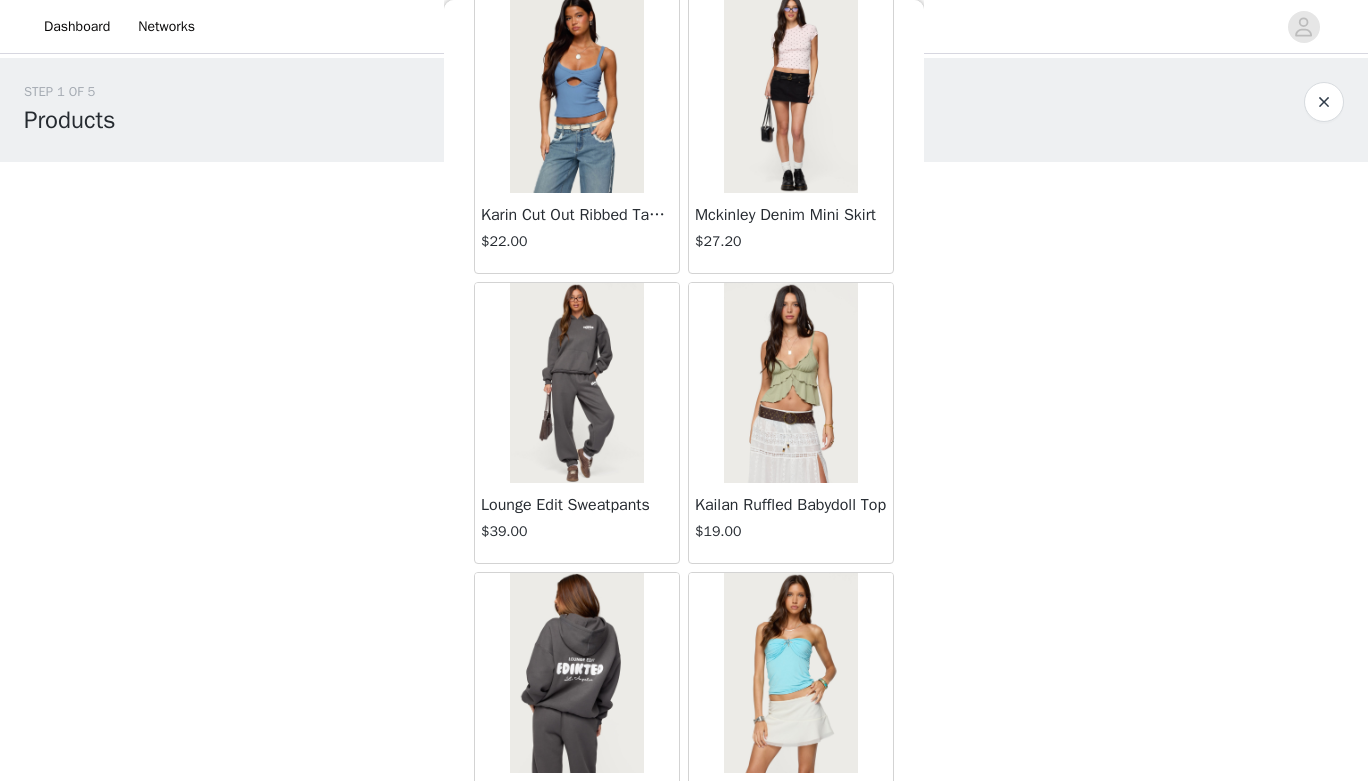 scroll, scrollTop: 34179, scrollLeft: 0, axis: vertical 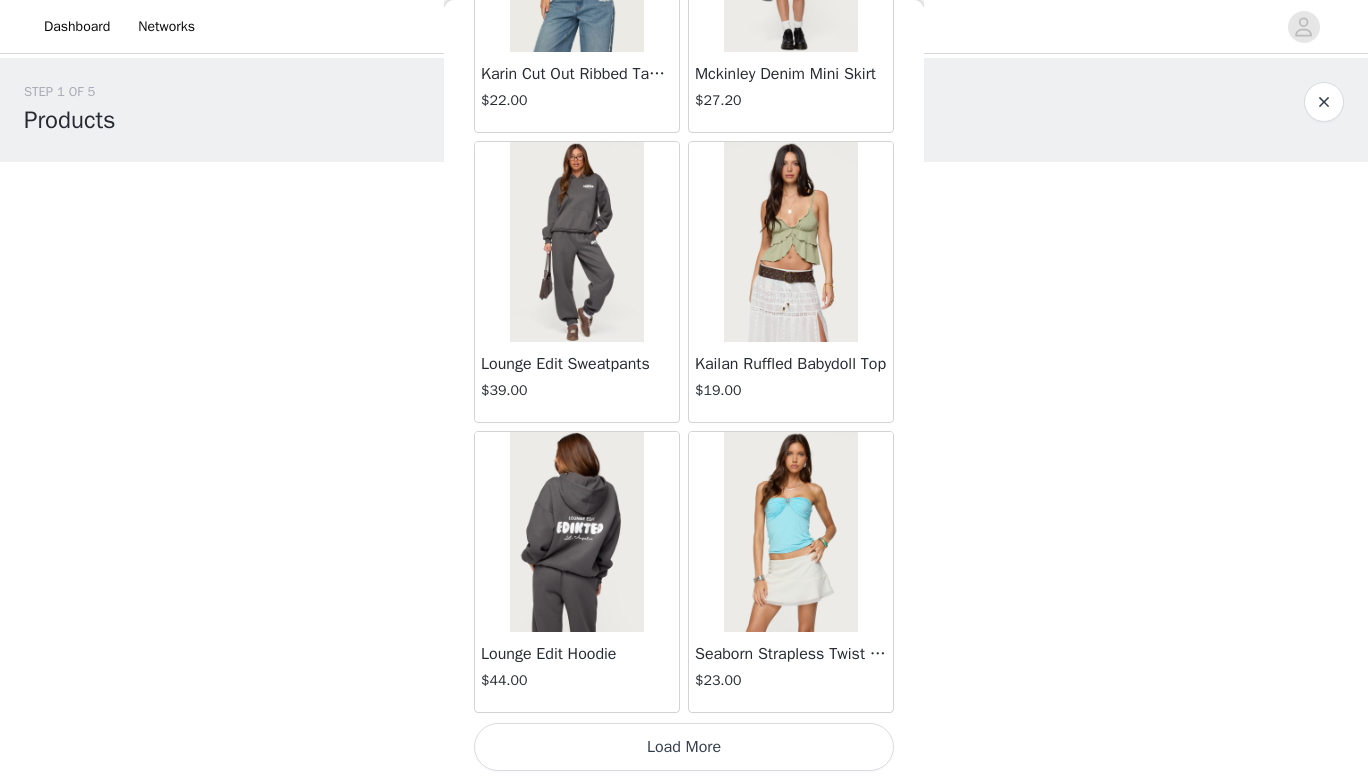 click on "Load More" at bounding box center [684, 747] 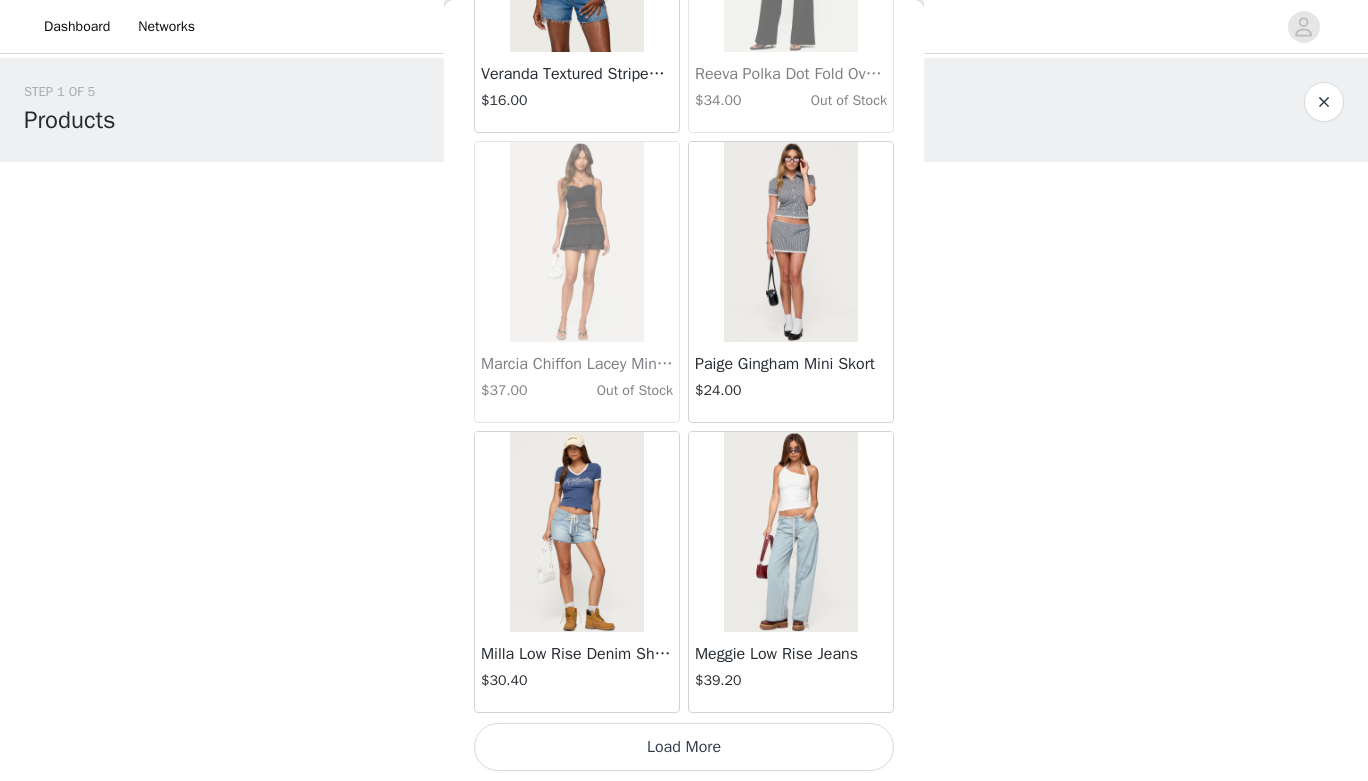 scroll, scrollTop: 37078, scrollLeft: 0, axis: vertical 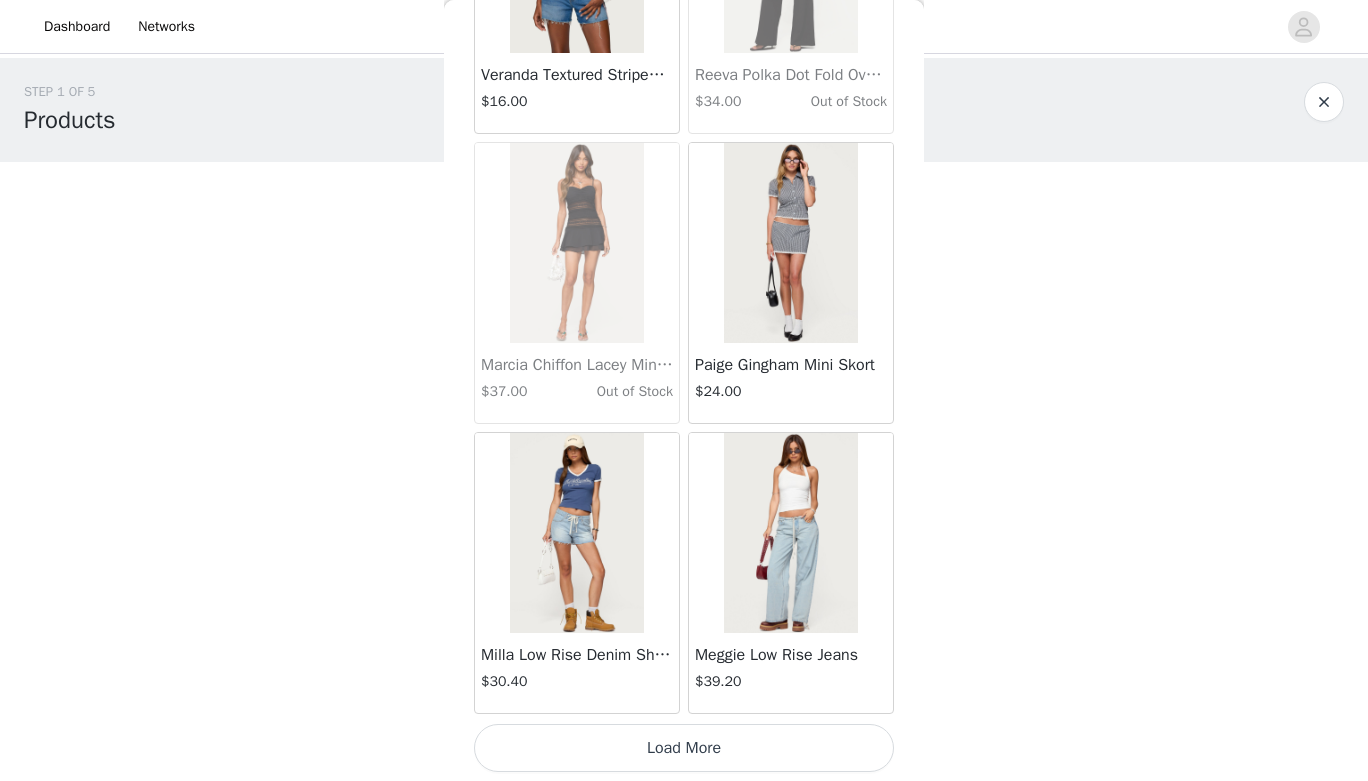 click on "Load More" at bounding box center [684, 748] 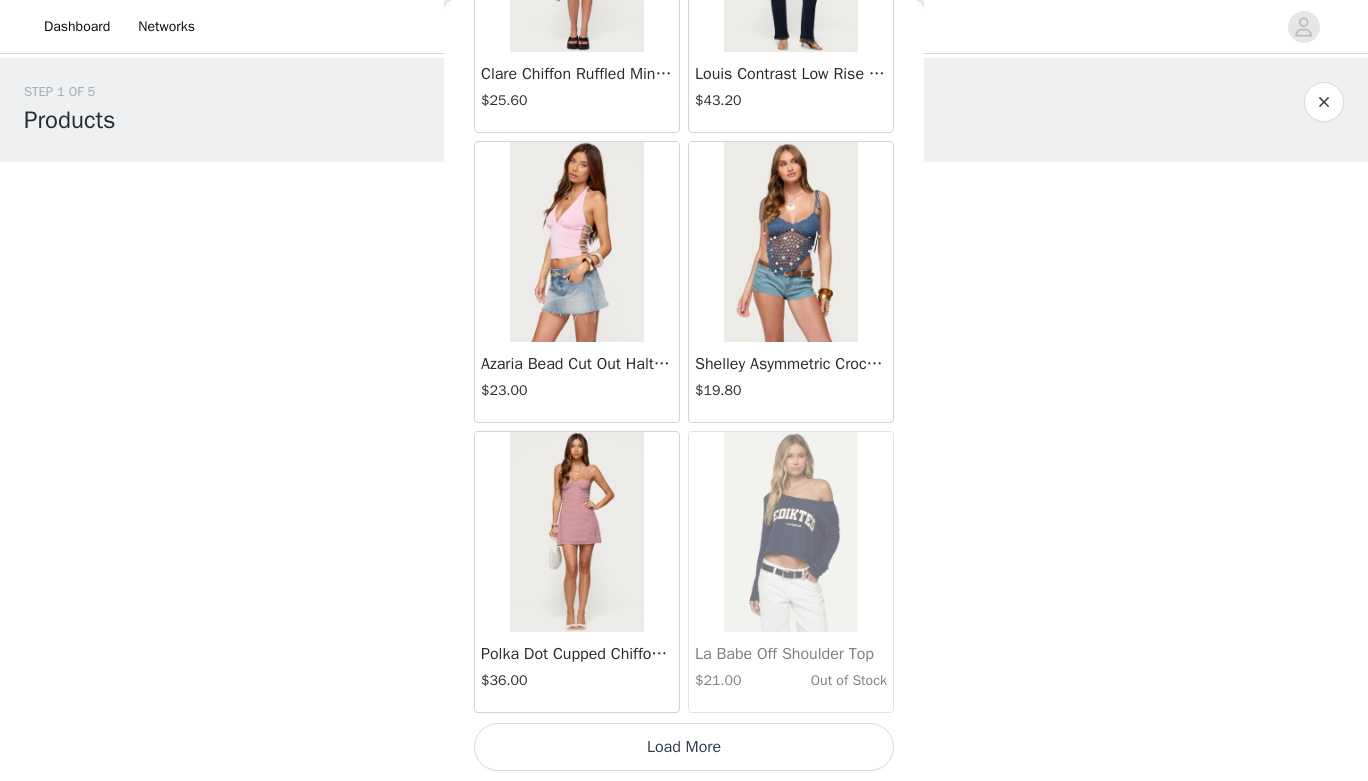 scroll, scrollTop: 39978, scrollLeft: 0, axis: vertical 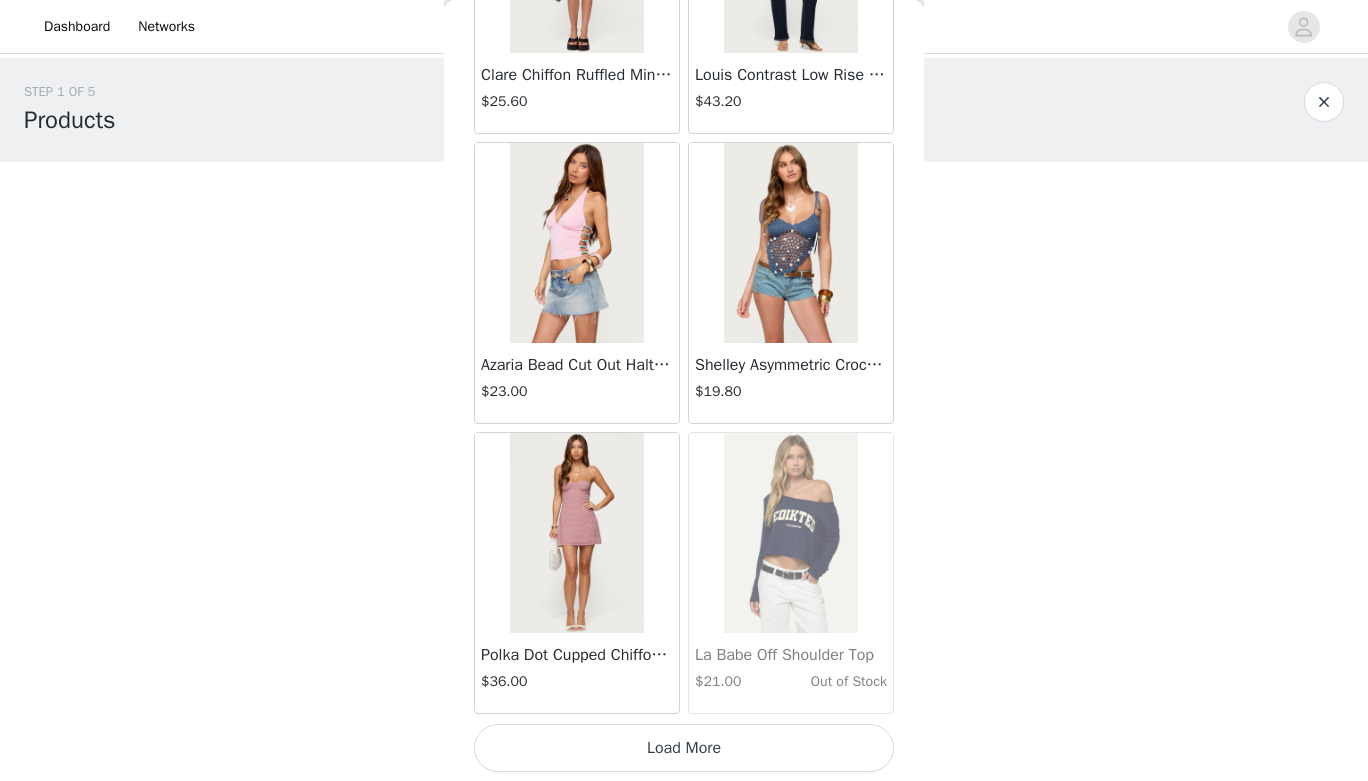 click on "Load More" at bounding box center (684, 748) 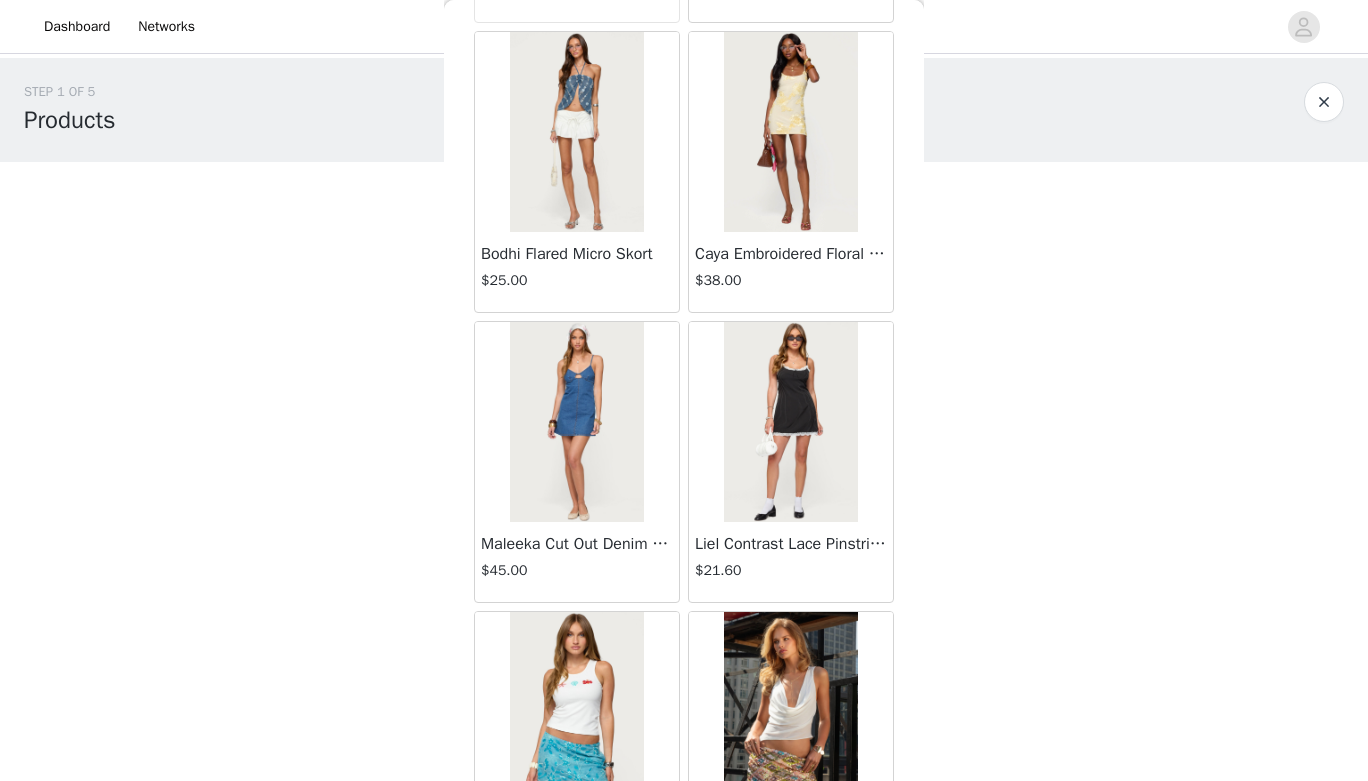 scroll, scrollTop: 42879, scrollLeft: 0, axis: vertical 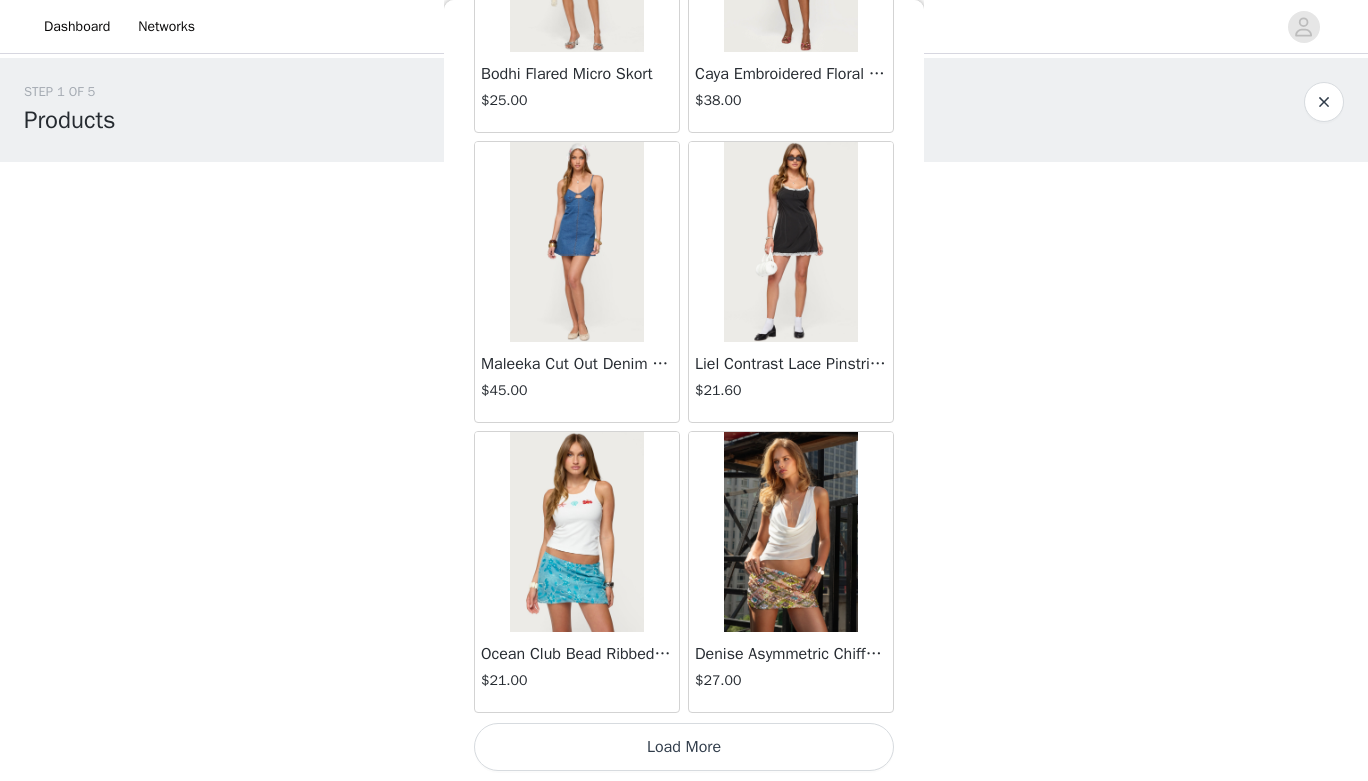 click on "Load More" at bounding box center [684, 747] 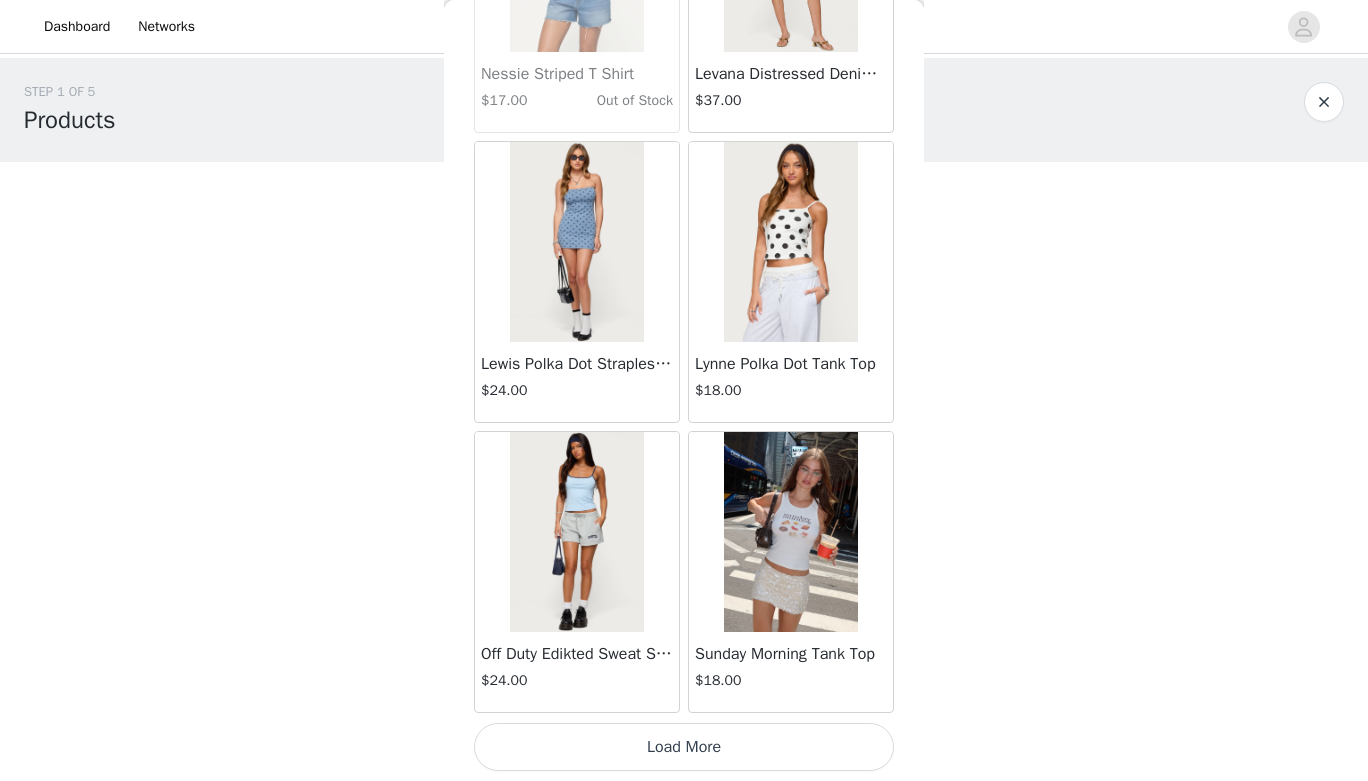 scroll, scrollTop: 45777, scrollLeft: 0, axis: vertical 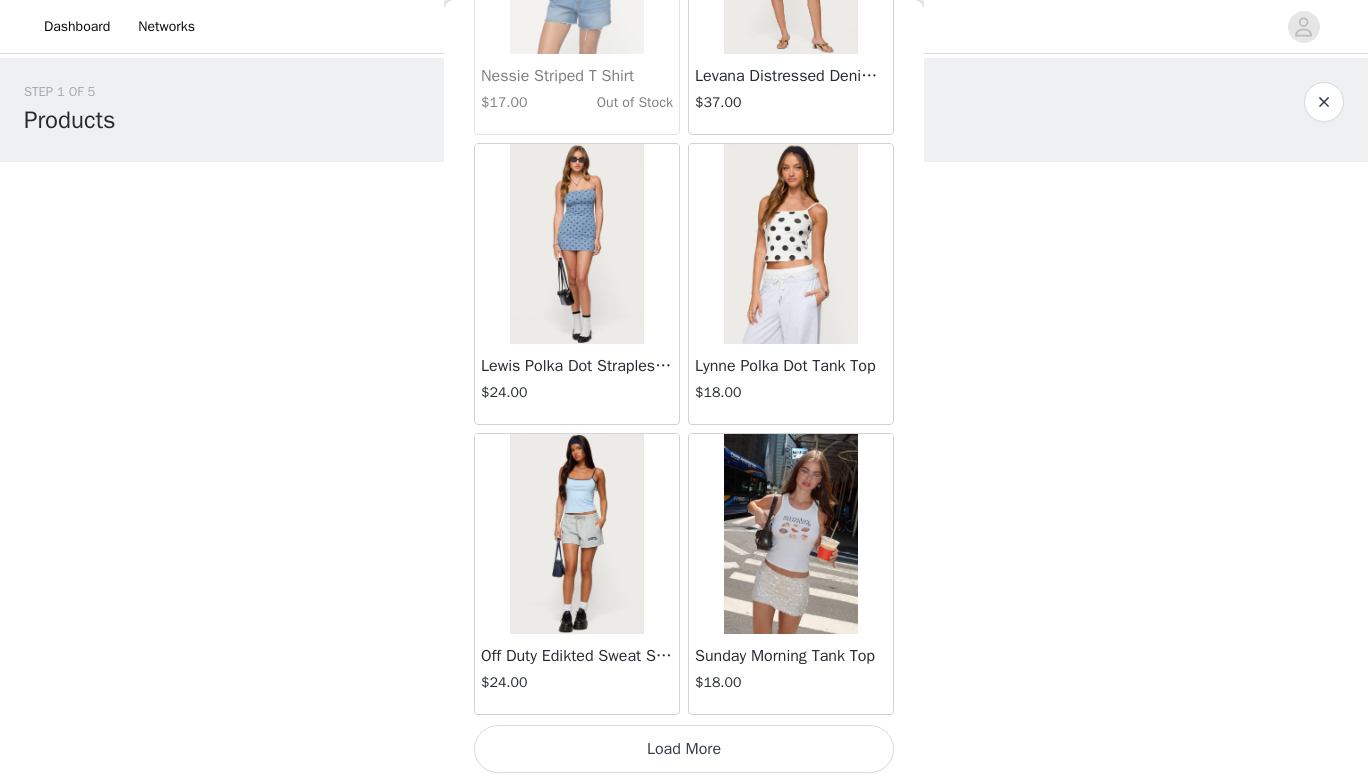 click on "Load More" at bounding box center [684, 749] 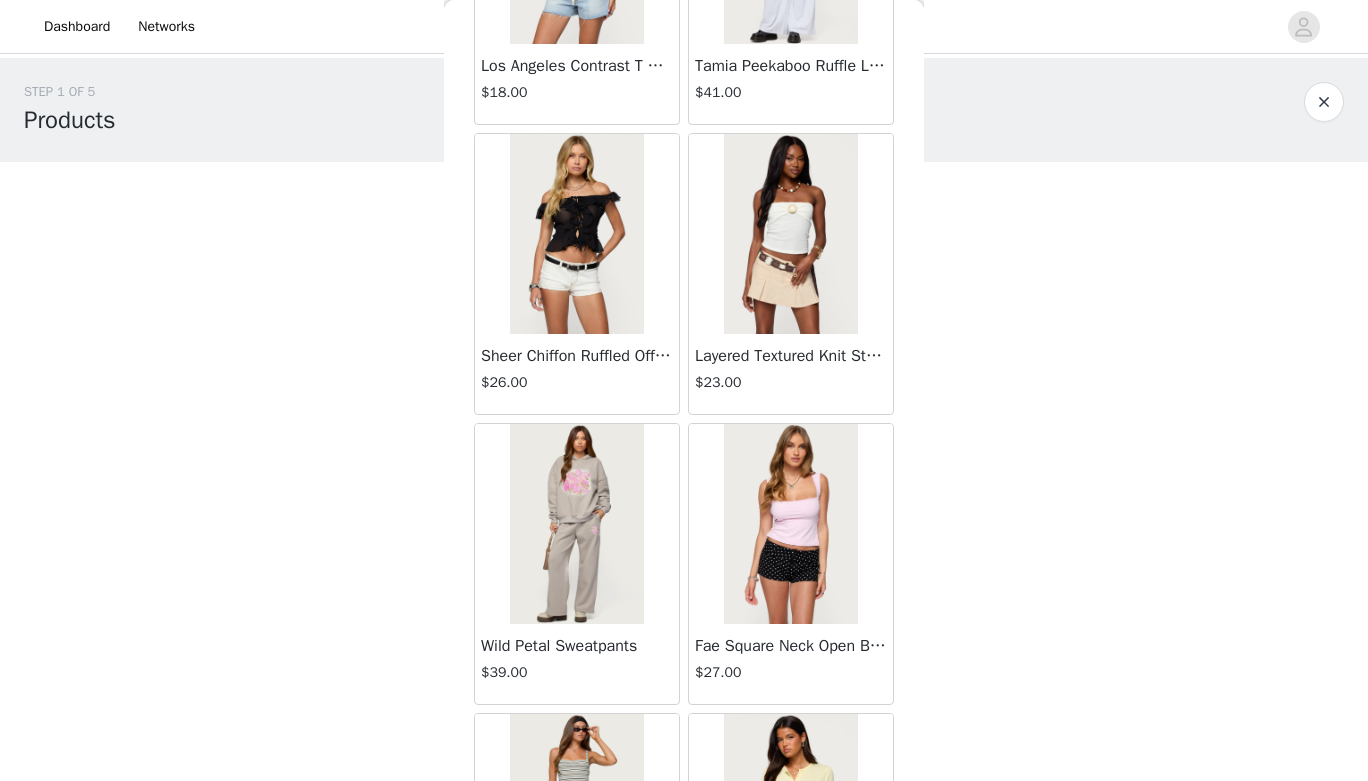 scroll, scrollTop: 48679, scrollLeft: 0, axis: vertical 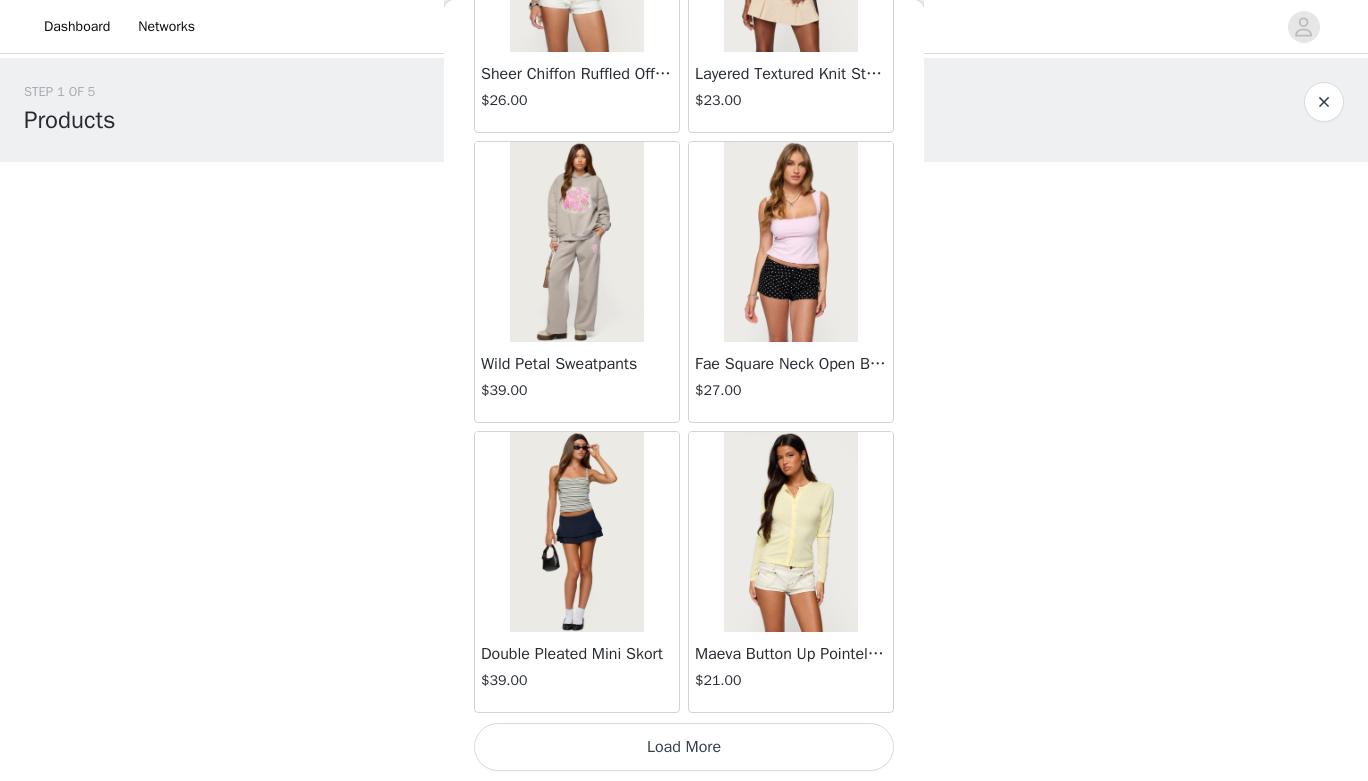 click on "Load More" at bounding box center [684, 747] 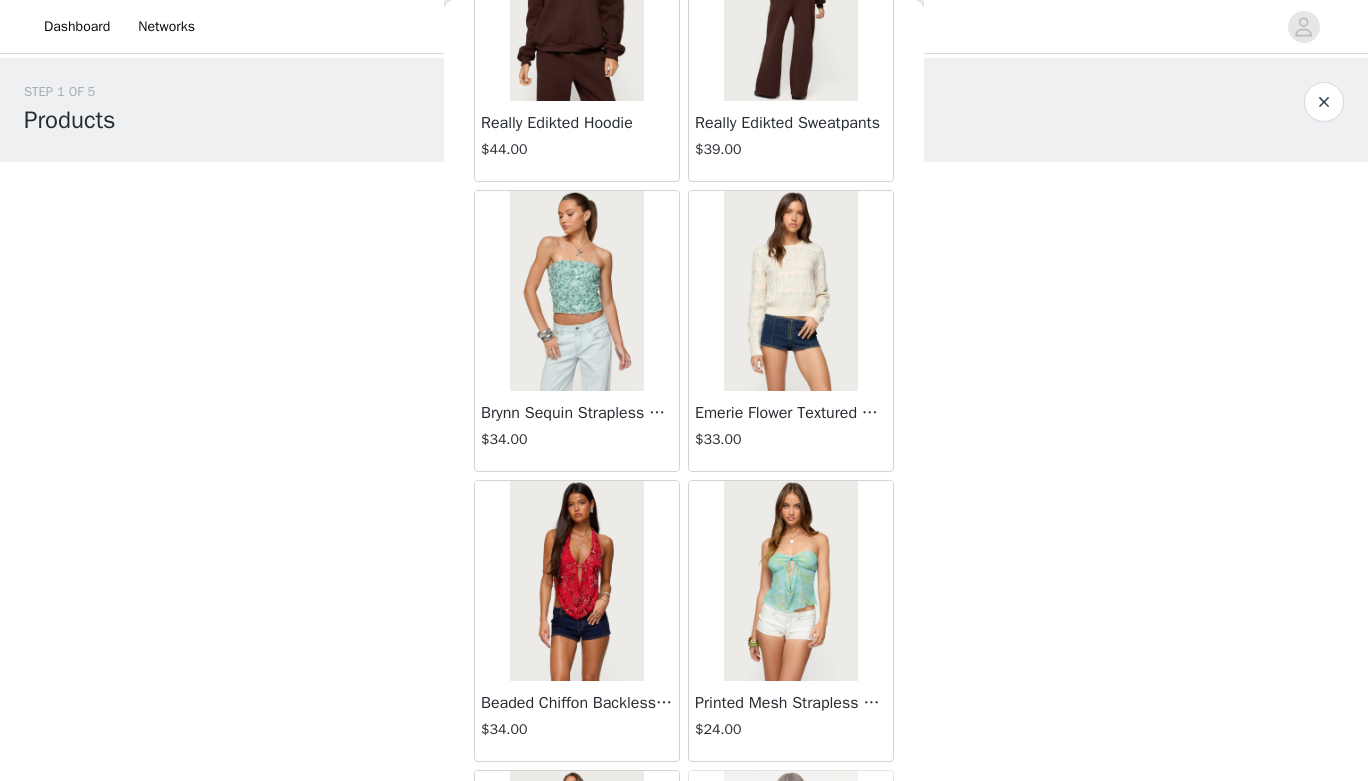 scroll, scrollTop: 51579, scrollLeft: 0, axis: vertical 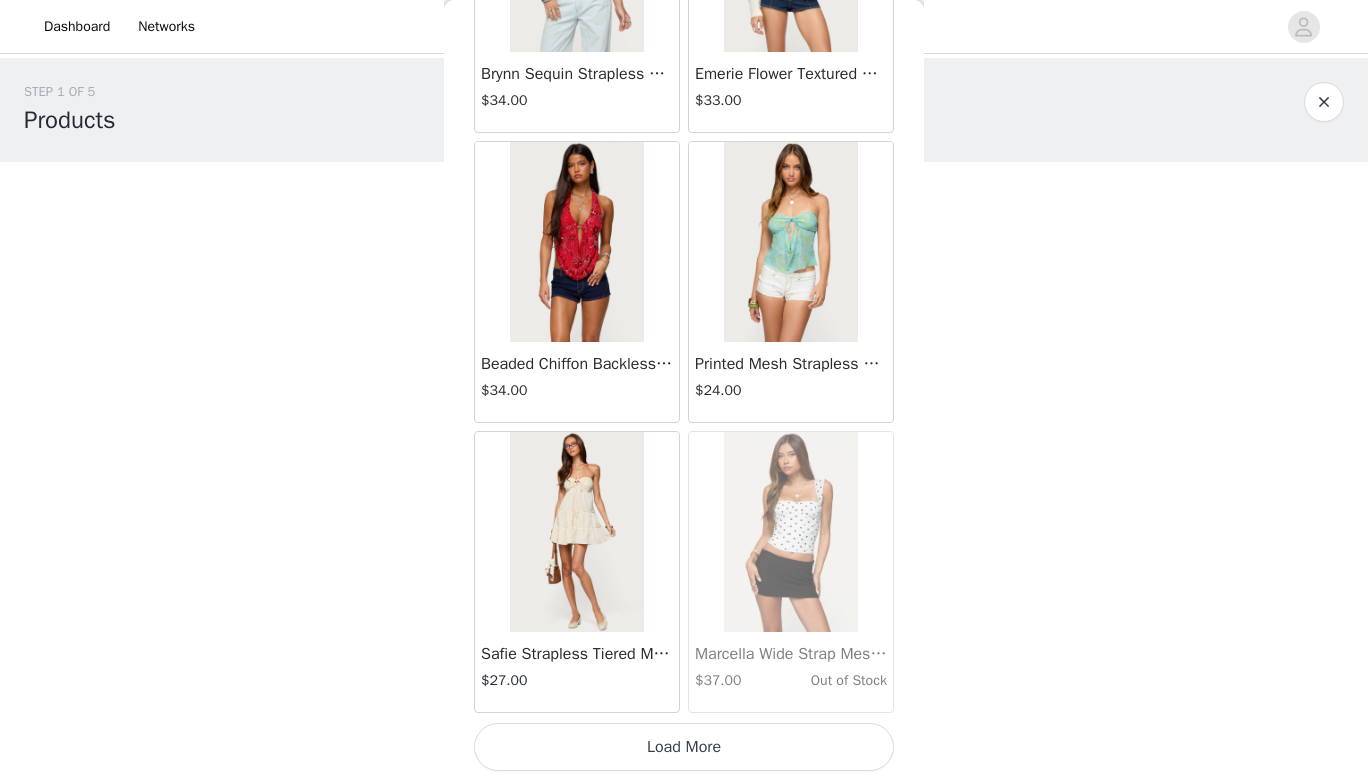 click on "Load More" at bounding box center [684, 747] 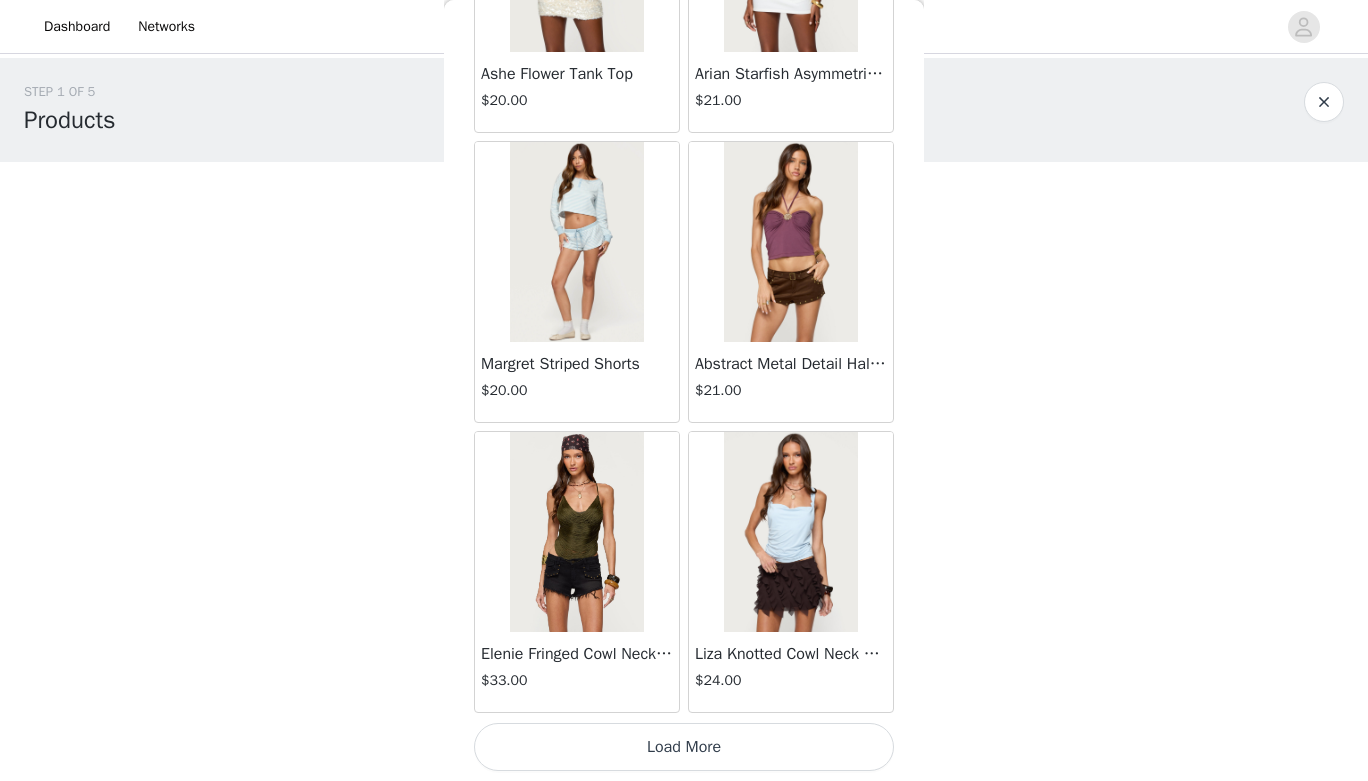 scroll, scrollTop: 54478, scrollLeft: 0, axis: vertical 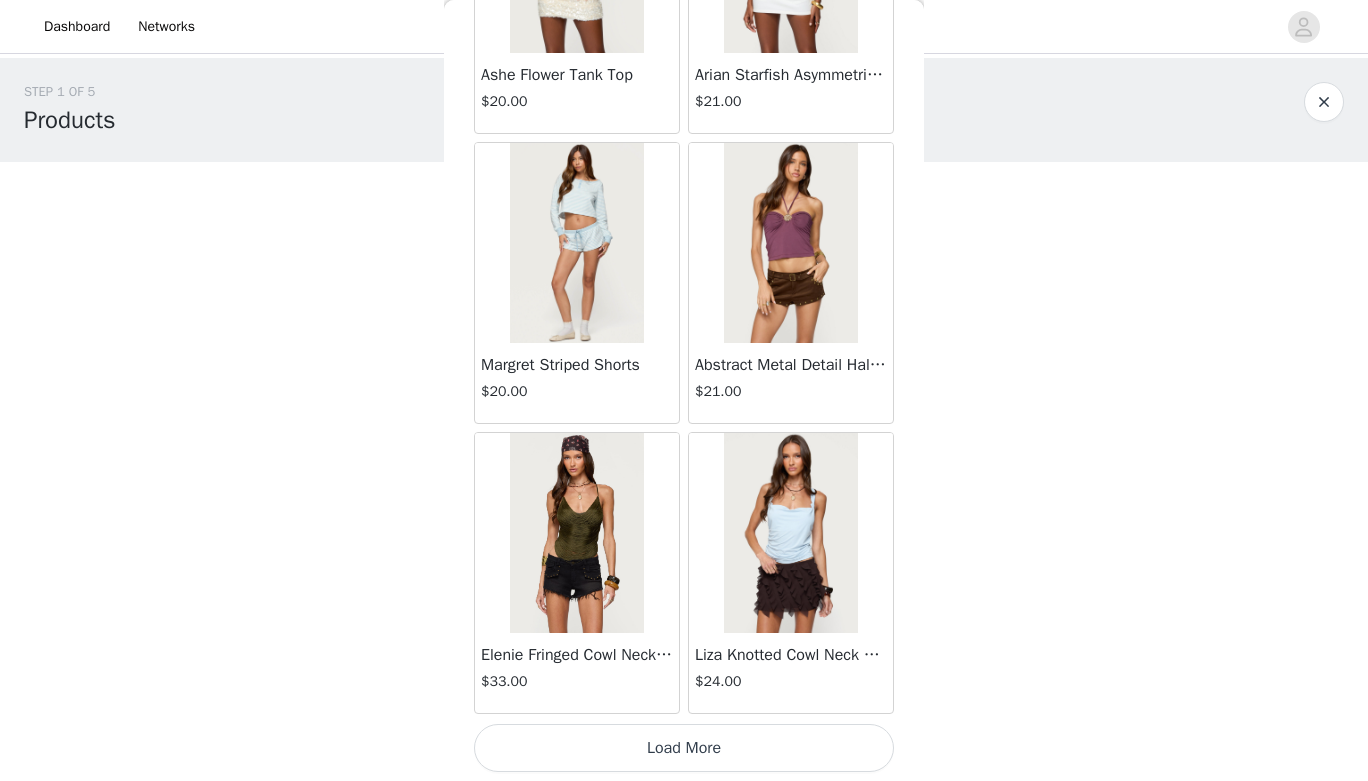 click on "Load More" at bounding box center (684, 748) 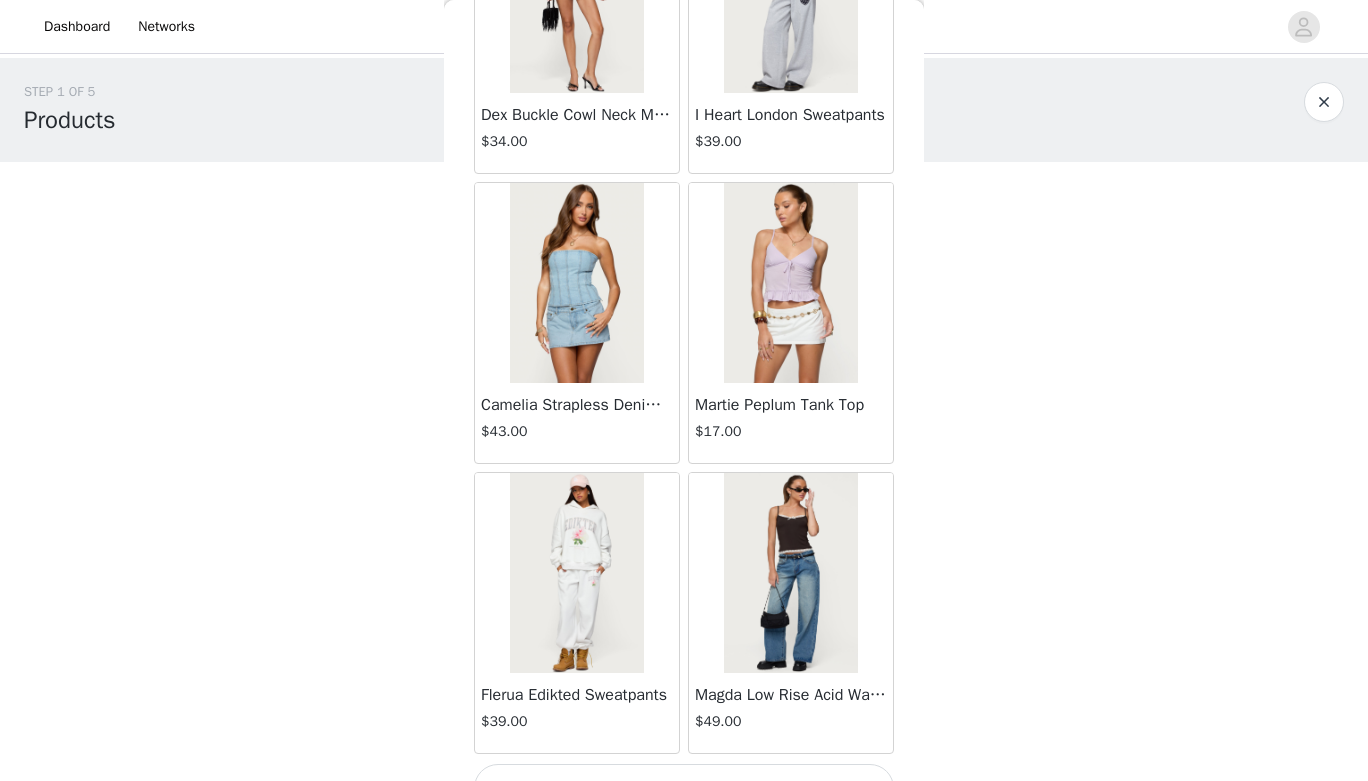 scroll, scrollTop: 57379, scrollLeft: 0, axis: vertical 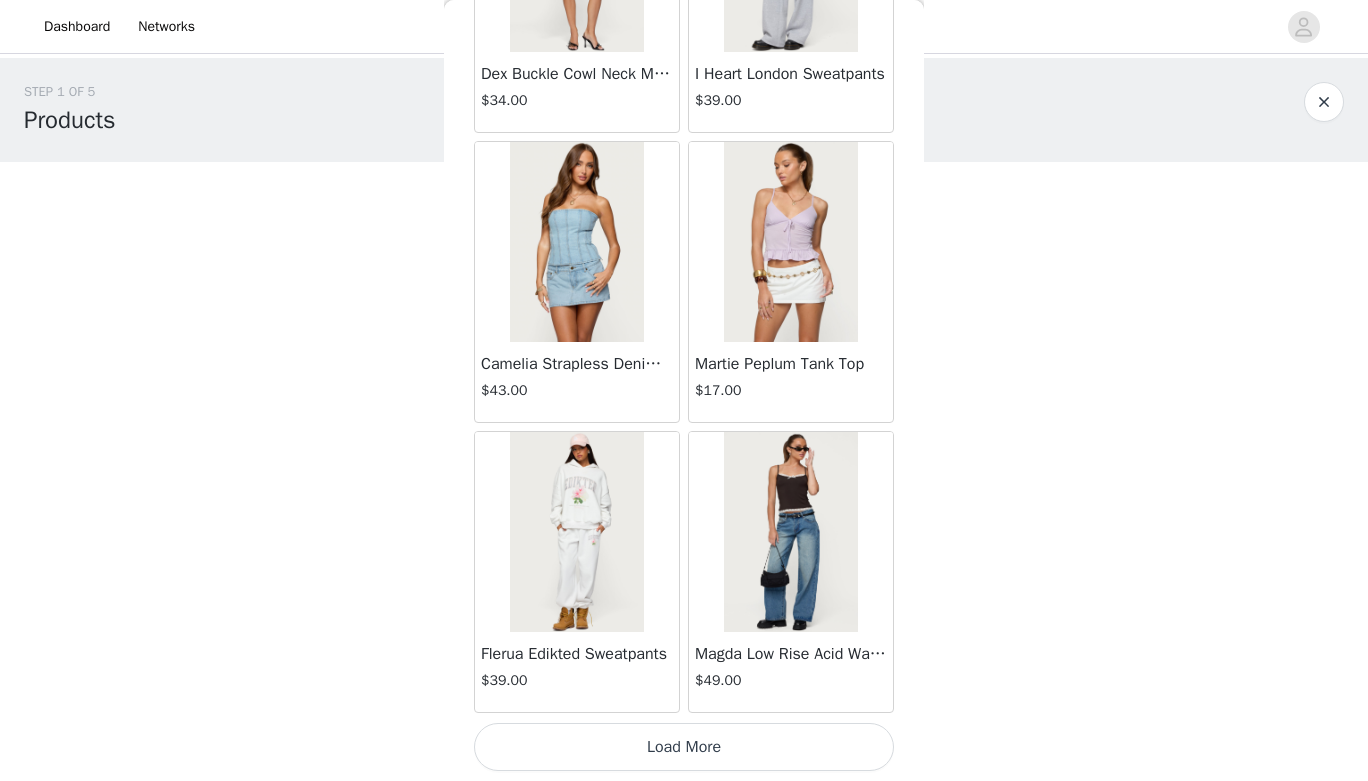 click on "Load More" at bounding box center (684, 747) 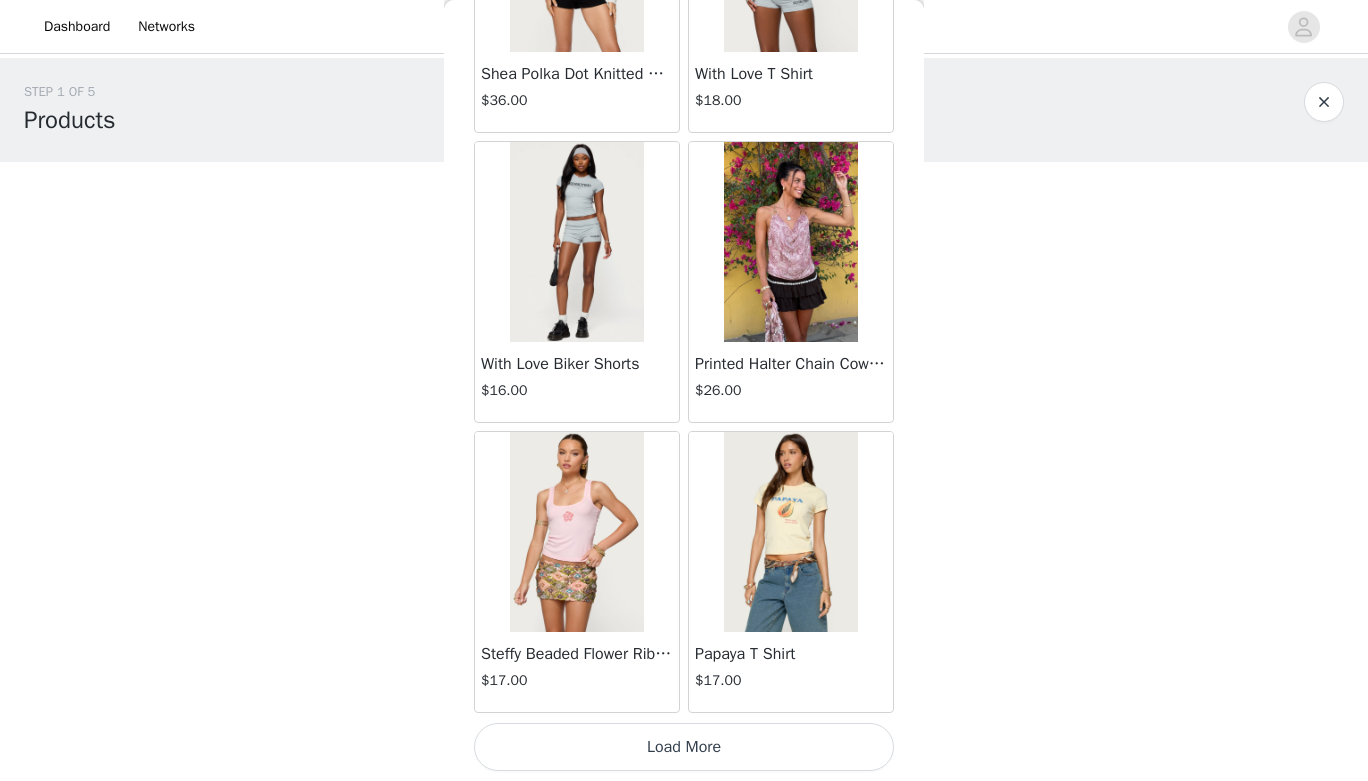 scroll, scrollTop: 60278, scrollLeft: 0, axis: vertical 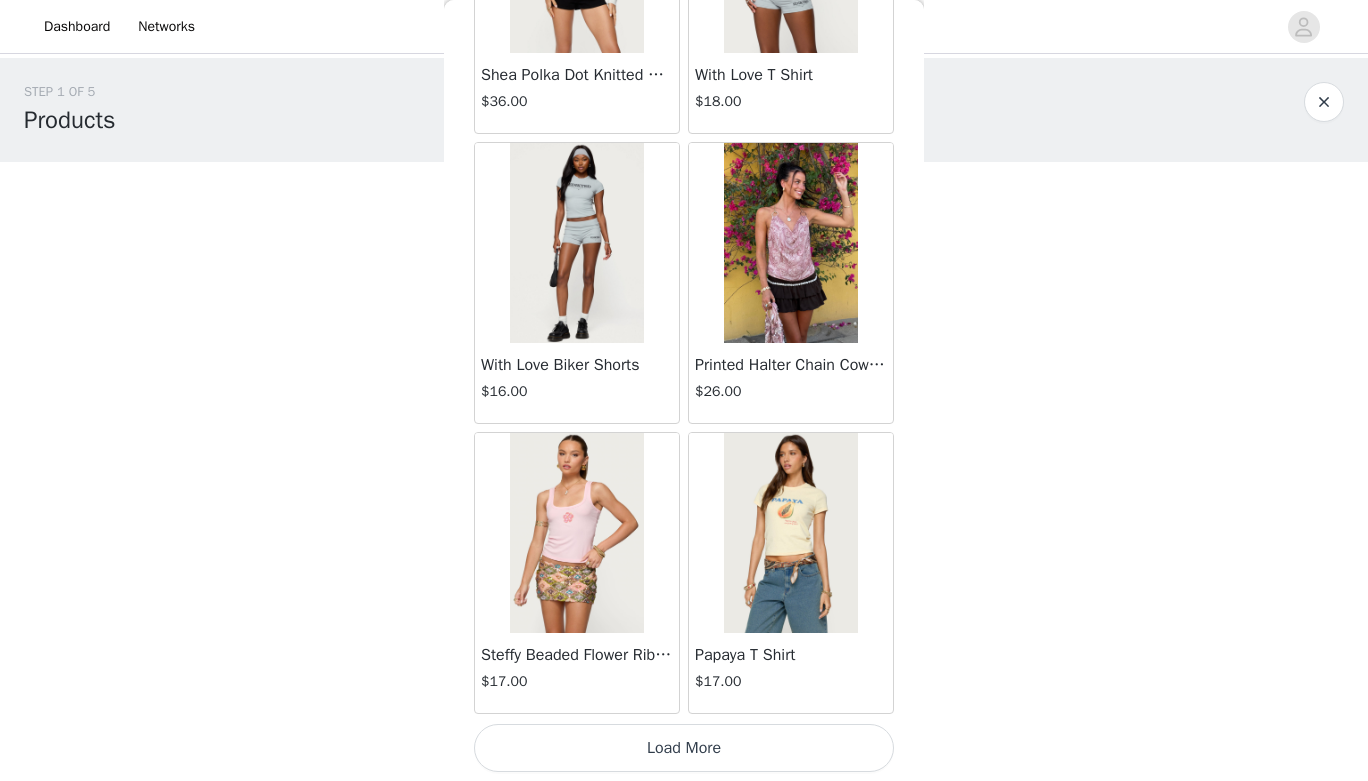 click on "Load More" at bounding box center (684, 748) 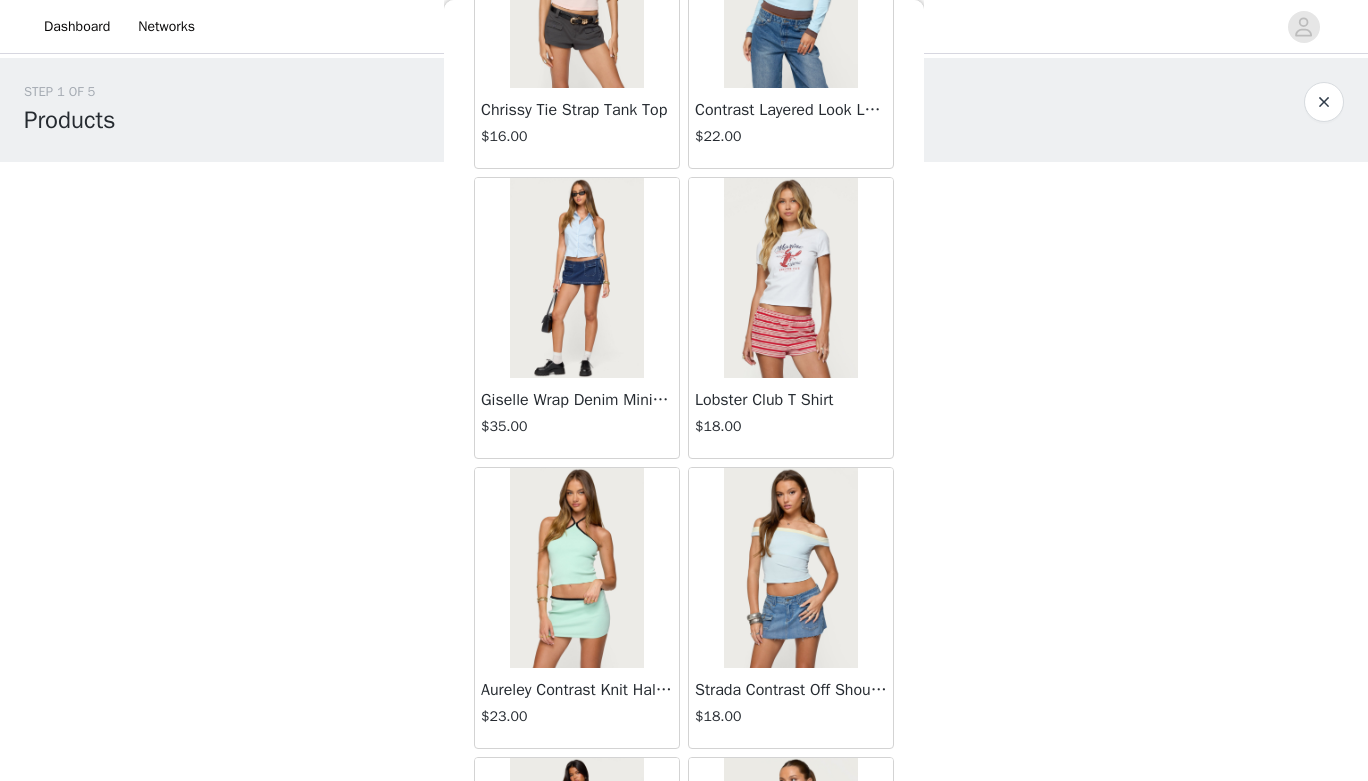 scroll, scrollTop: 63179, scrollLeft: 0, axis: vertical 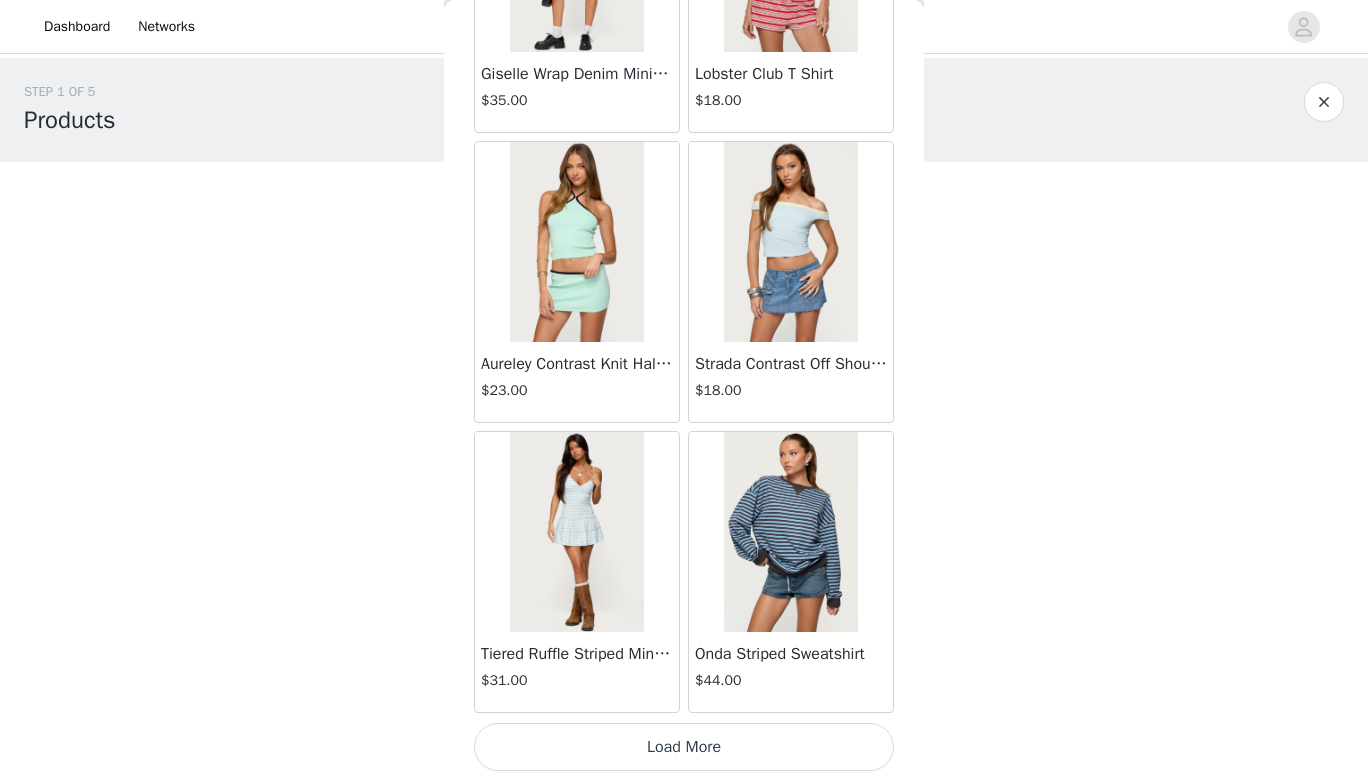 click on "Load More" at bounding box center (684, 747) 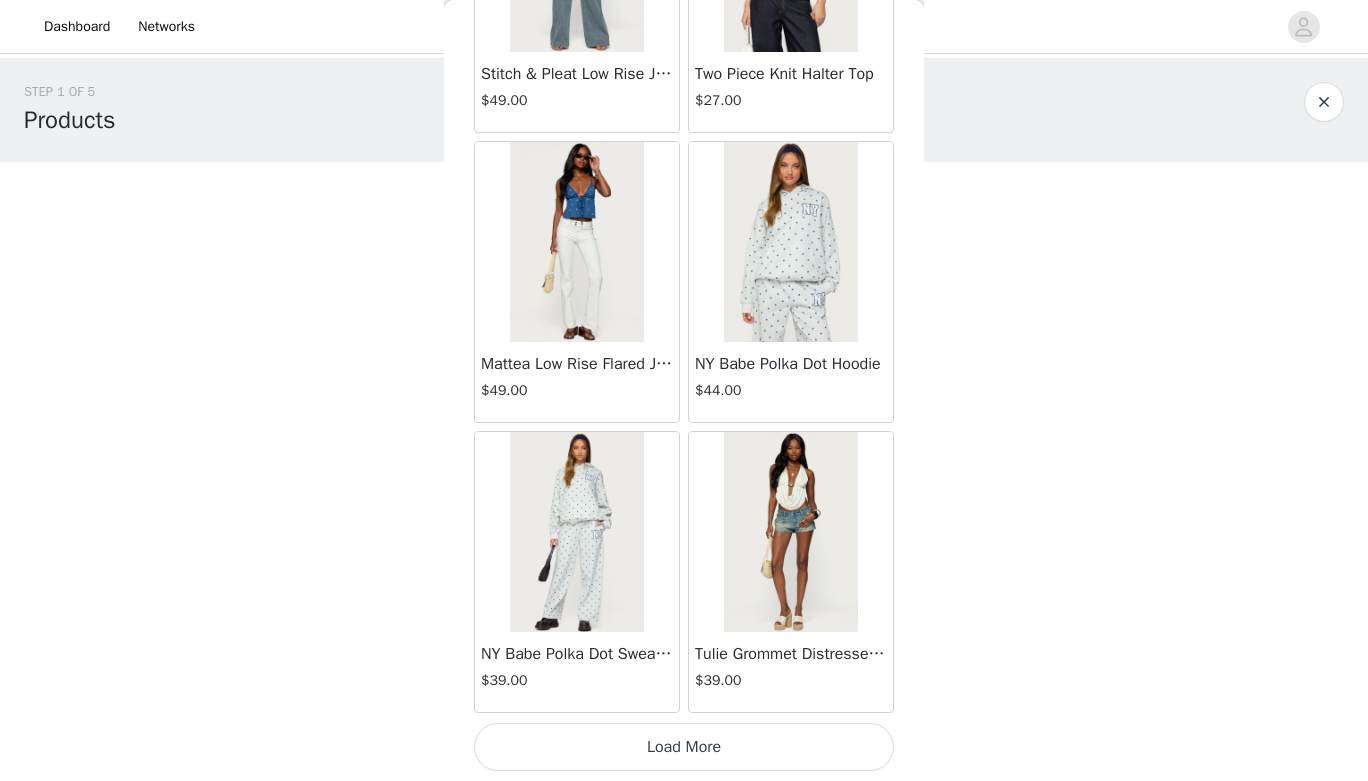 scroll, scrollTop: 66078, scrollLeft: 0, axis: vertical 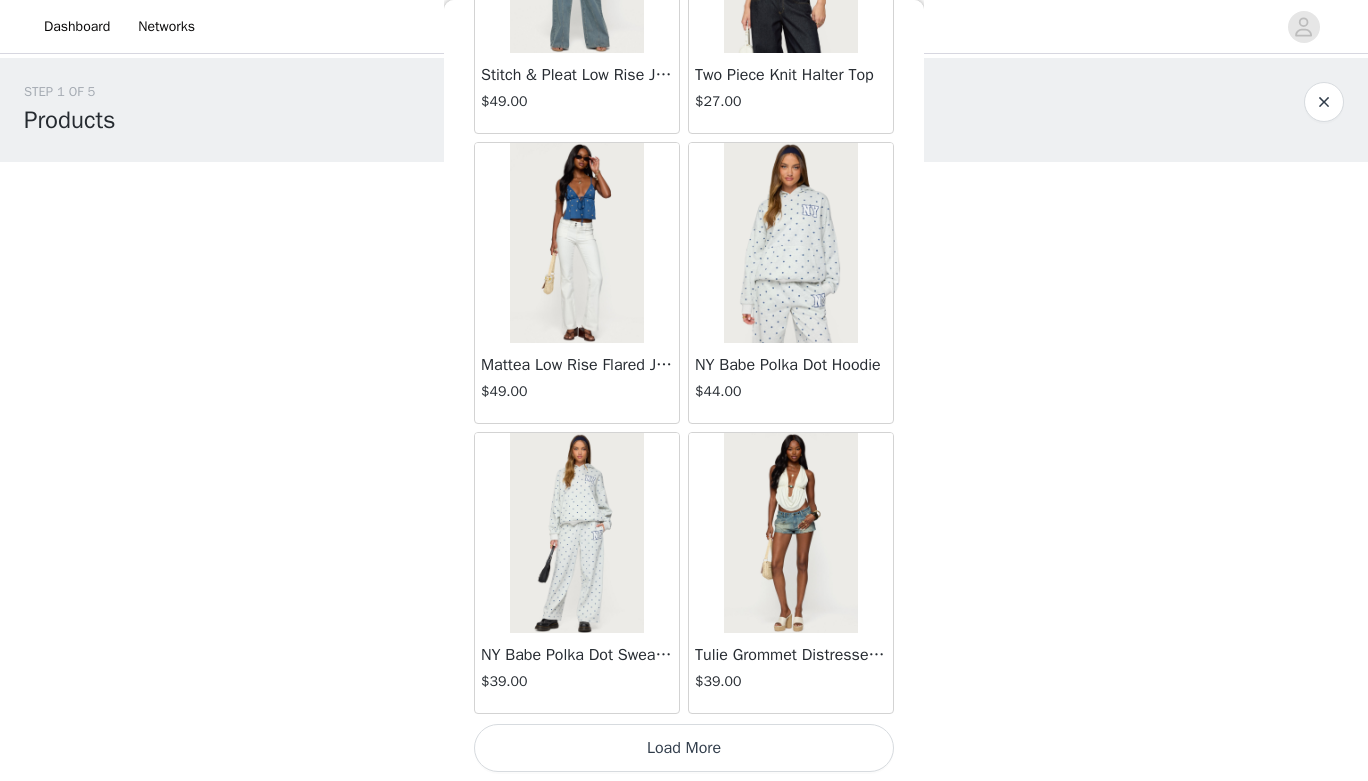 click on "Load More" at bounding box center [684, 748] 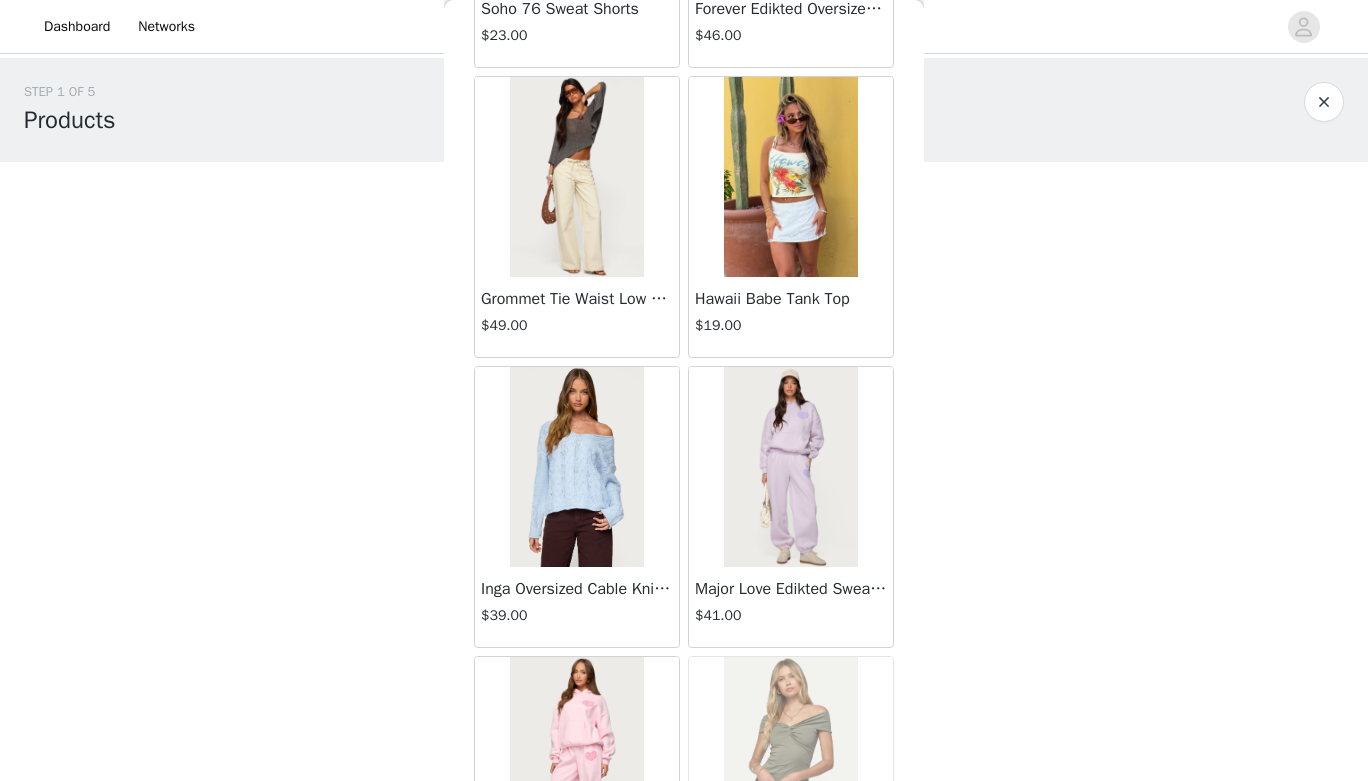 scroll, scrollTop: 67315, scrollLeft: 0, axis: vertical 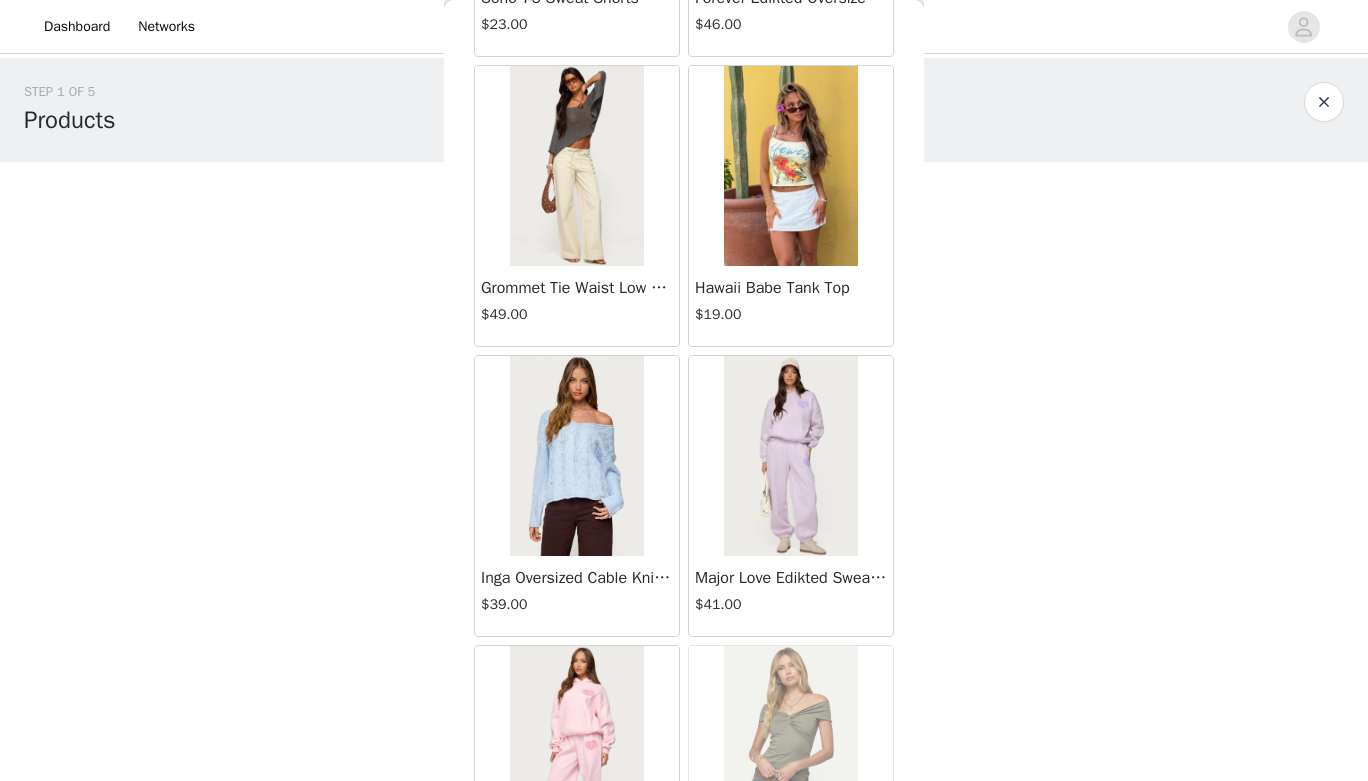 click at bounding box center (576, 166) 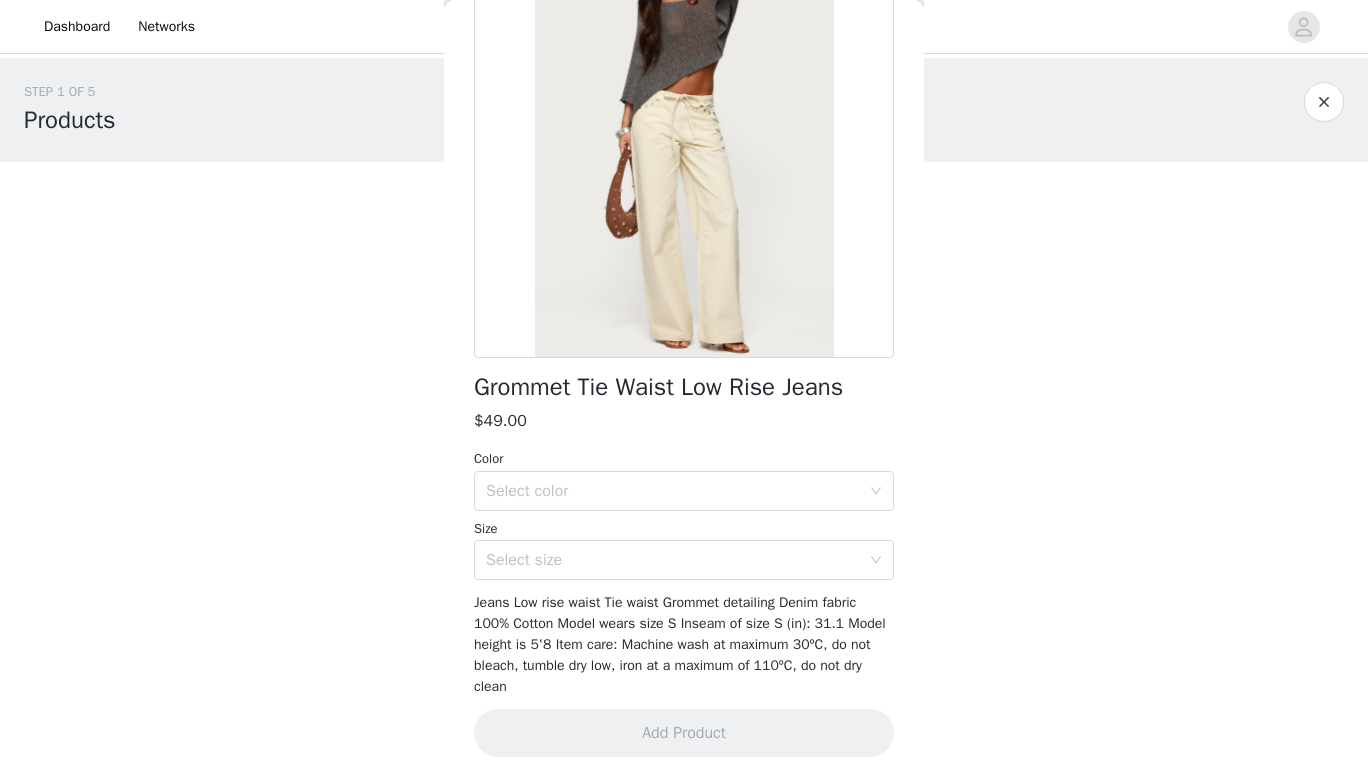 scroll, scrollTop: 191, scrollLeft: 0, axis: vertical 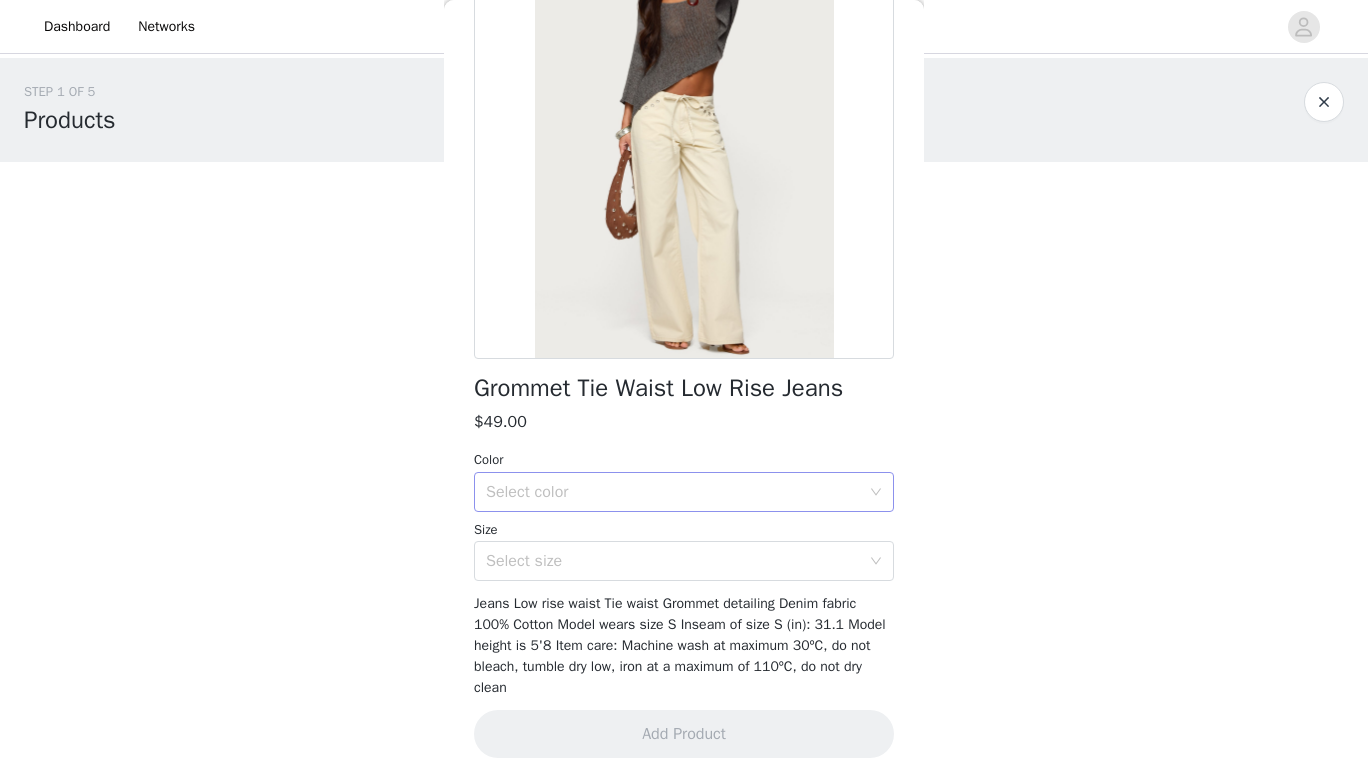 click on "Select color" at bounding box center [677, 492] 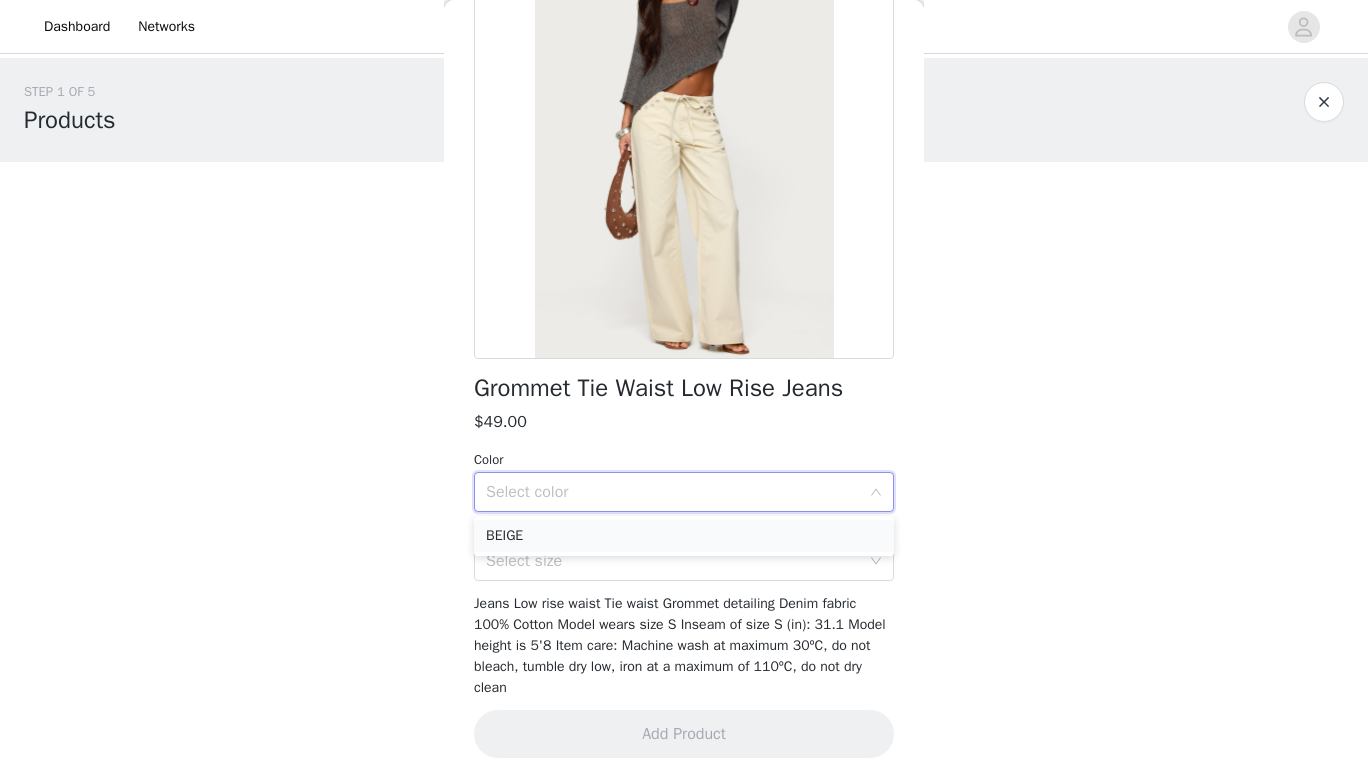 click on "BEIGE" at bounding box center (684, 536) 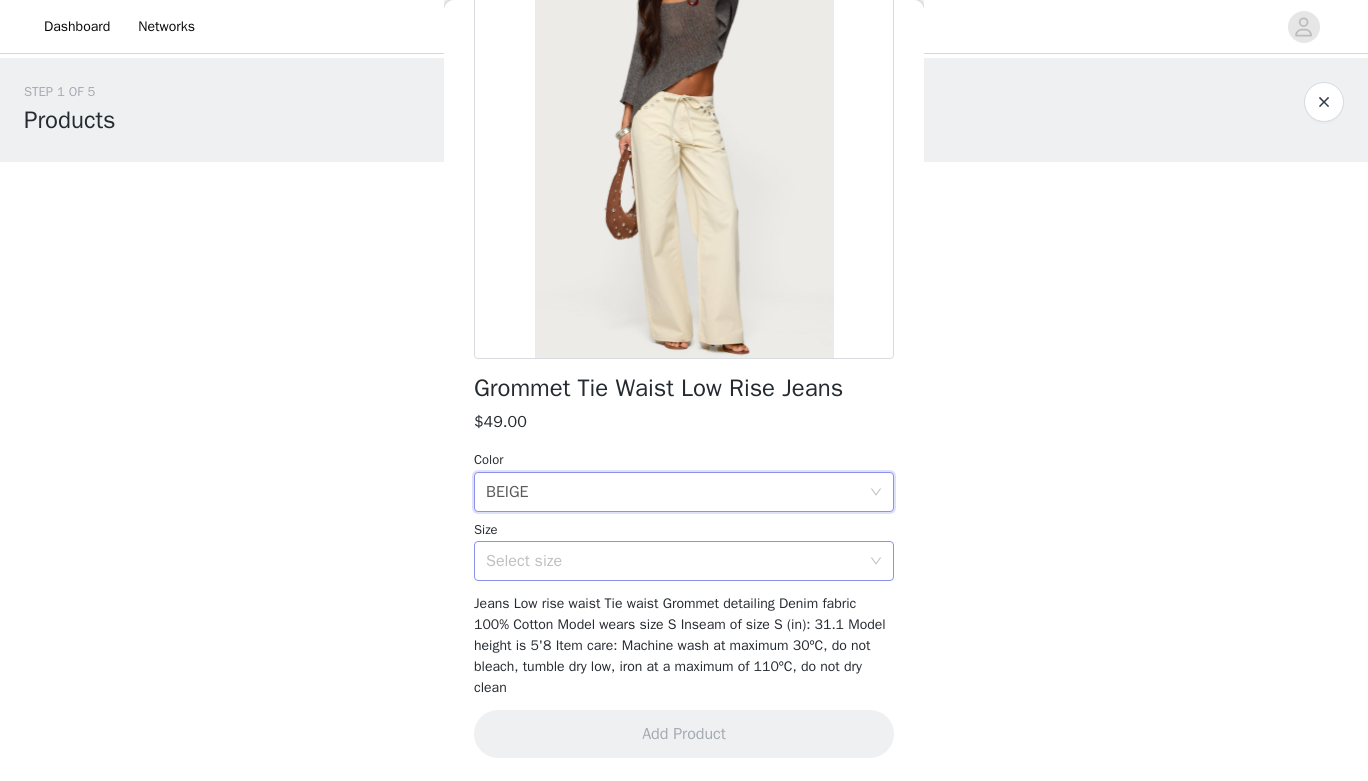 click on "Select size" at bounding box center [673, 561] 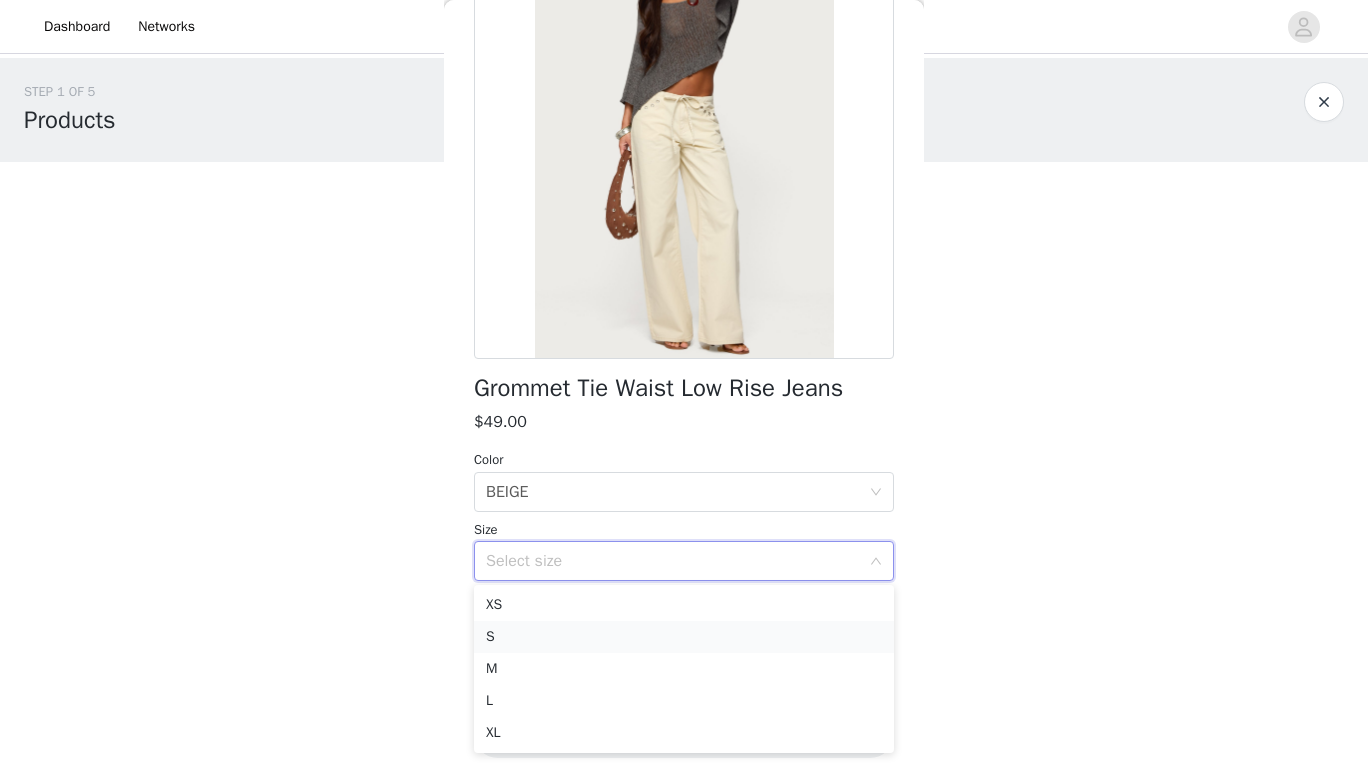 click on "S" at bounding box center [684, 637] 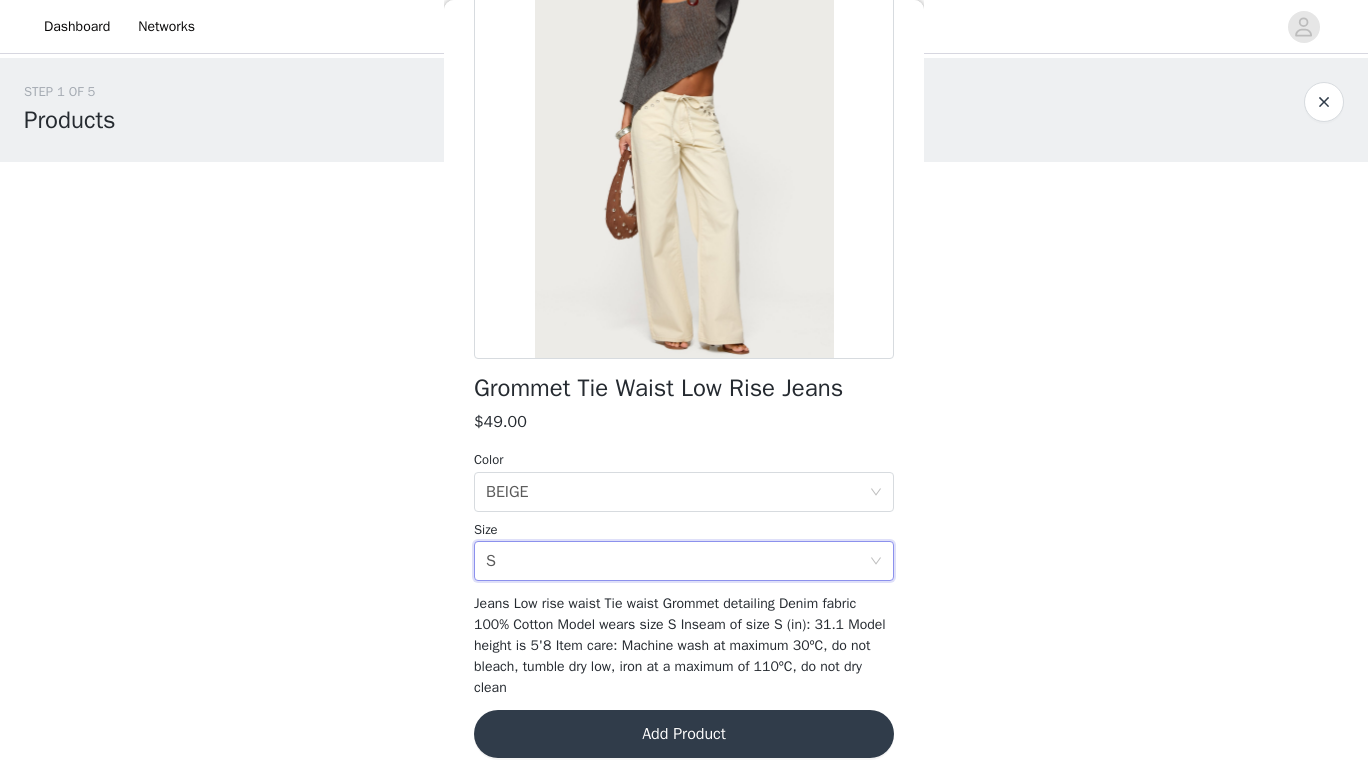 scroll, scrollTop: 192, scrollLeft: 0, axis: vertical 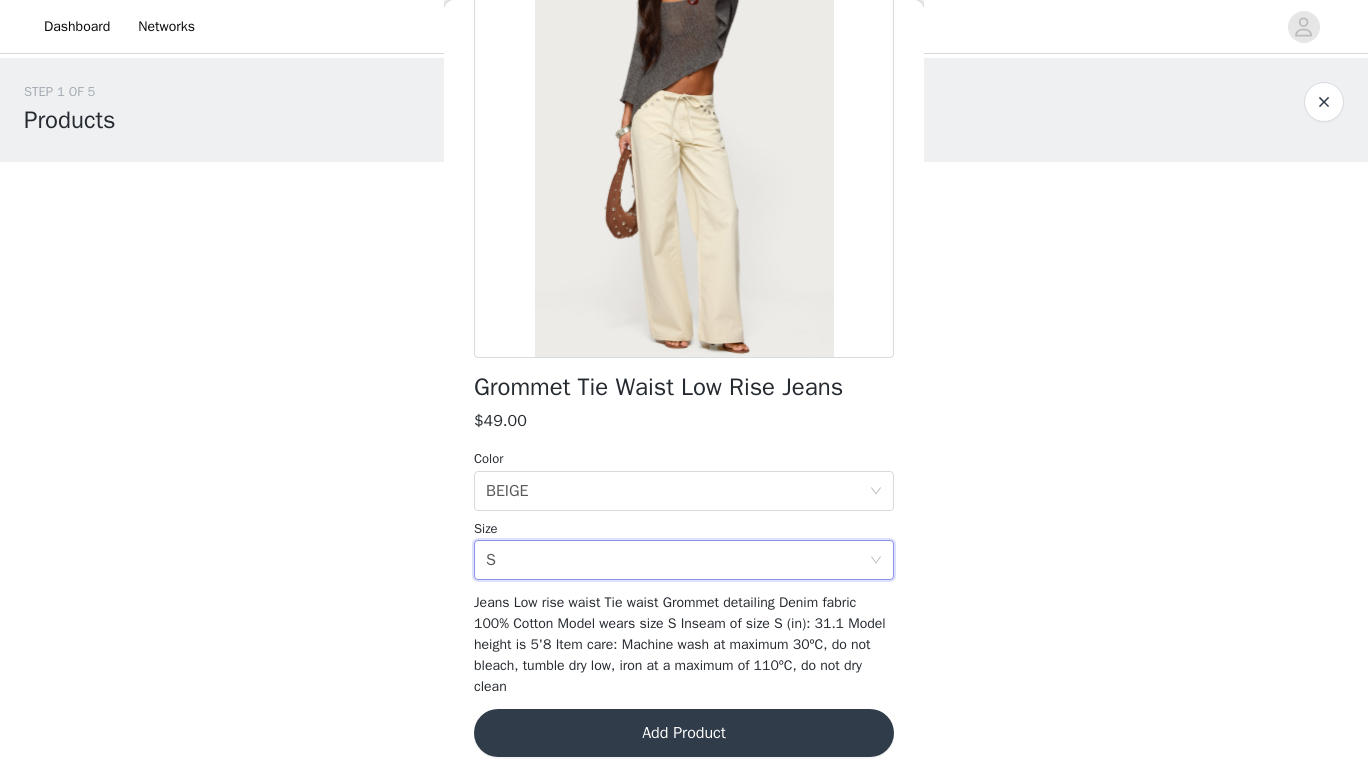 click on "Add Product" at bounding box center [684, 733] 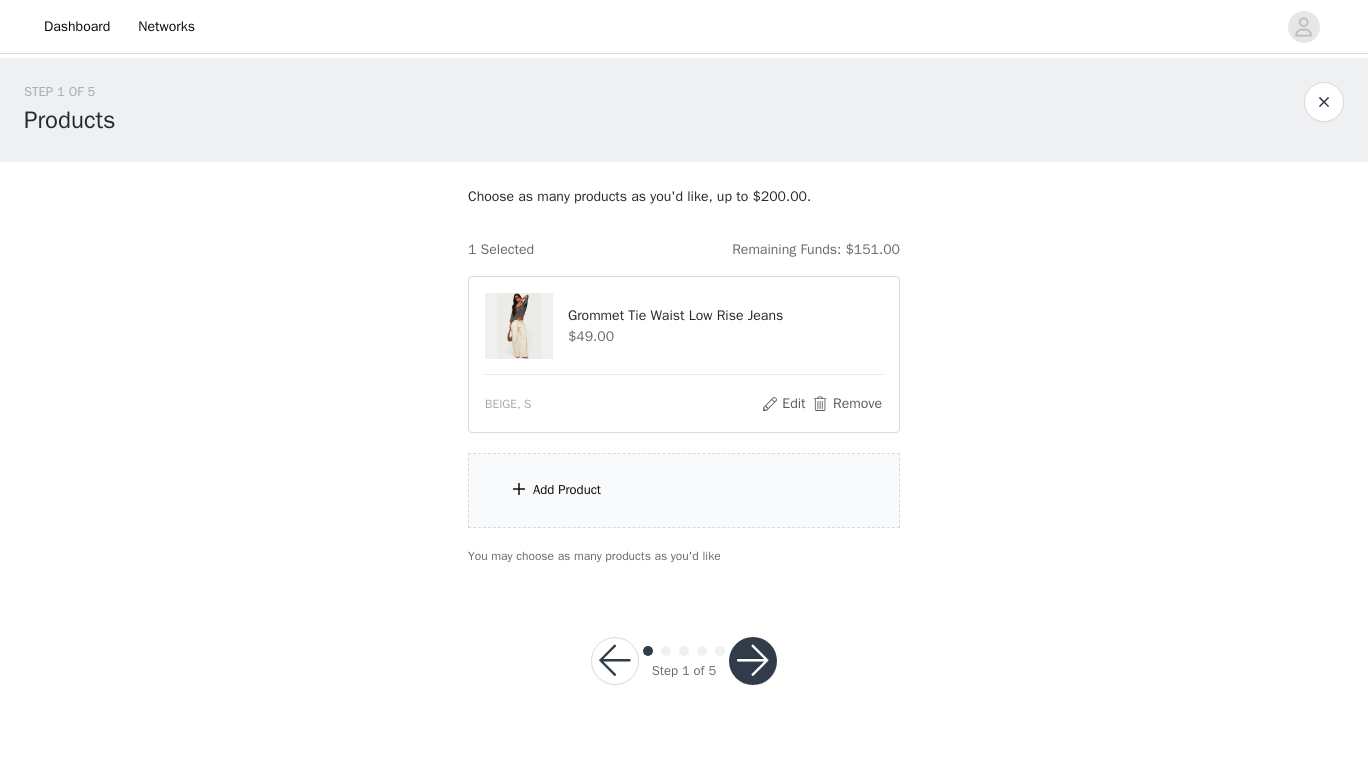click on "Add Product" at bounding box center (567, 490) 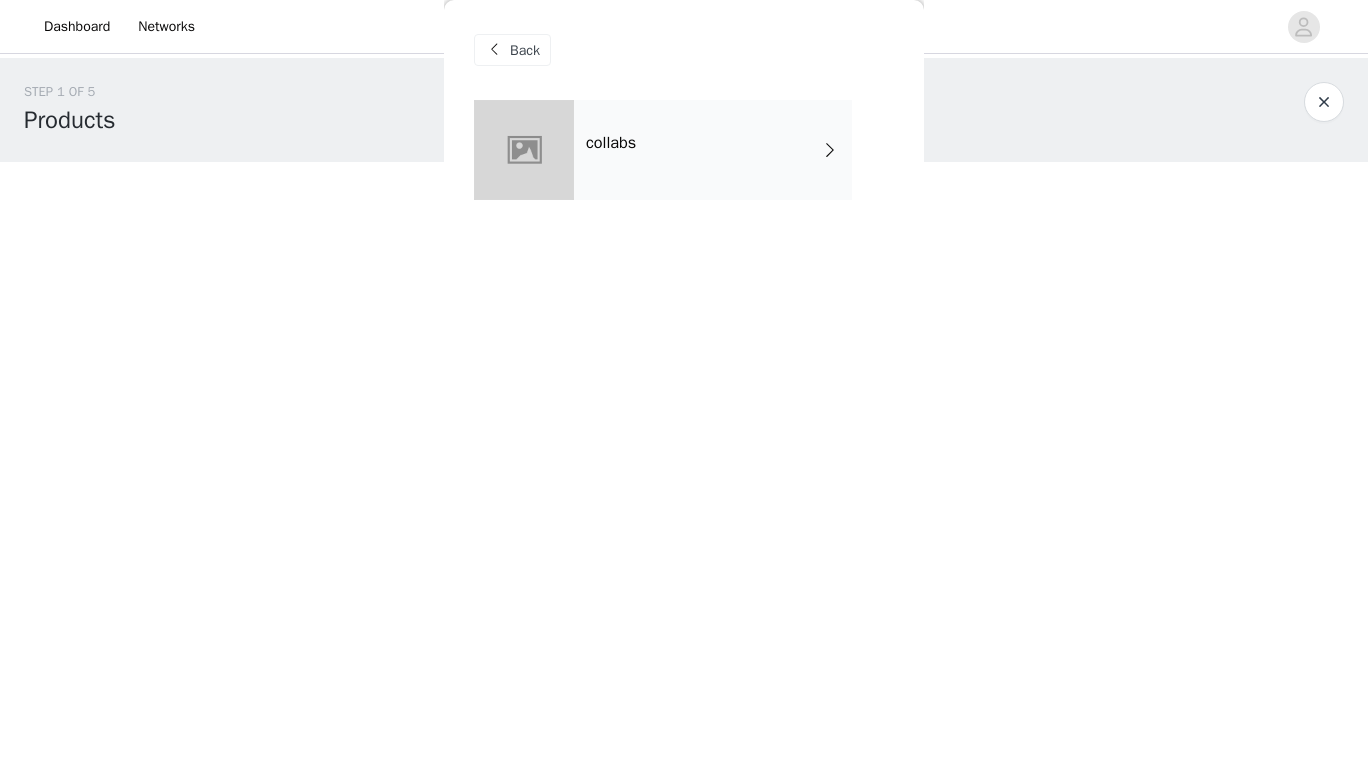 click on "collabs" at bounding box center [713, 150] 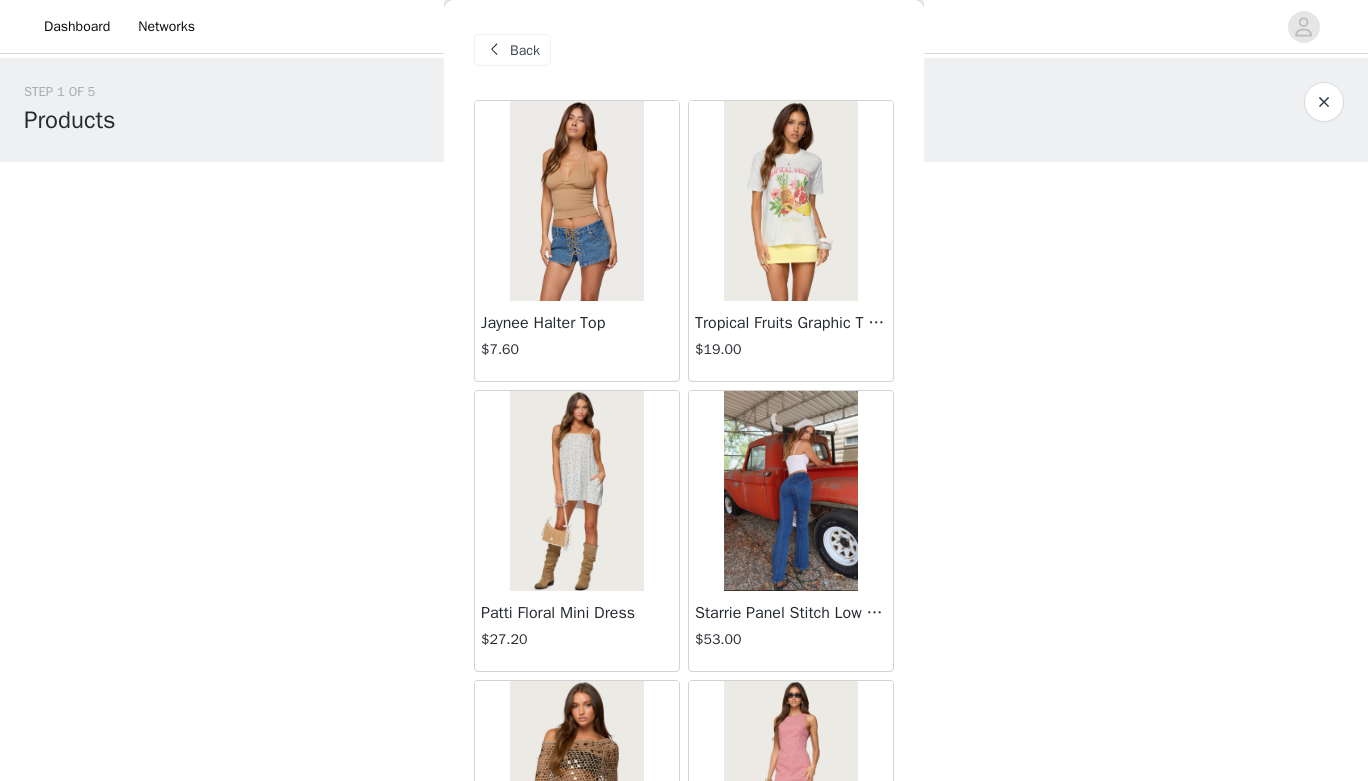 scroll, scrollTop: 2279, scrollLeft: 0, axis: vertical 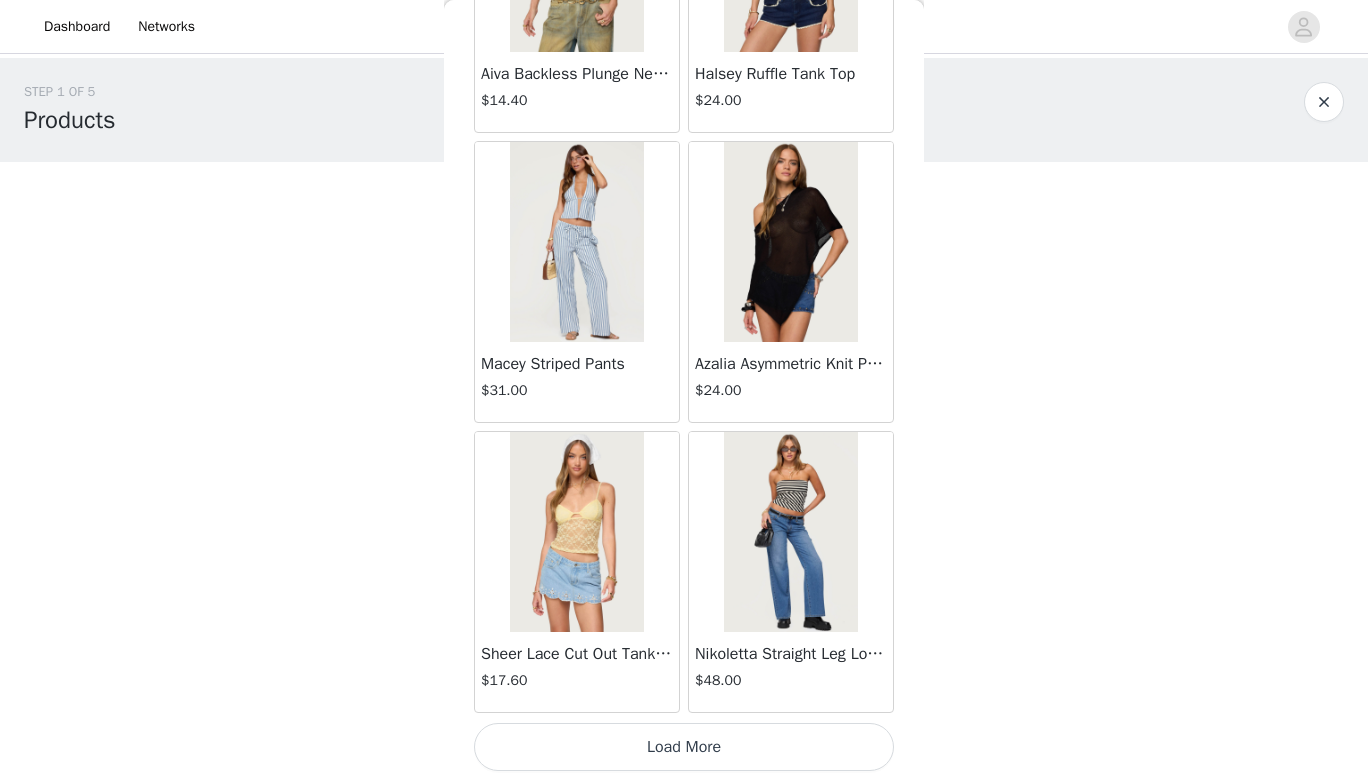 click on "Load More" at bounding box center (684, 747) 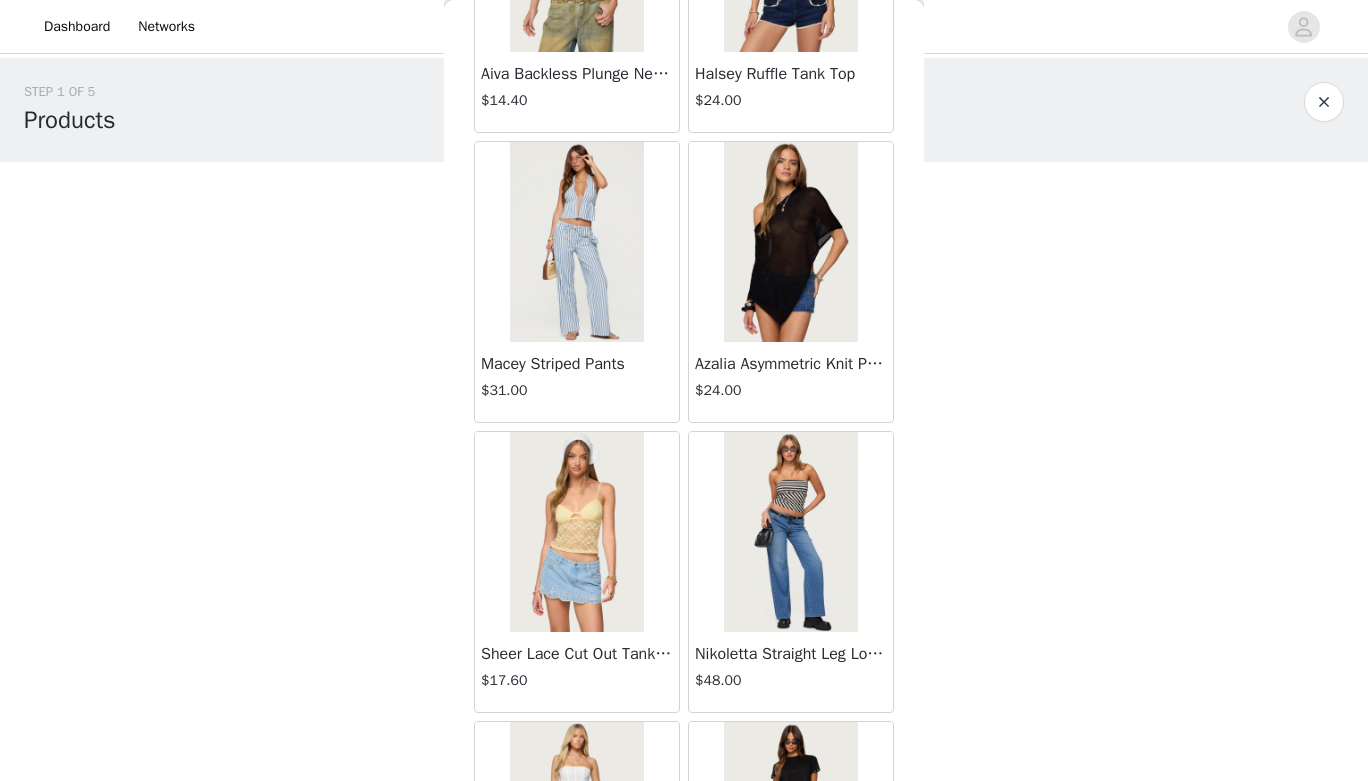 scroll, scrollTop: 0, scrollLeft: 0, axis: both 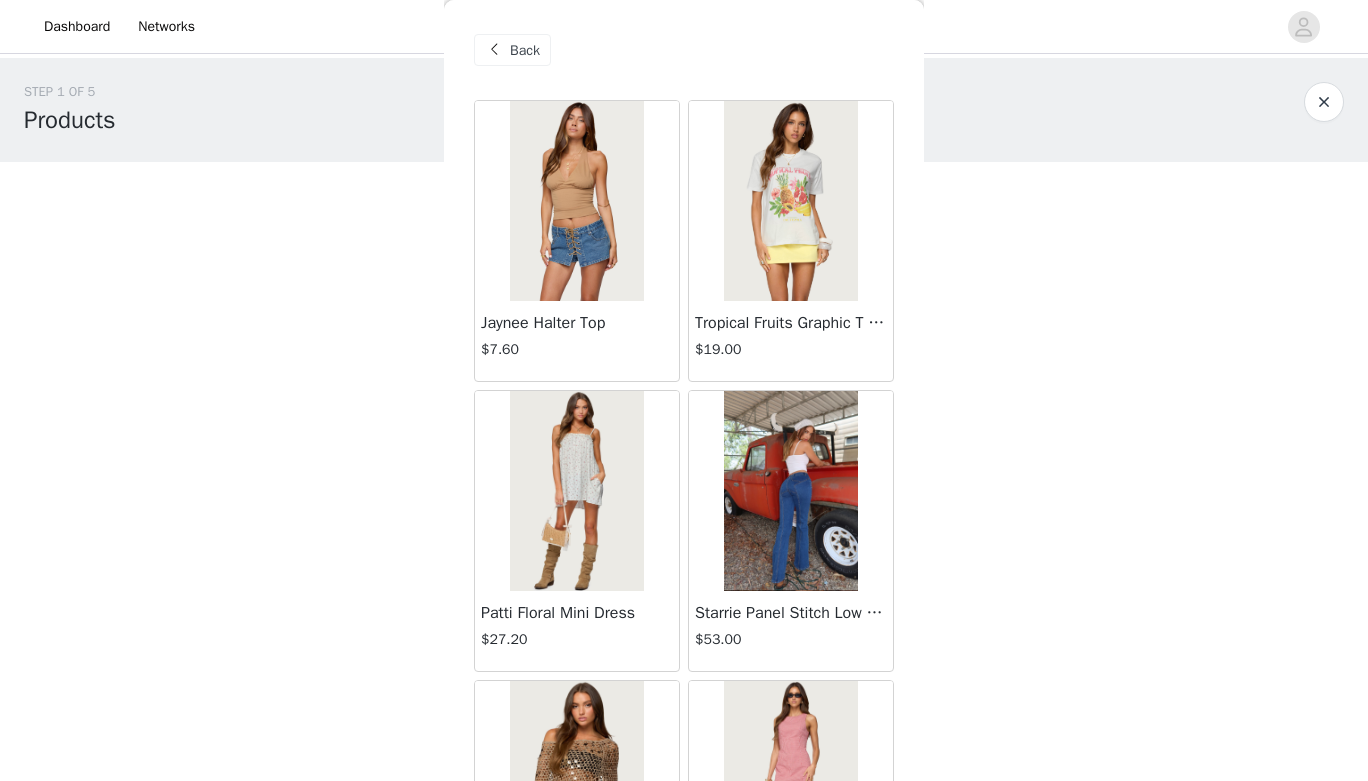 click on "Back" at bounding box center [512, 50] 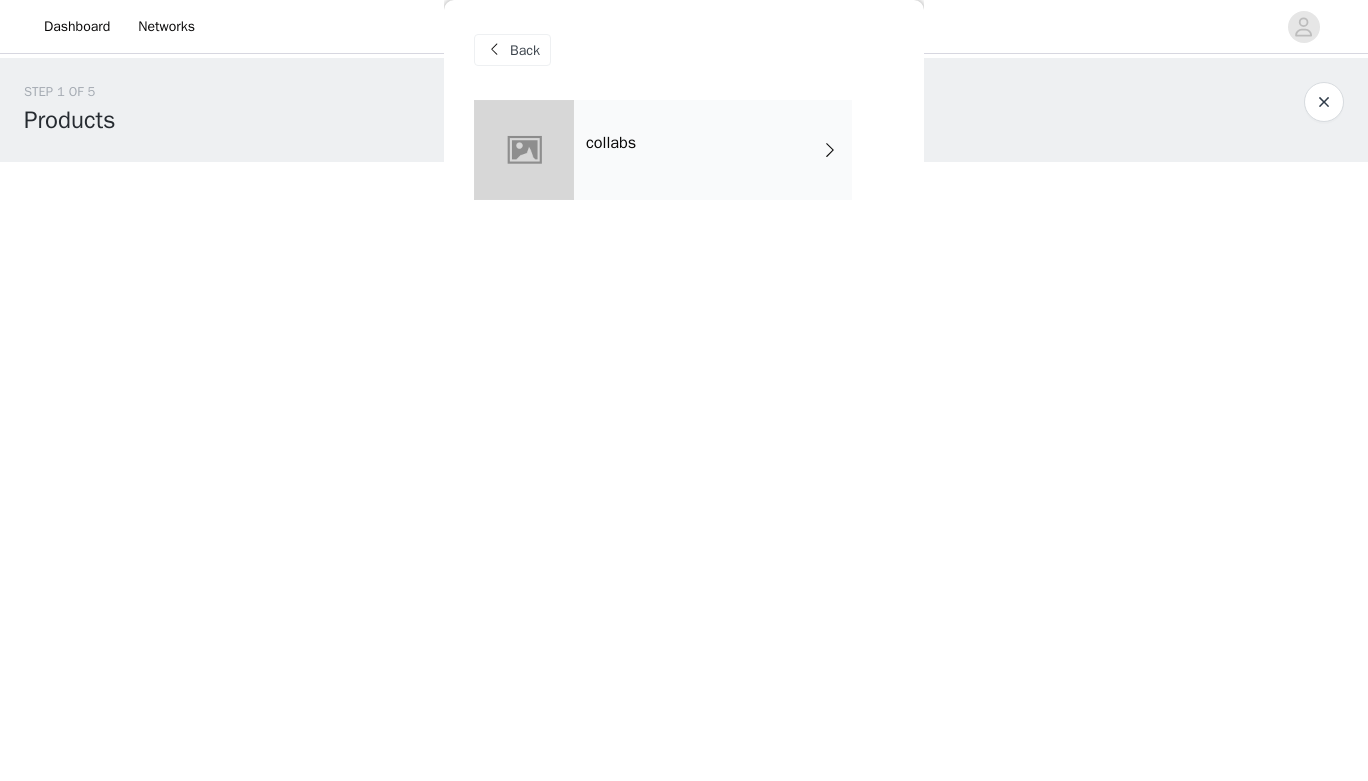 click at bounding box center (494, 50) 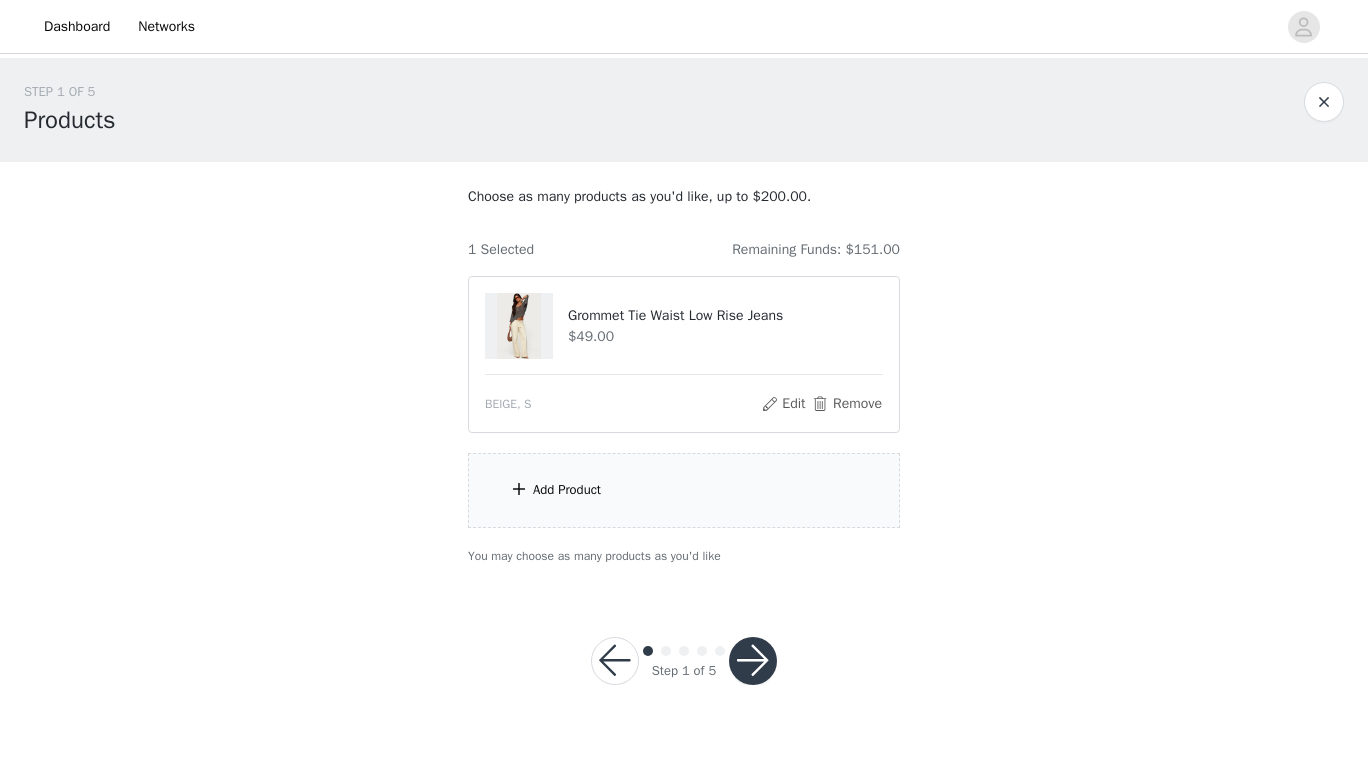 click on "Add Product" at bounding box center [567, 490] 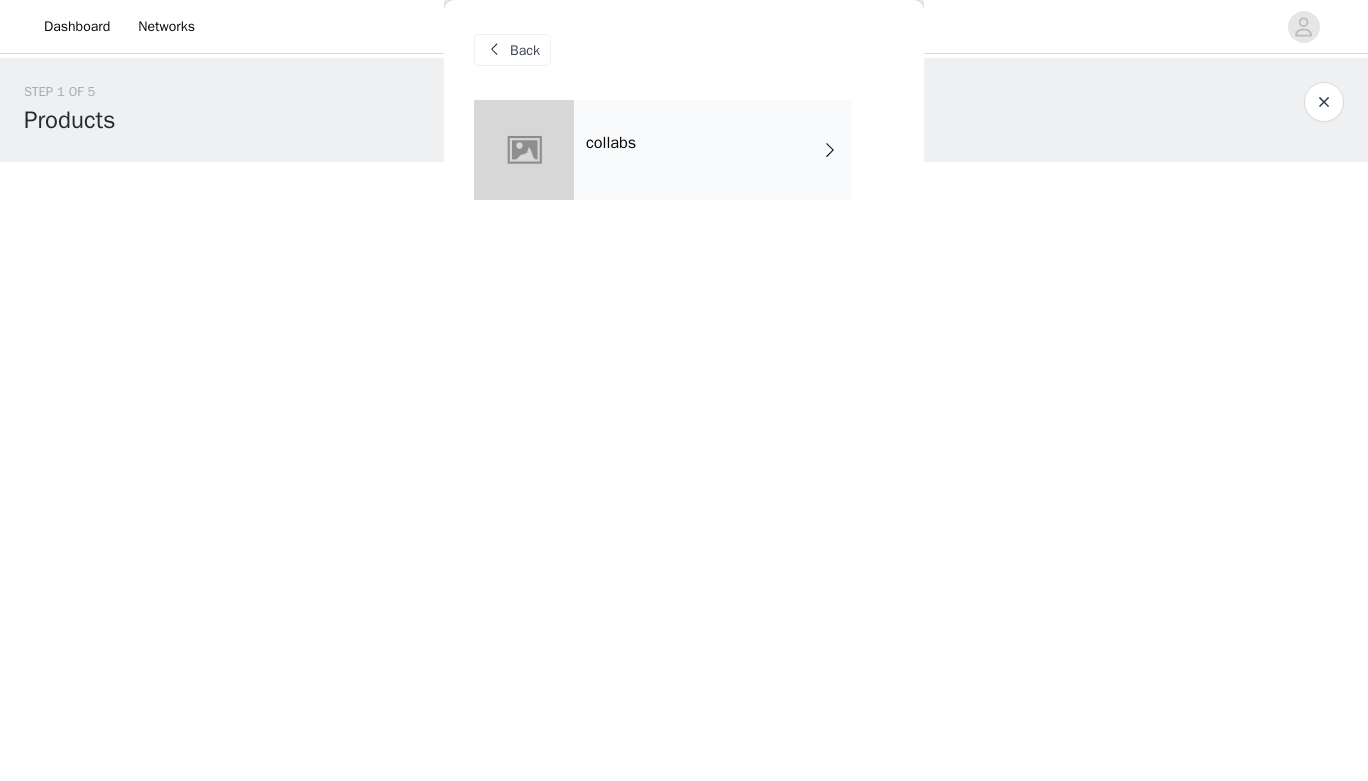 click on "collabs" at bounding box center [713, 150] 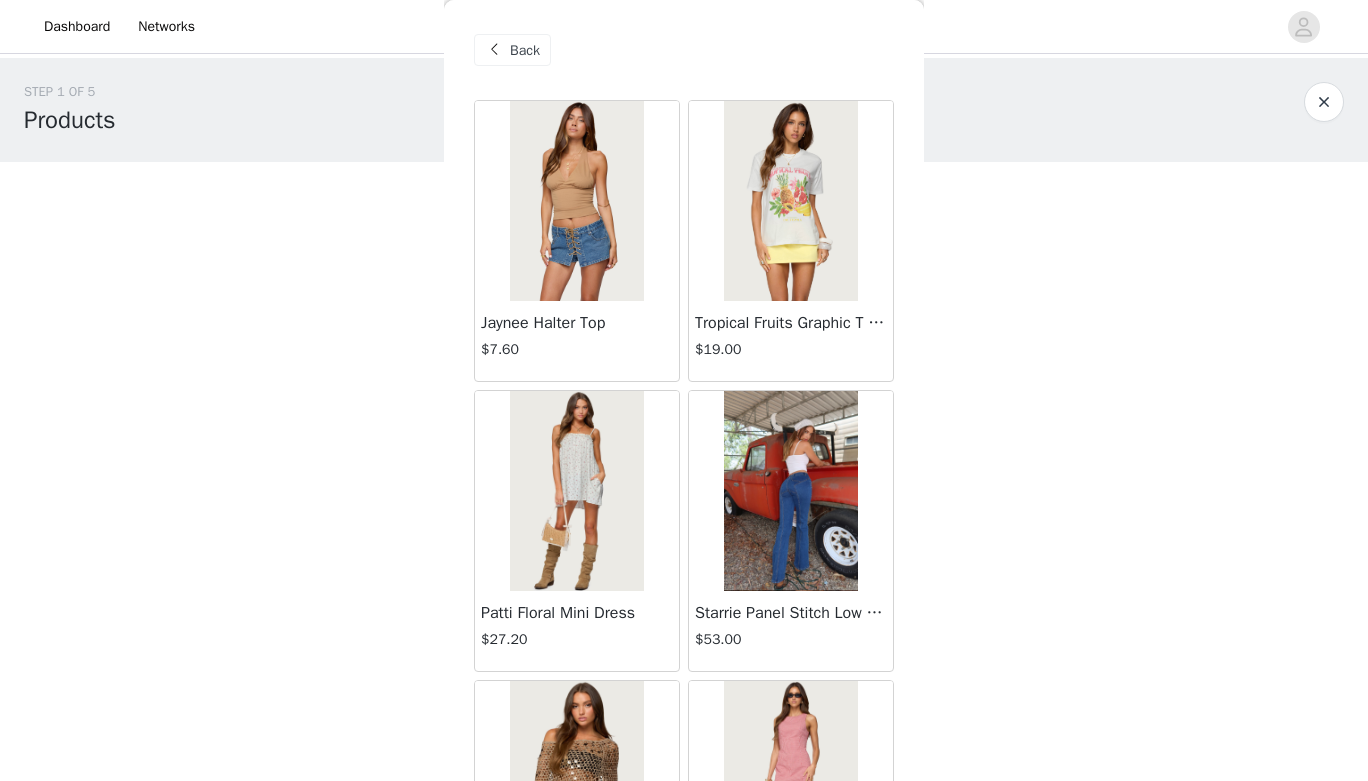 scroll, scrollTop: 2279, scrollLeft: 0, axis: vertical 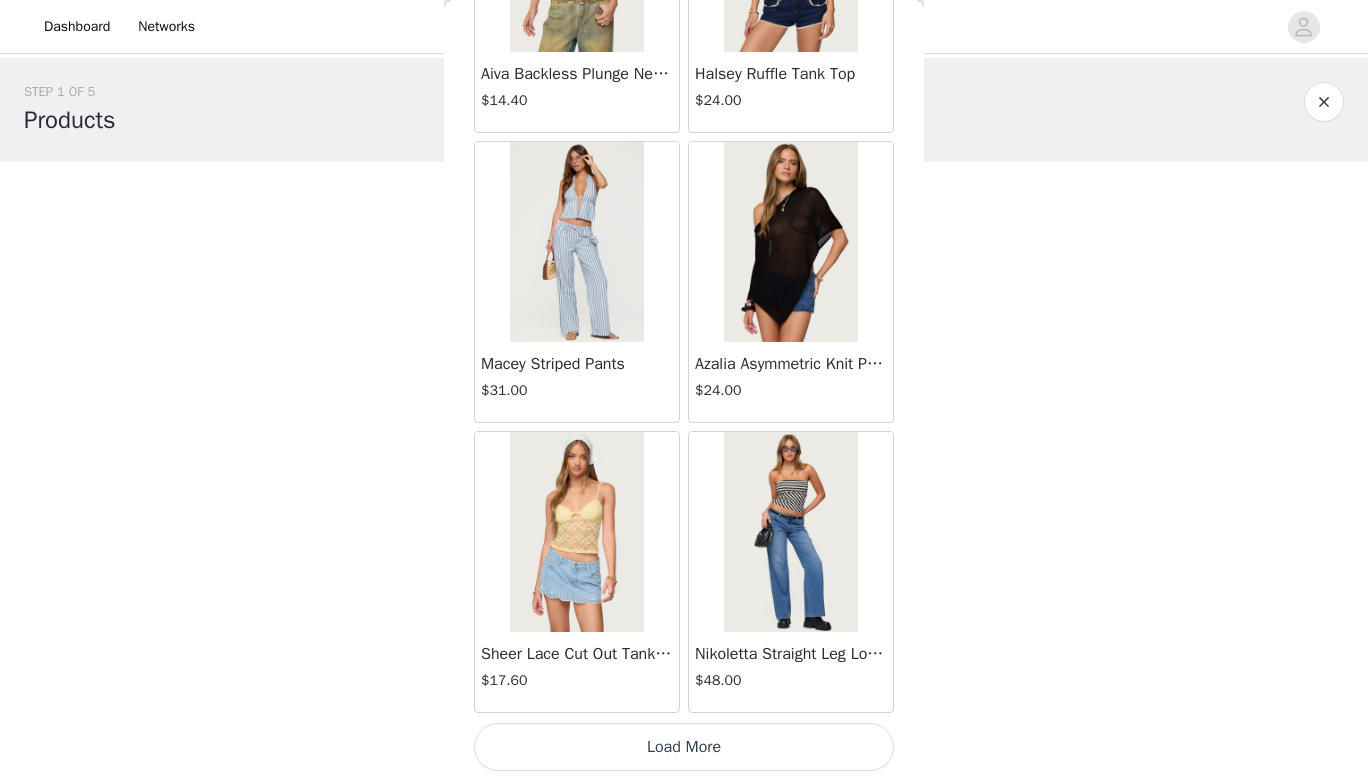 click on "Load More" at bounding box center [684, 747] 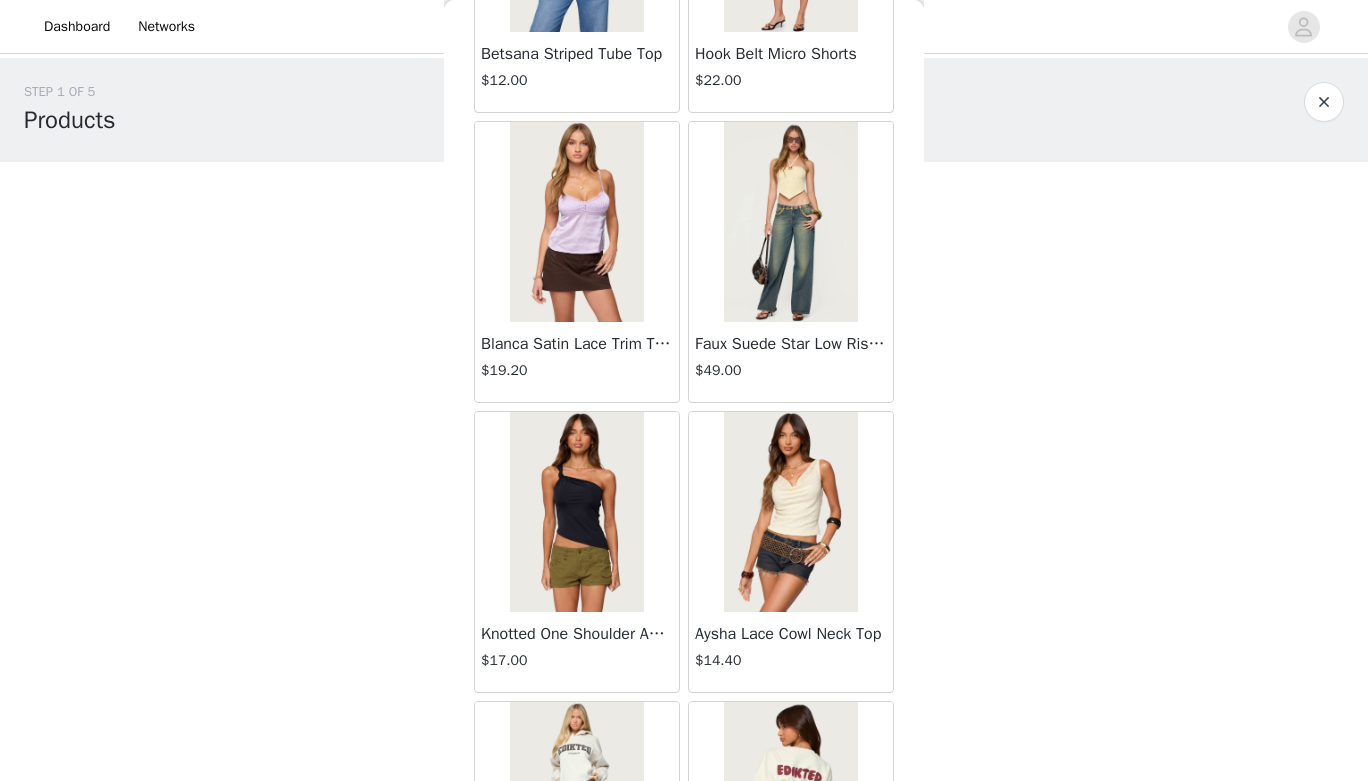 scroll, scrollTop: 5179, scrollLeft: 0, axis: vertical 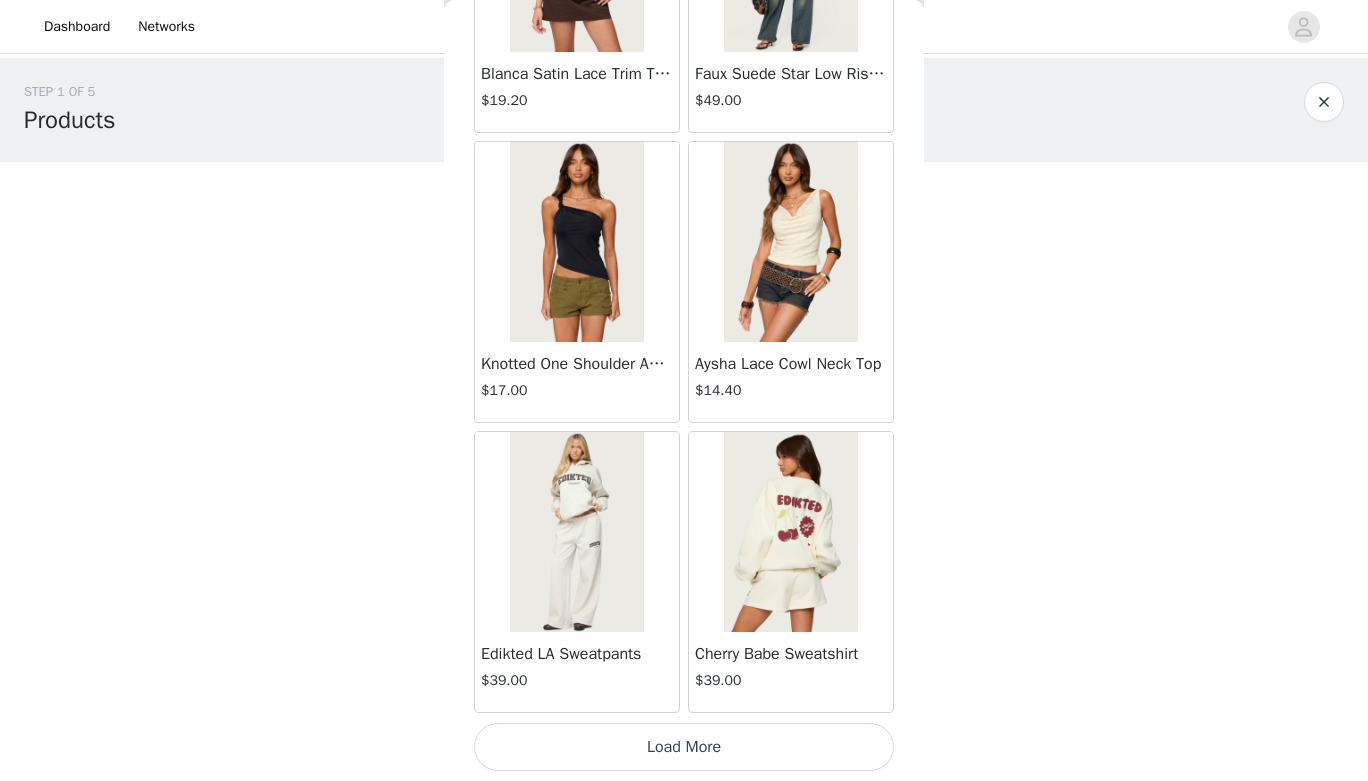 click on "Load More" at bounding box center [684, 747] 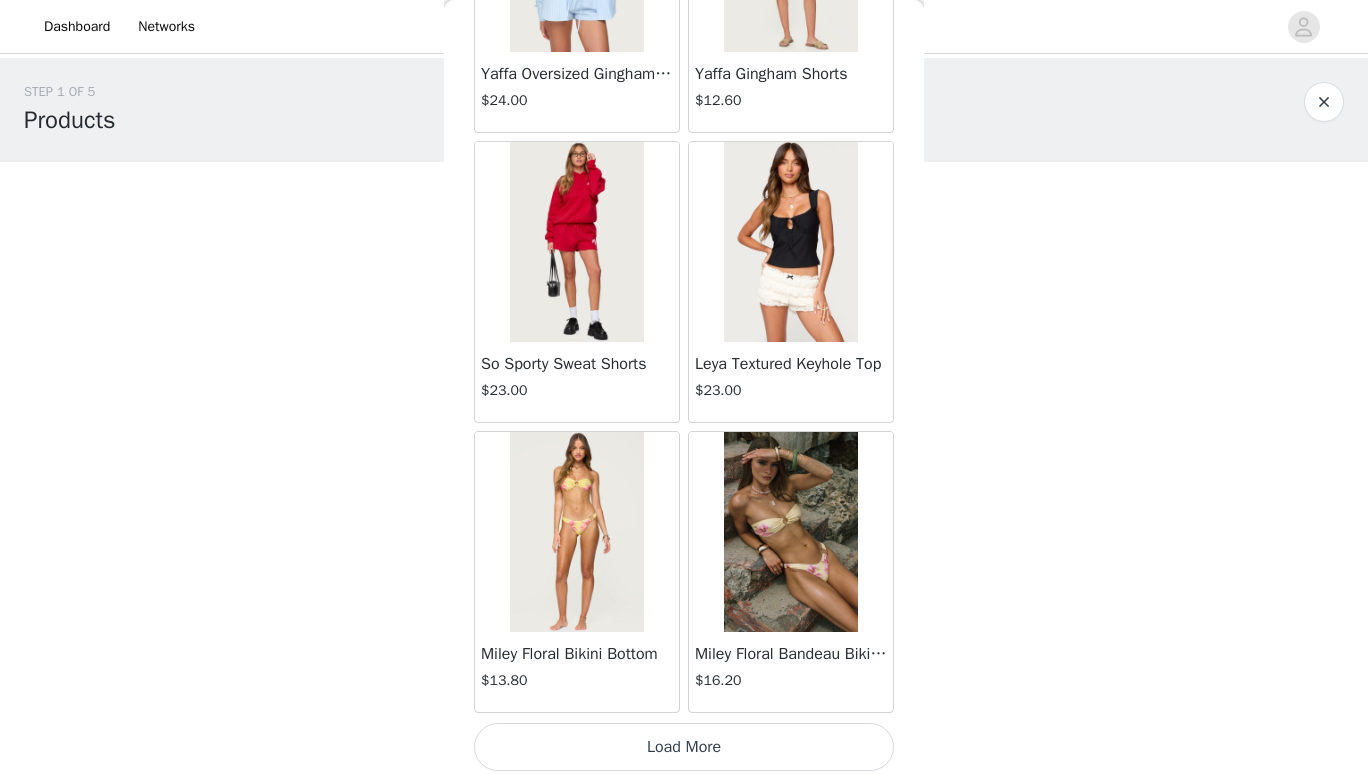 click on "Load More" at bounding box center (684, 747) 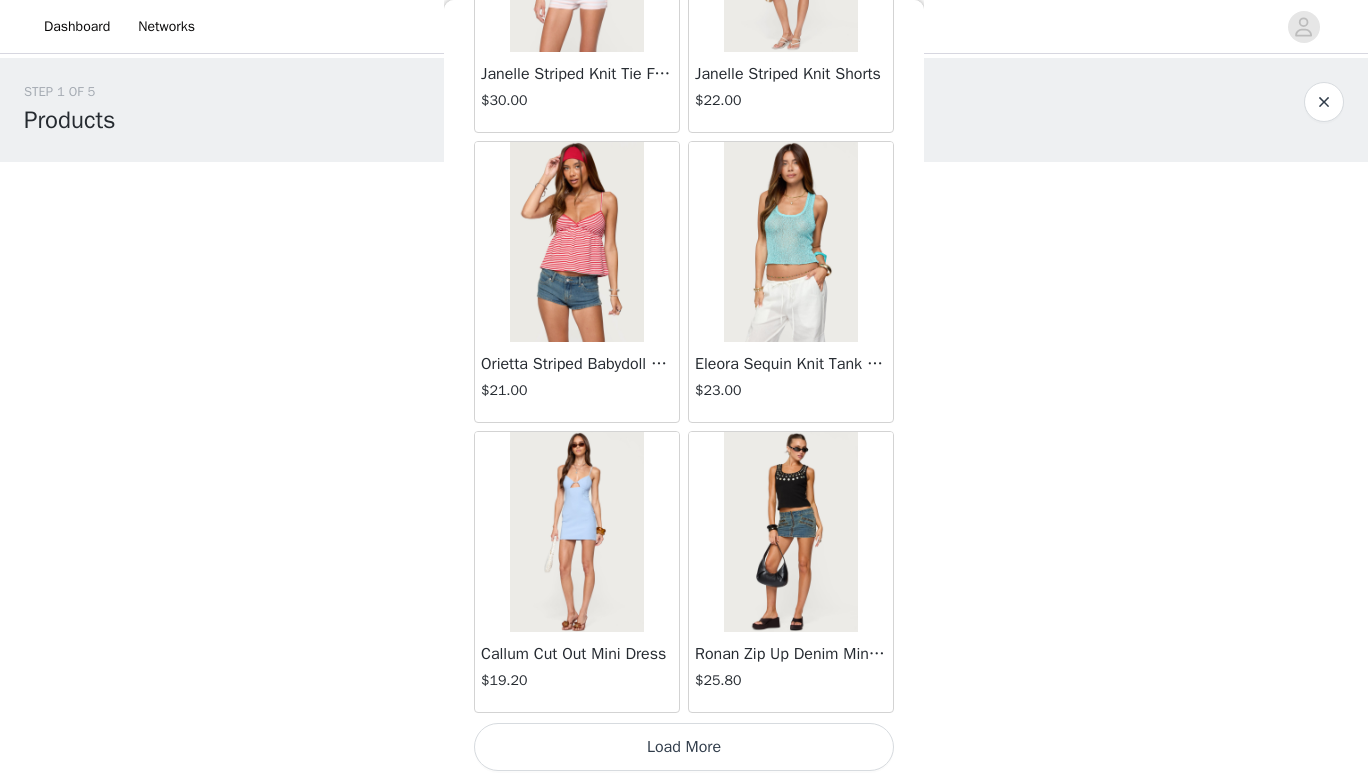 click on "Load More" at bounding box center [684, 747] 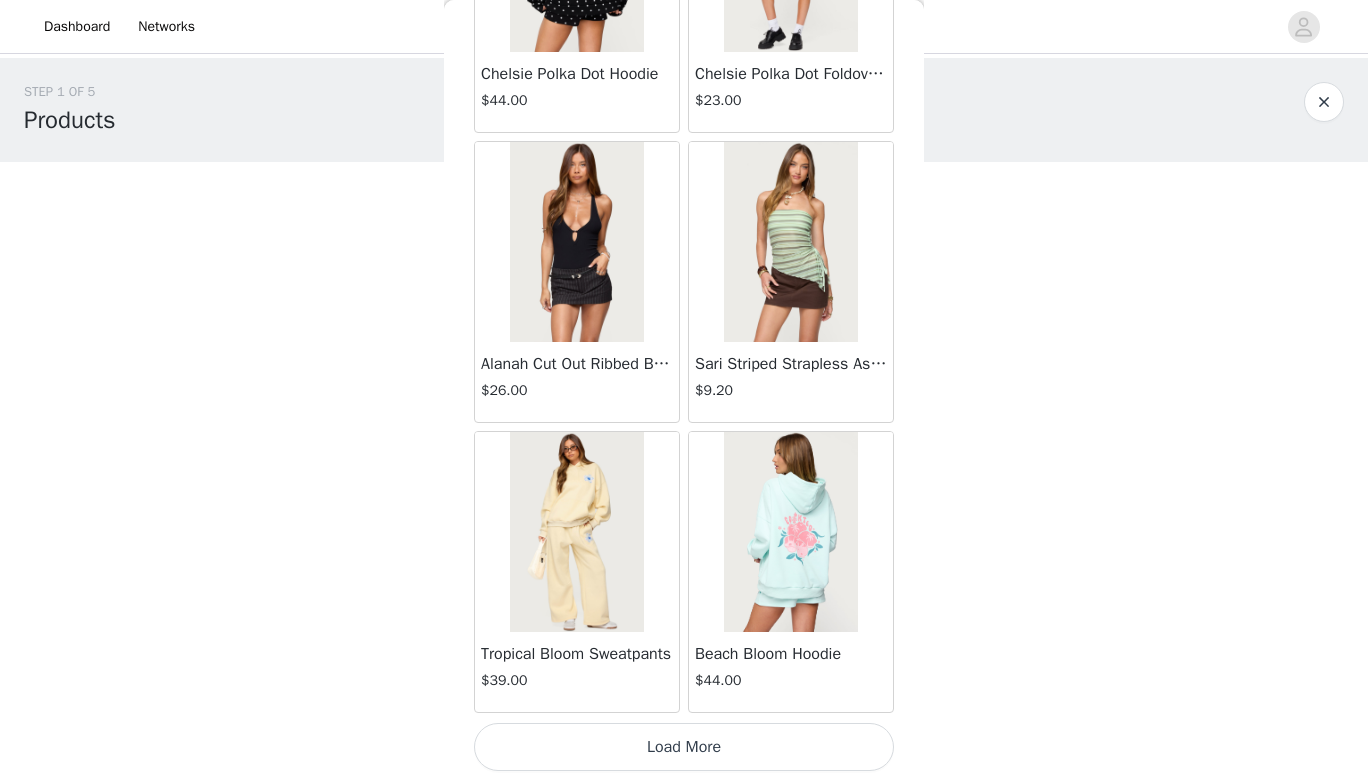 click on "Load More" at bounding box center [684, 747] 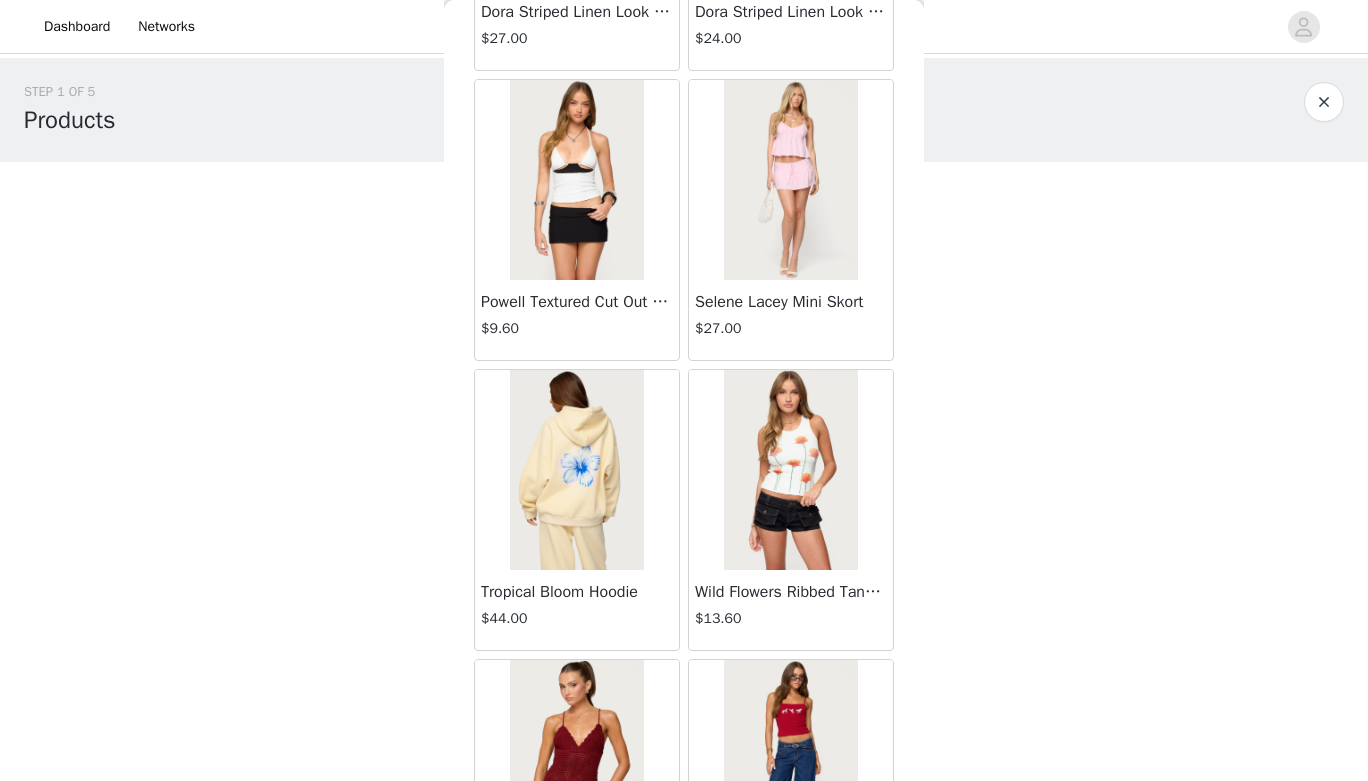 scroll, scrollTop: 16779, scrollLeft: 0, axis: vertical 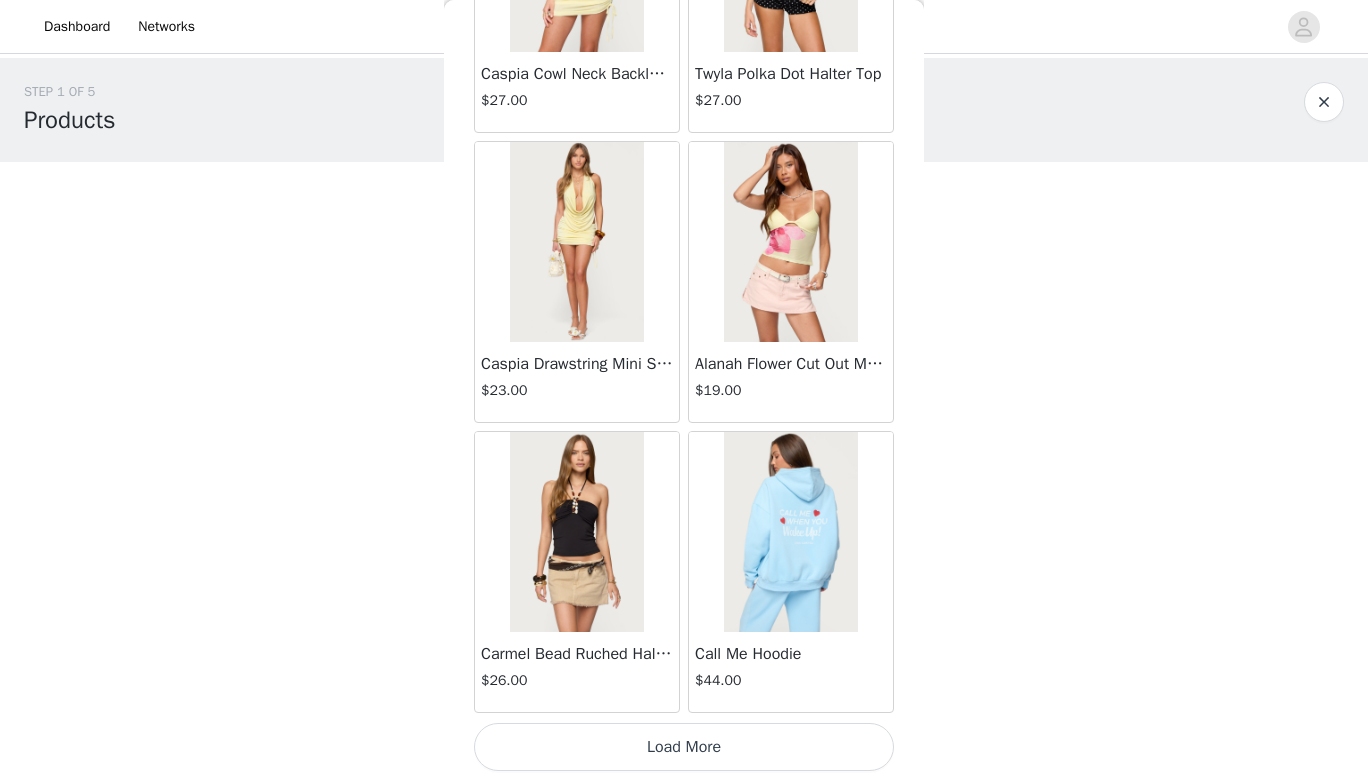 click on "Load More" at bounding box center (684, 747) 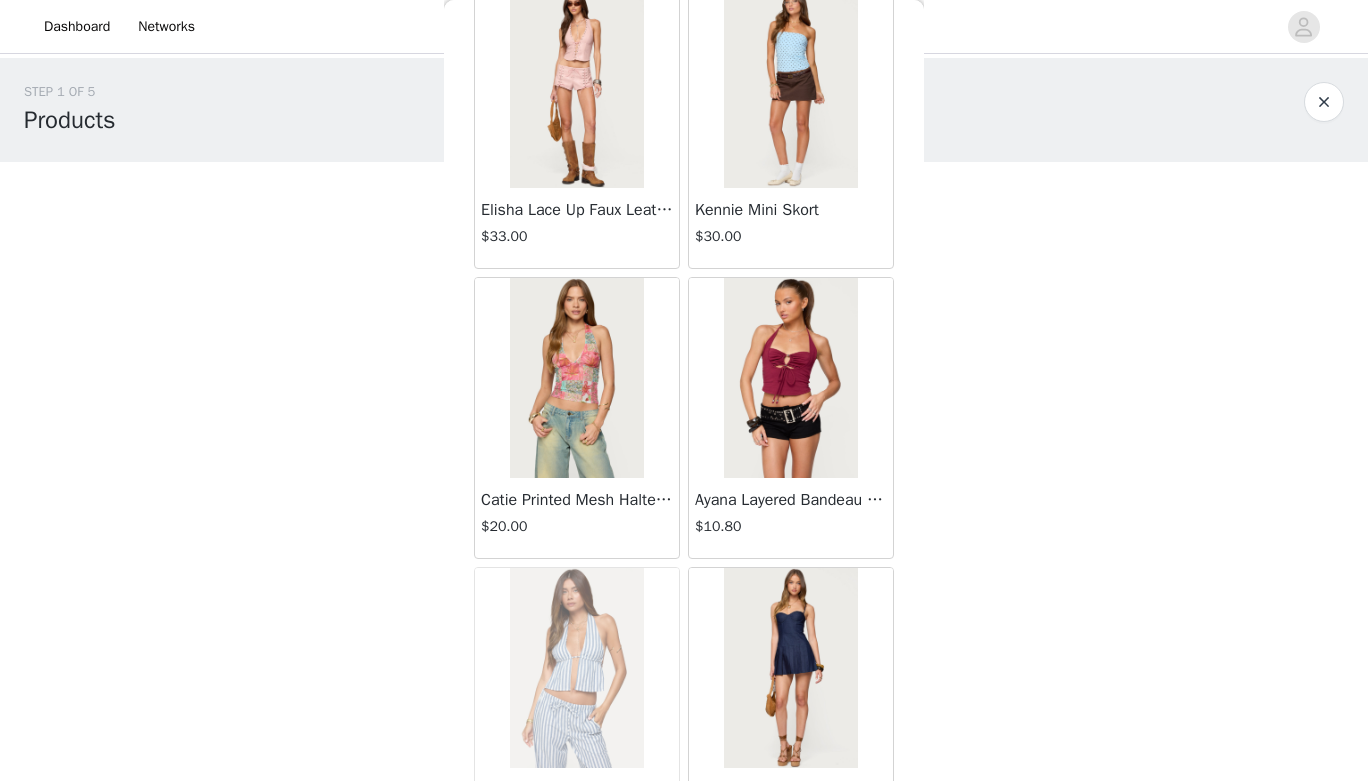 scroll, scrollTop: 19679, scrollLeft: 0, axis: vertical 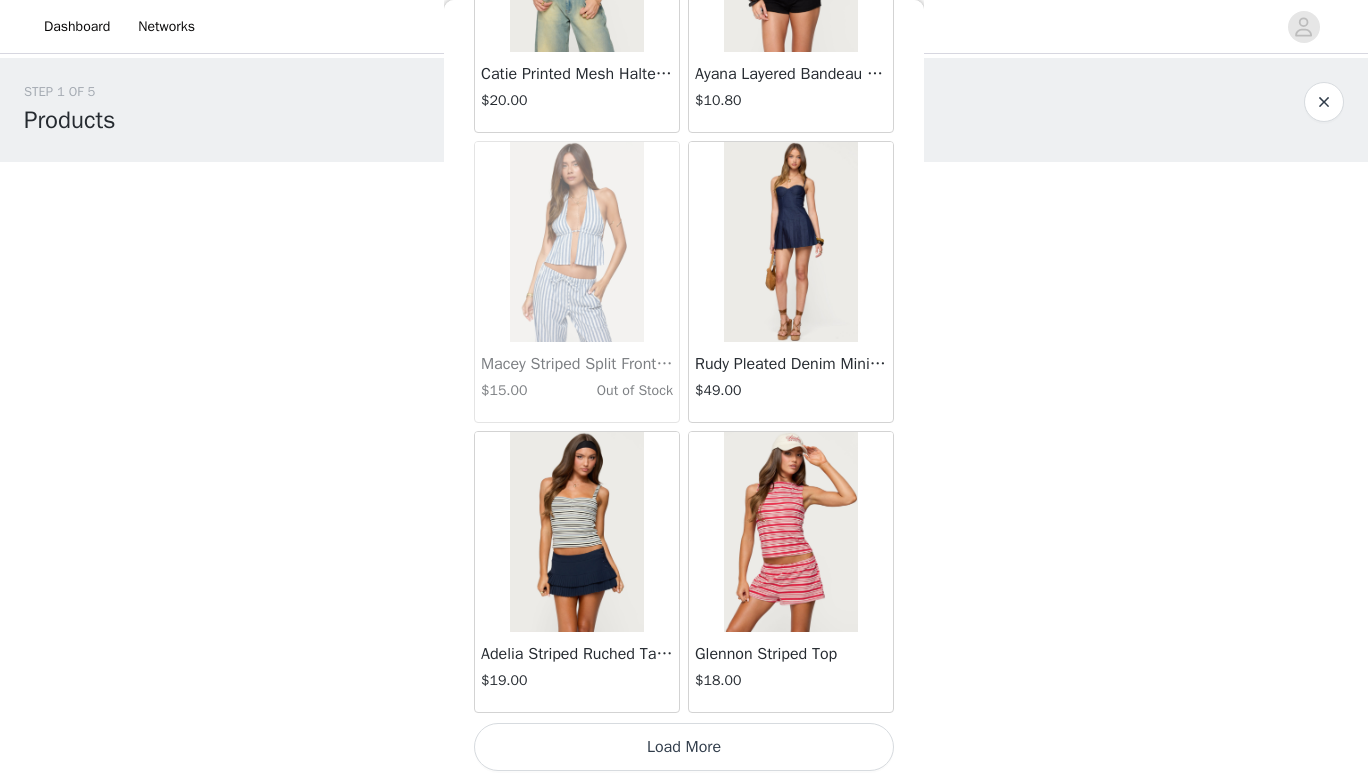 click on "Load More" at bounding box center [684, 747] 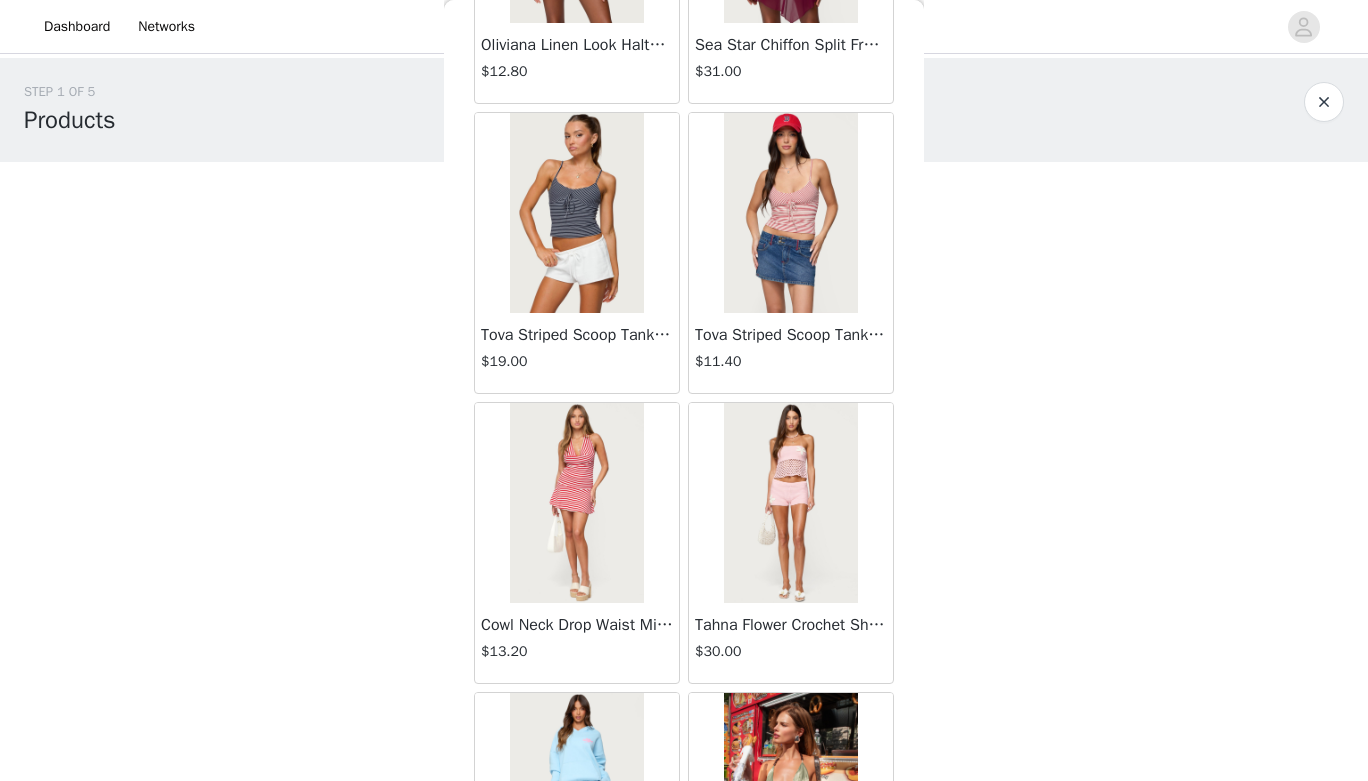 scroll, scrollTop: 22579, scrollLeft: 0, axis: vertical 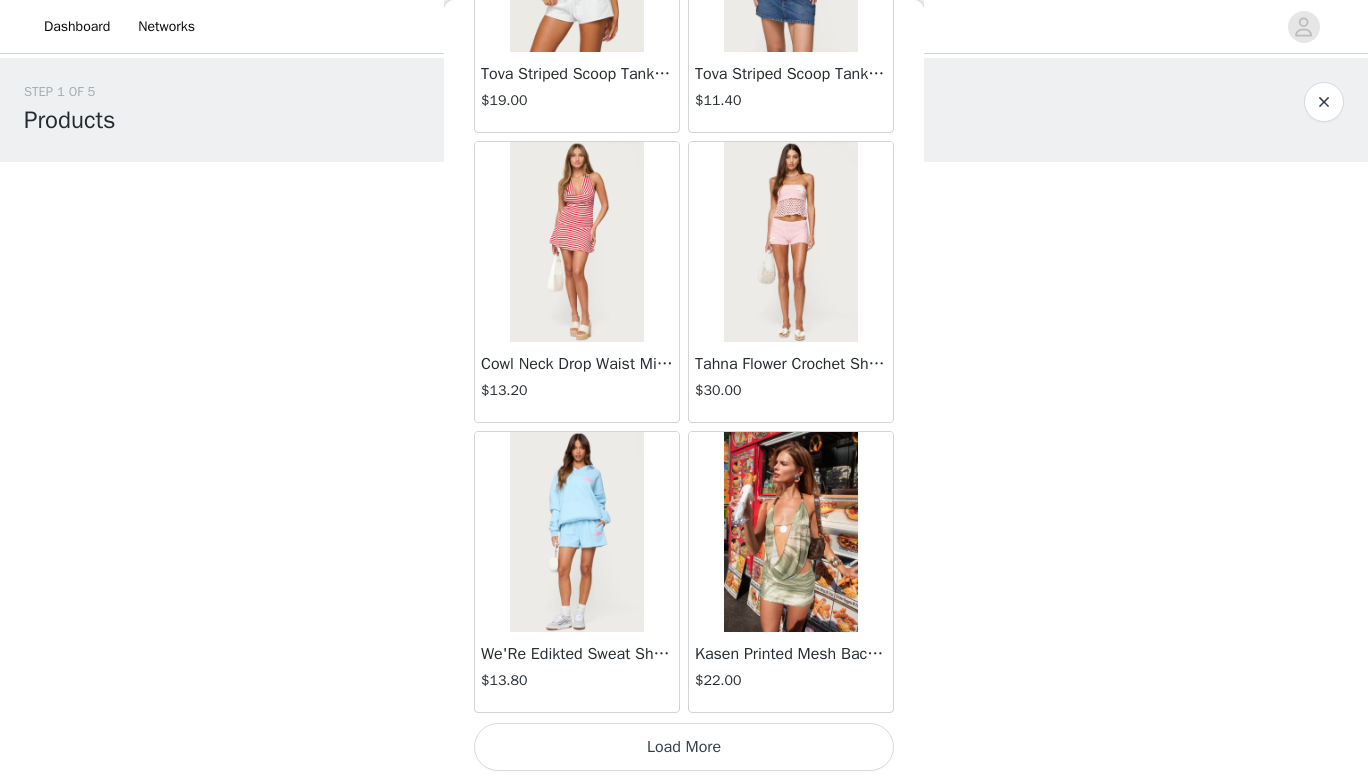 click on "Load More" at bounding box center [684, 747] 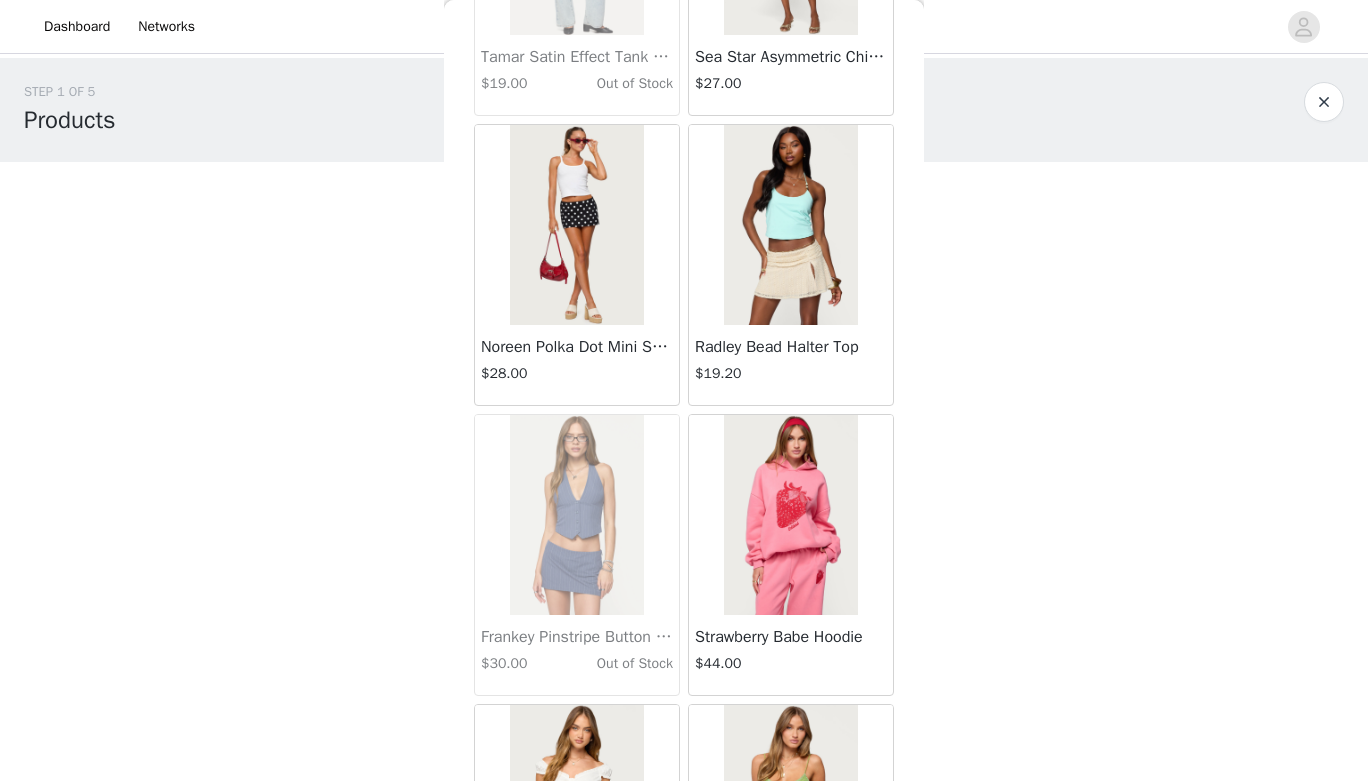 scroll, scrollTop: 25479, scrollLeft: 0, axis: vertical 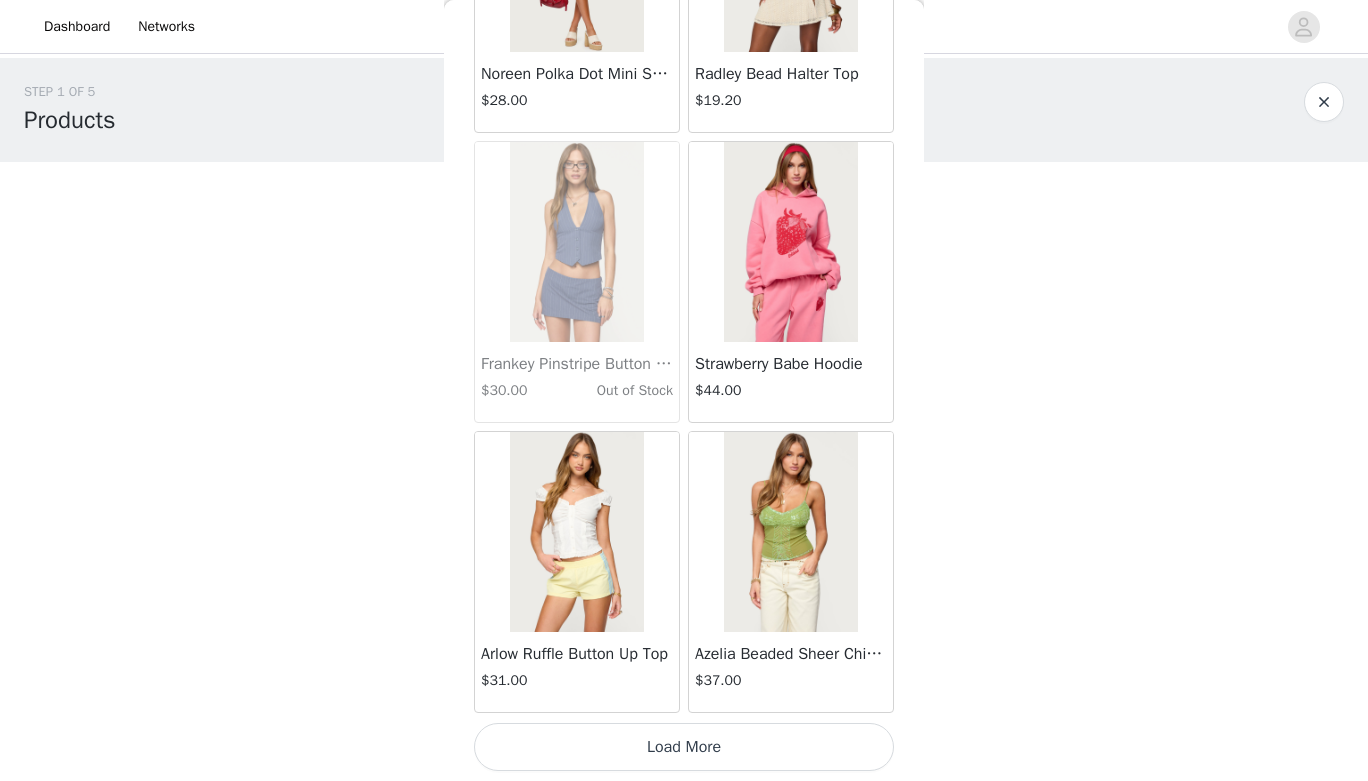 click on "Load More" at bounding box center [684, 747] 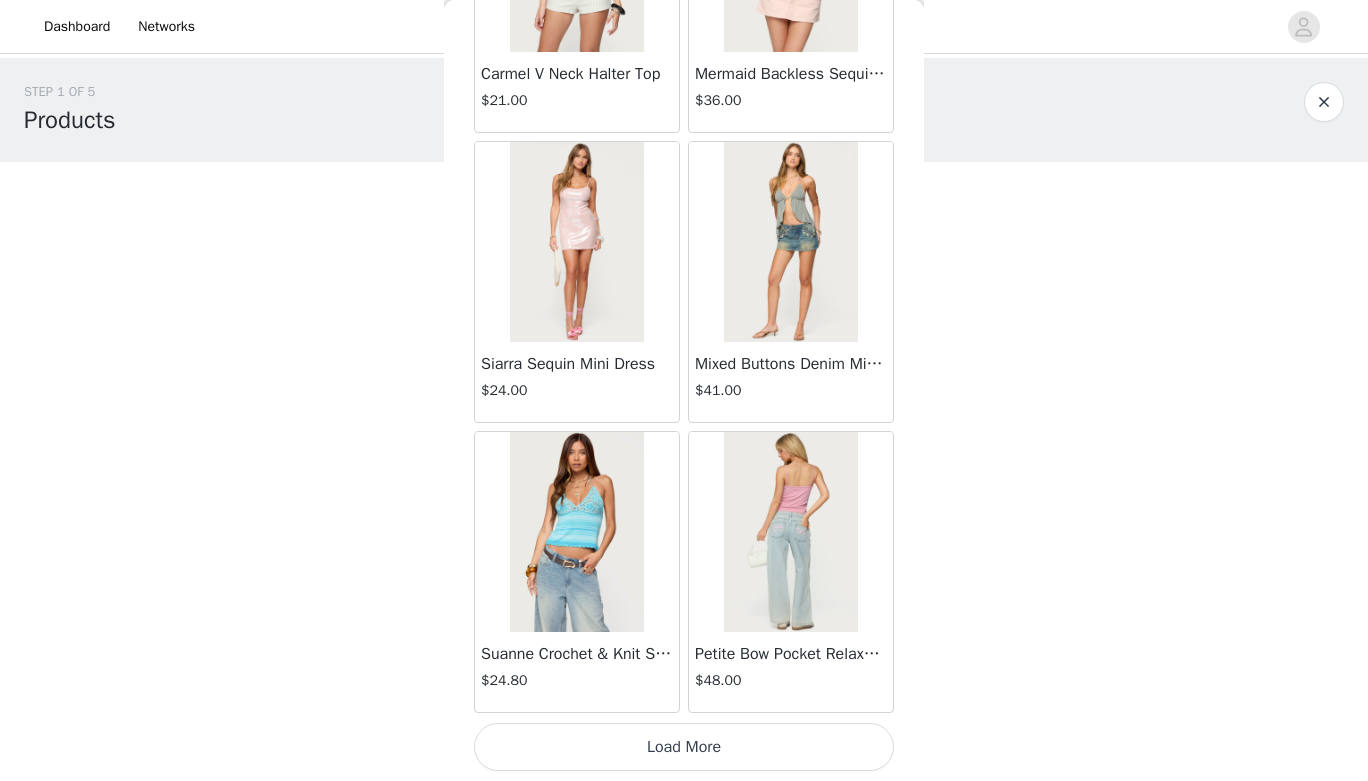 click on "Load More" at bounding box center (684, 747) 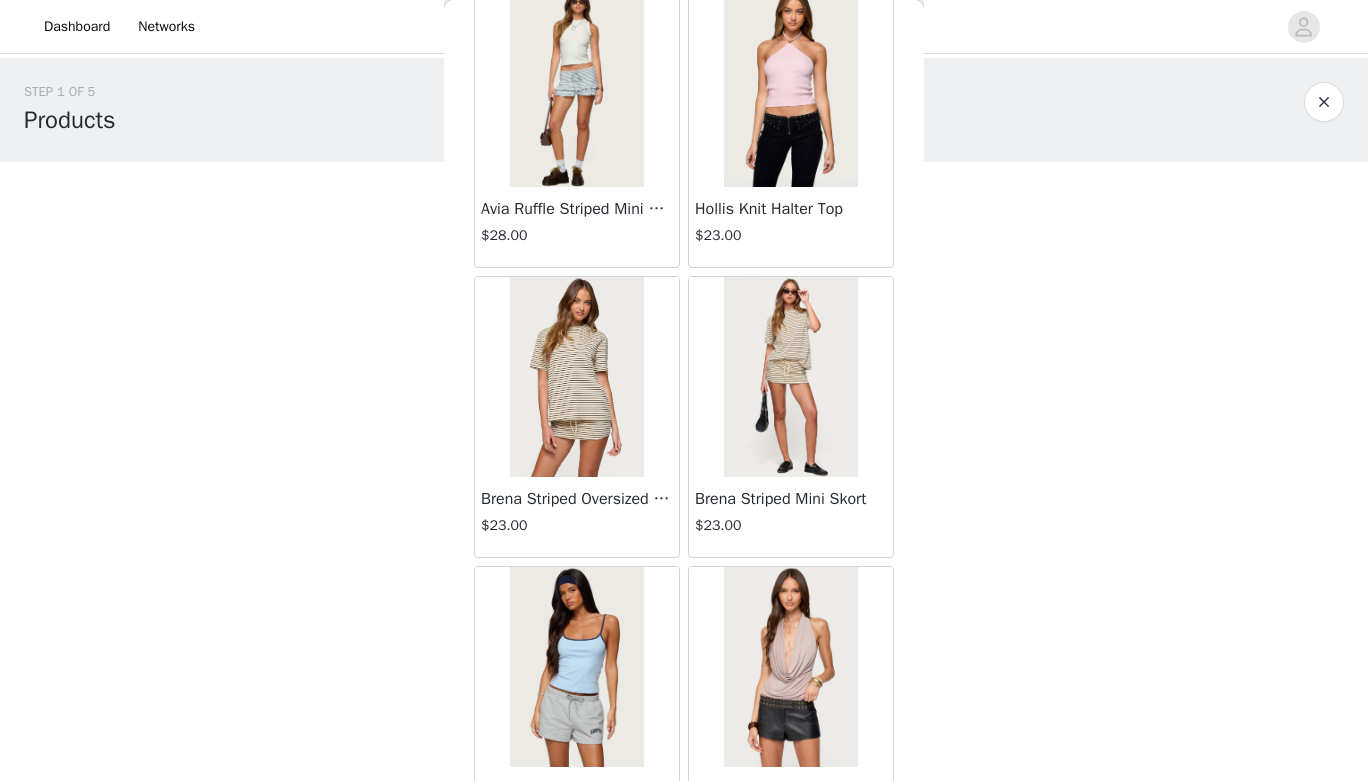 scroll, scrollTop: 31279, scrollLeft: 0, axis: vertical 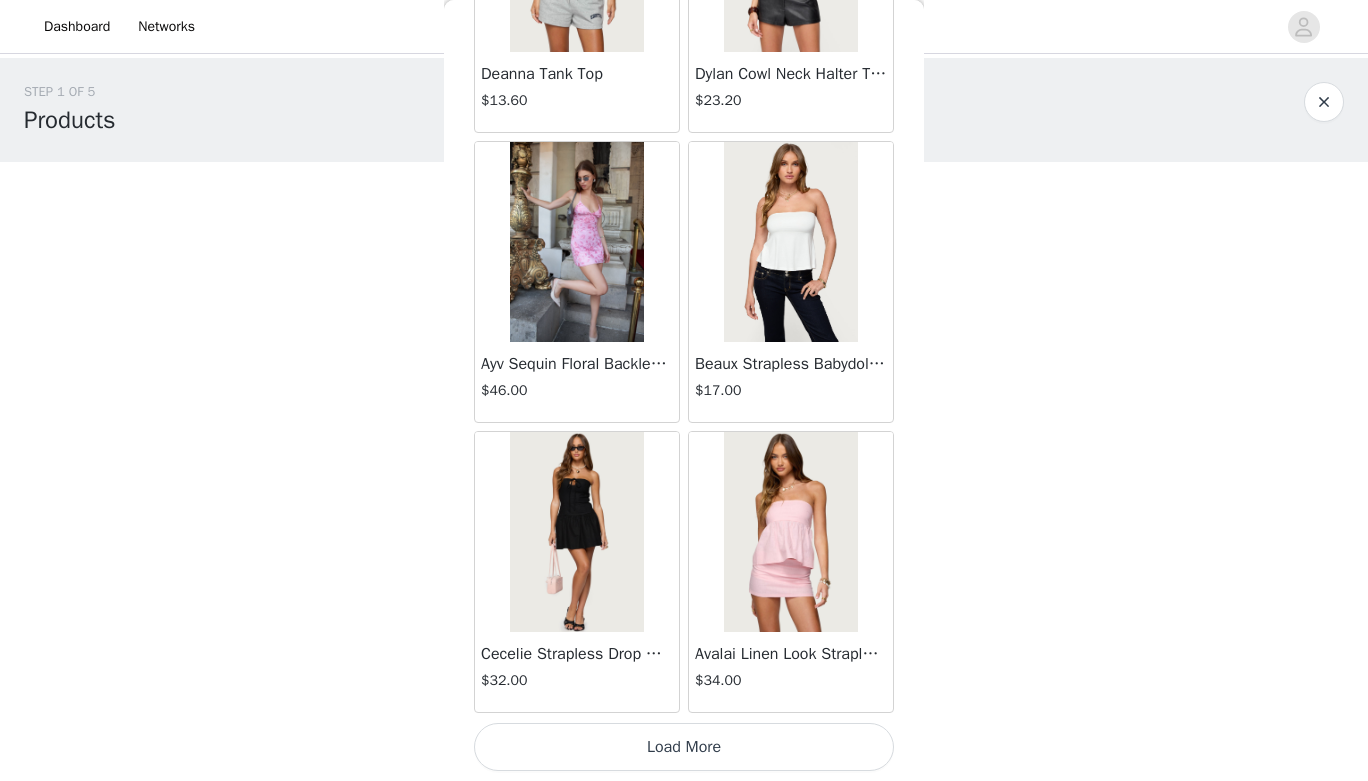 click on "Load More" at bounding box center [684, 747] 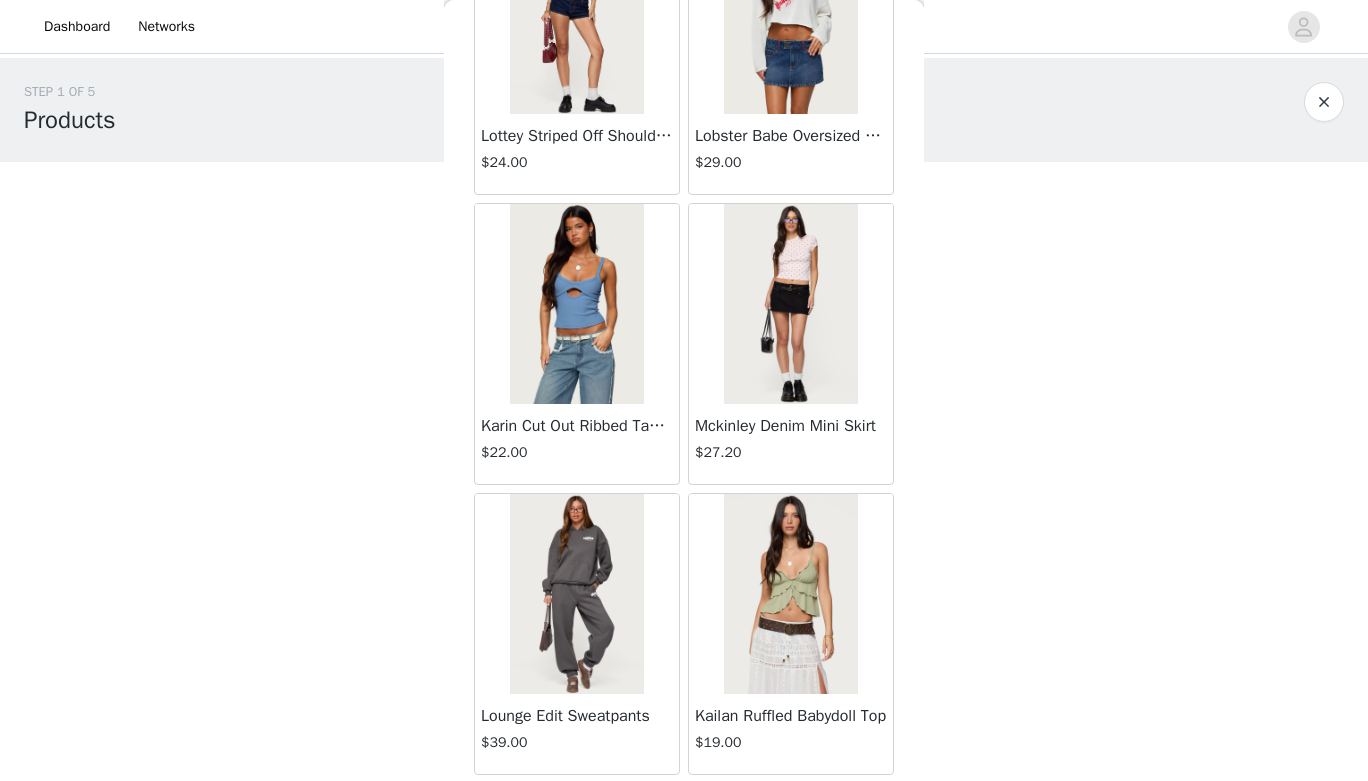 scroll, scrollTop: 34179, scrollLeft: 0, axis: vertical 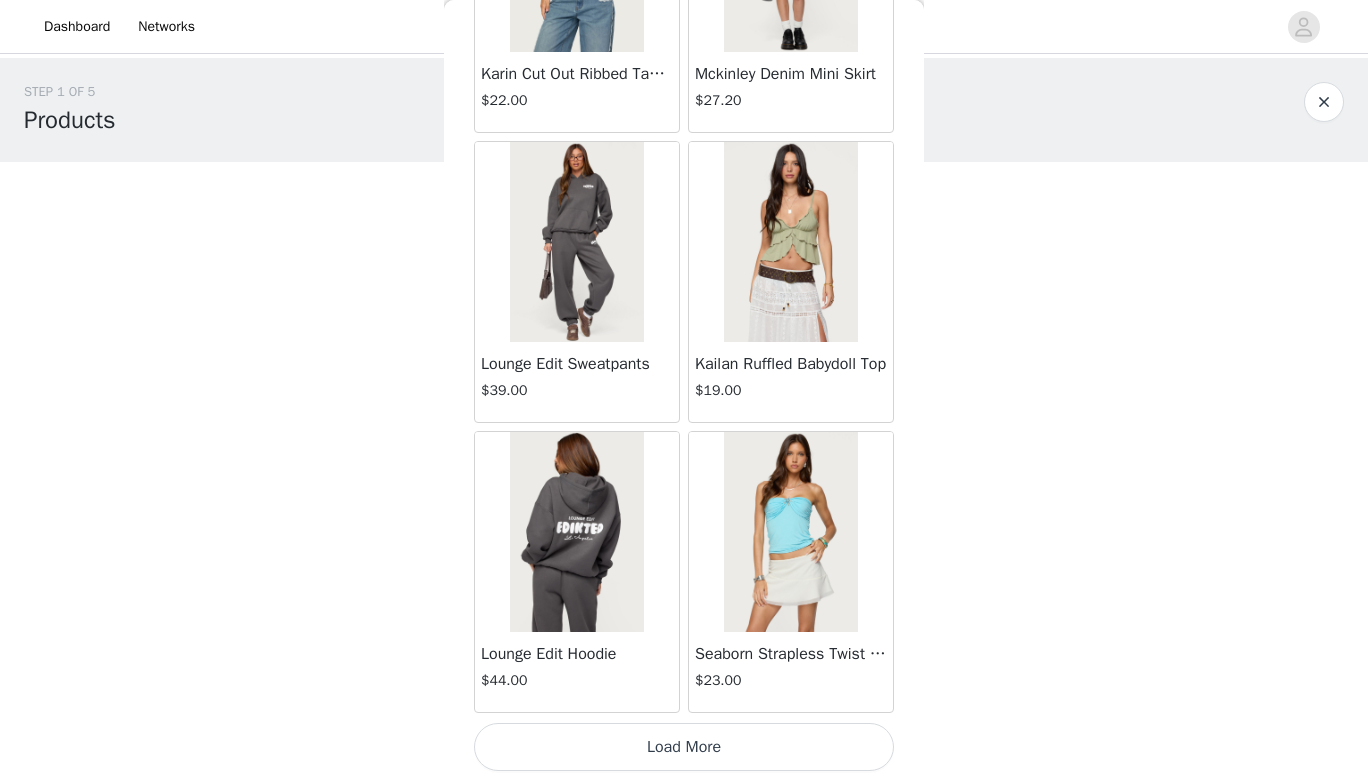 click on "Load More" at bounding box center [684, 747] 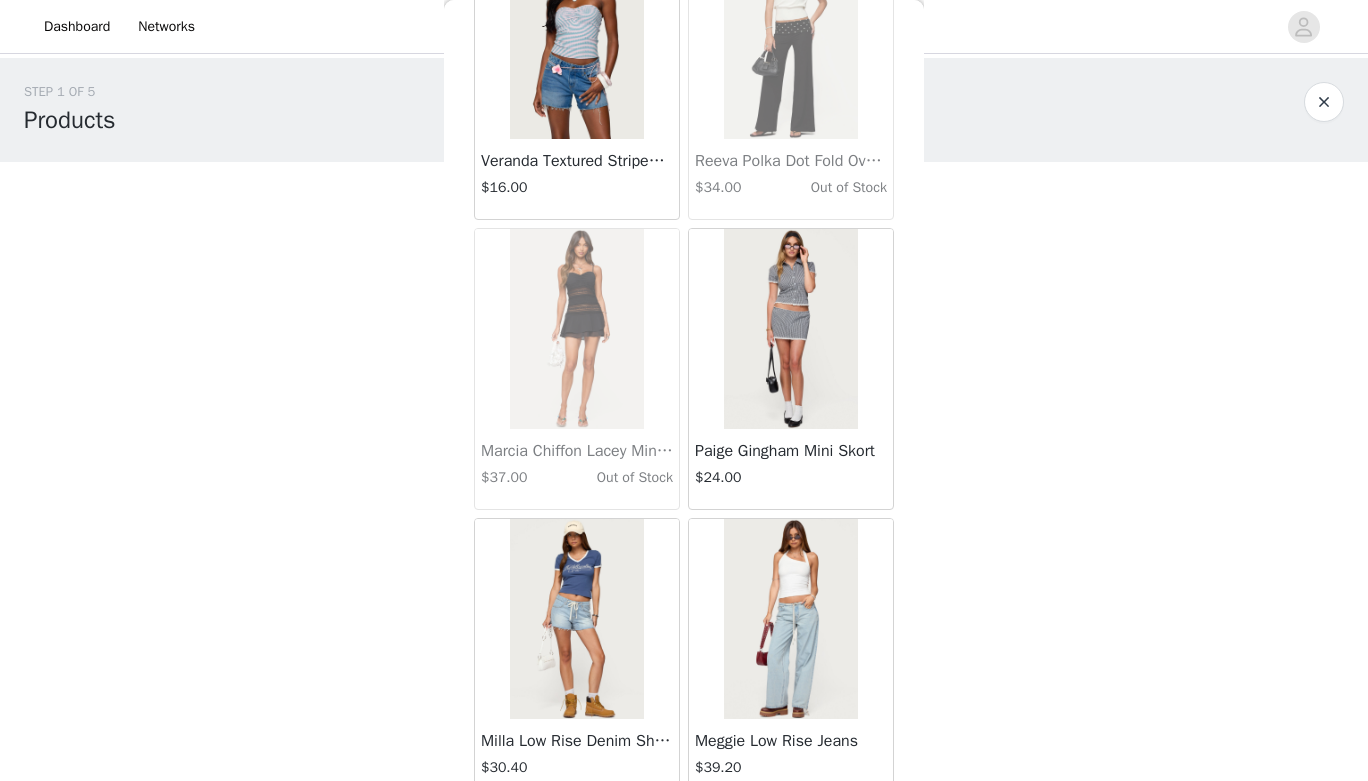 scroll, scrollTop: 37079, scrollLeft: 0, axis: vertical 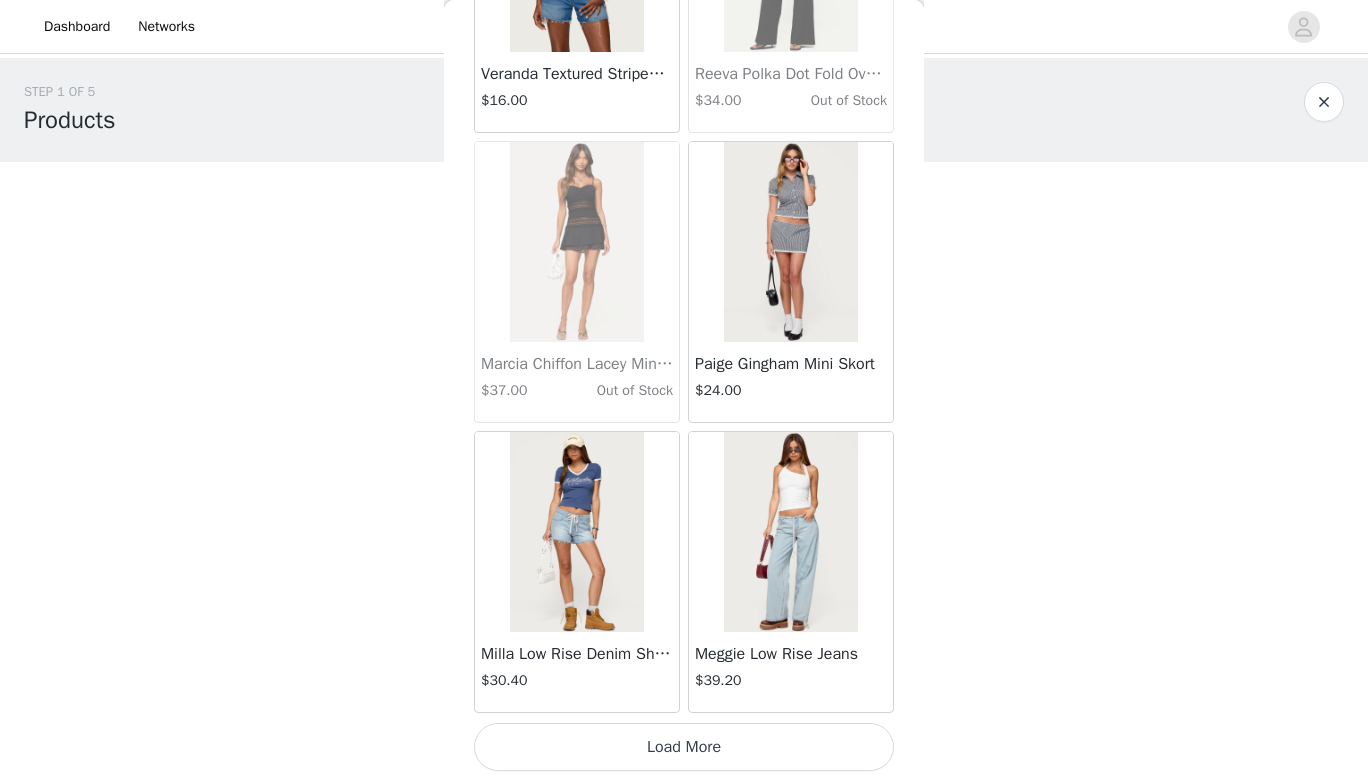 click on "Load More" at bounding box center [684, 747] 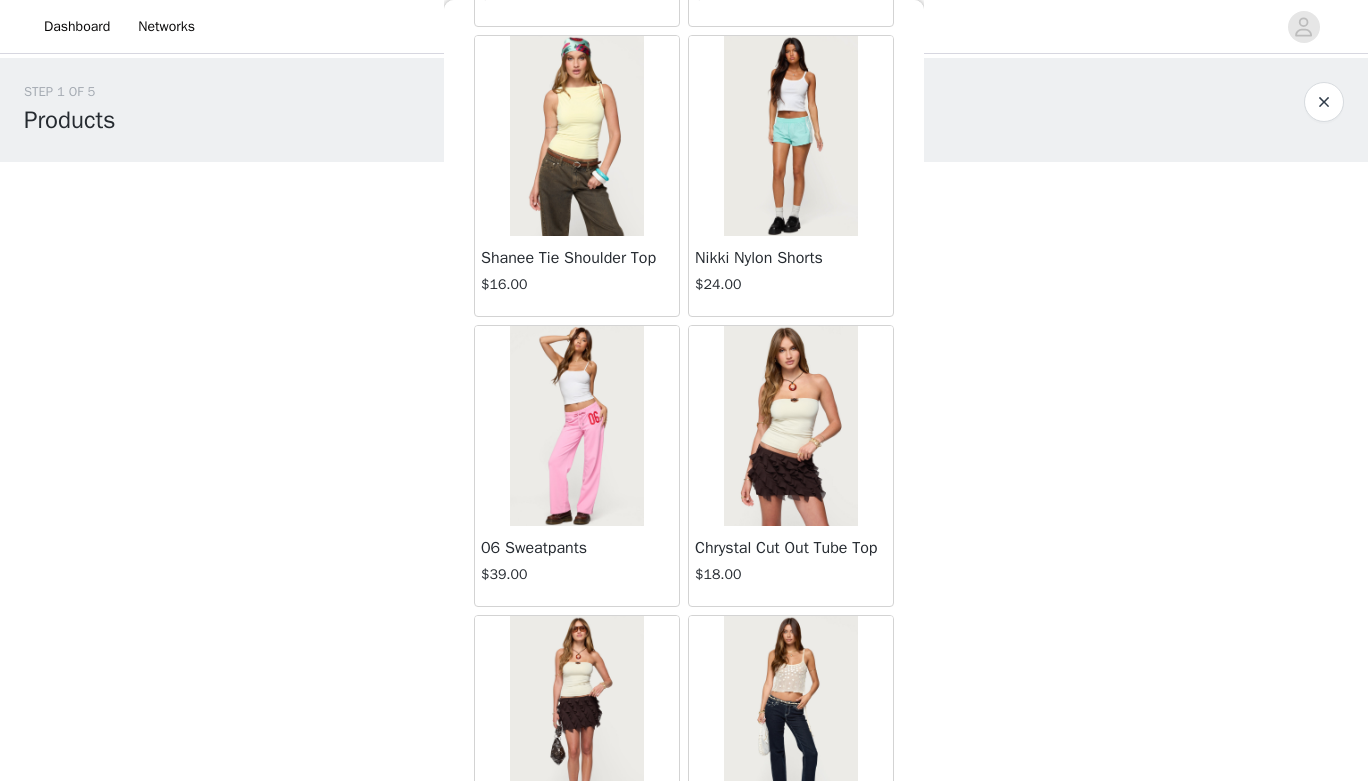 scroll, scrollTop: 39979, scrollLeft: 0, axis: vertical 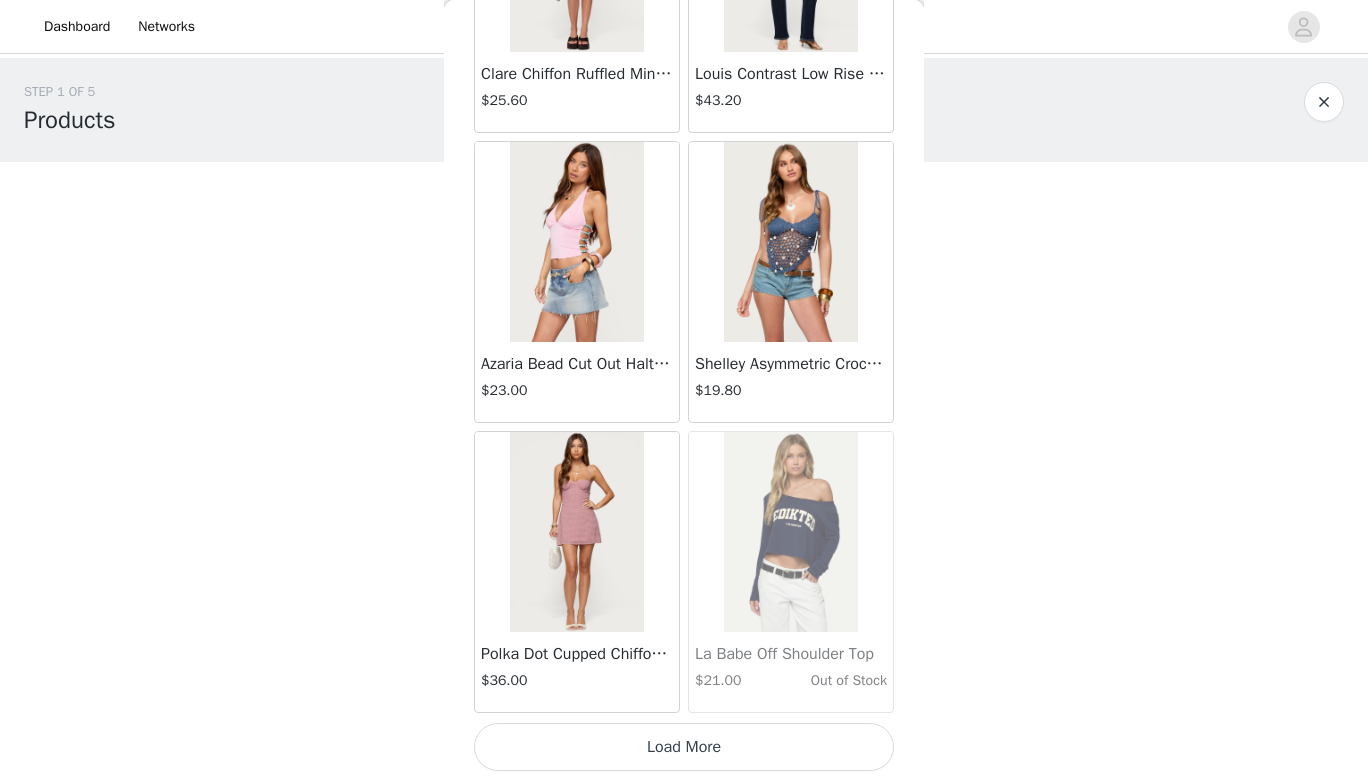 click on "Load More" at bounding box center [684, 747] 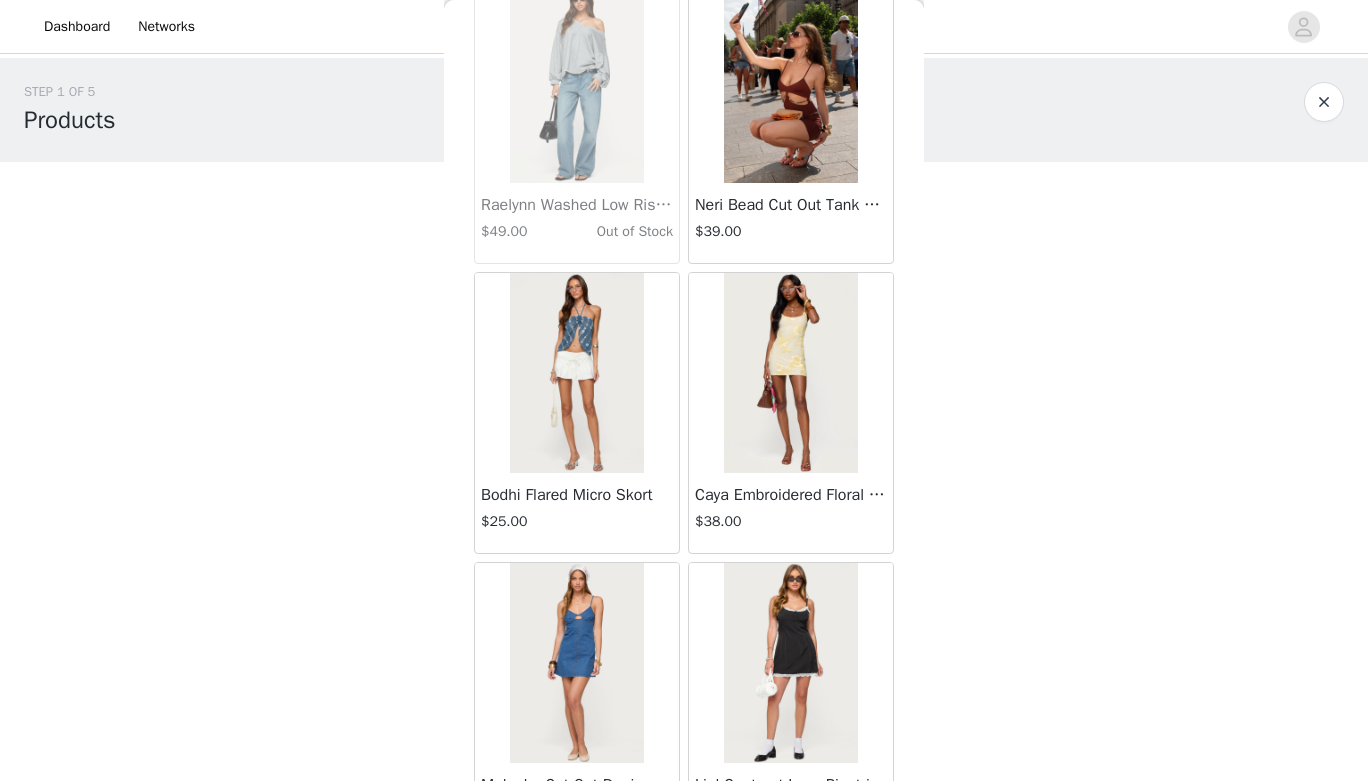 scroll, scrollTop: 42879, scrollLeft: 0, axis: vertical 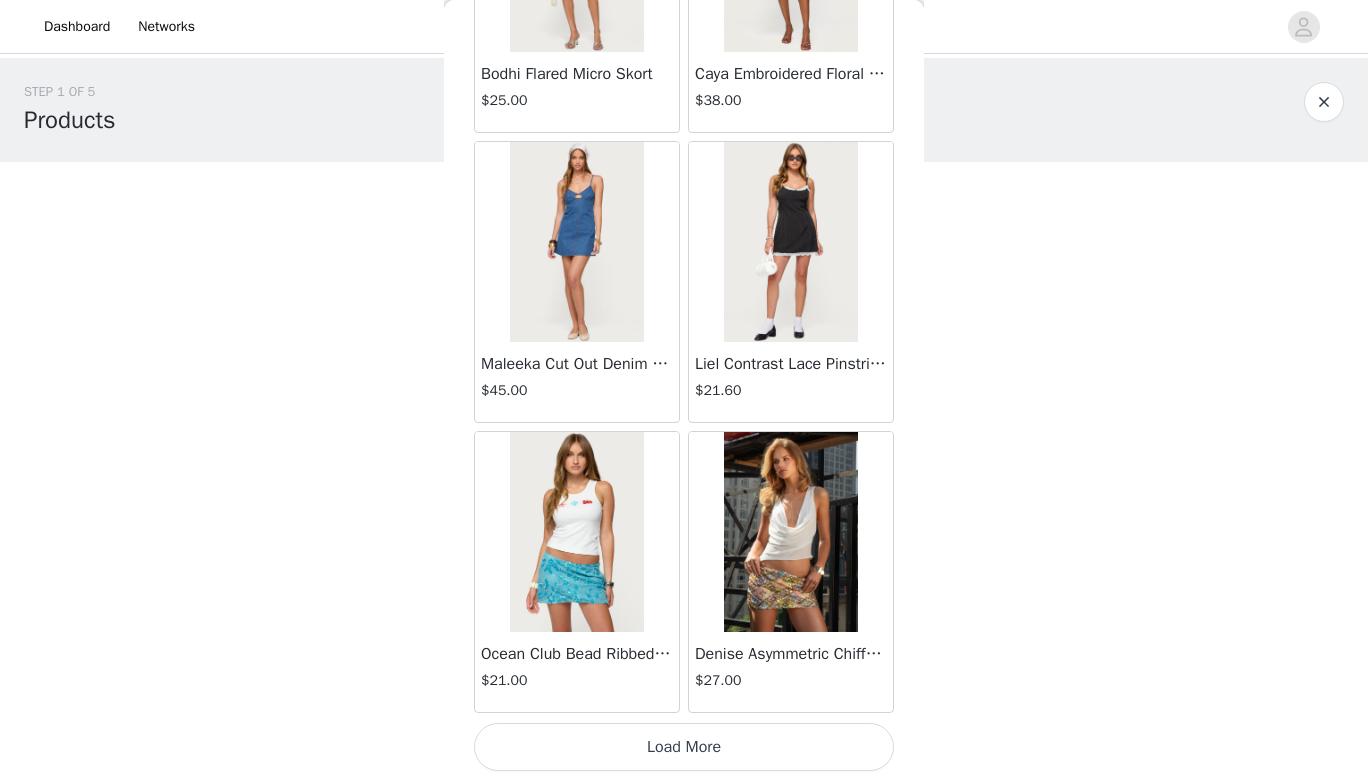 click on "Load More" at bounding box center [684, 747] 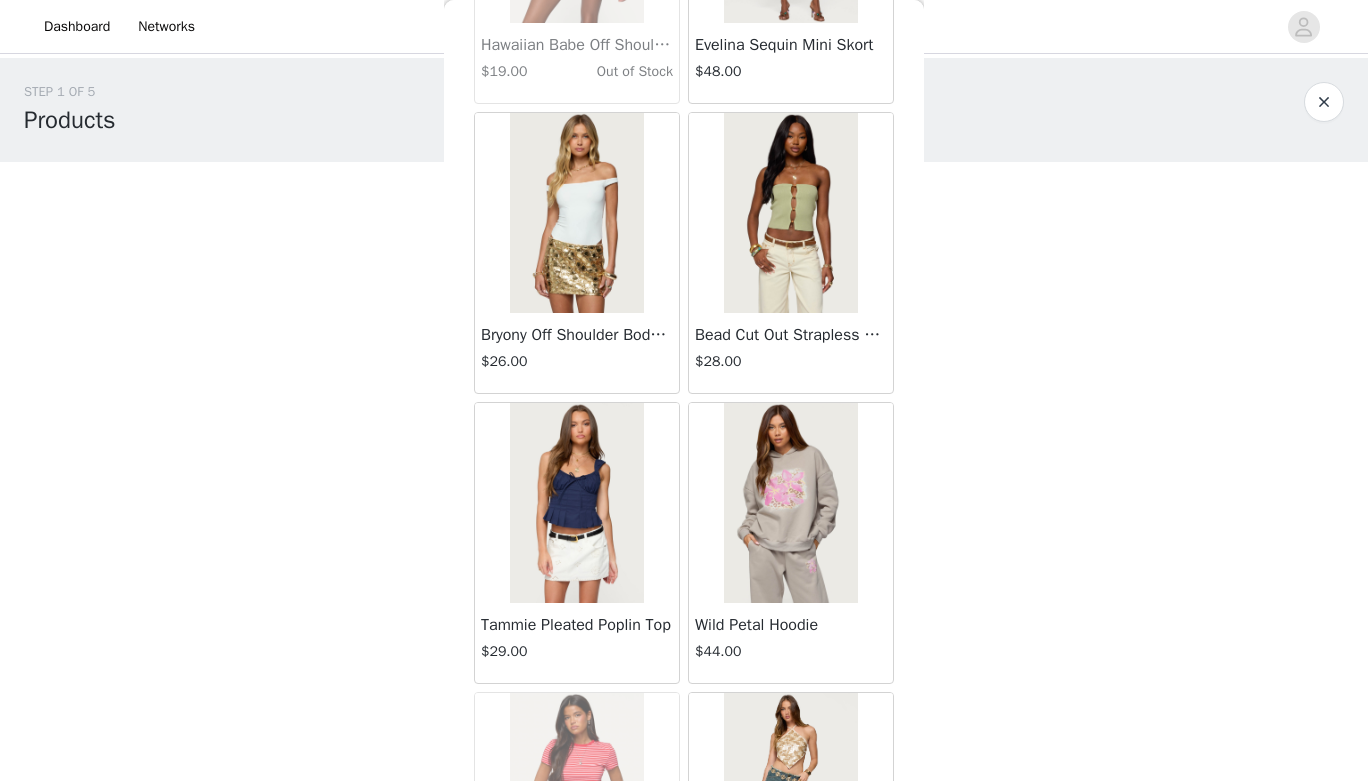 scroll, scrollTop: 45779, scrollLeft: 0, axis: vertical 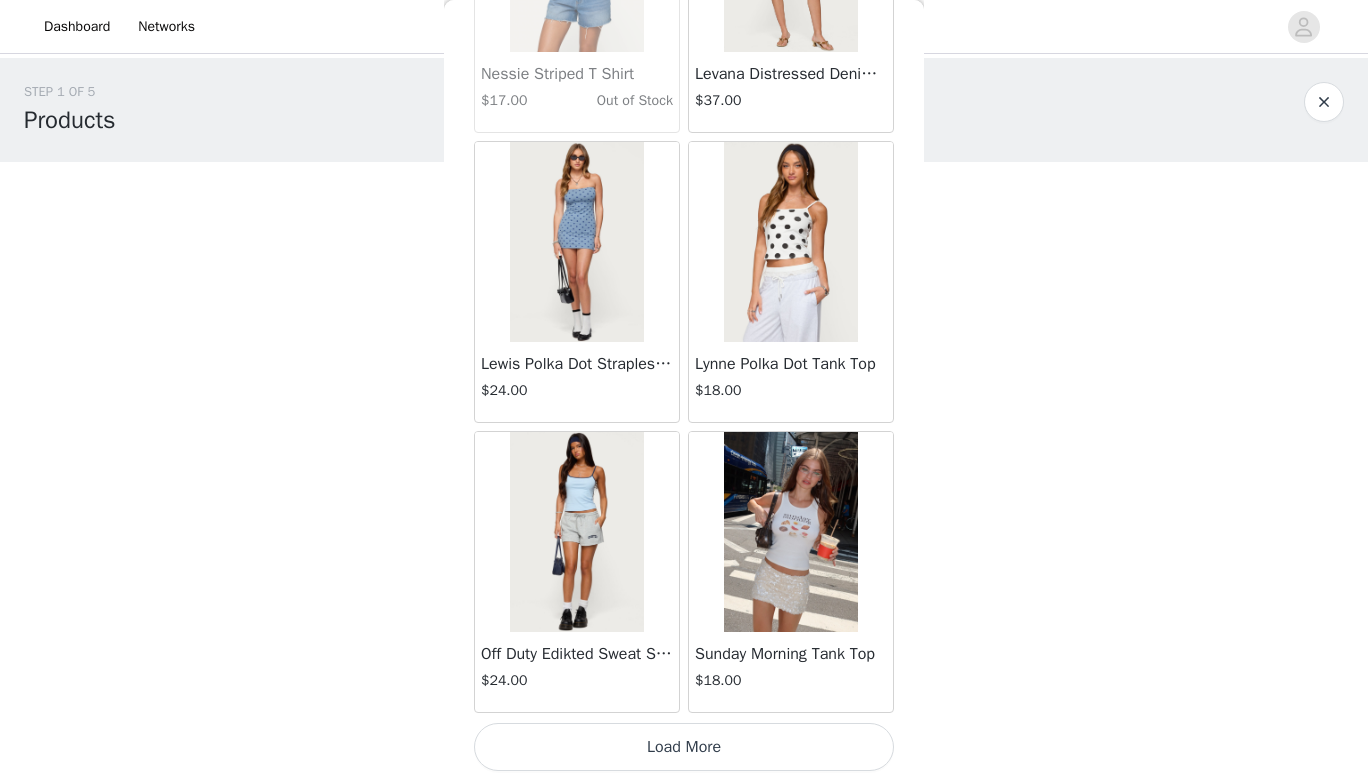click on "Load More" at bounding box center (684, 747) 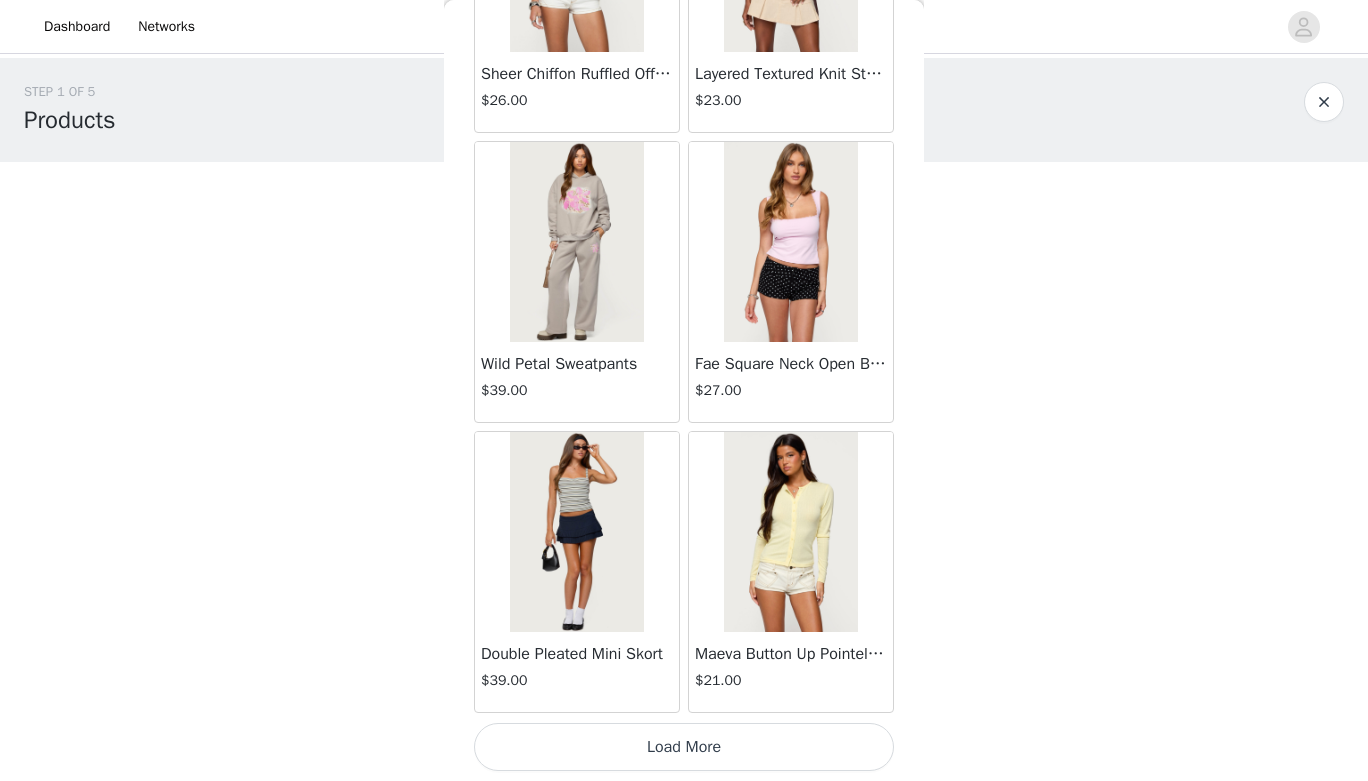 click on "Load More" at bounding box center [684, 747] 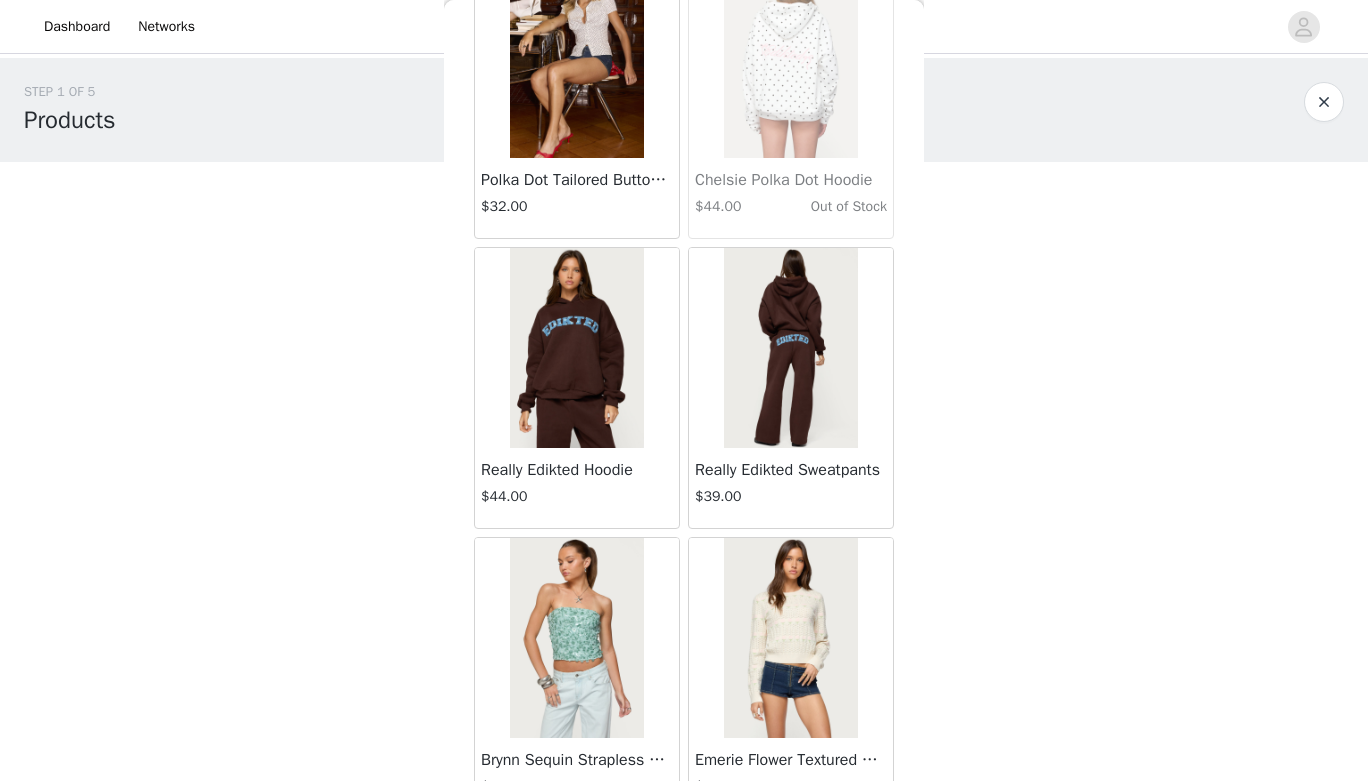 scroll, scrollTop: 51579, scrollLeft: 0, axis: vertical 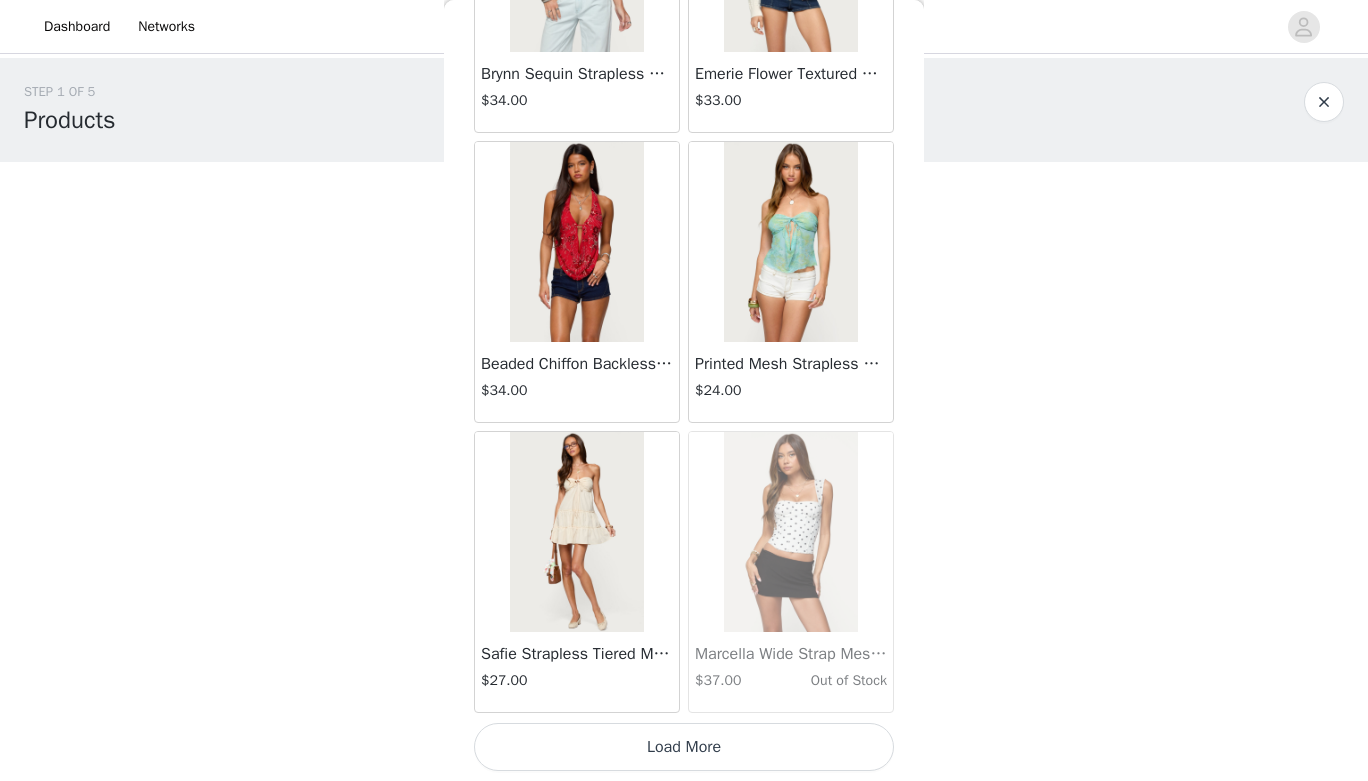 click on "Load More" at bounding box center (684, 747) 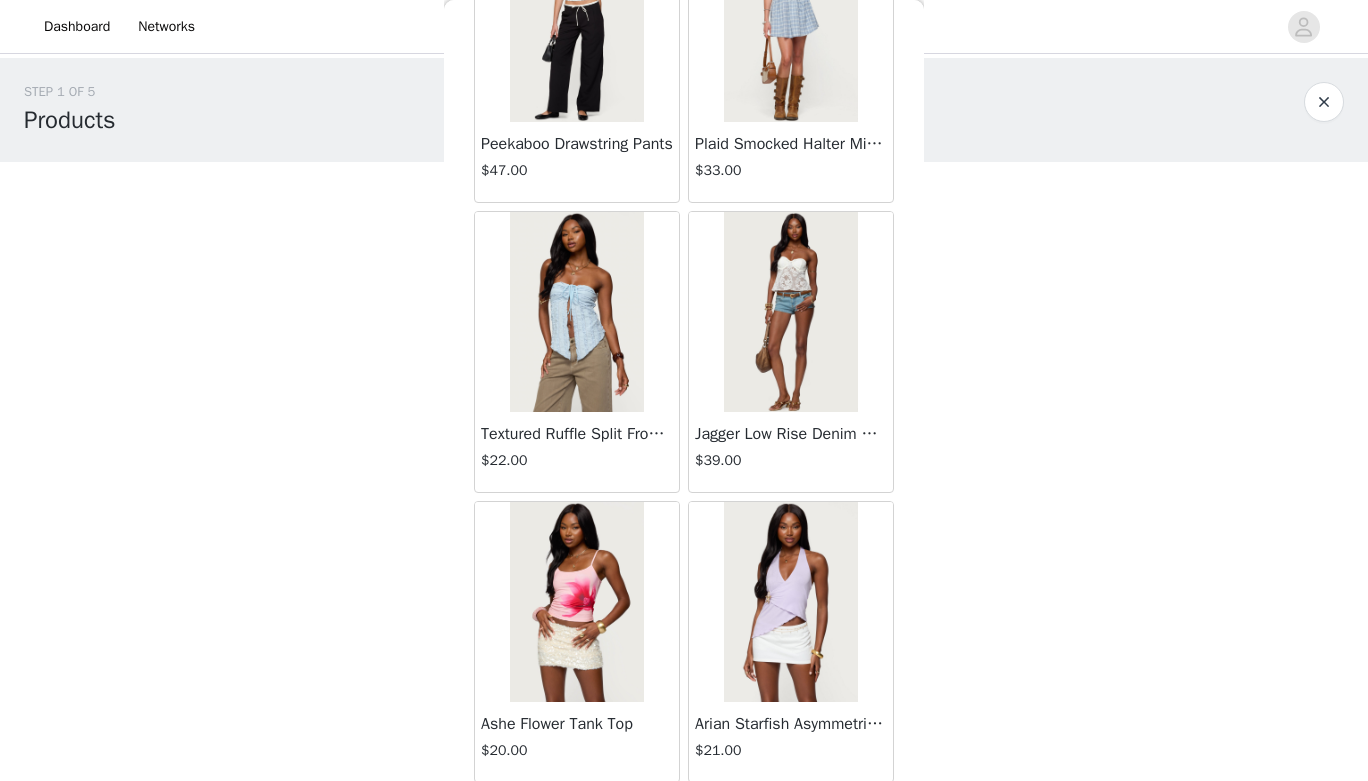 scroll, scrollTop: 54479, scrollLeft: 0, axis: vertical 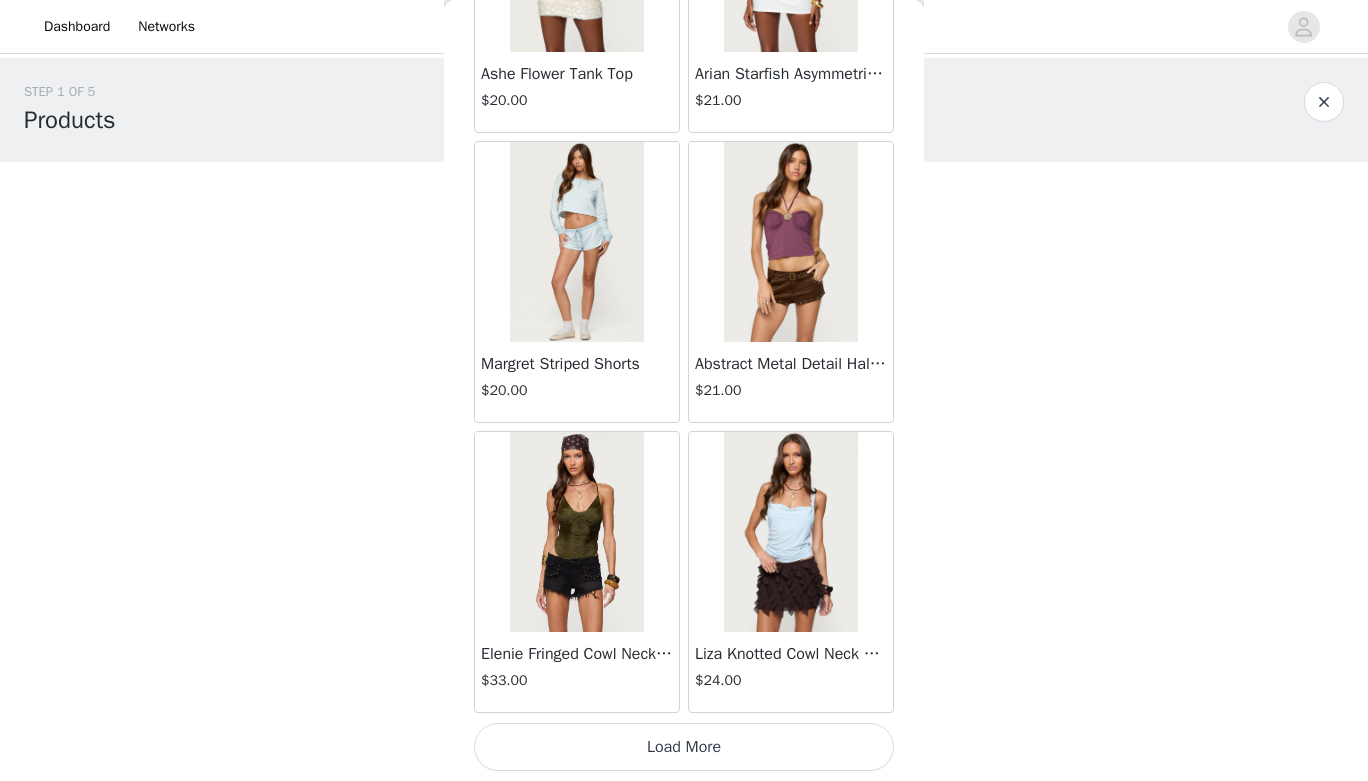 click on "Load More" at bounding box center (684, 747) 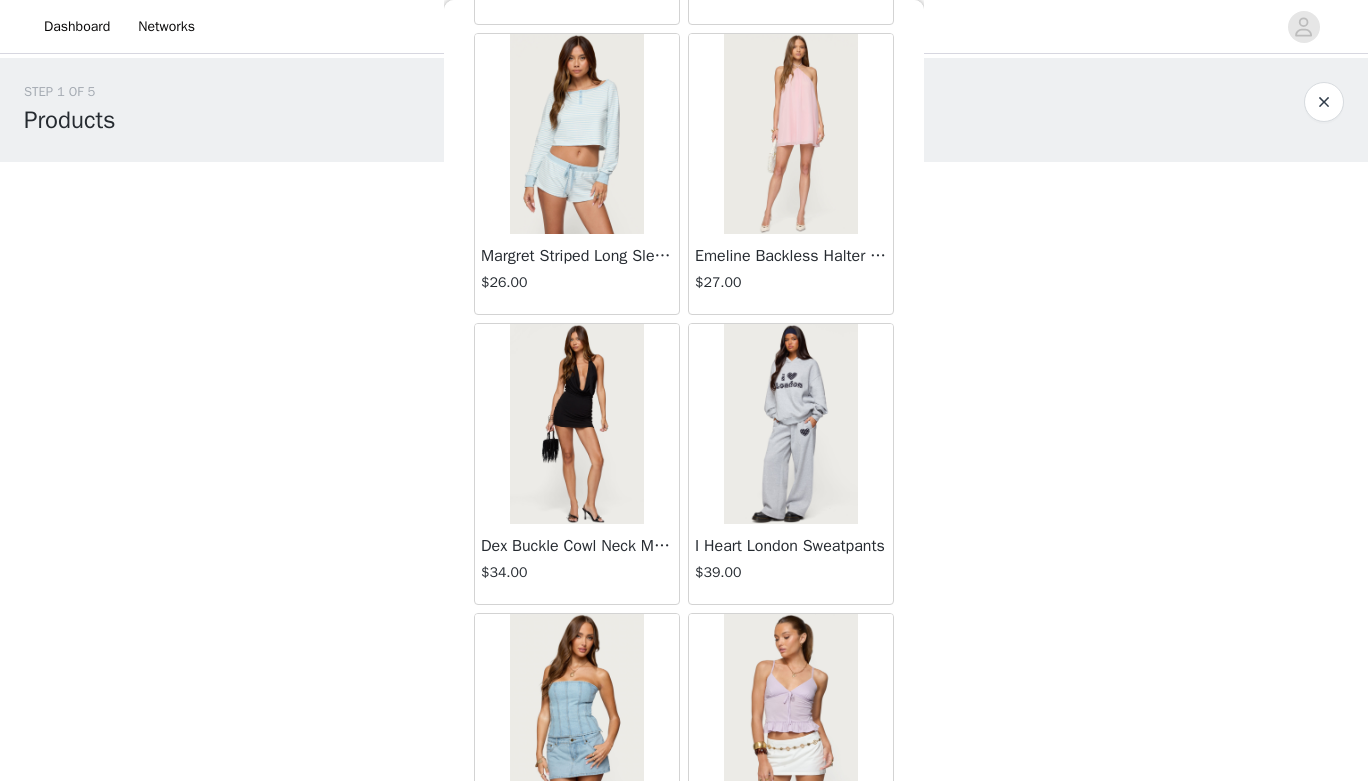 scroll, scrollTop: 57379, scrollLeft: 0, axis: vertical 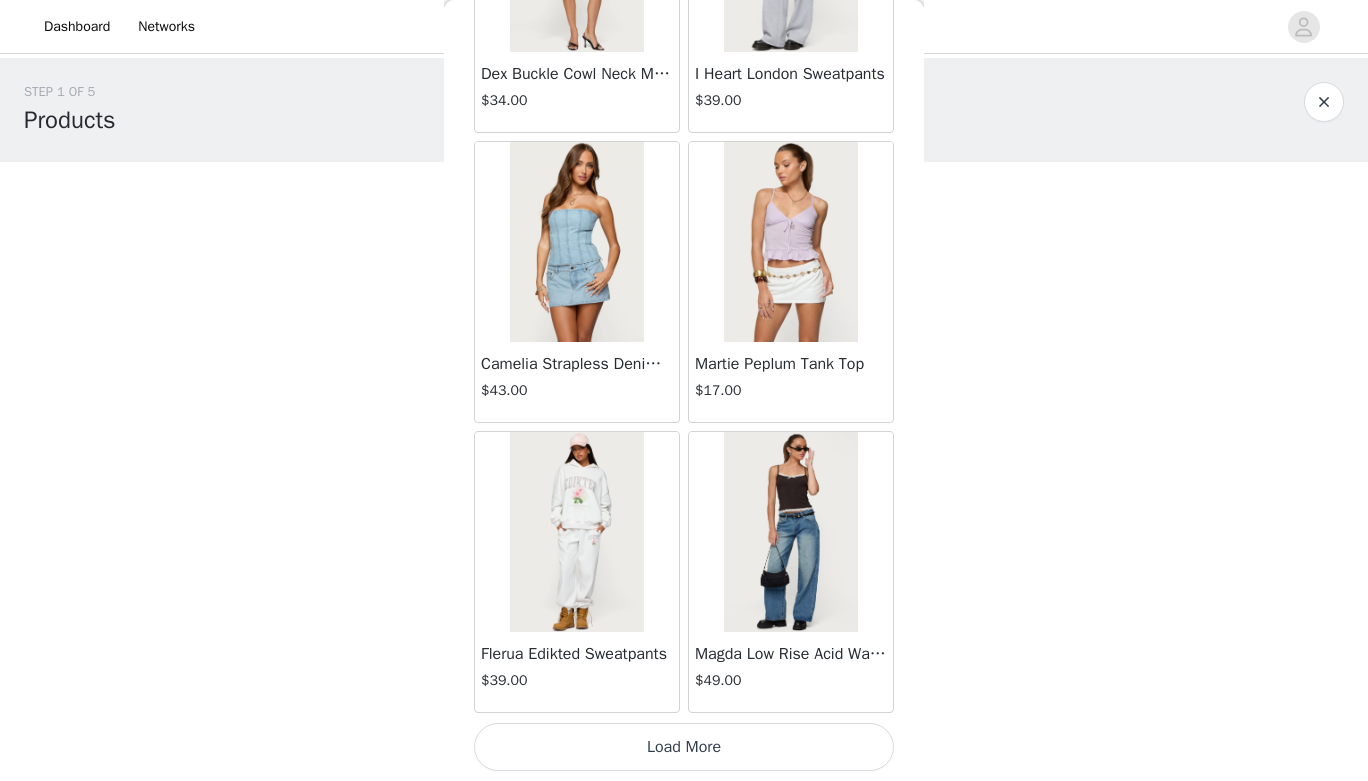 click on "Load More" at bounding box center [684, 747] 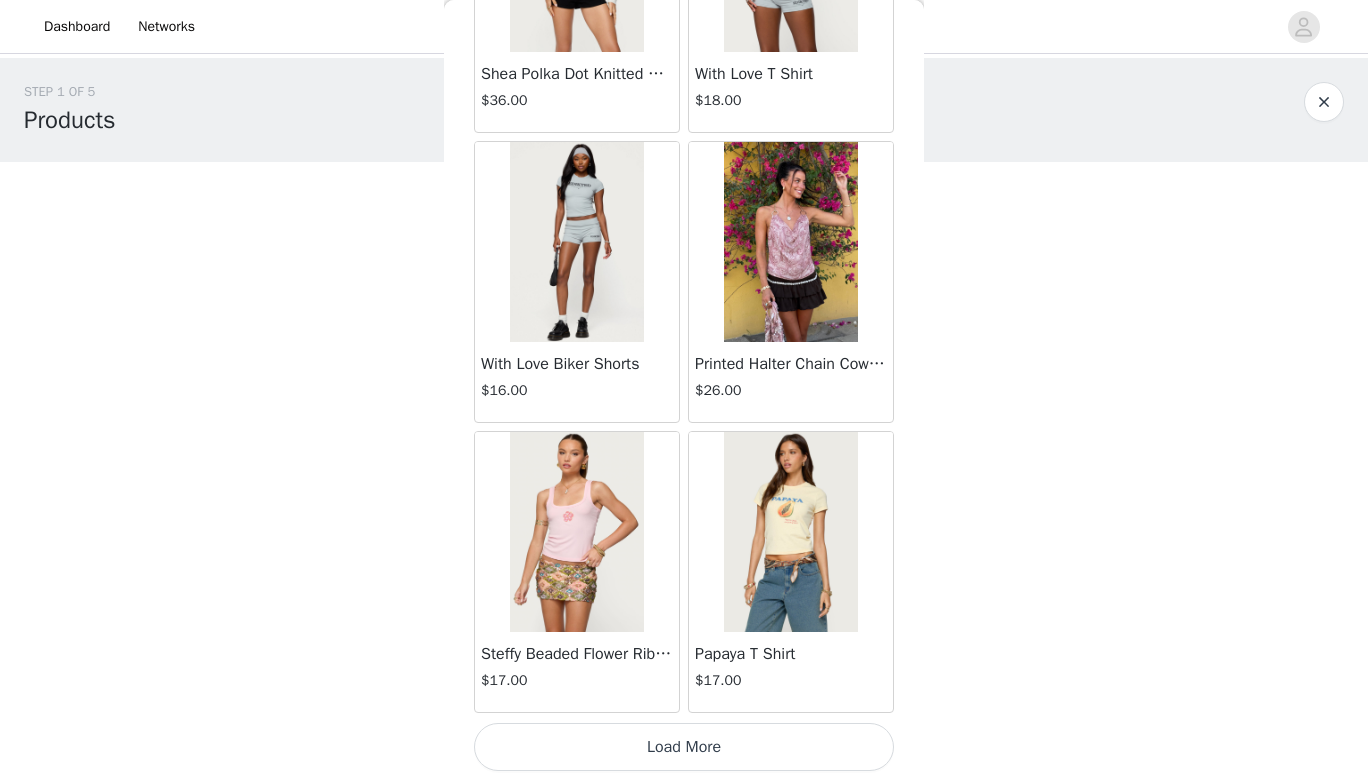 click on "Load More" at bounding box center (684, 747) 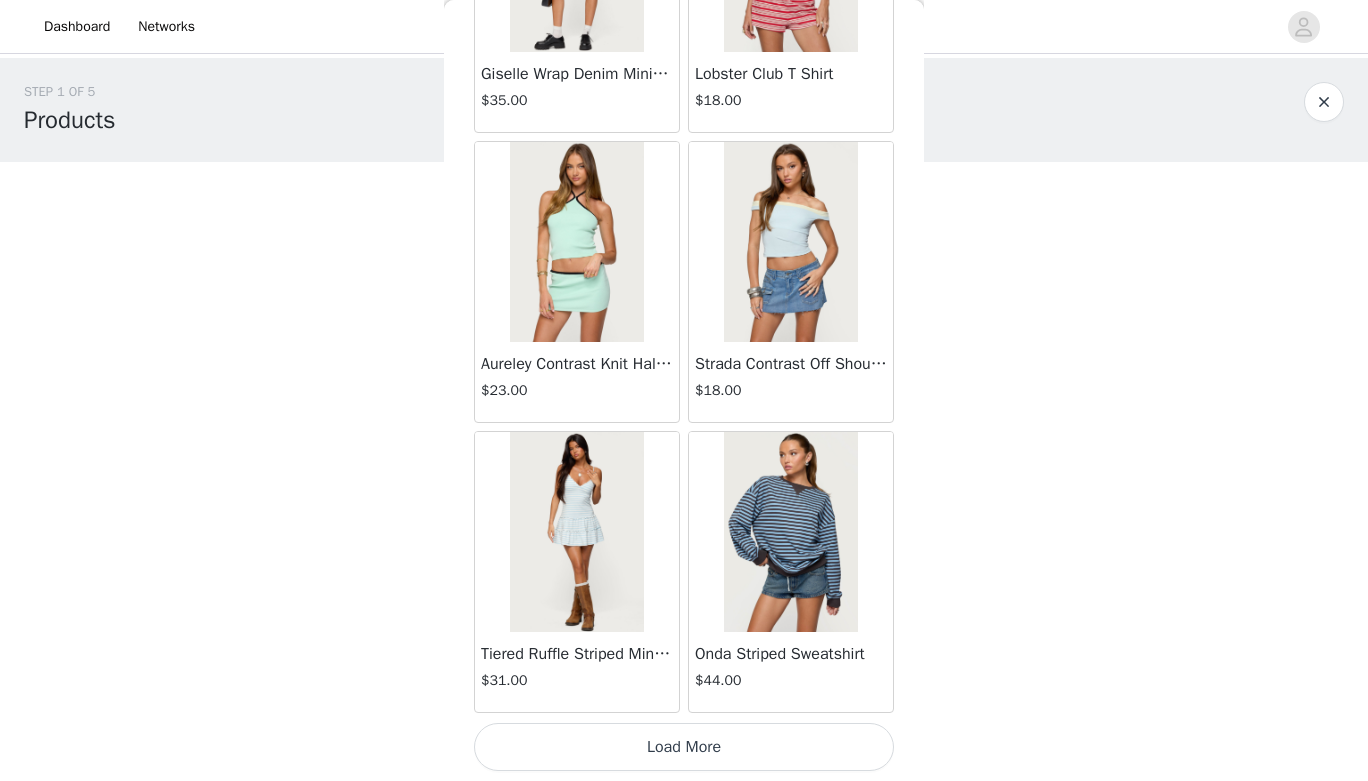 click on "Load More" at bounding box center [684, 747] 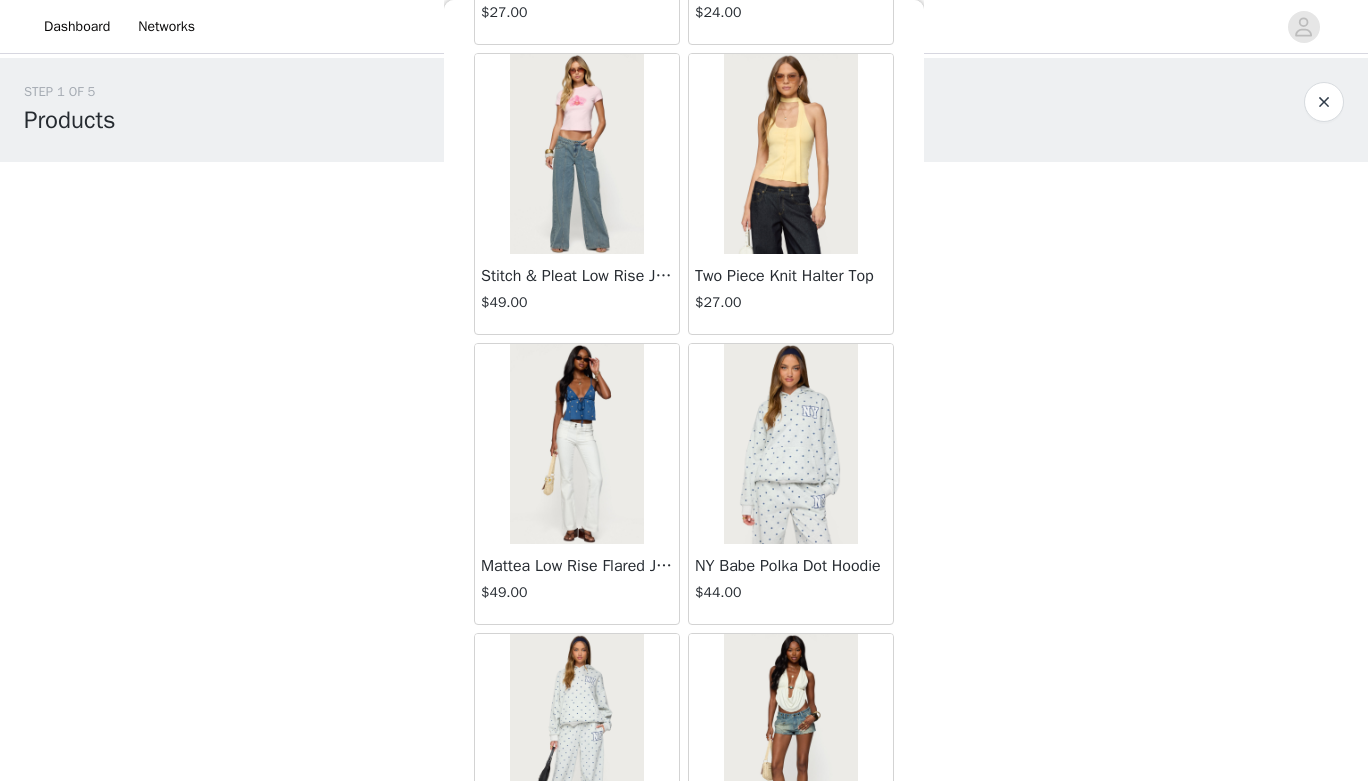 scroll, scrollTop: 66079, scrollLeft: 0, axis: vertical 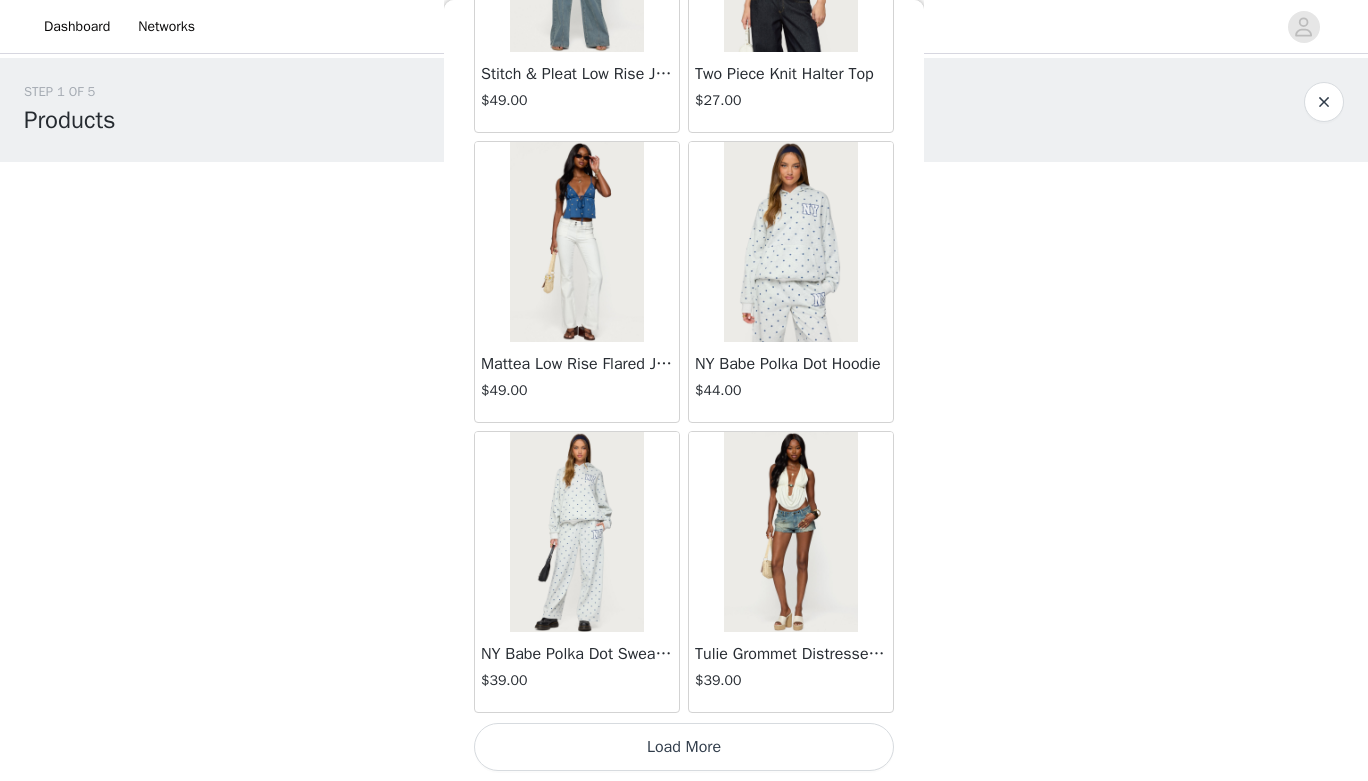 click on "Load More" at bounding box center (684, 747) 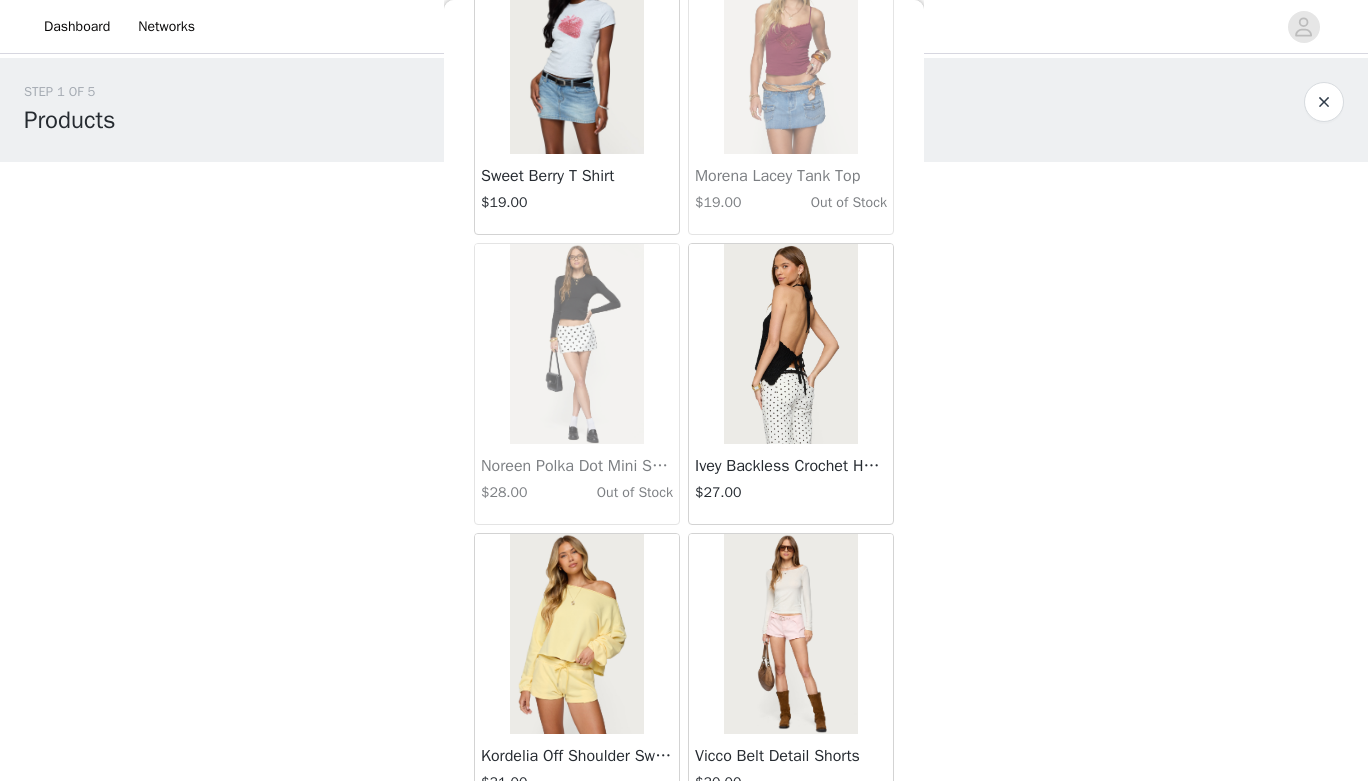 scroll, scrollTop: 68294, scrollLeft: 0, axis: vertical 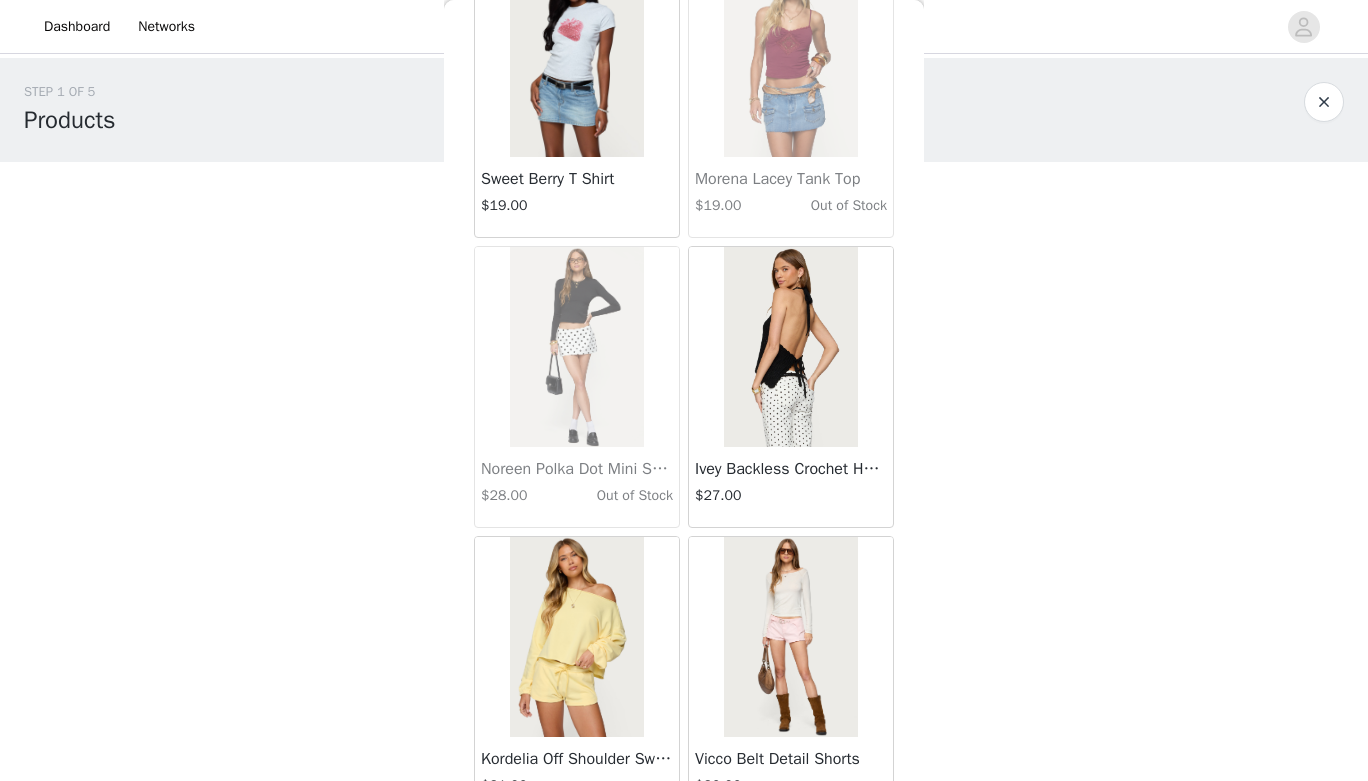 click at bounding box center [790, 347] 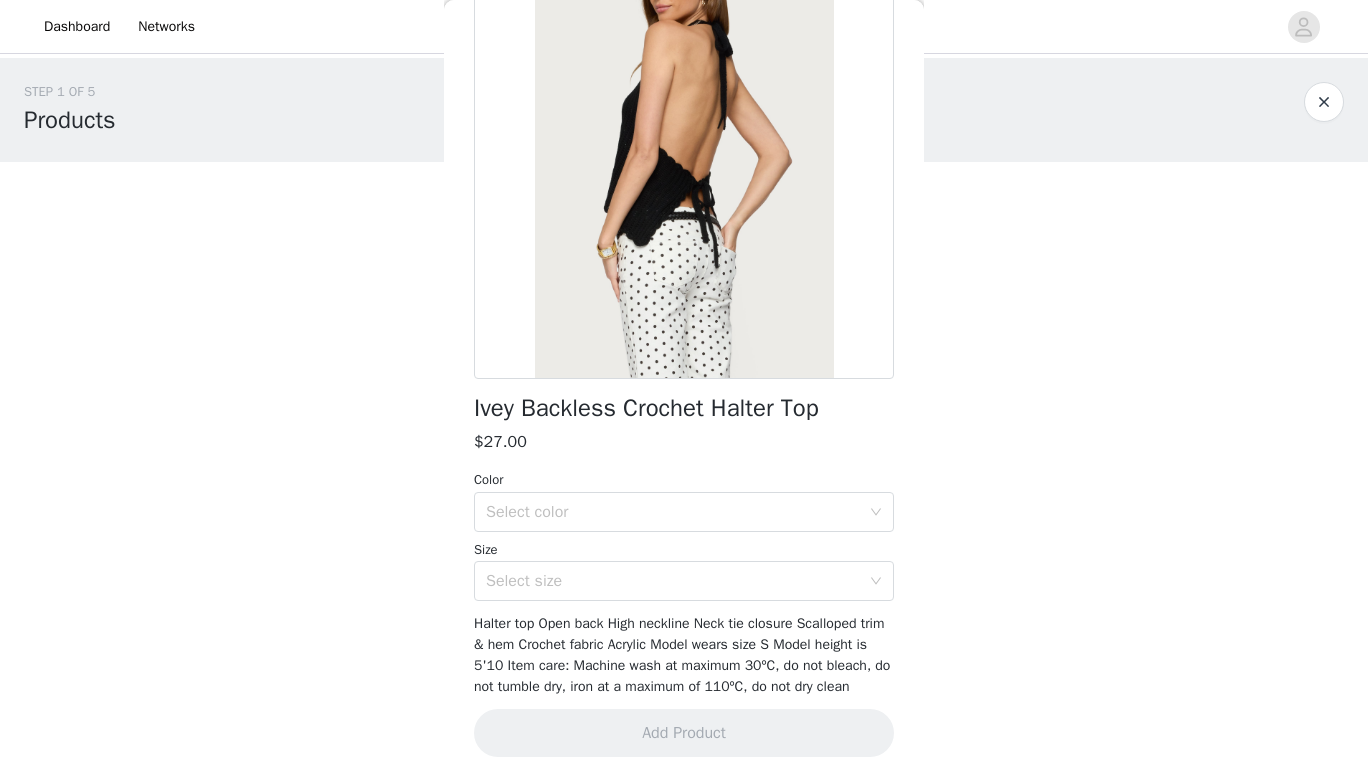 scroll, scrollTop: 192, scrollLeft: 0, axis: vertical 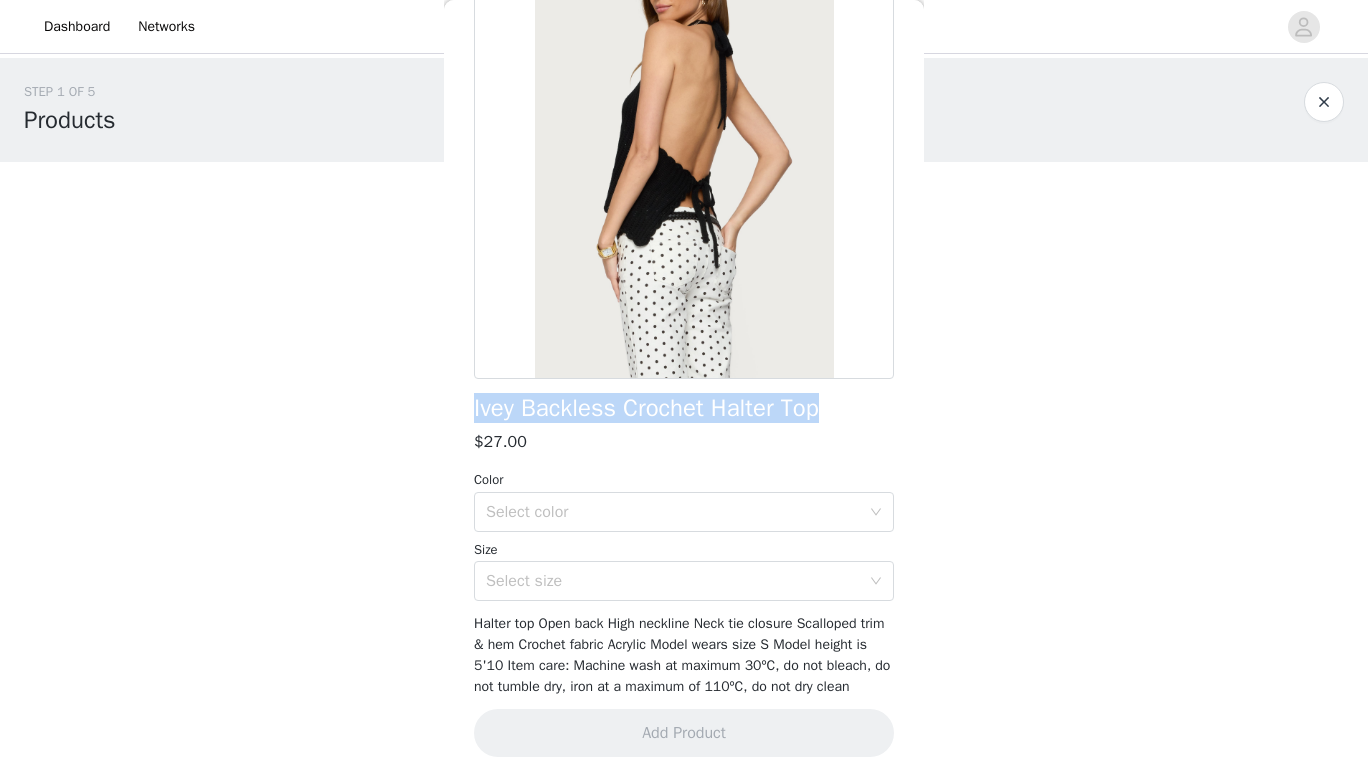 drag, startPoint x: 828, startPoint y: 390, endPoint x: 450, endPoint y: 374, distance: 378.33847 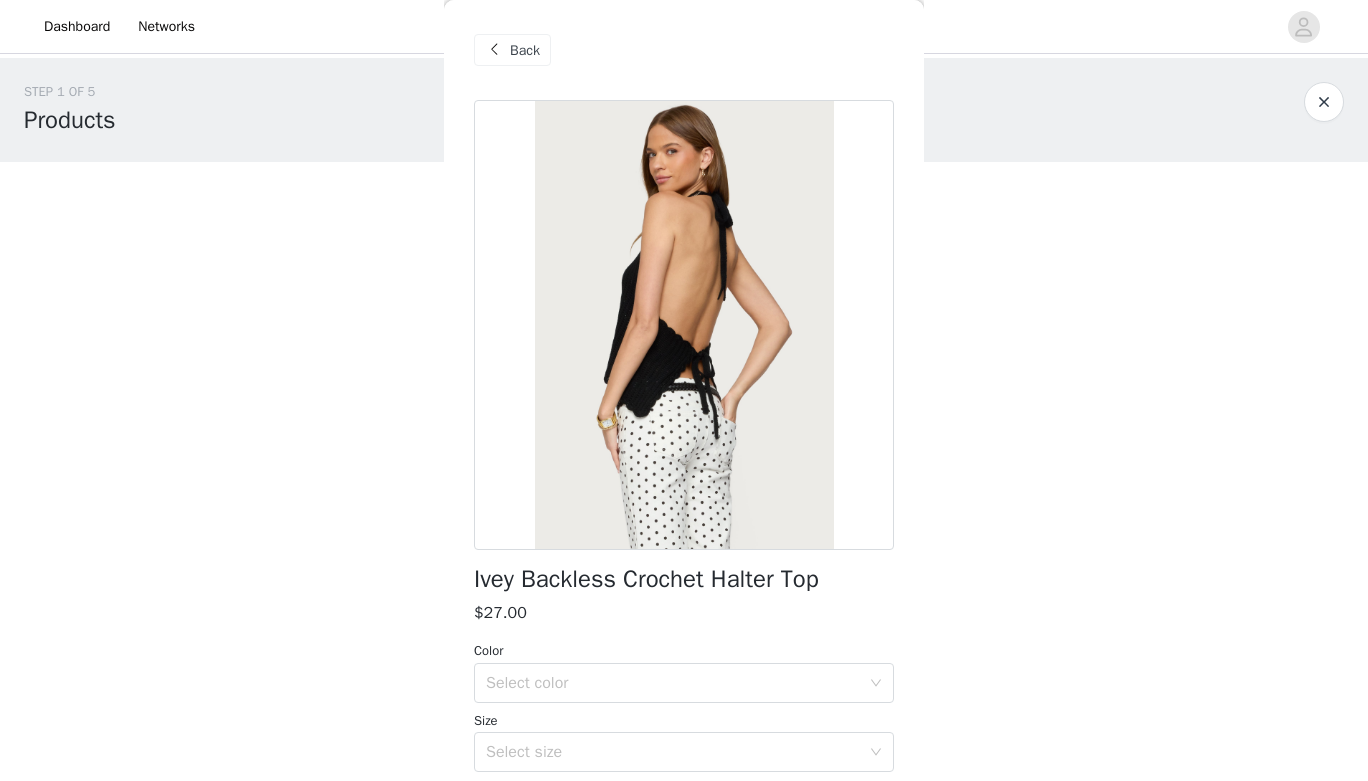 click at bounding box center (494, 50) 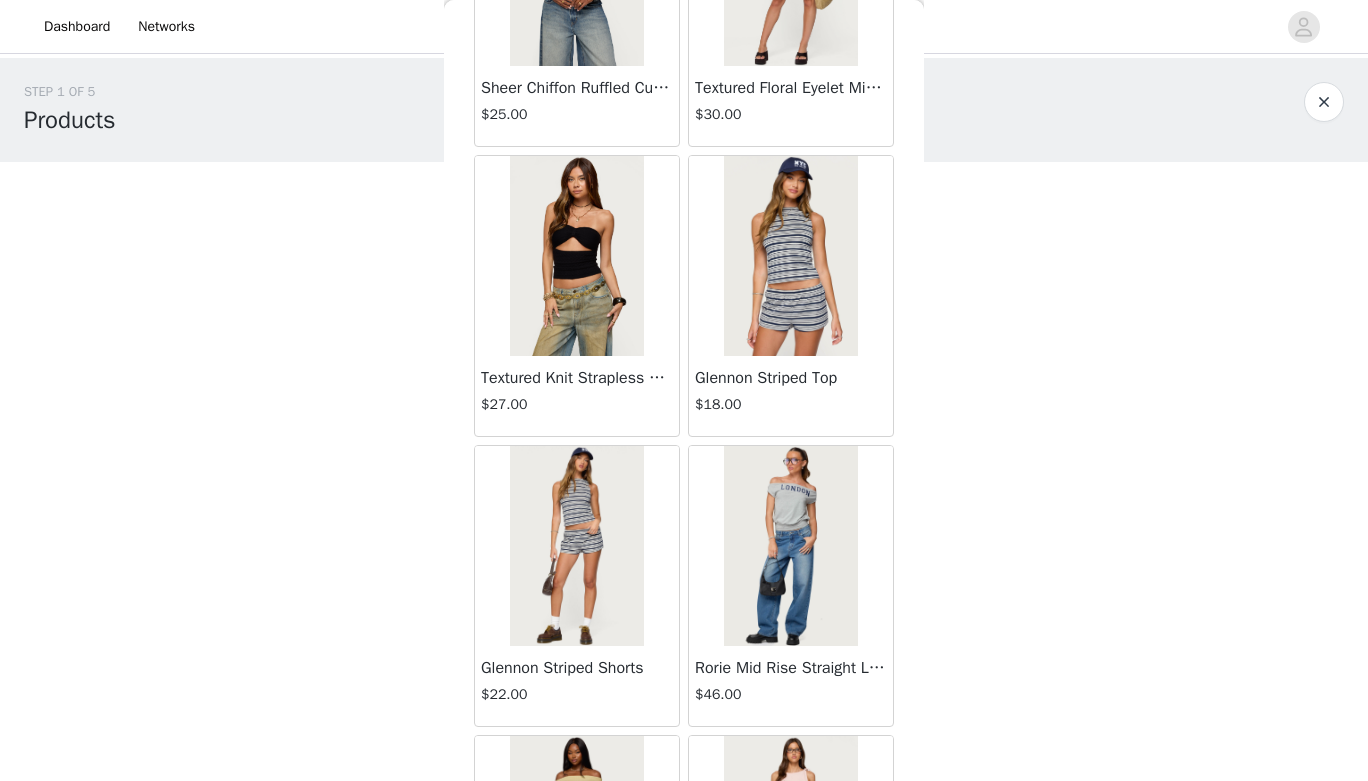 scroll, scrollTop: 55332, scrollLeft: 0, axis: vertical 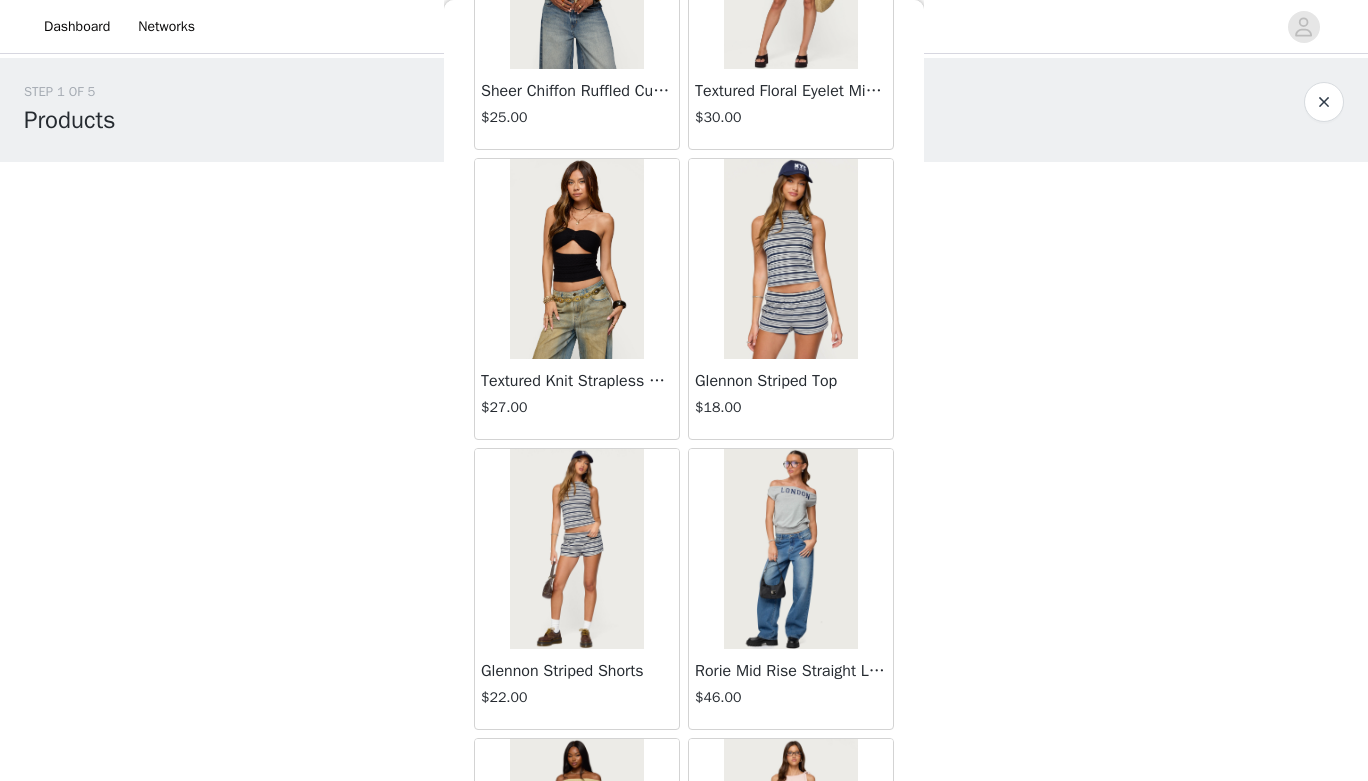 click at bounding box center [790, 259] 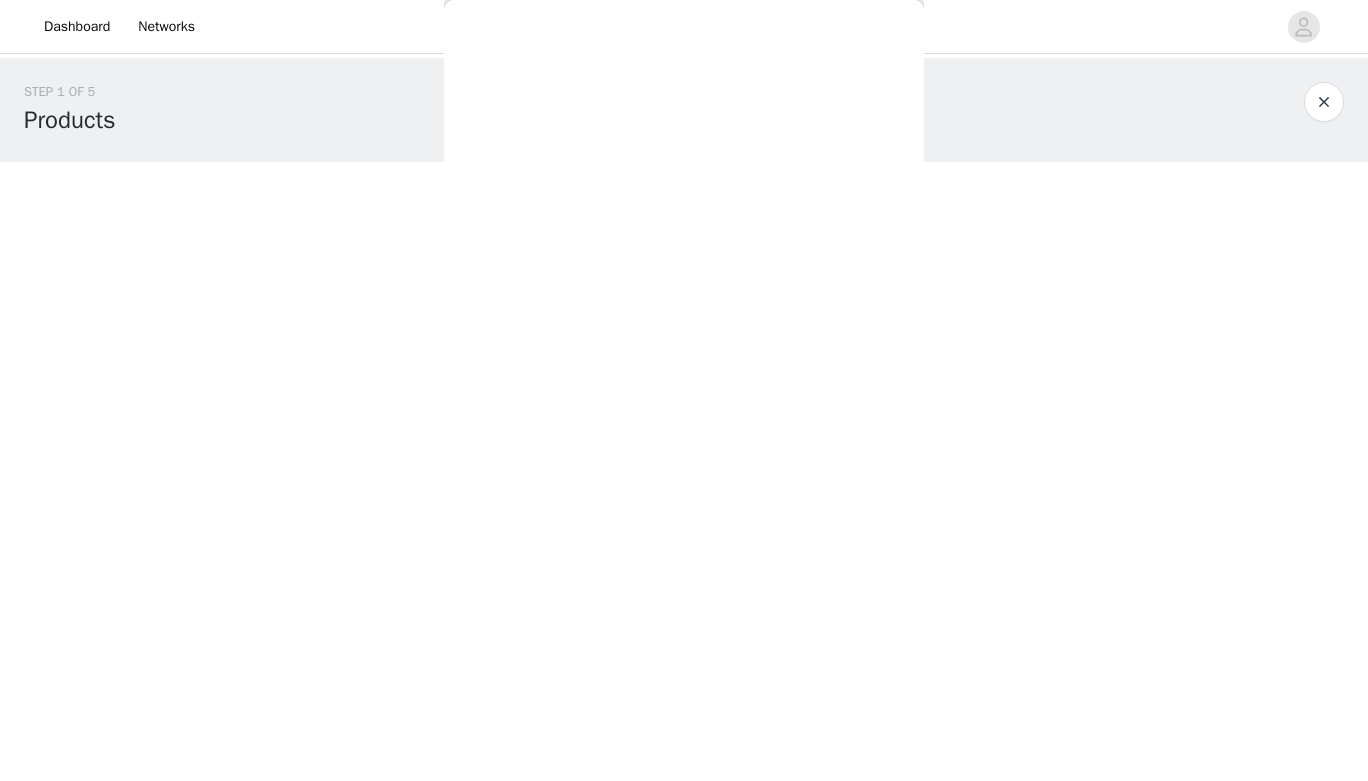 scroll, scrollTop: 171, scrollLeft: 0, axis: vertical 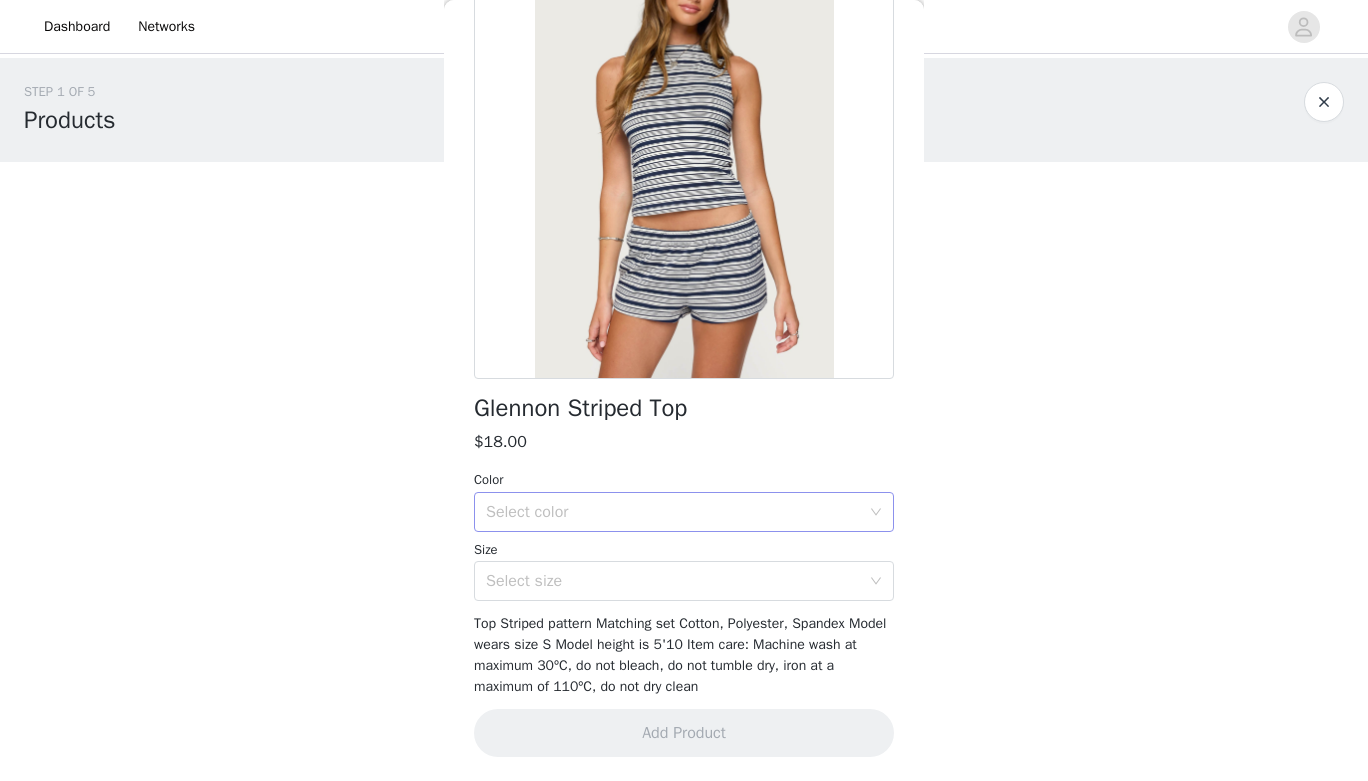 click on "Select color" at bounding box center (673, 512) 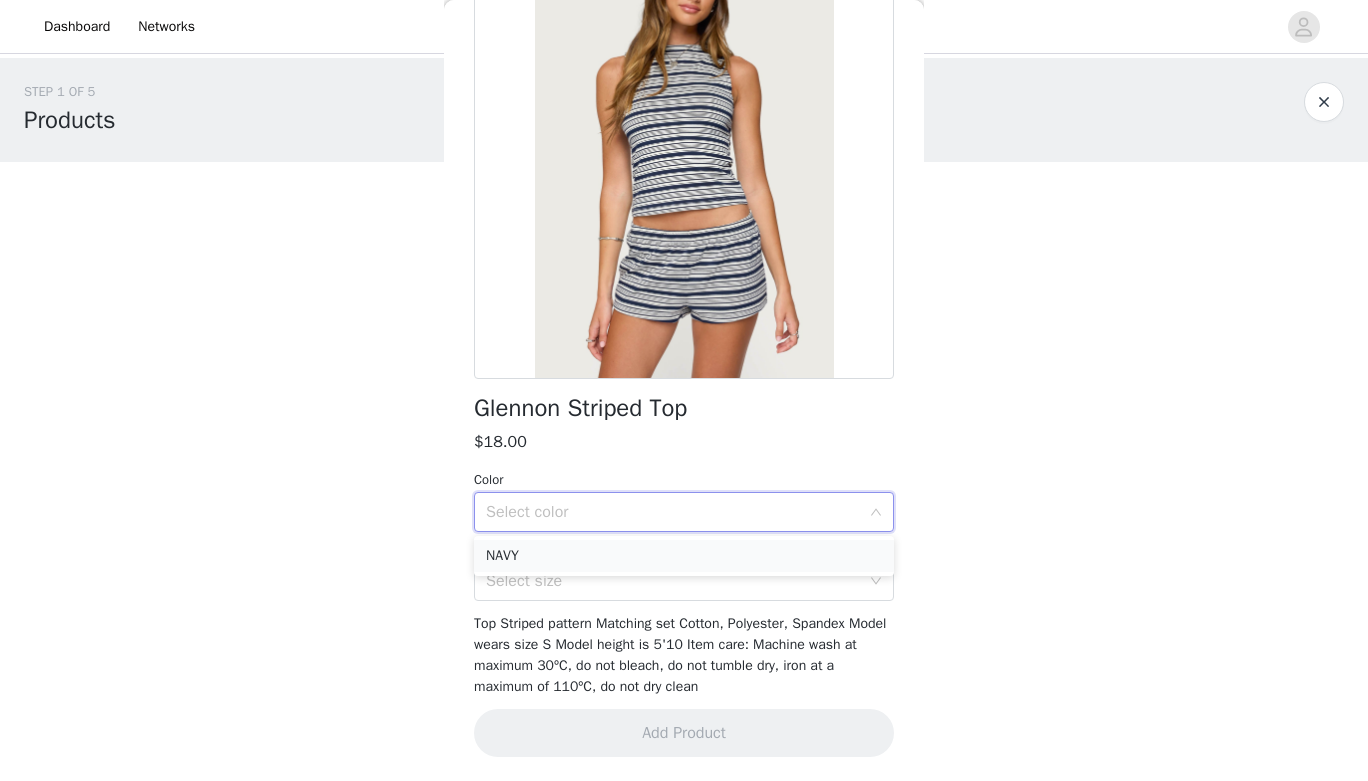 click on "NAVY" at bounding box center [684, 556] 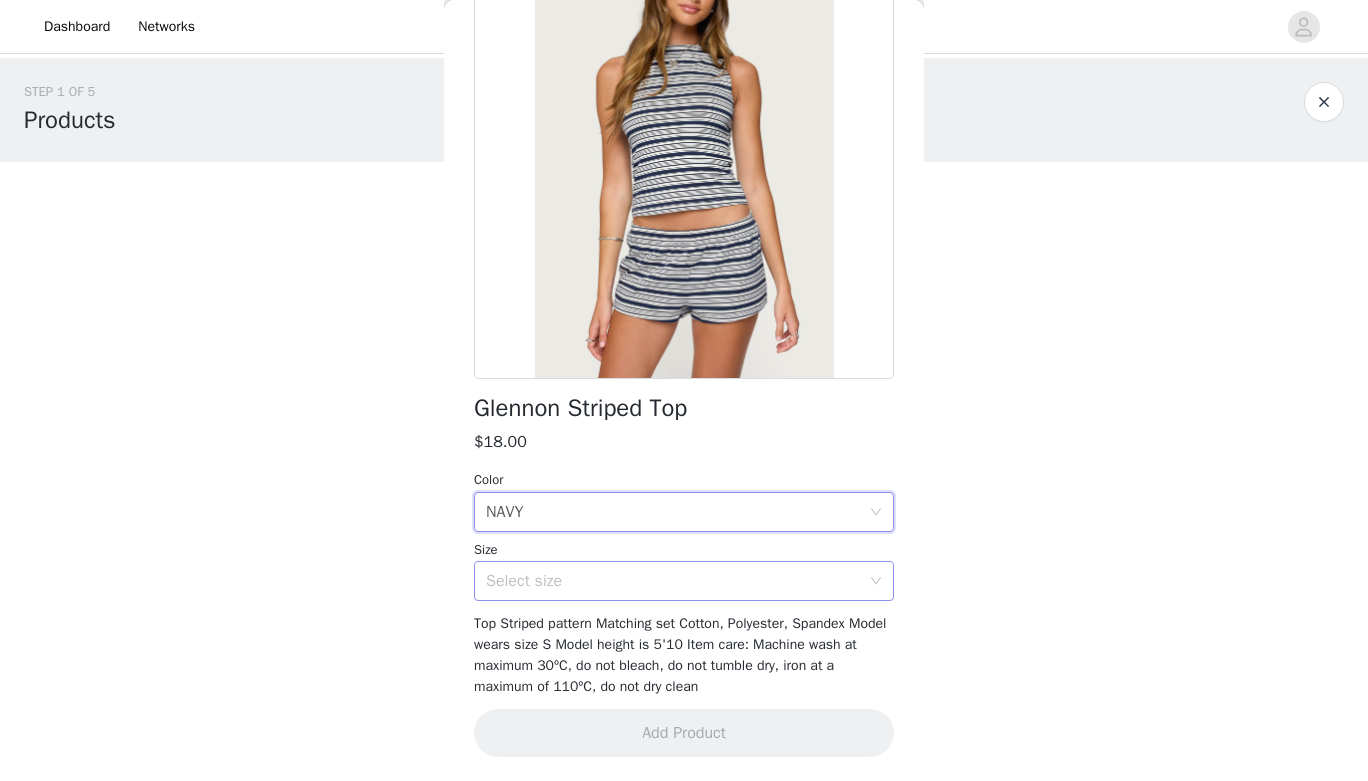 click on "Select size" at bounding box center [673, 581] 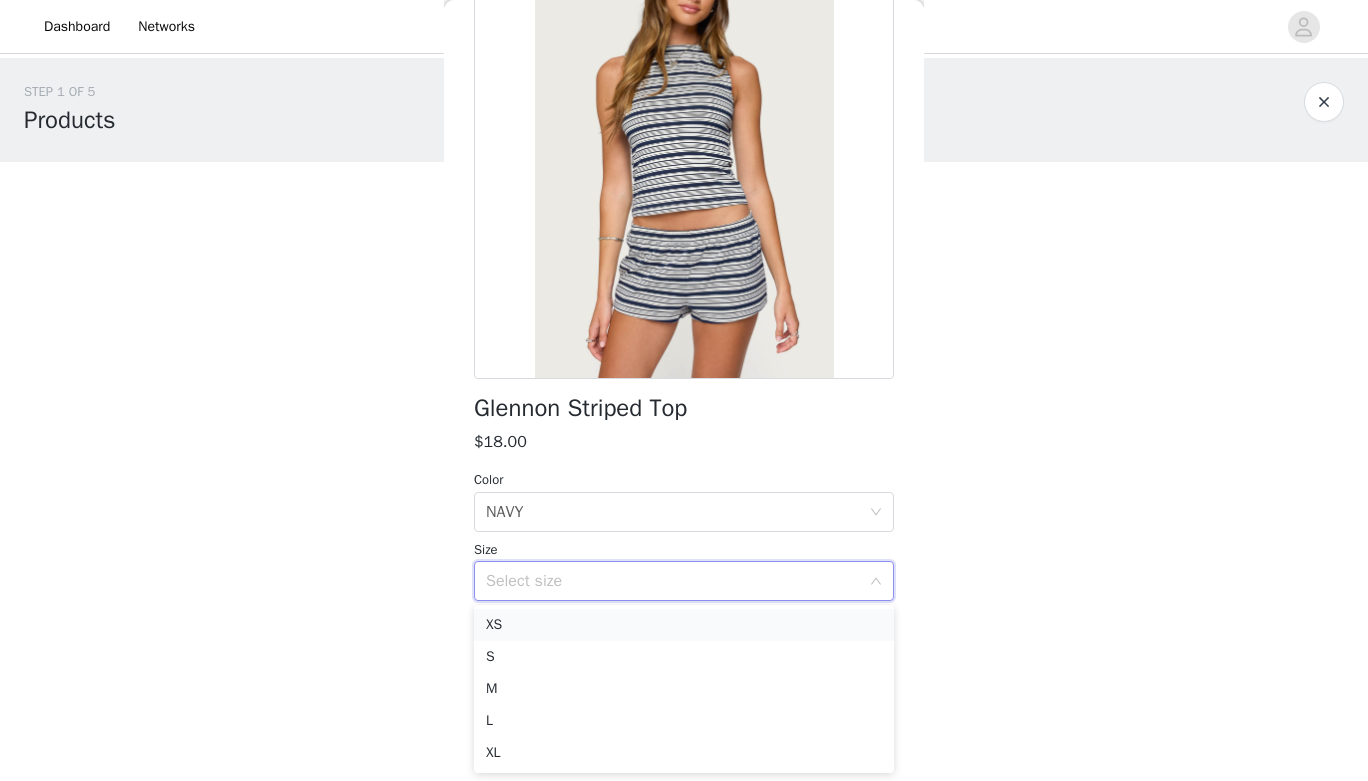 click on "XS" at bounding box center [684, 625] 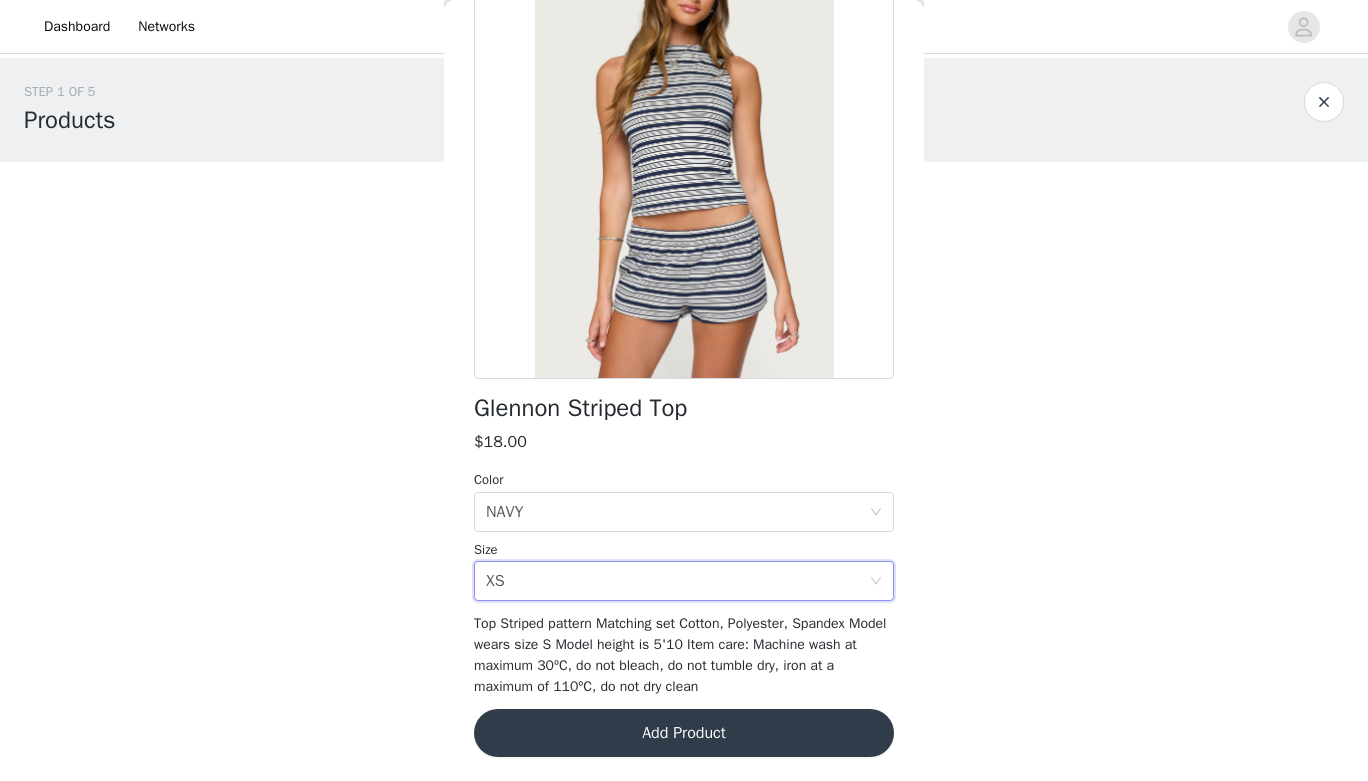 click on "Add Product" at bounding box center [684, 733] 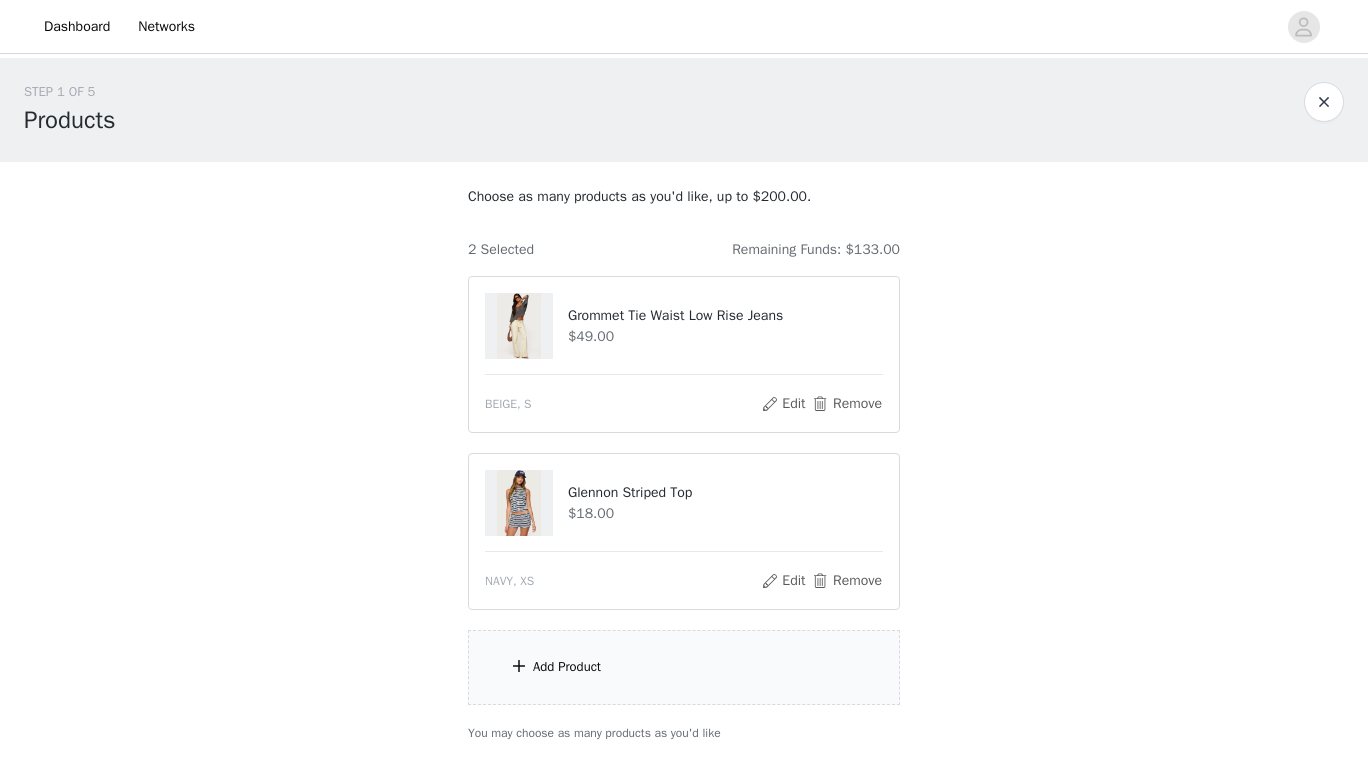 click on "Add Product" at bounding box center [567, 667] 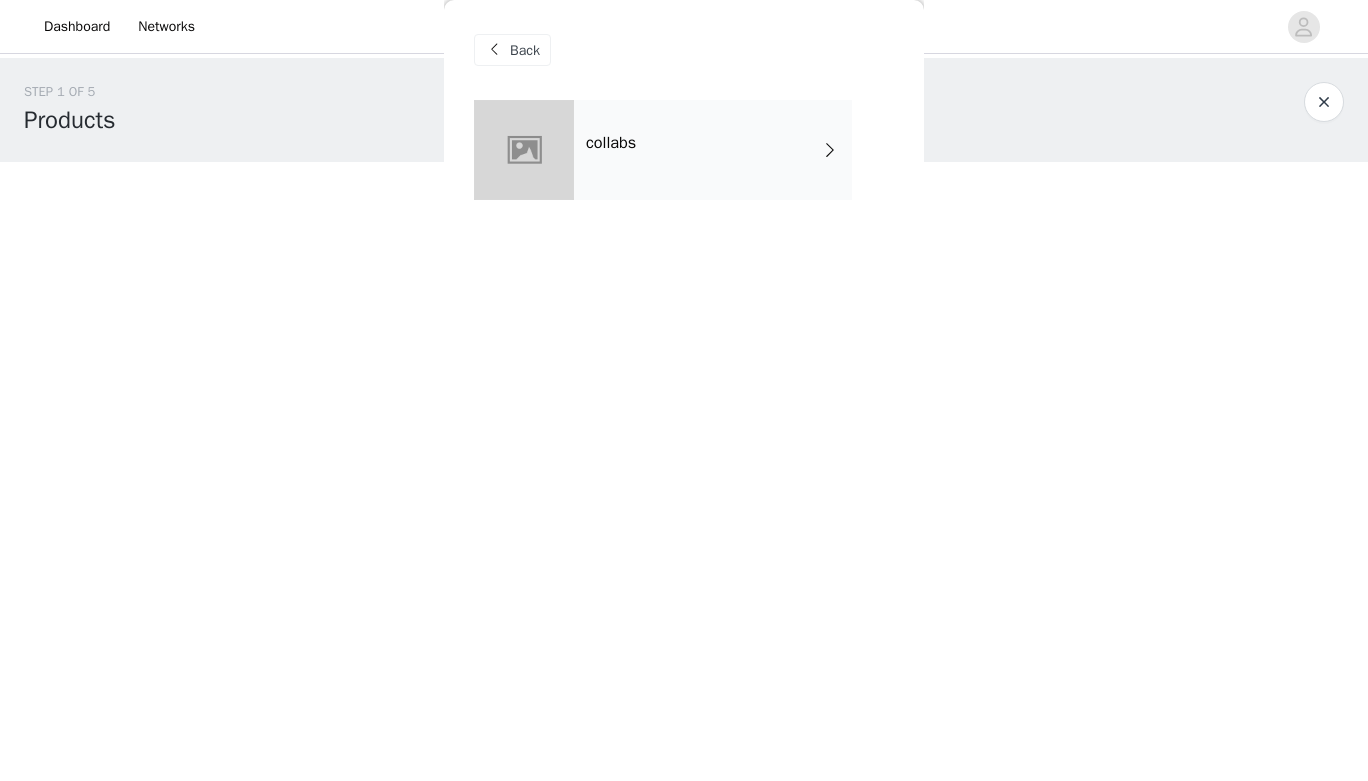 click on "collabs" at bounding box center (713, 150) 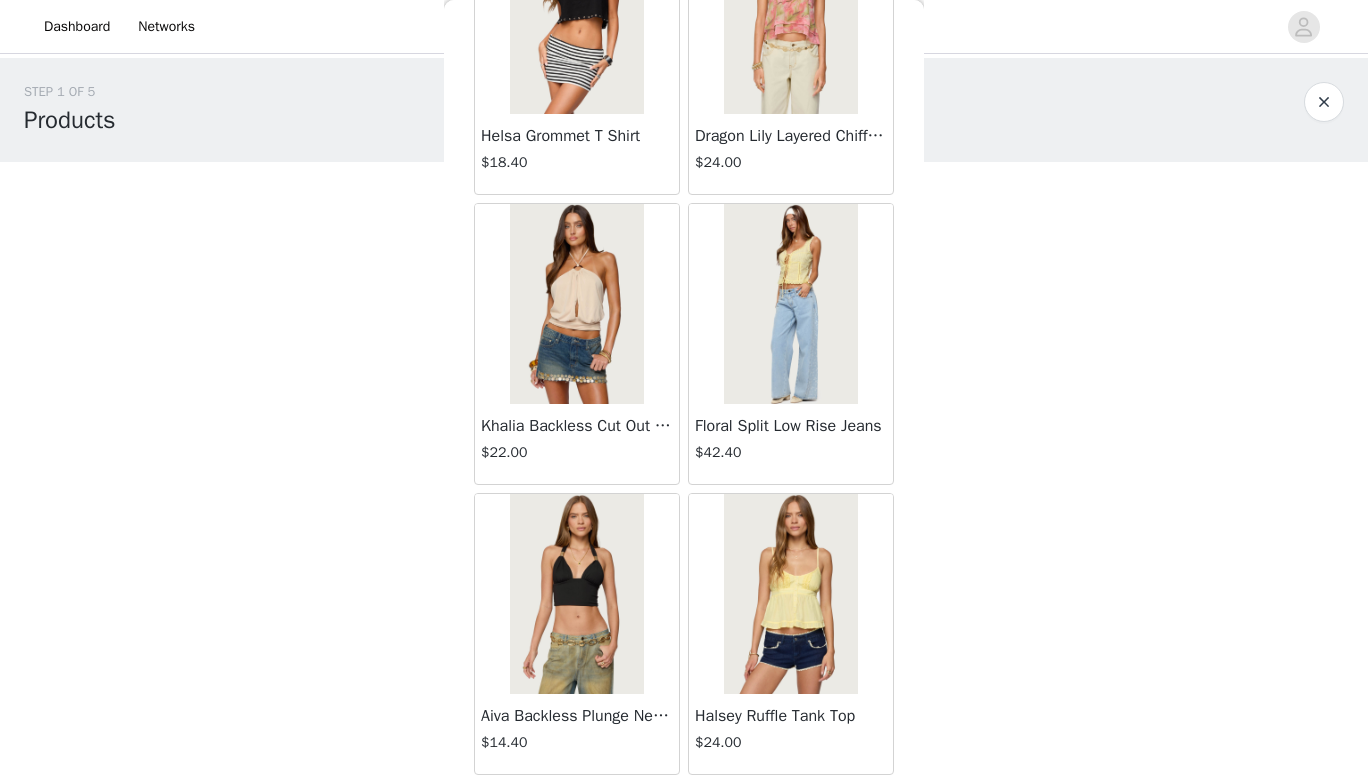 scroll, scrollTop: 2279, scrollLeft: 0, axis: vertical 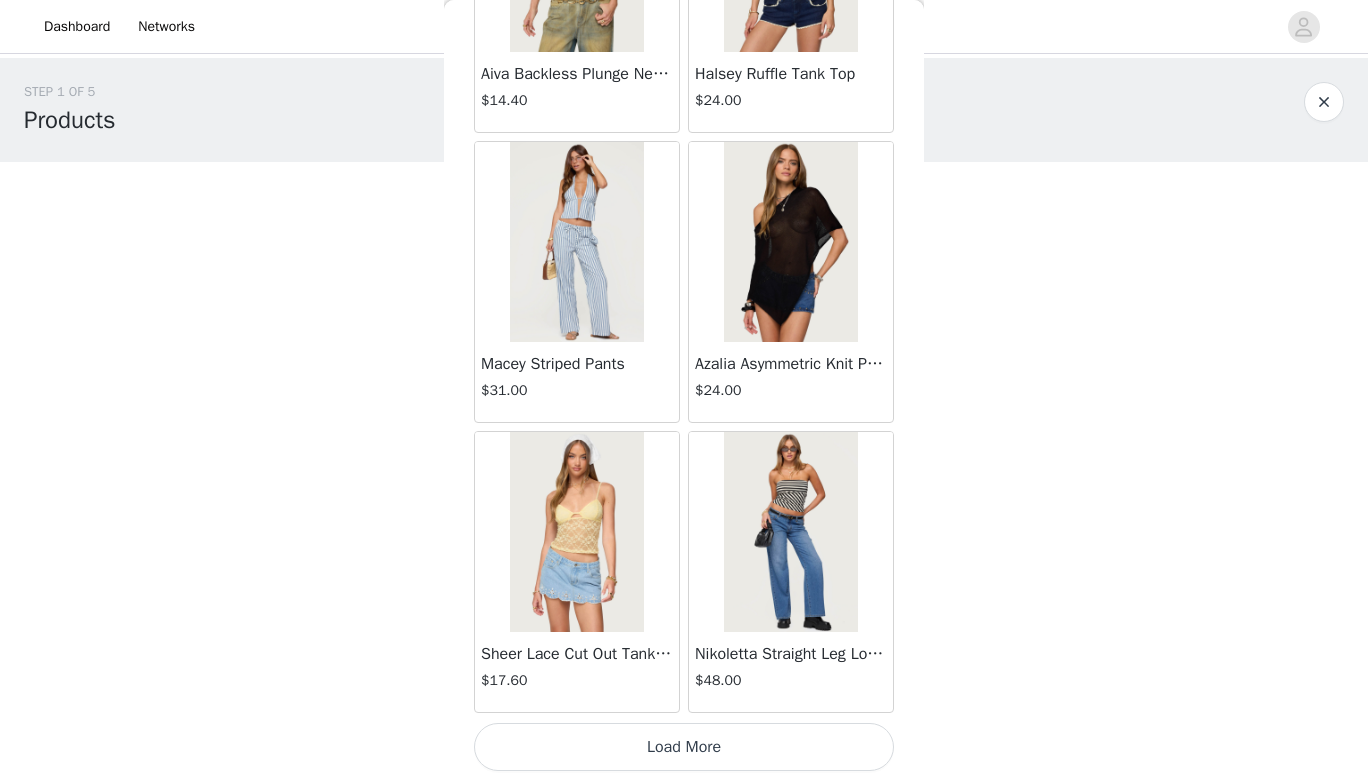 click on "Load More" at bounding box center (684, 747) 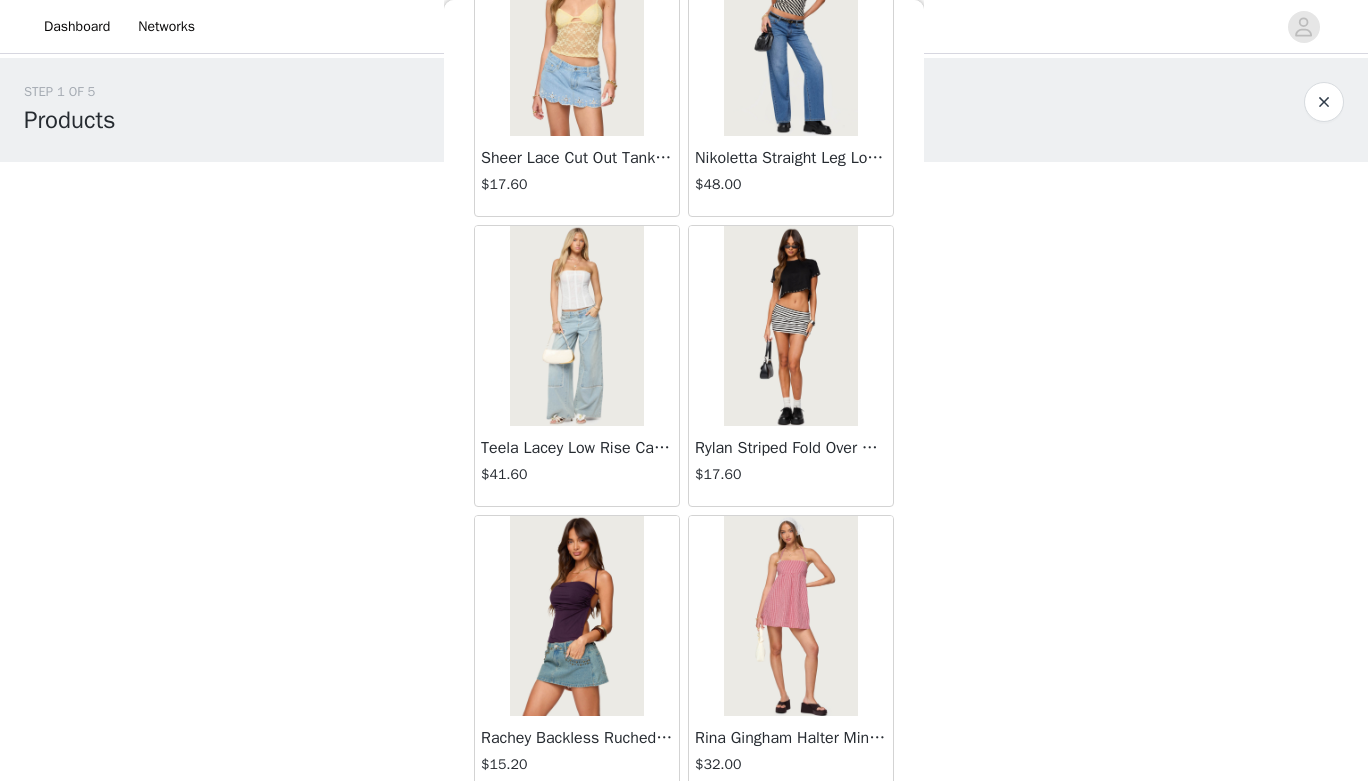 scroll, scrollTop: 5179, scrollLeft: 0, axis: vertical 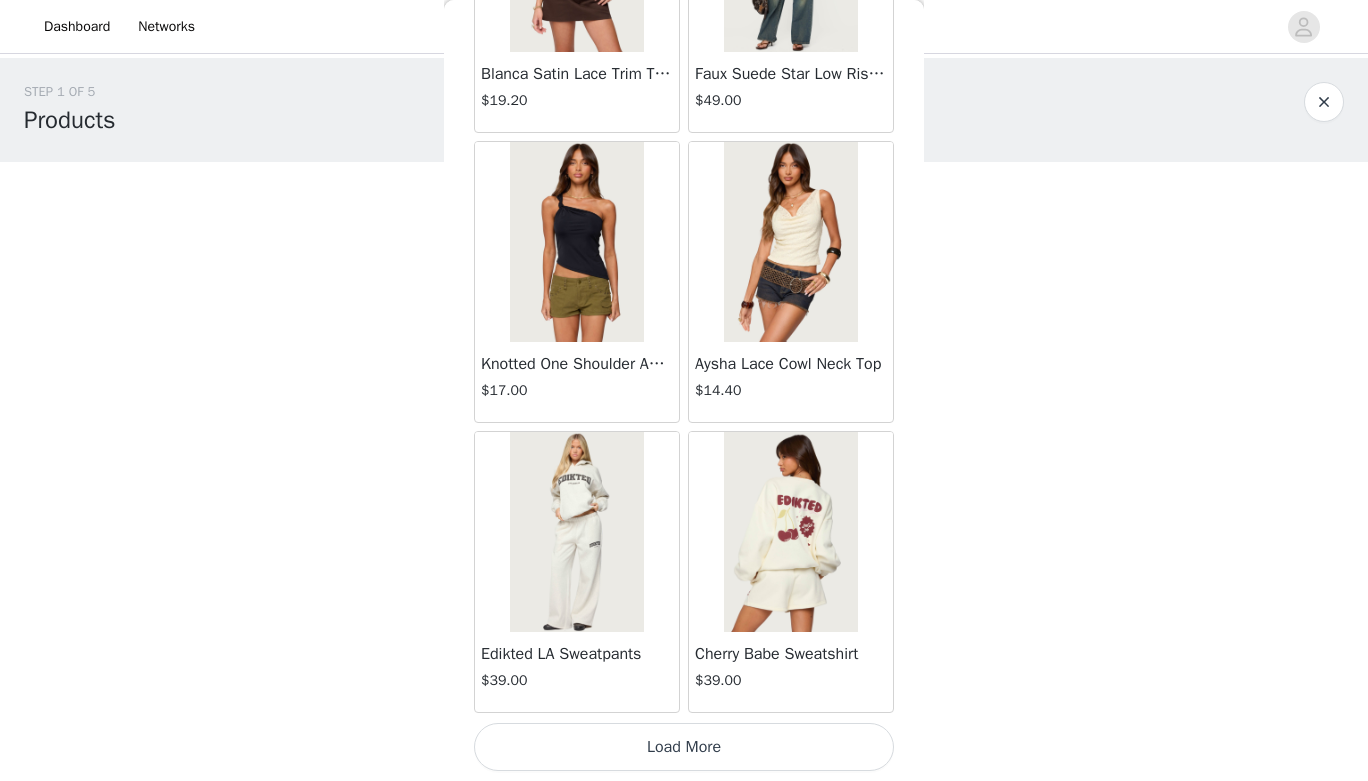 click on "Load More" at bounding box center [684, 747] 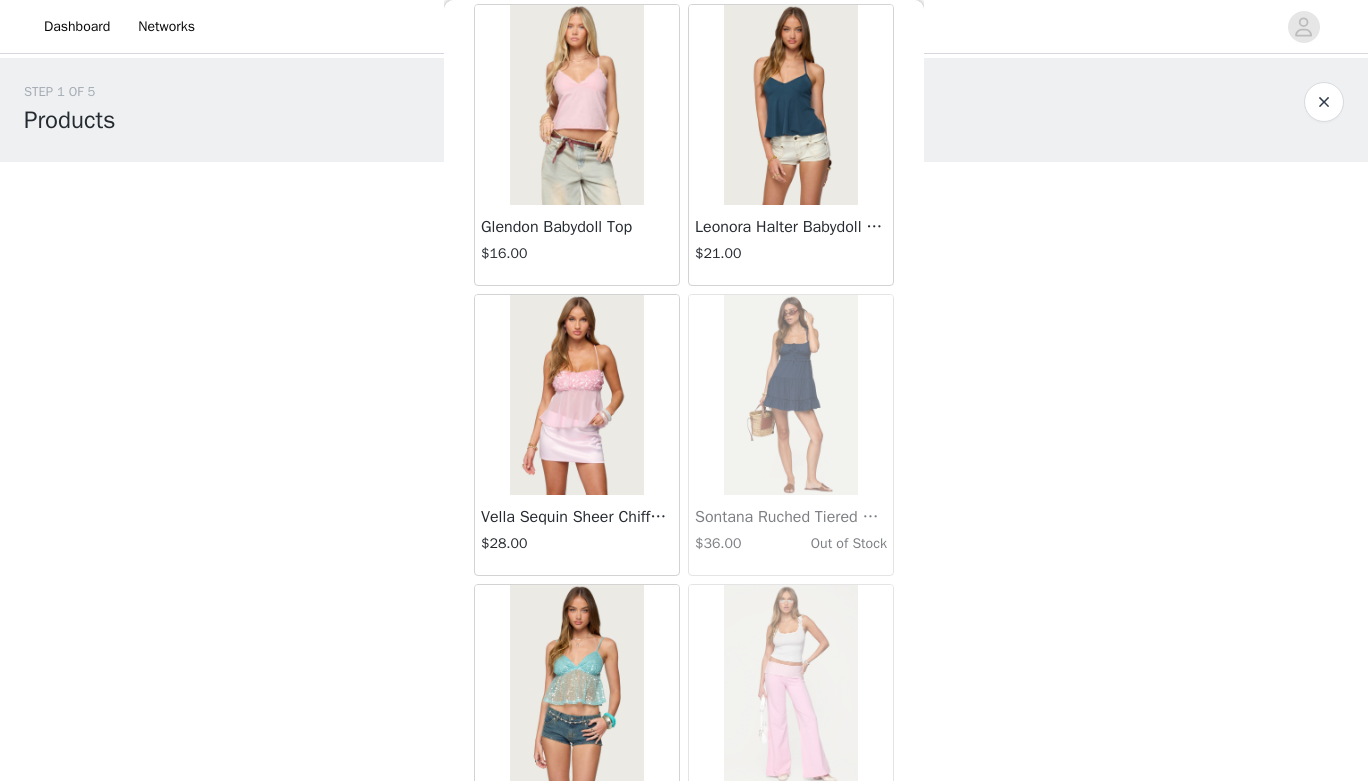 scroll, scrollTop: 8079, scrollLeft: 0, axis: vertical 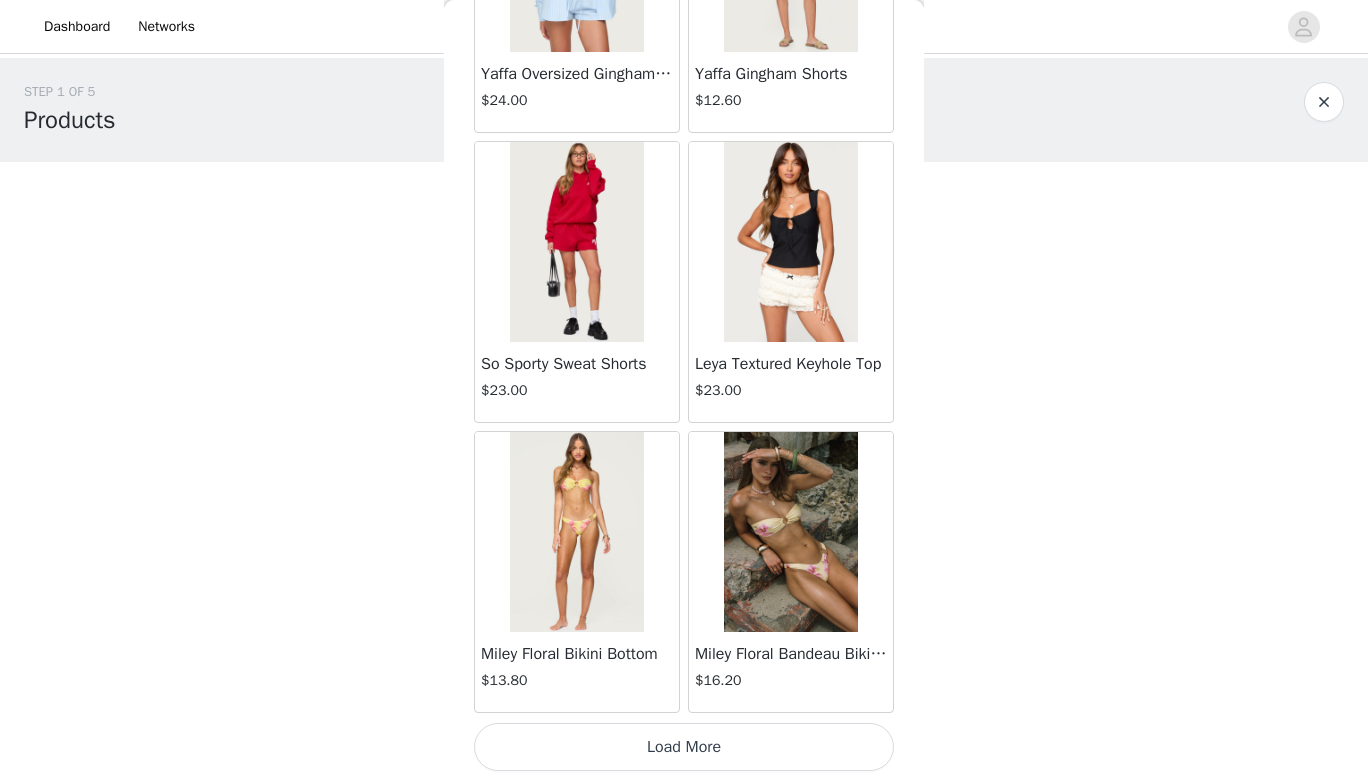 click on "Load More" at bounding box center [684, 747] 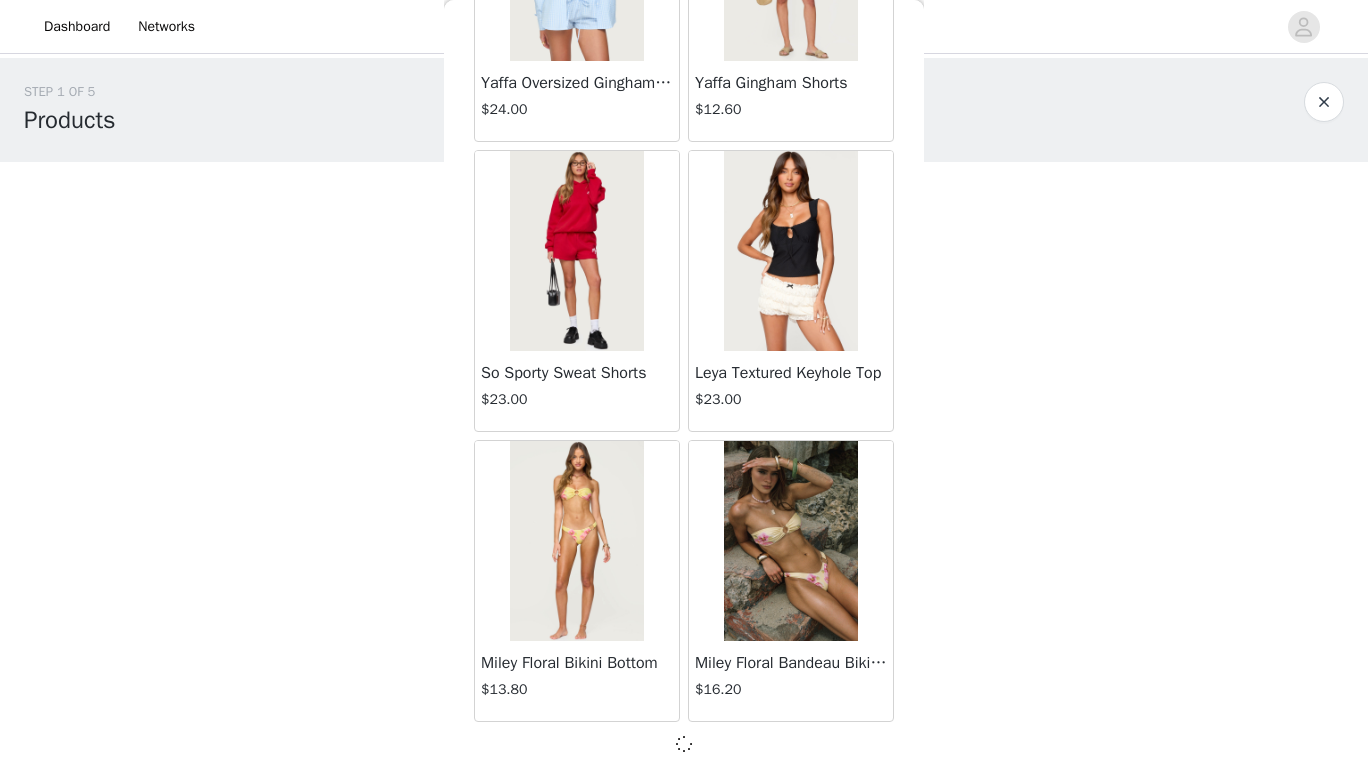 scroll, scrollTop: 8070, scrollLeft: 0, axis: vertical 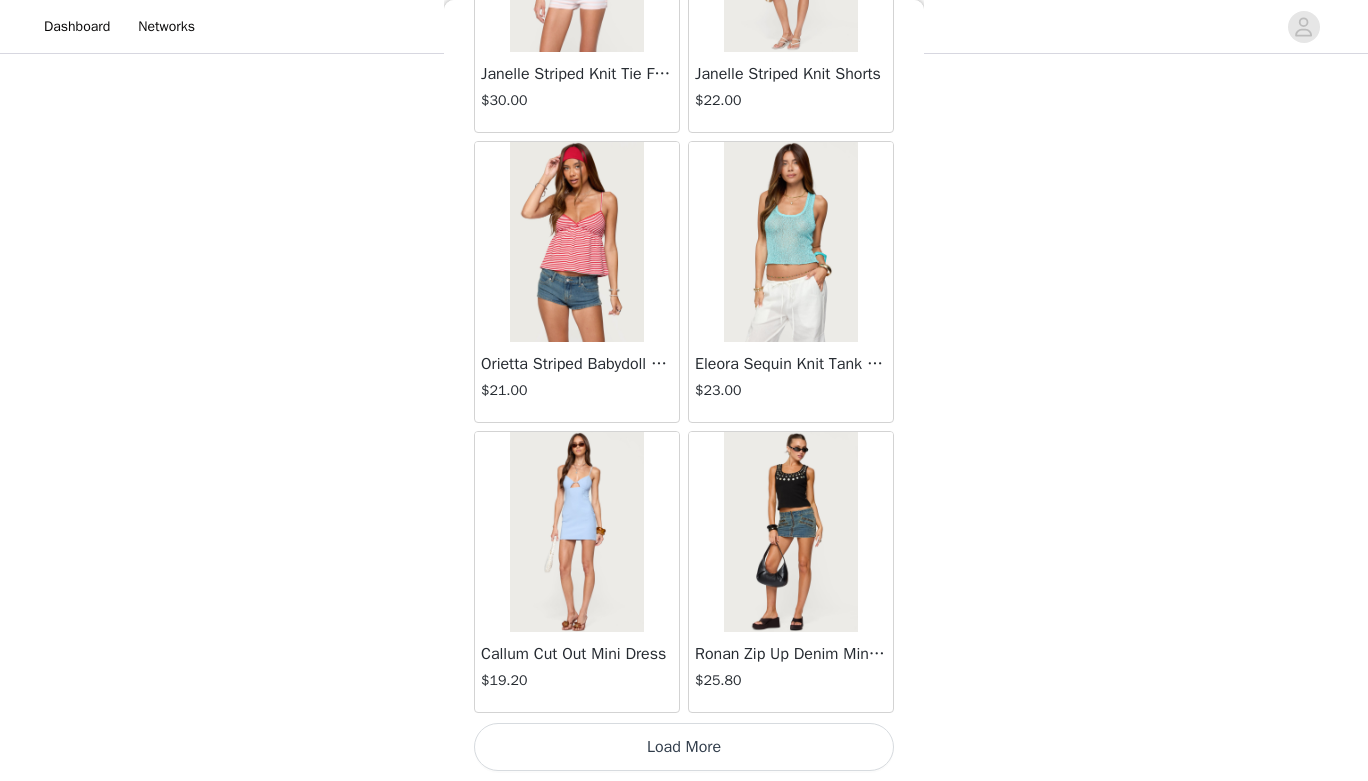 click on "Load More" at bounding box center (684, 747) 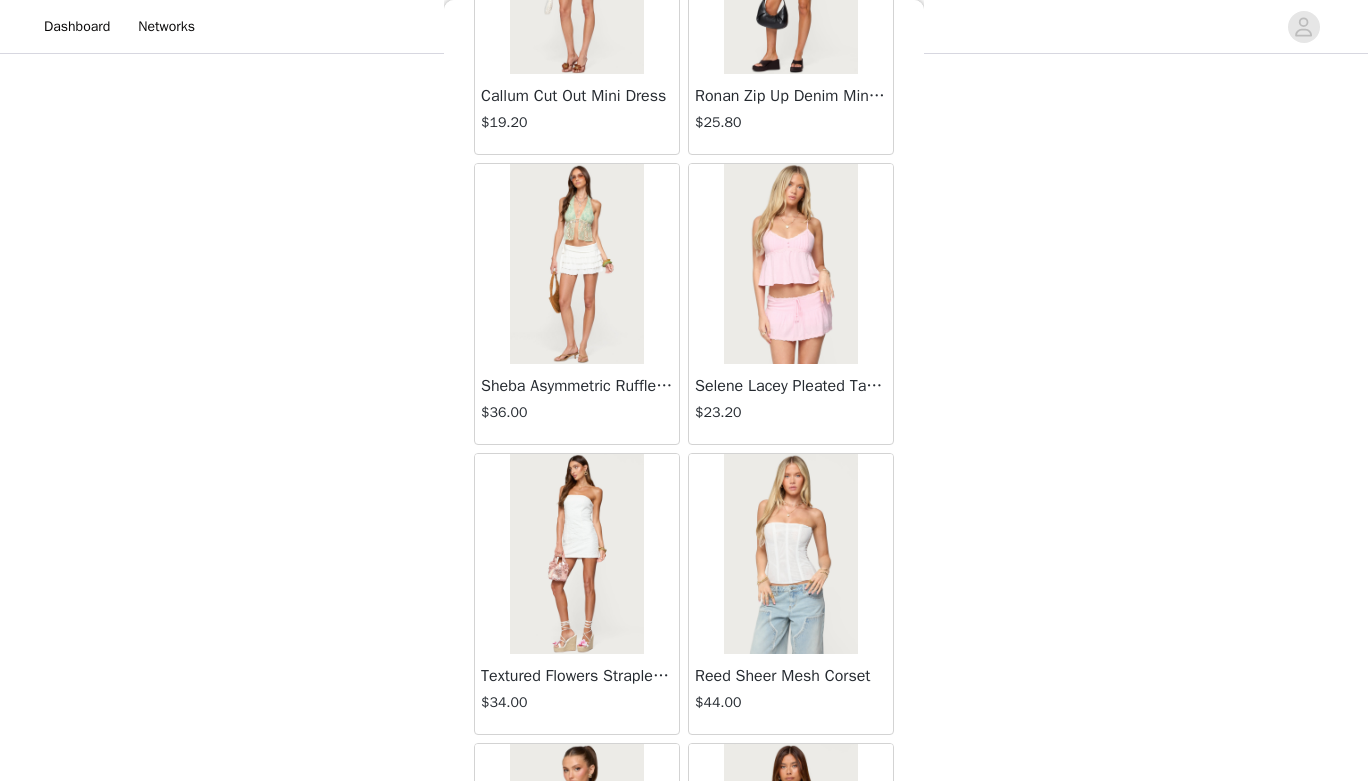 scroll, scrollTop: 13879, scrollLeft: 0, axis: vertical 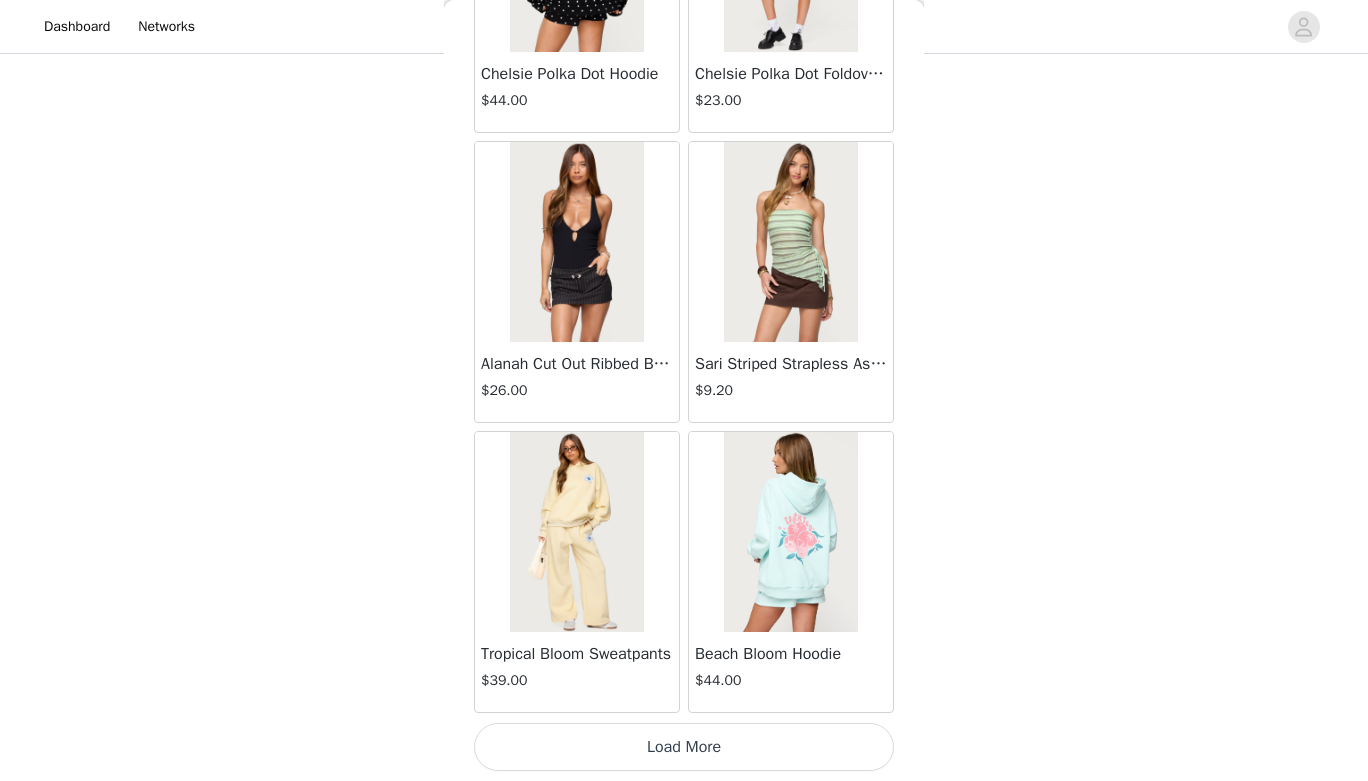 click on "Load More" at bounding box center [684, 747] 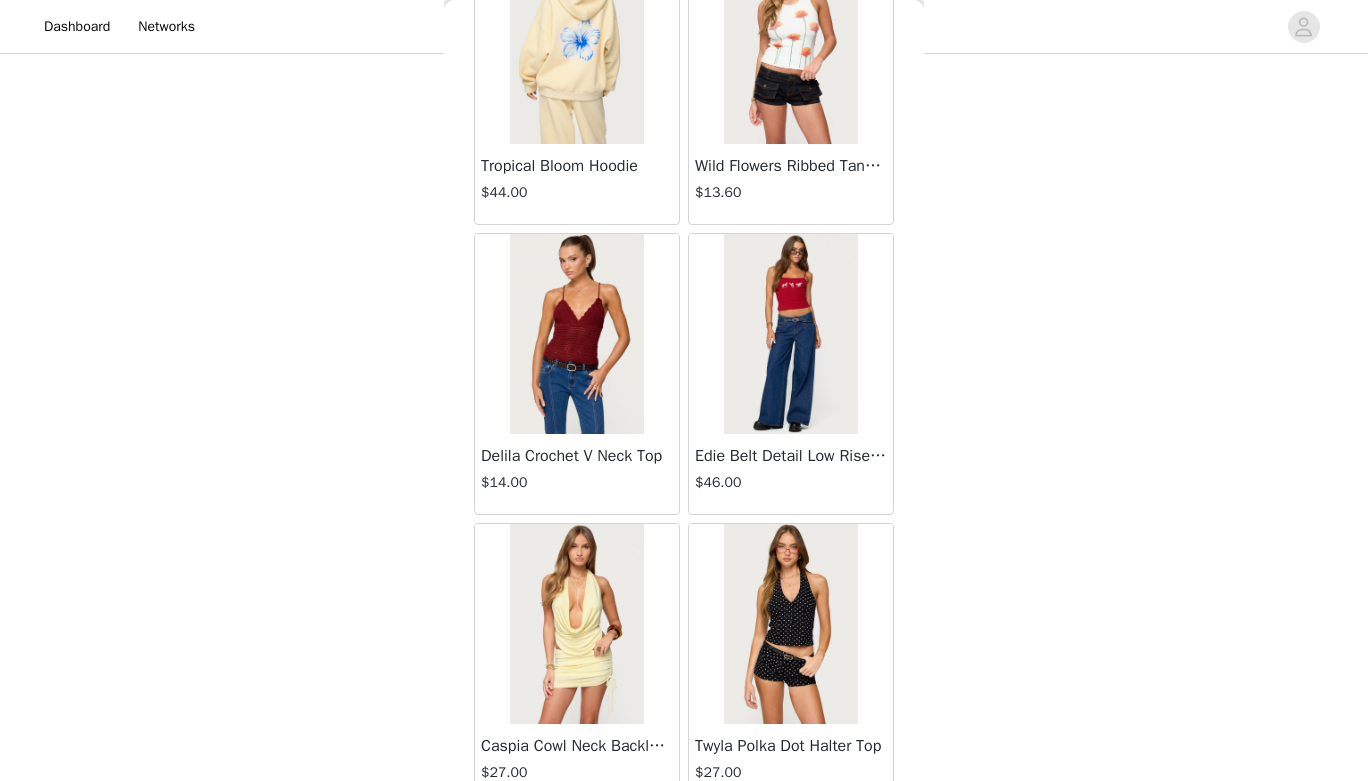 scroll, scrollTop: 16779, scrollLeft: 0, axis: vertical 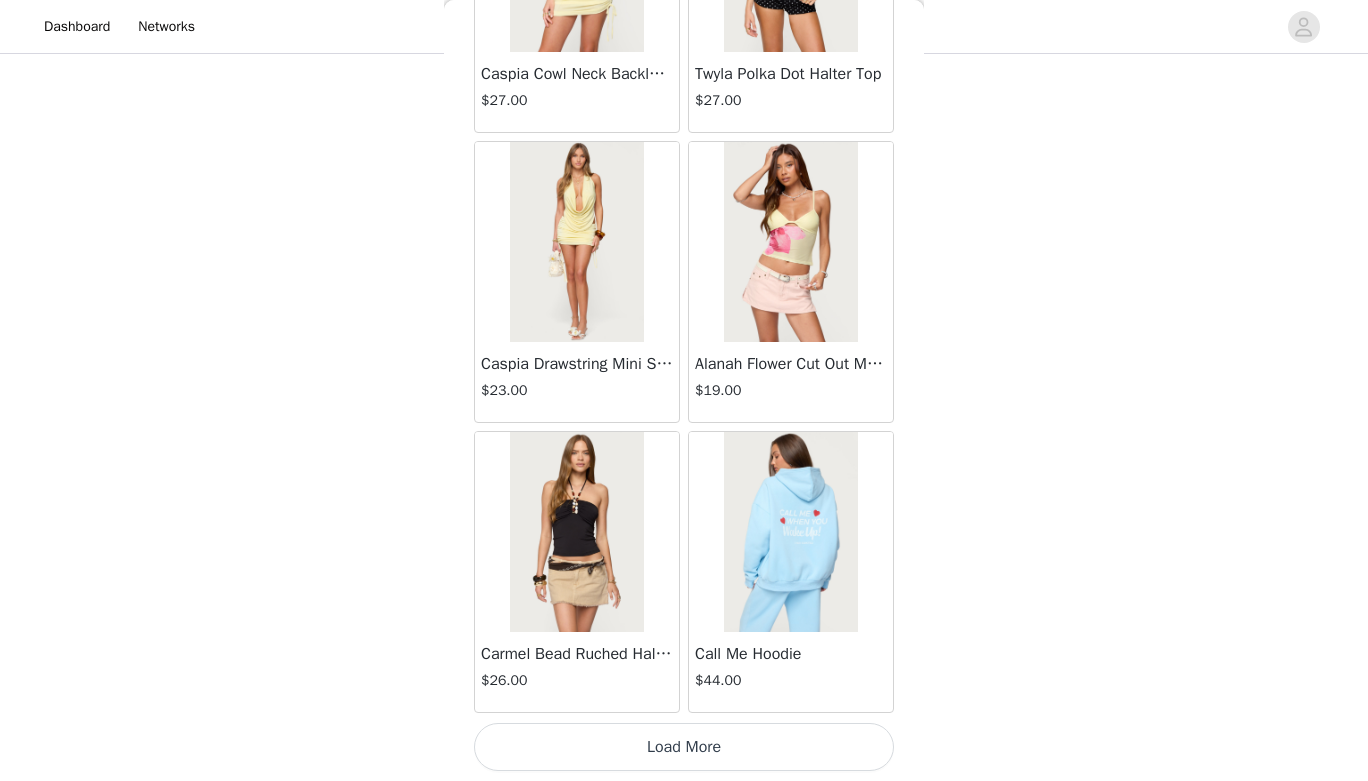 click on "Load More" at bounding box center (684, 747) 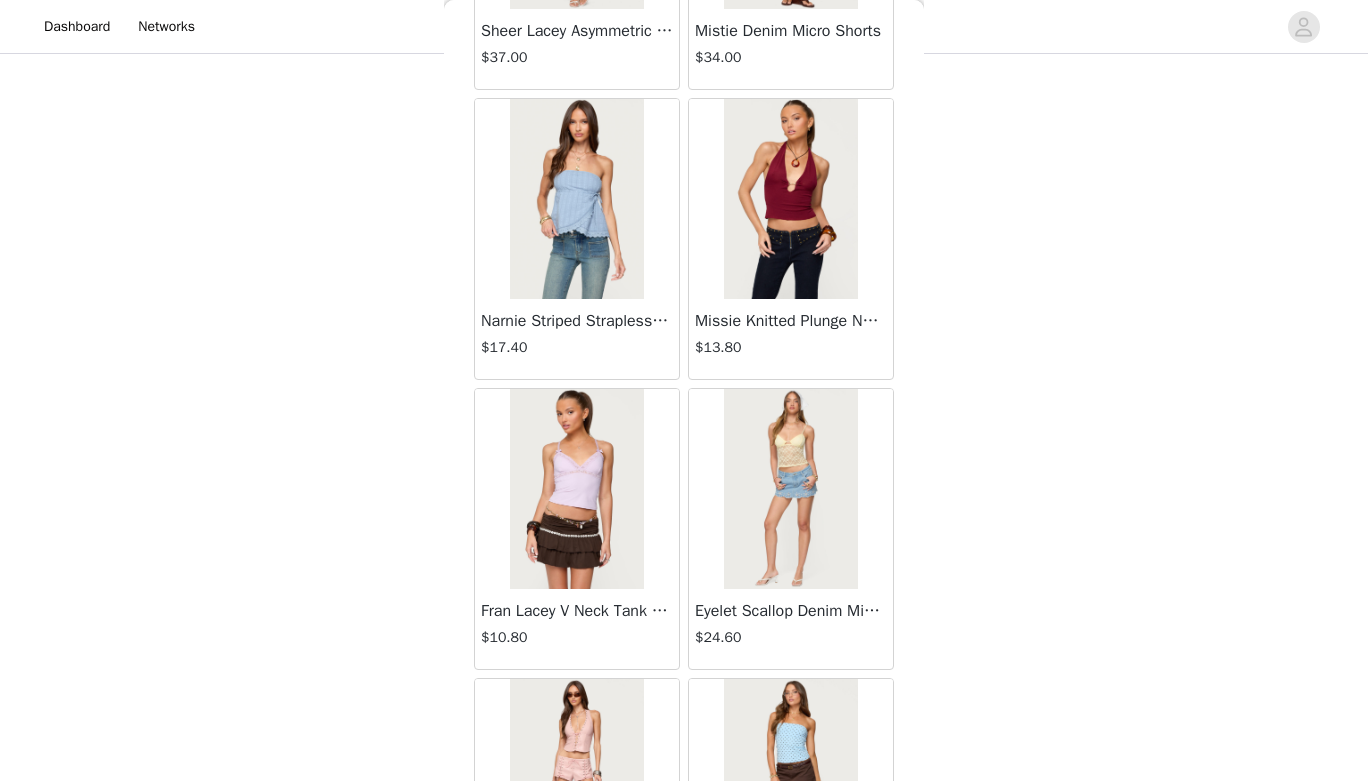 scroll, scrollTop: 19679, scrollLeft: 0, axis: vertical 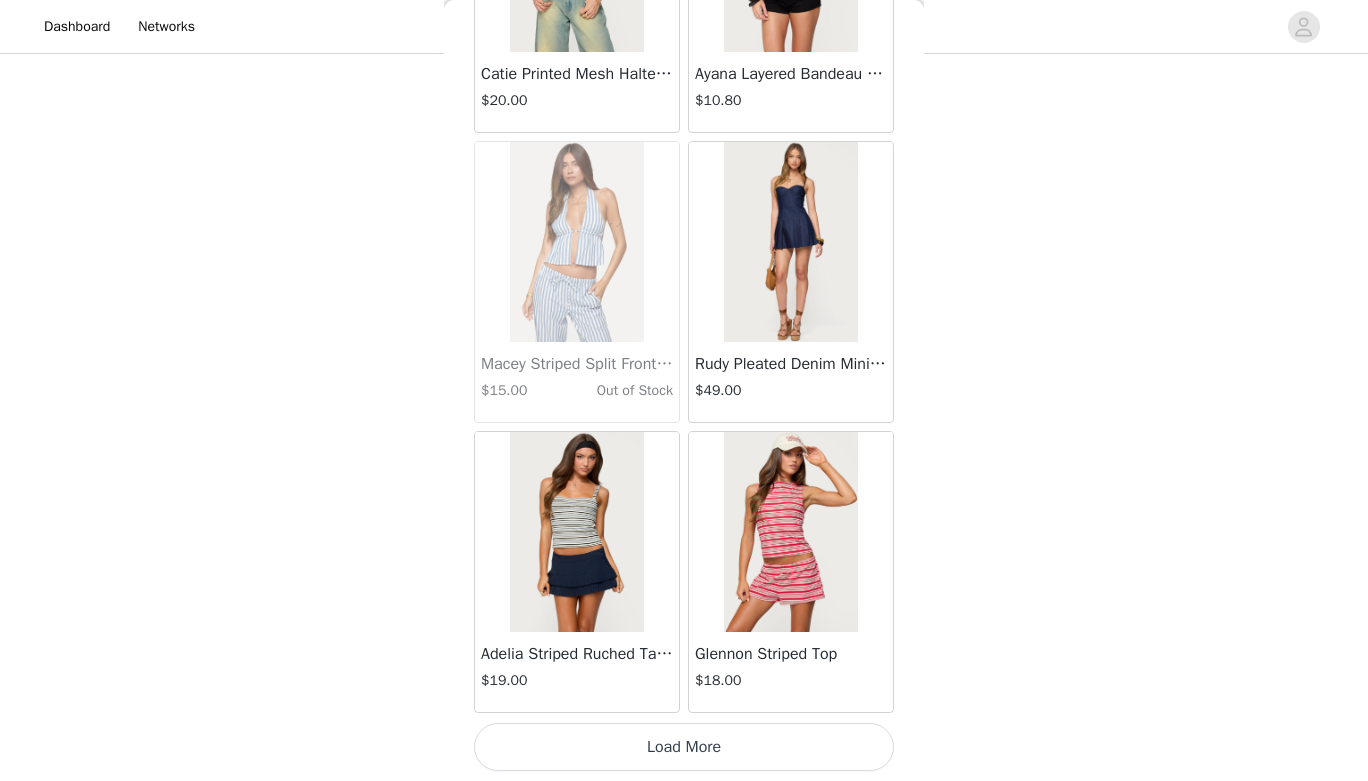 click on "Load More" at bounding box center [684, 747] 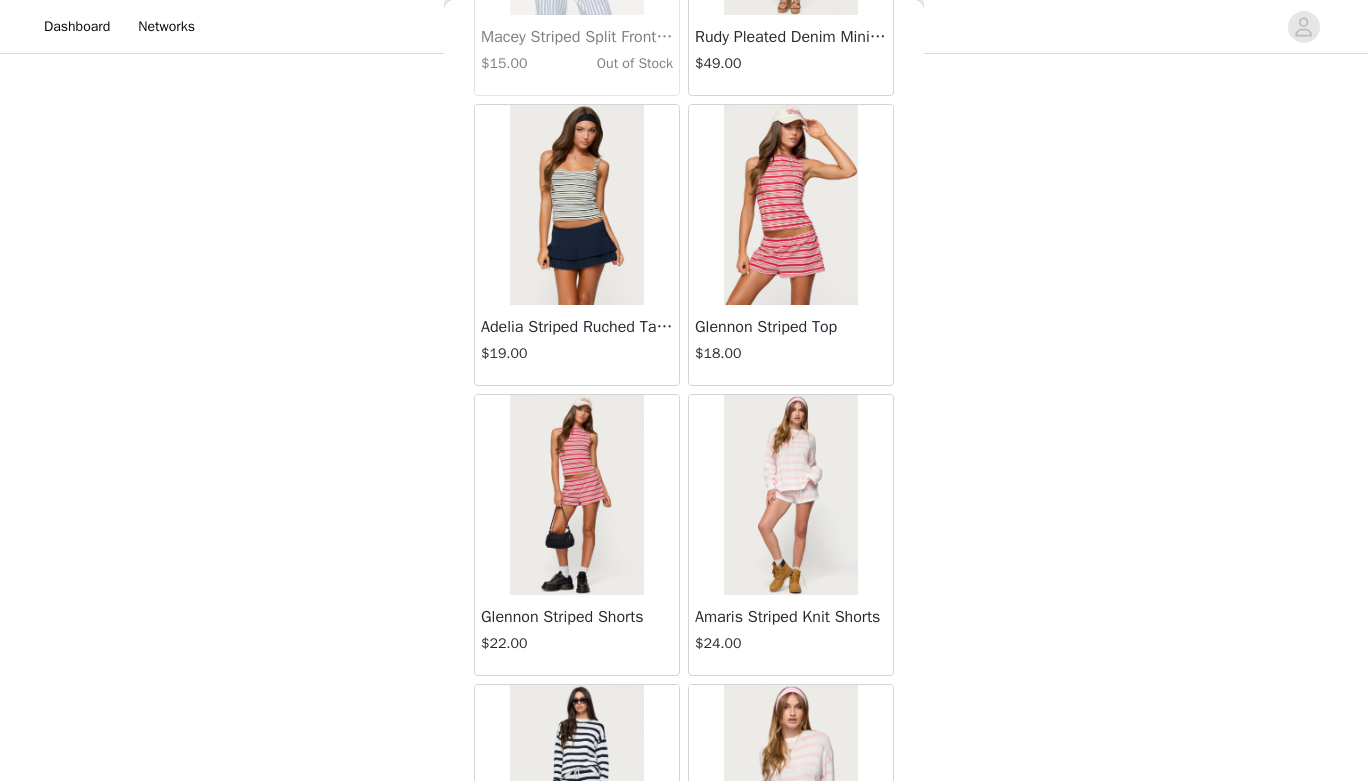 scroll, scrollTop: 20000, scrollLeft: 0, axis: vertical 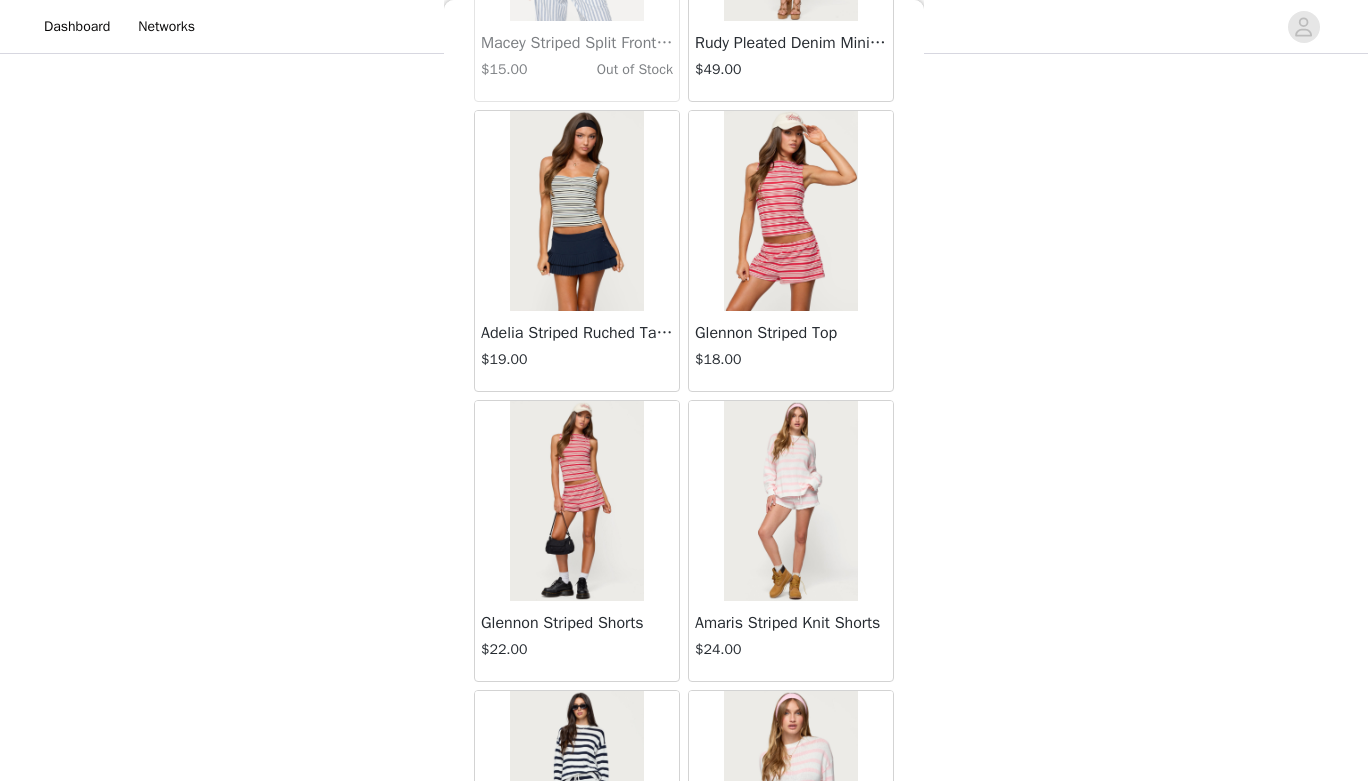 click at bounding box center (790, 211) 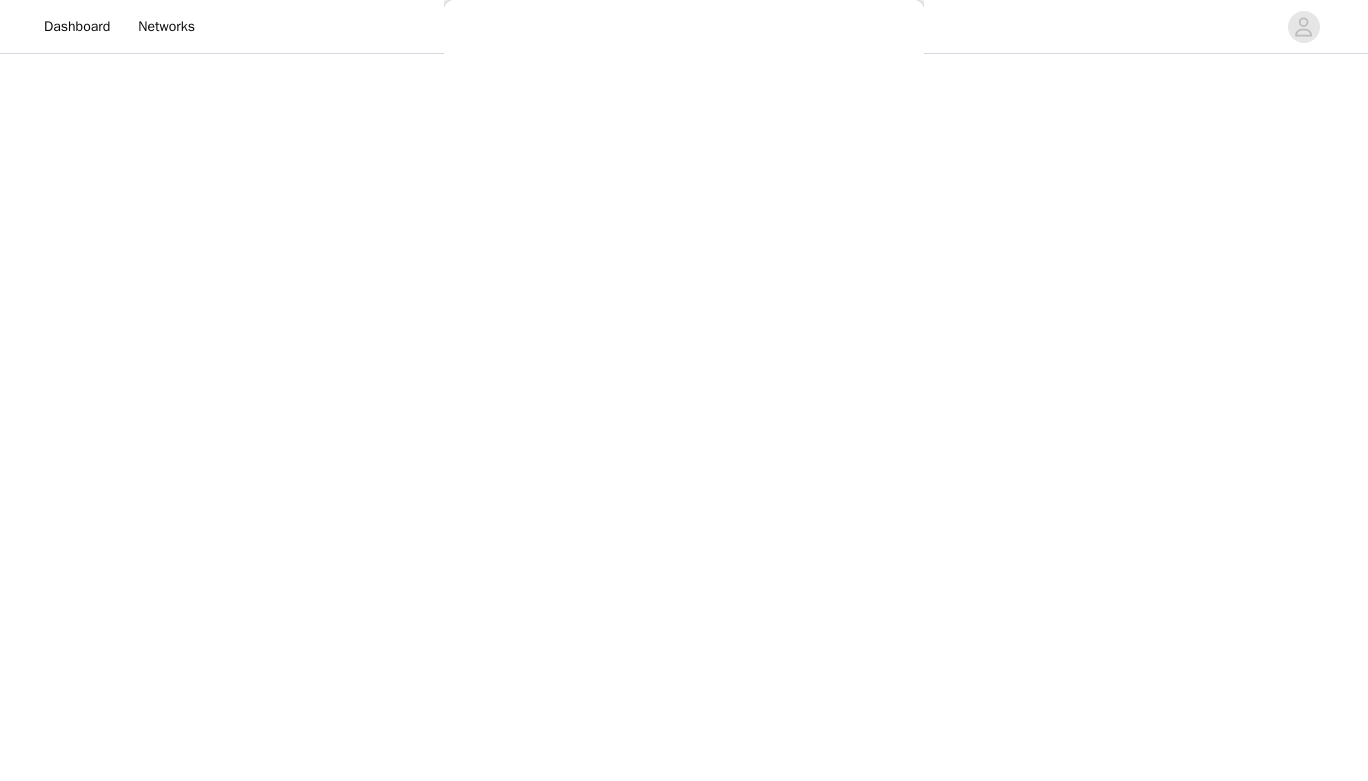 scroll, scrollTop: 171, scrollLeft: 0, axis: vertical 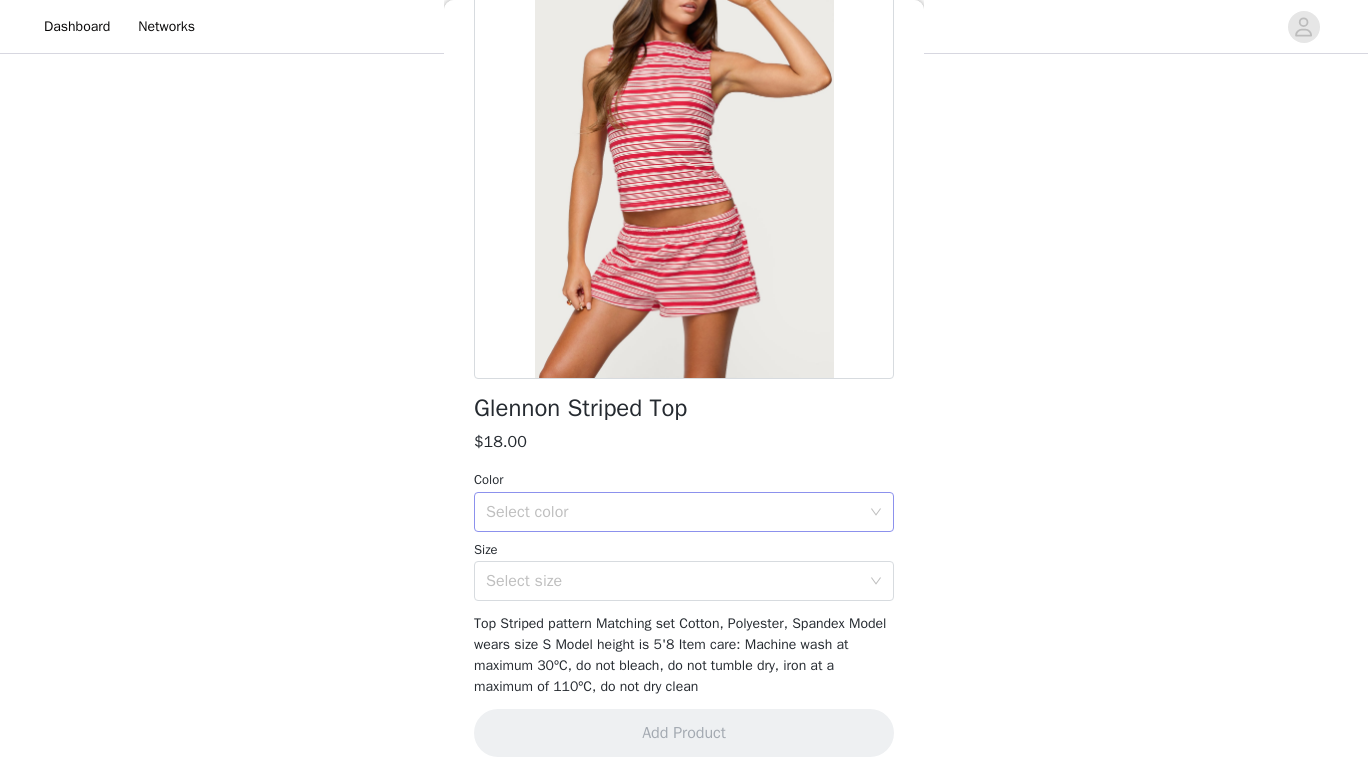 click on "Select color" at bounding box center (673, 512) 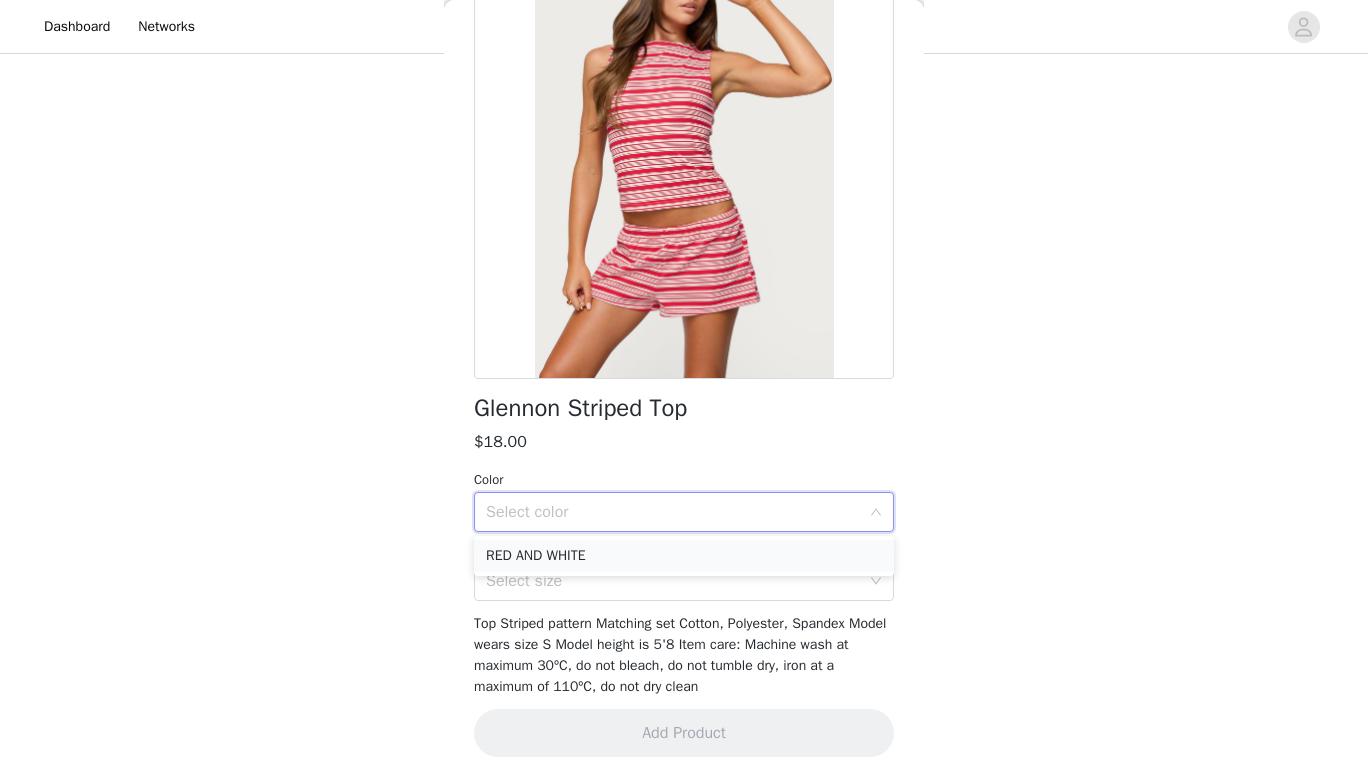 click on "RED AND WHITE" at bounding box center (684, 556) 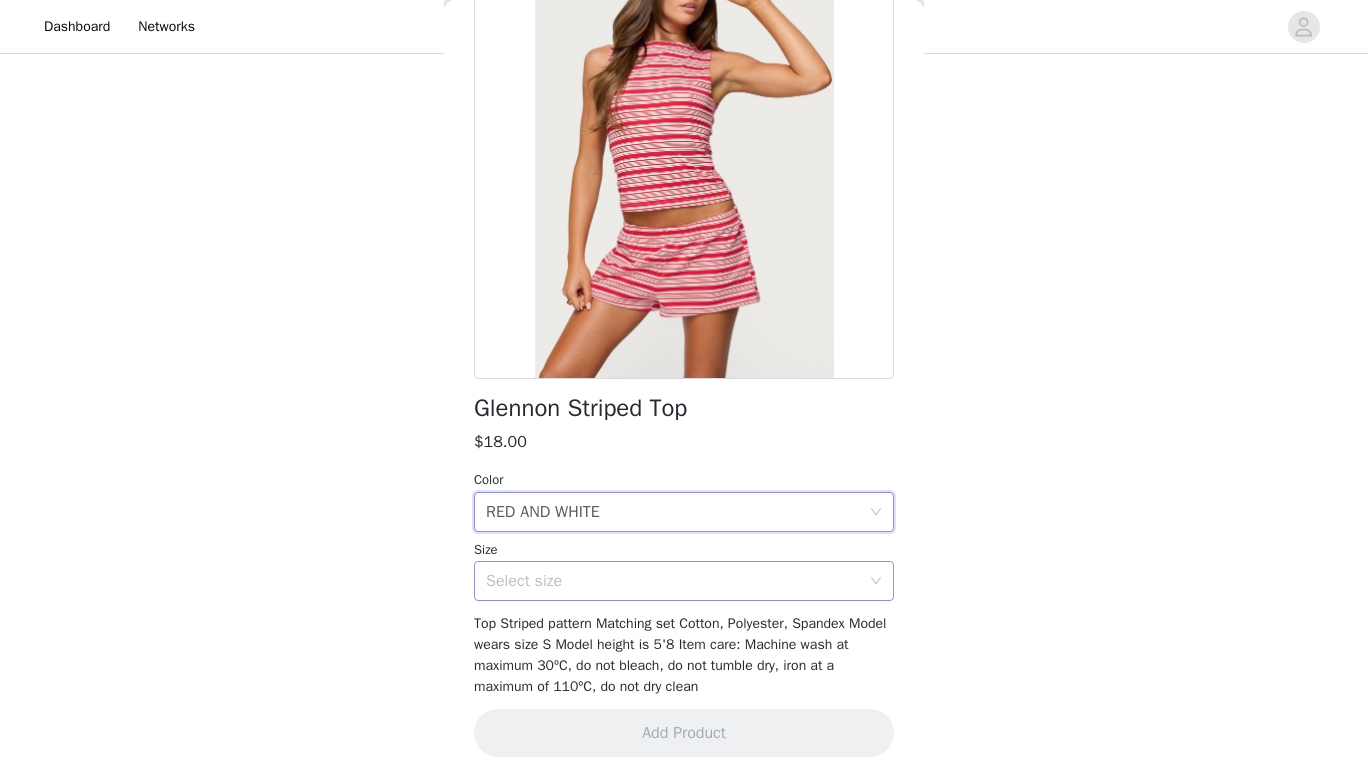 click on "Select size" at bounding box center [673, 581] 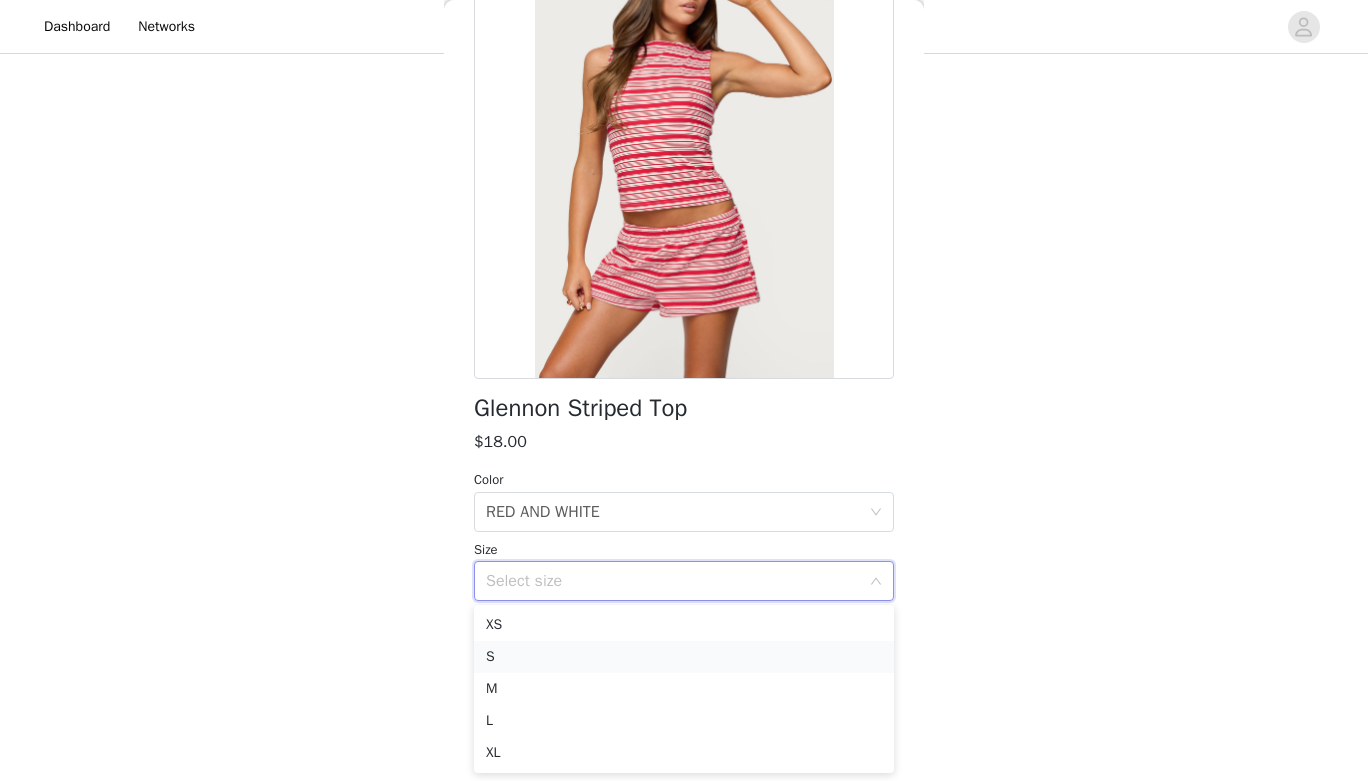click on "S" at bounding box center [684, 657] 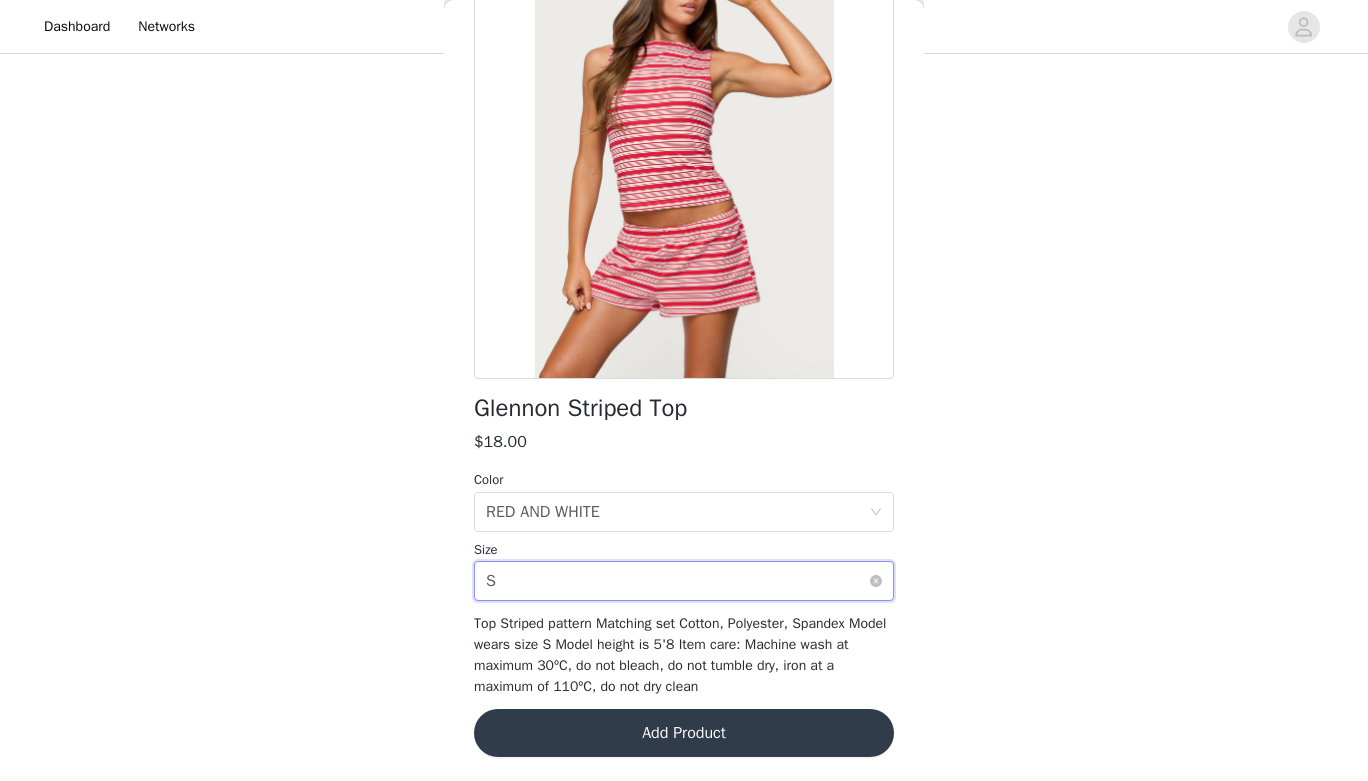 click on "Select size S" at bounding box center (677, 581) 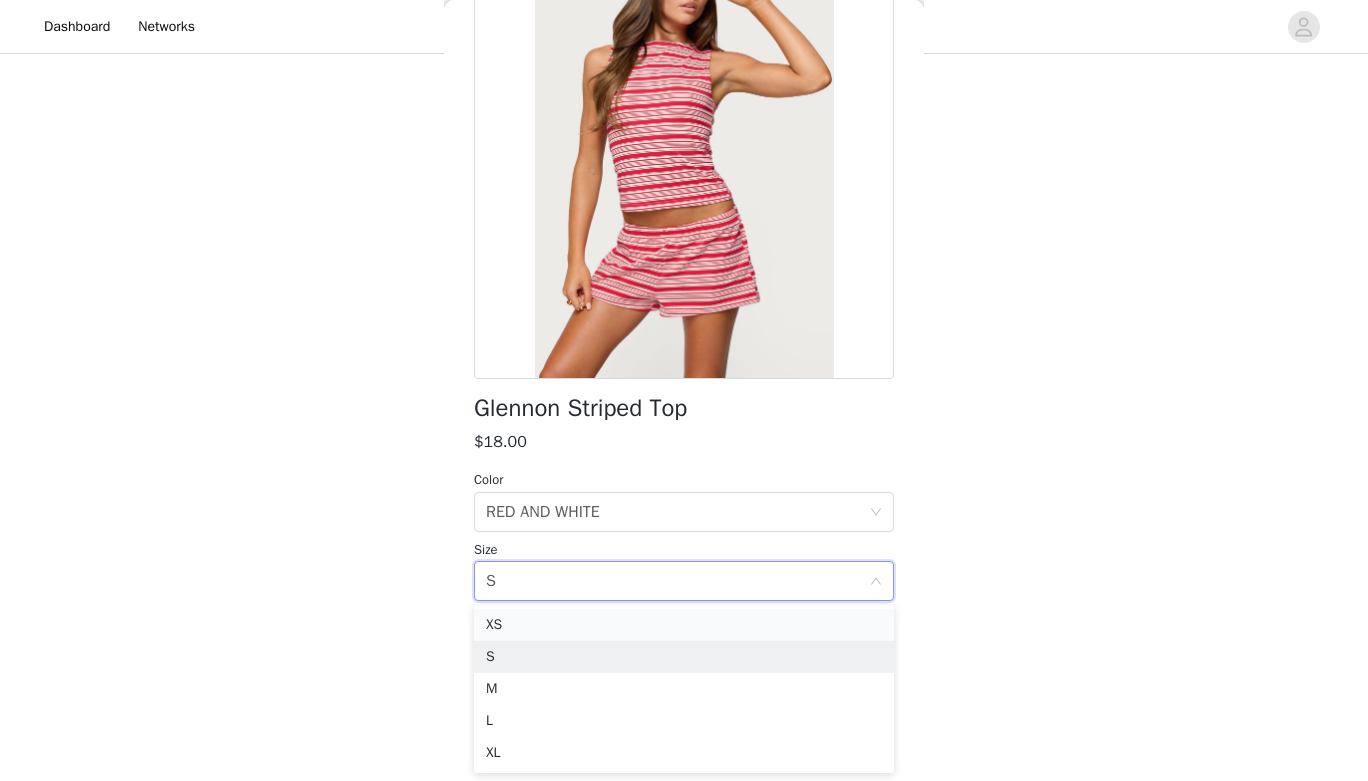 click on "XS" at bounding box center [684, 625] 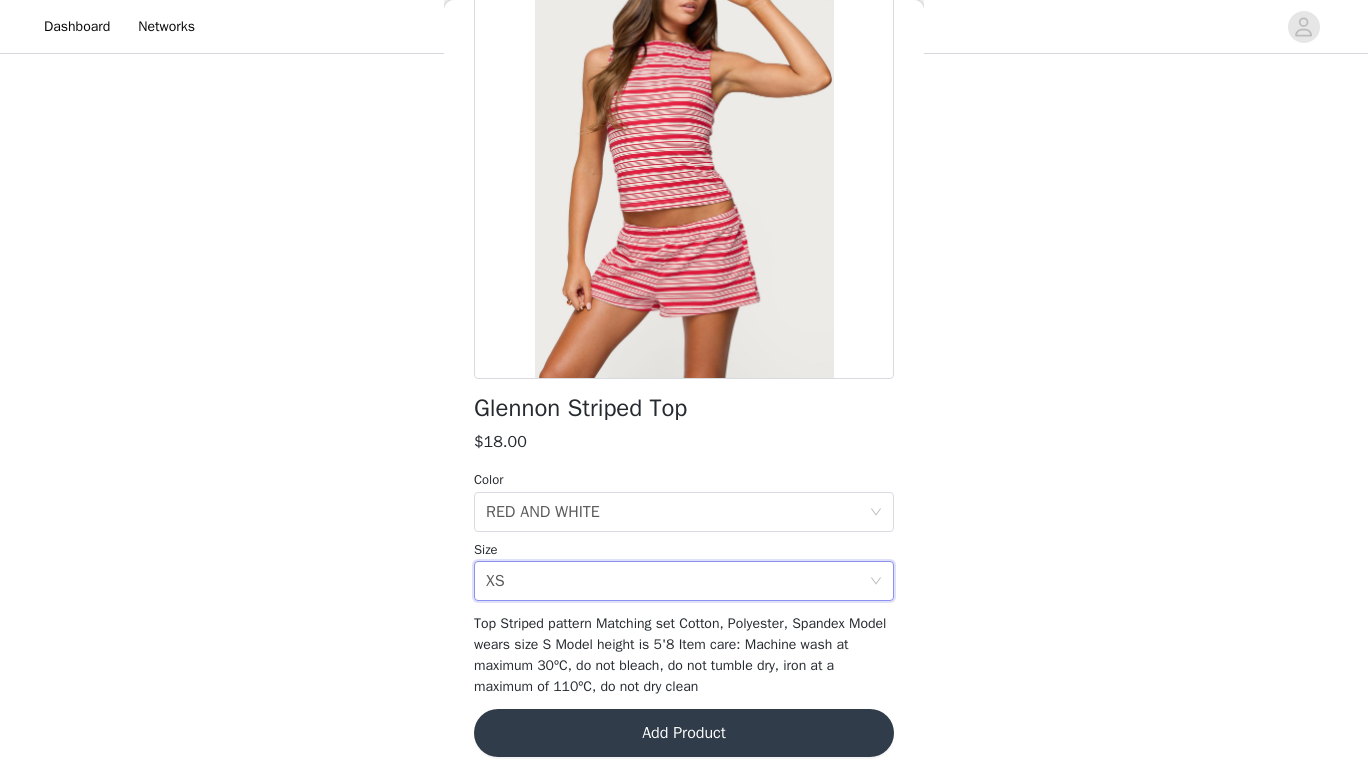 click on "Add Product" at bounding box center (684, 733) 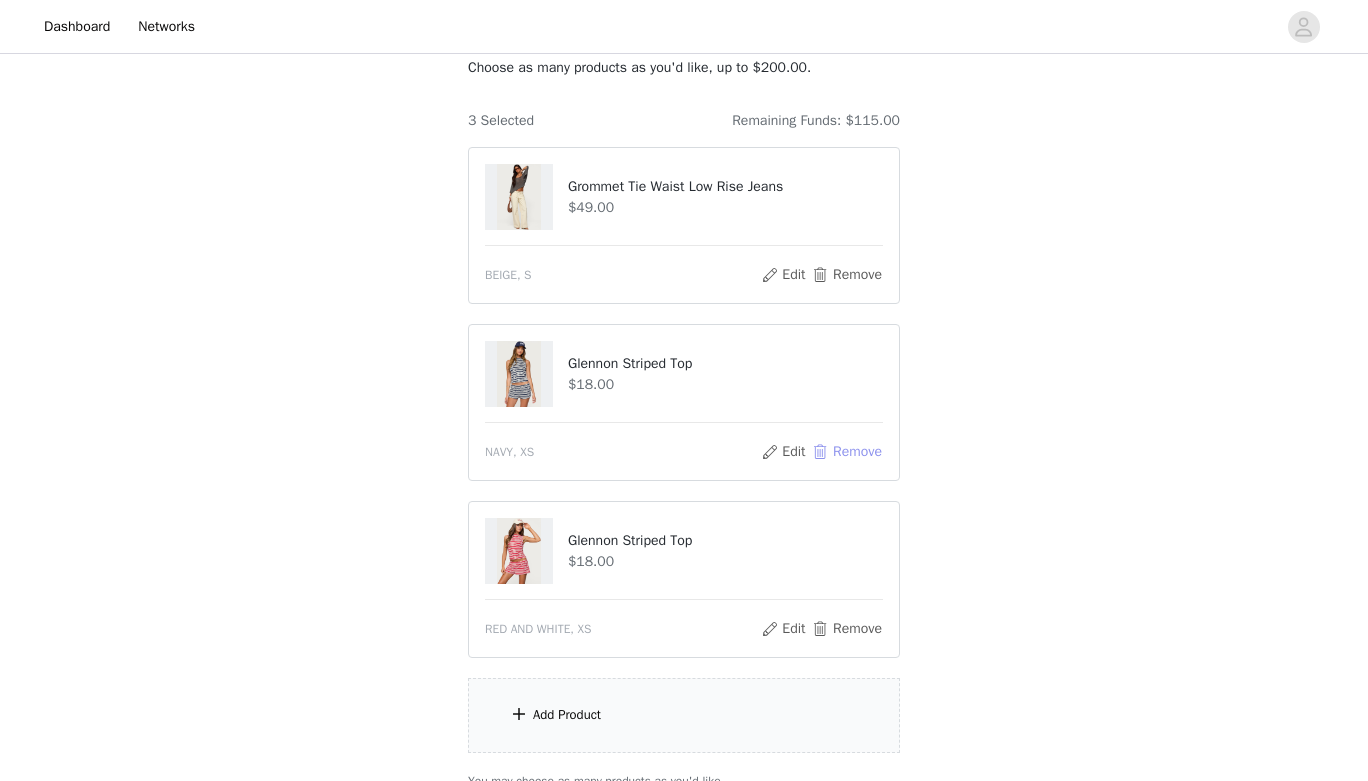 click on "Remove" at bounding box center (847, 452) 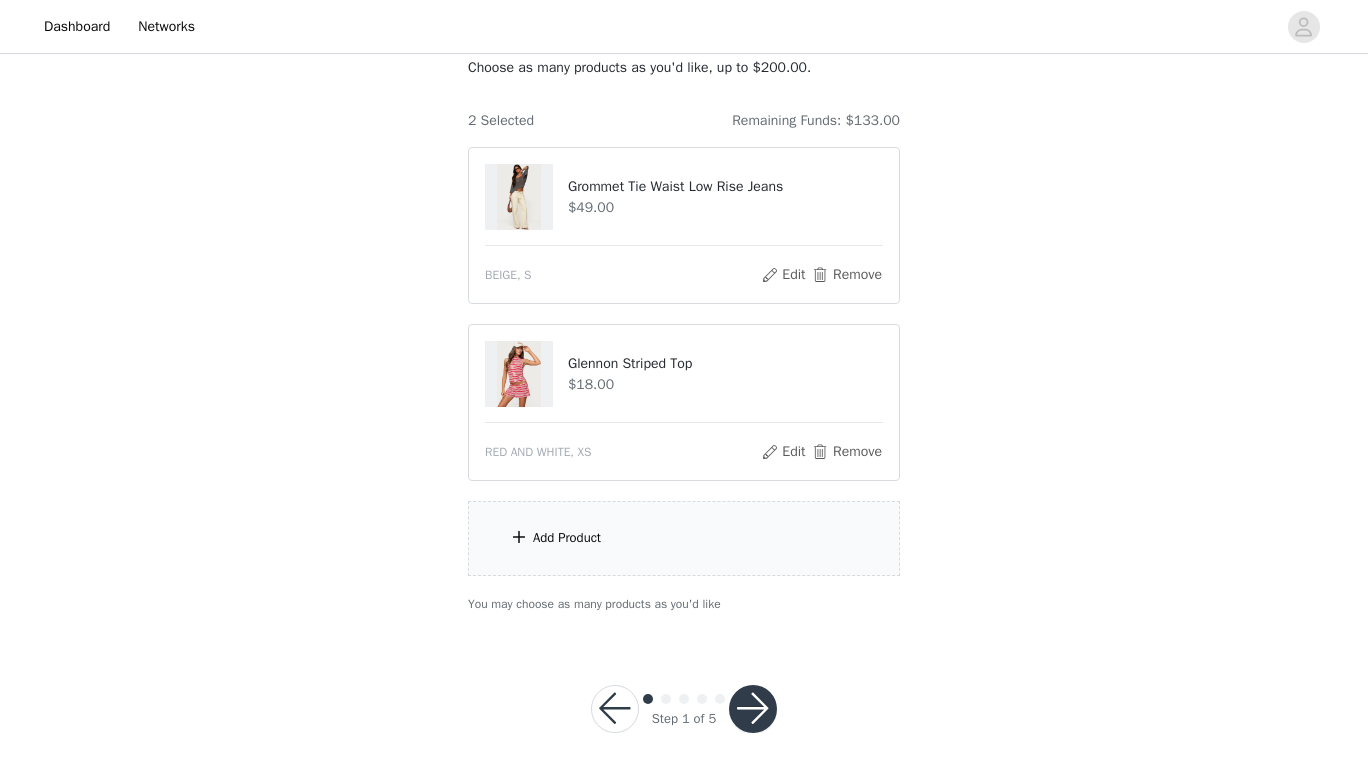 click on "Add Product" at bounding box center (567, 538) 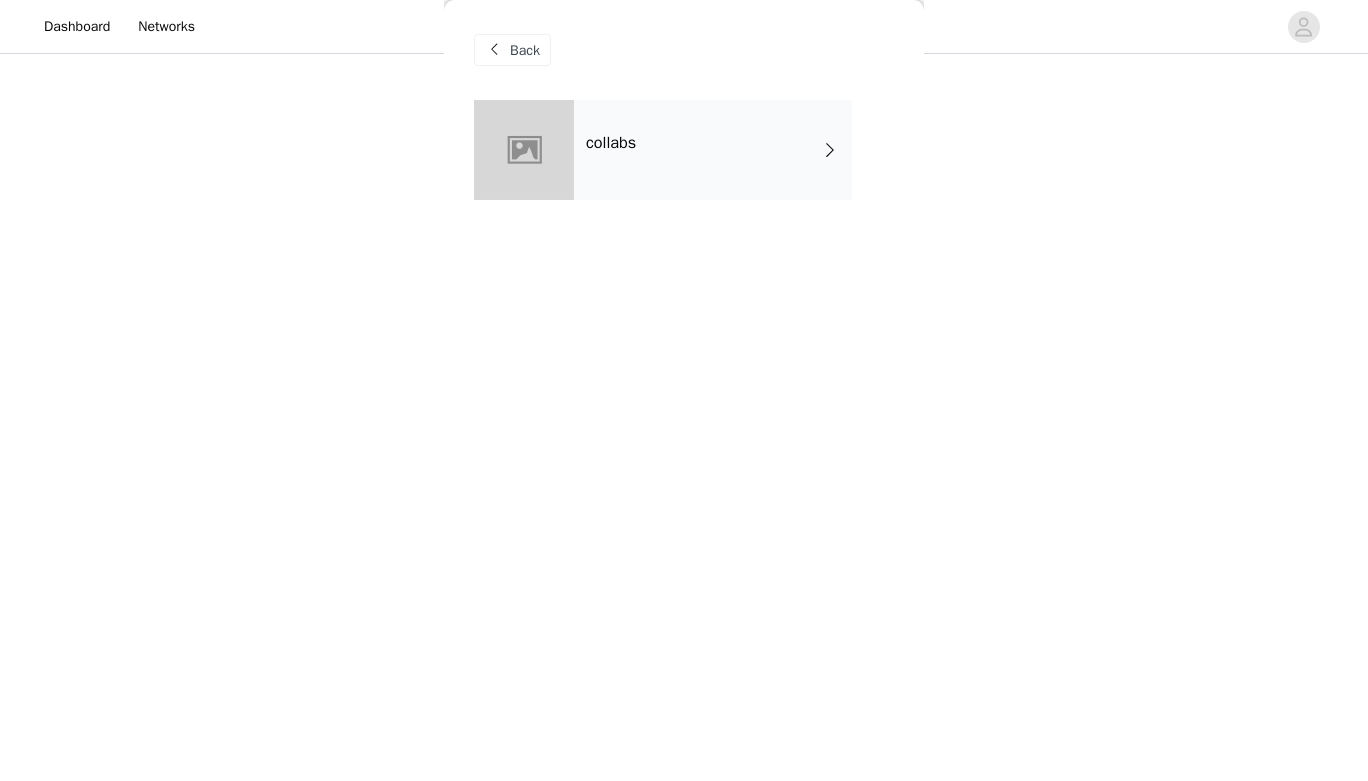 click on "collabs" at bounding box center [713, 150] 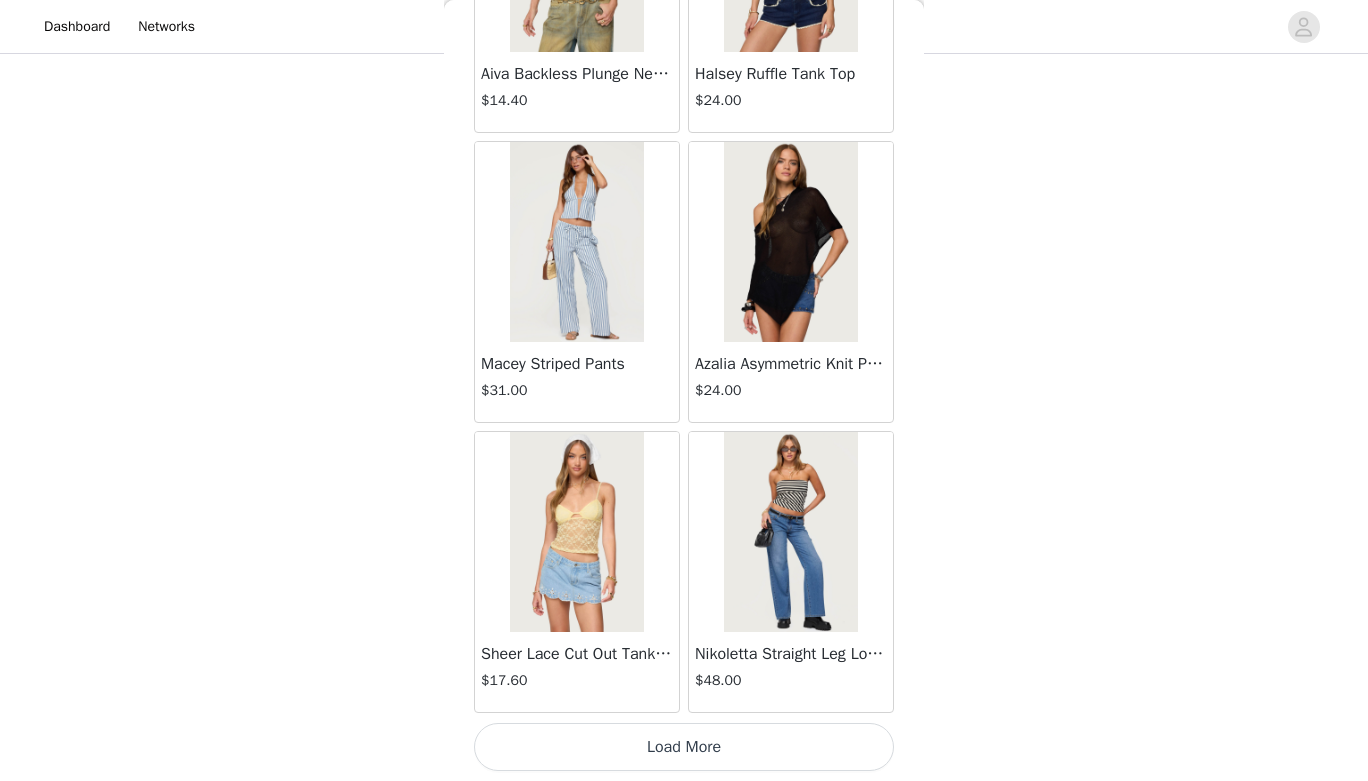 click on "Load More" at bounding box center [684, 747] 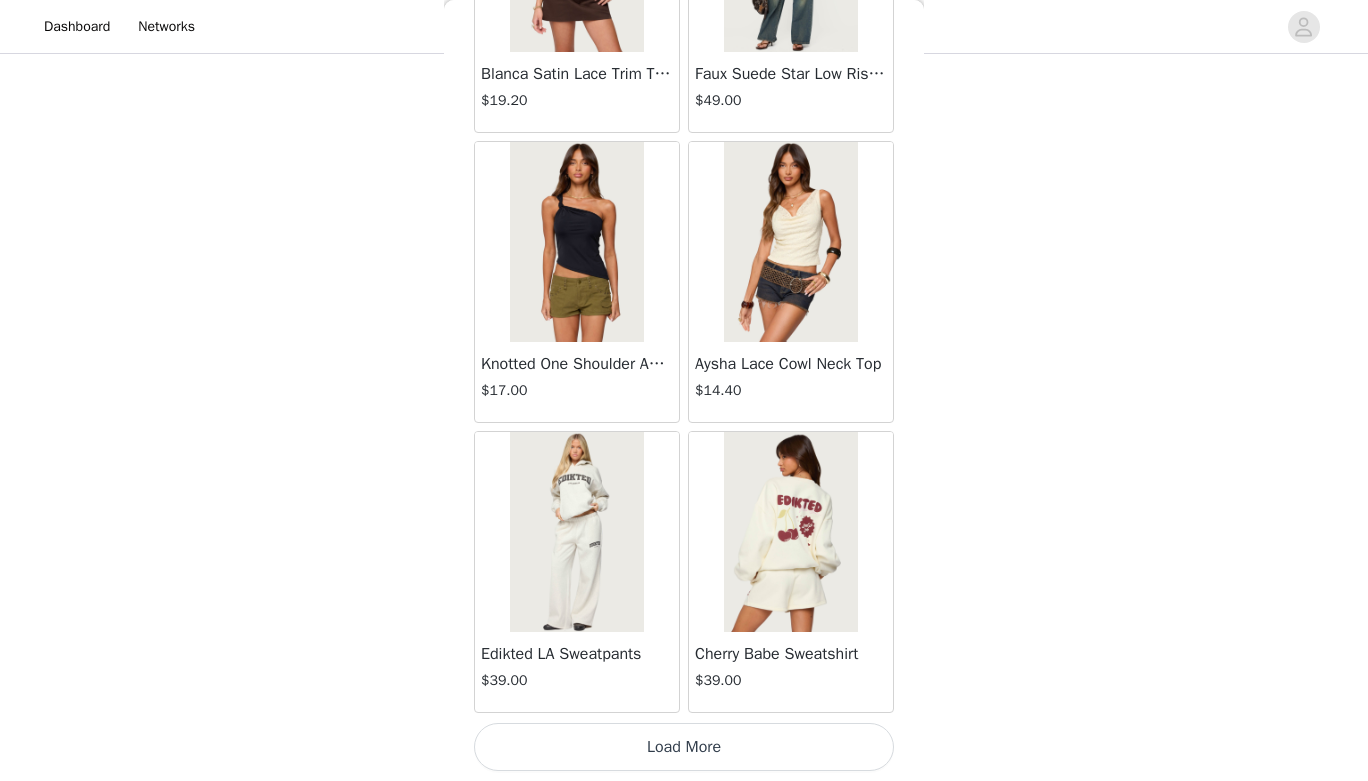 click on "Load More" at bounding box center (684, 747) 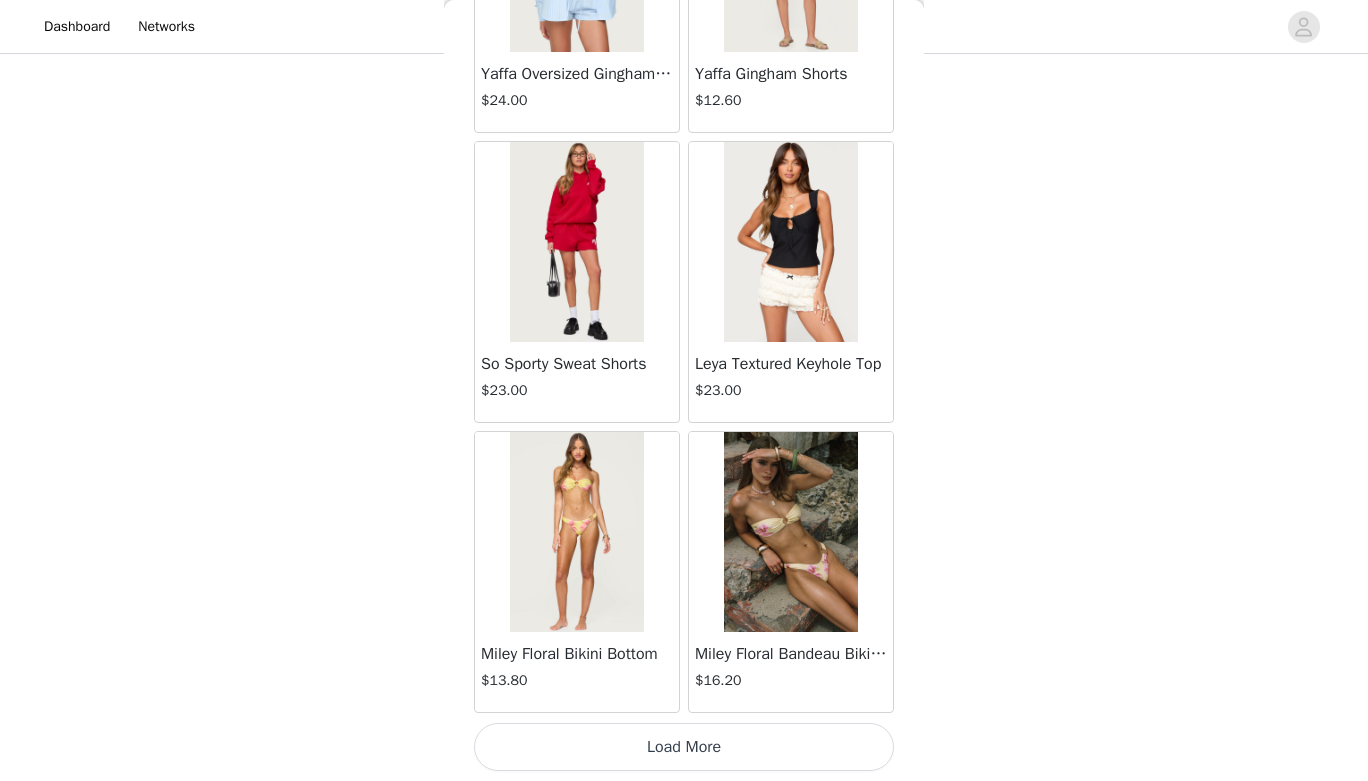 click on "Load More" at bounding box center (684, 747) 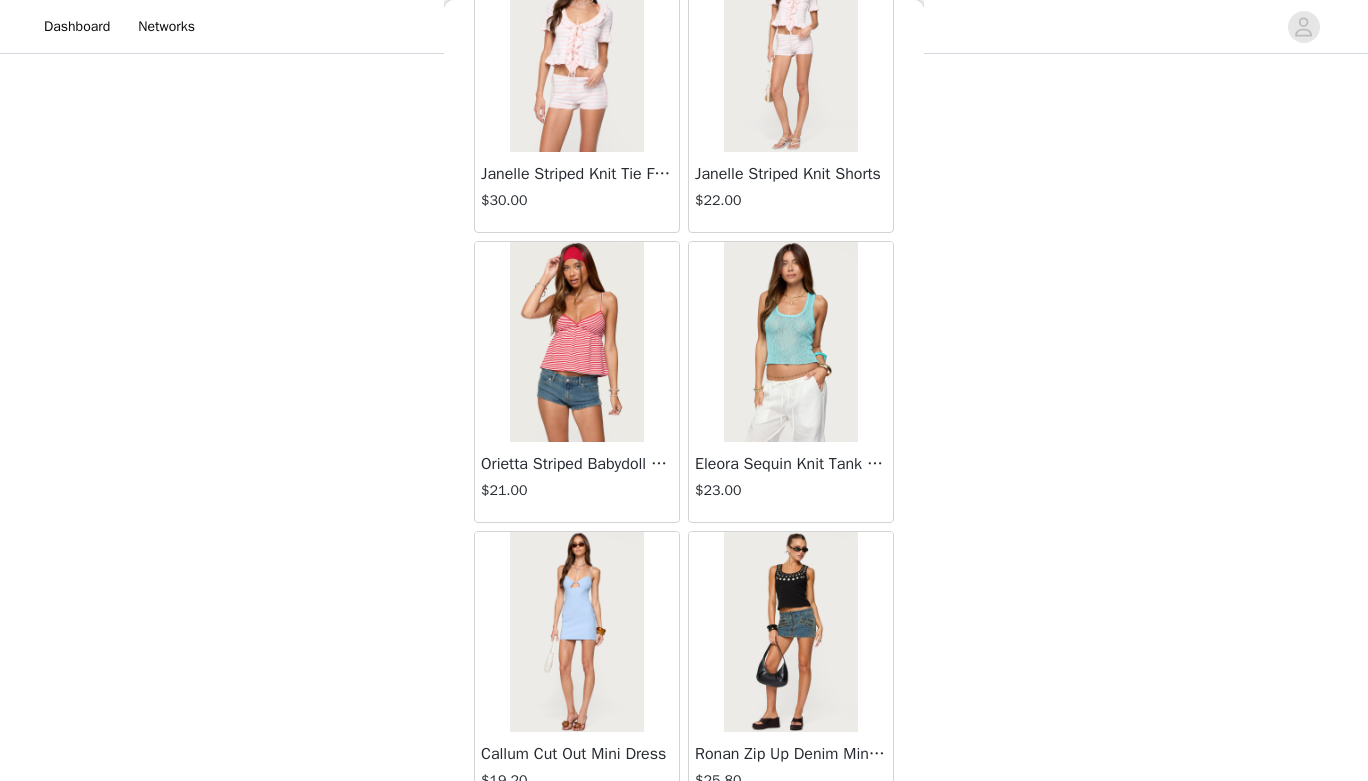 scroll, scrollTop: 10979, scrollLeft: 0, axis: vertical 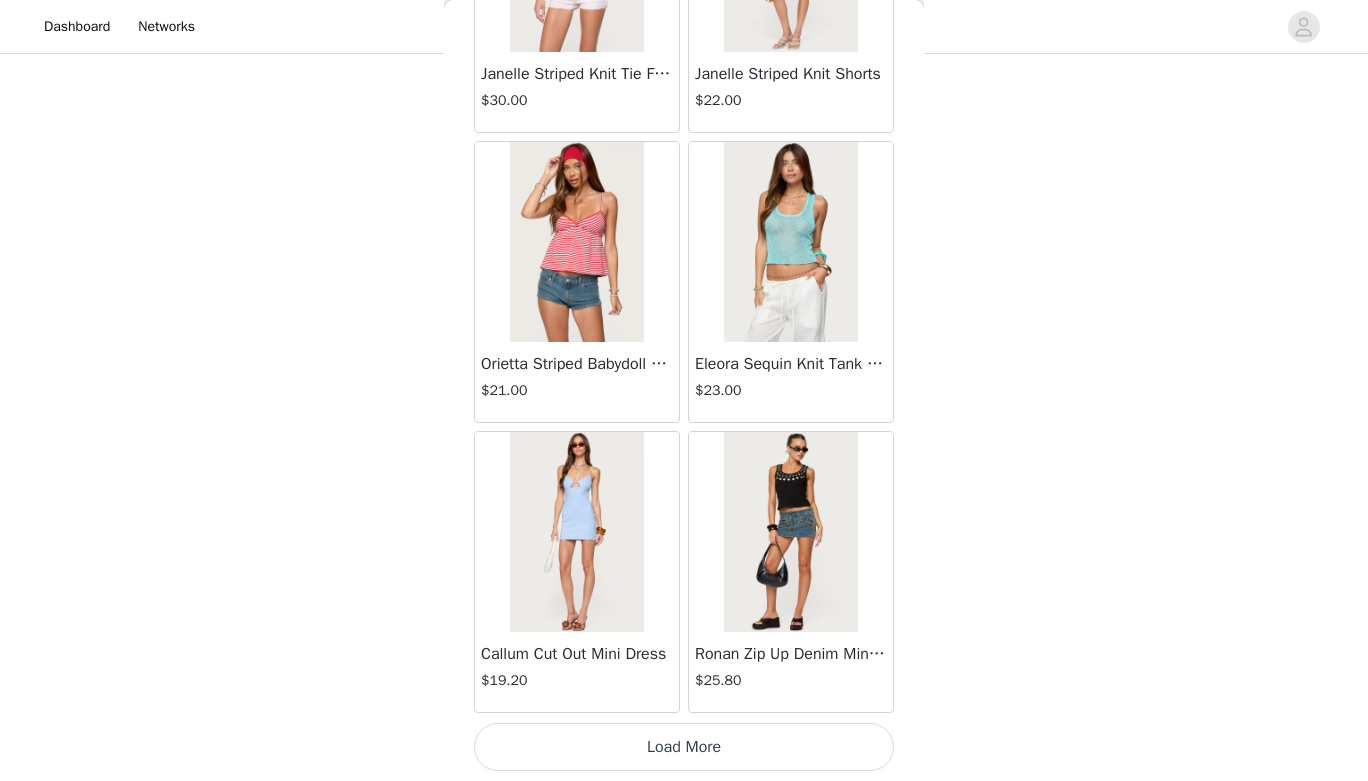 click on "Load More" at bounding box center (684, 747) 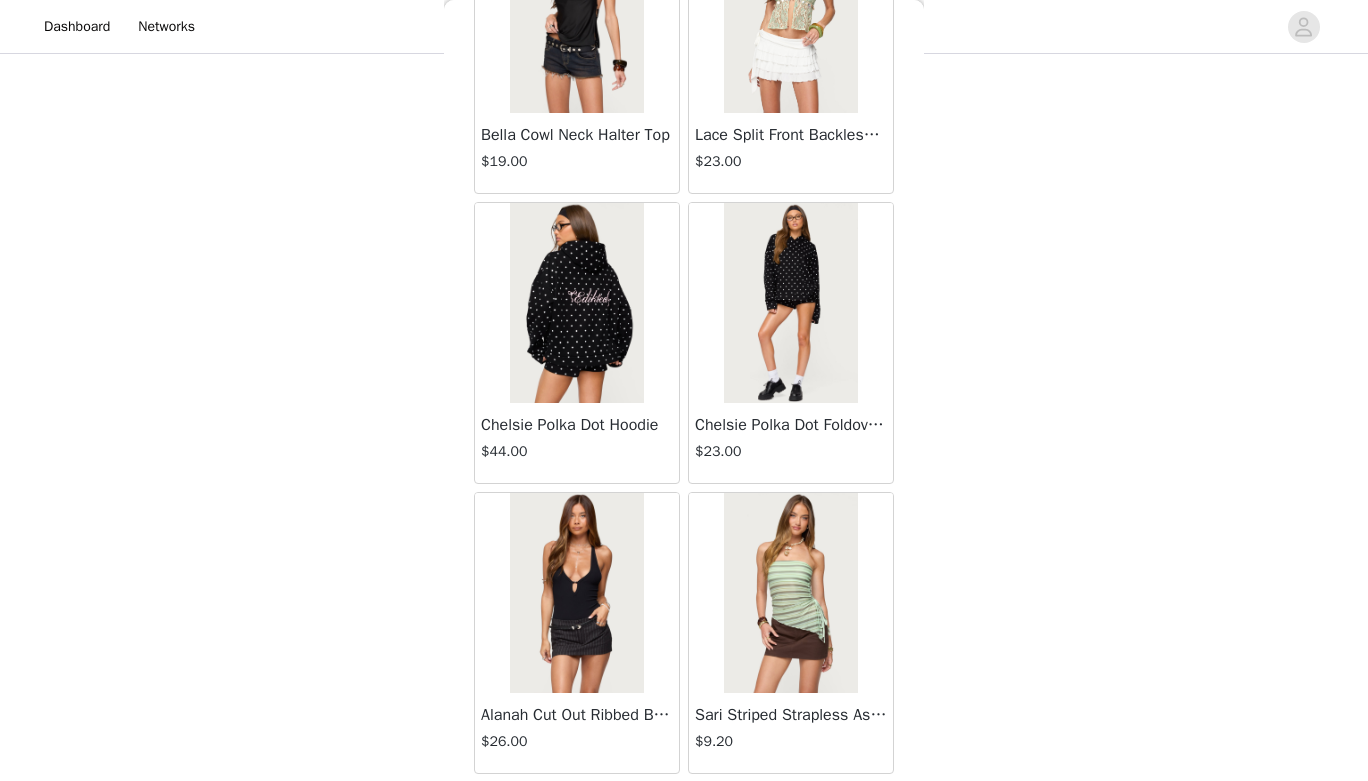 scroll, scrollTop: 13879, scrollLeft: 0, axis: vertical 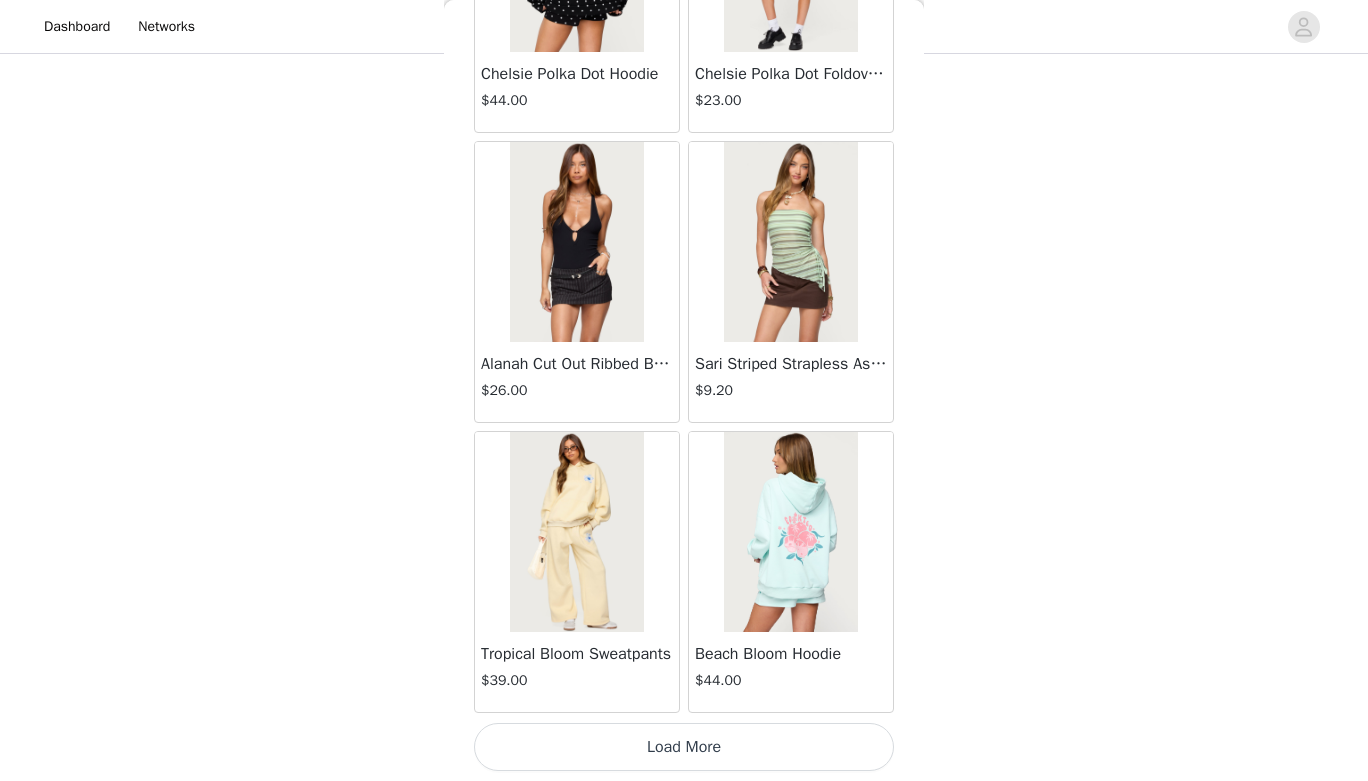 click on "Load More" at bounding box center (684, 747) 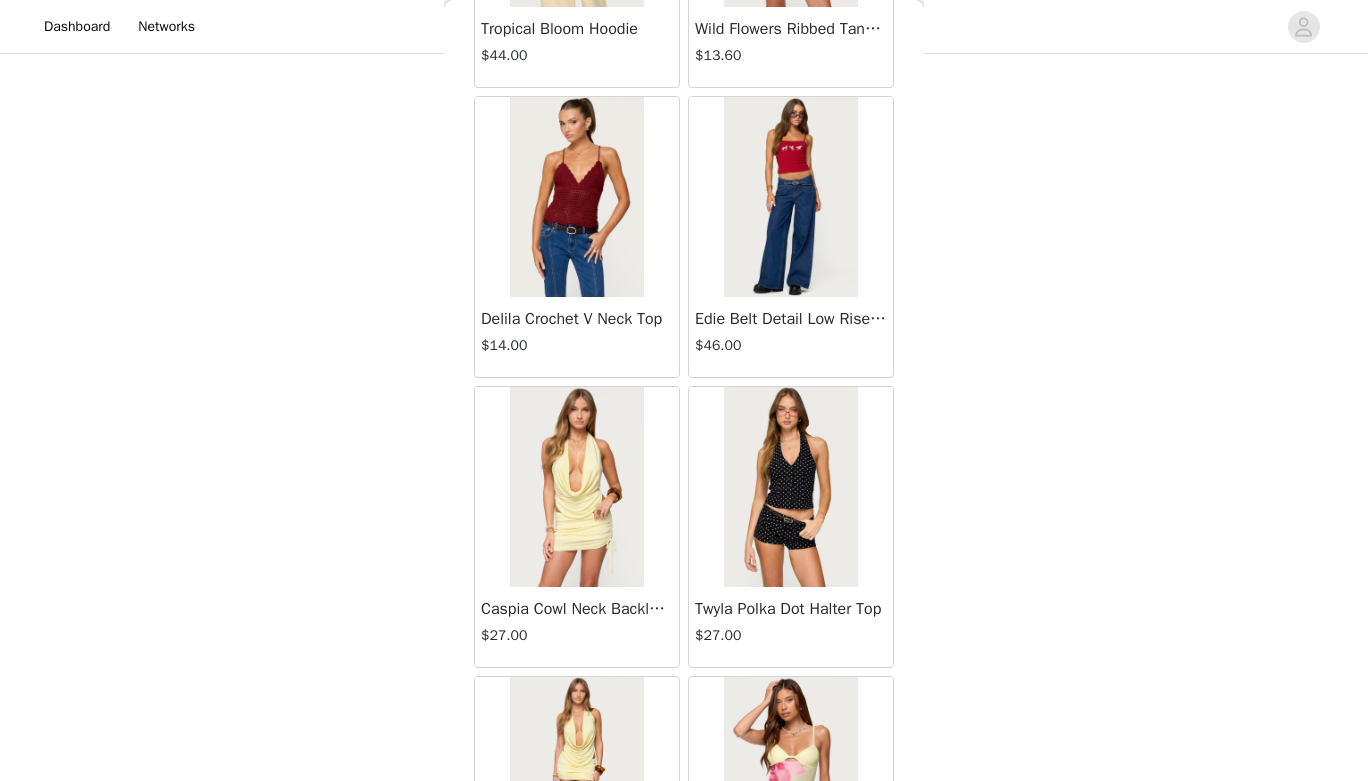 scroll, scrollTop: 16726, scrollLeft: 0, axis: vertical 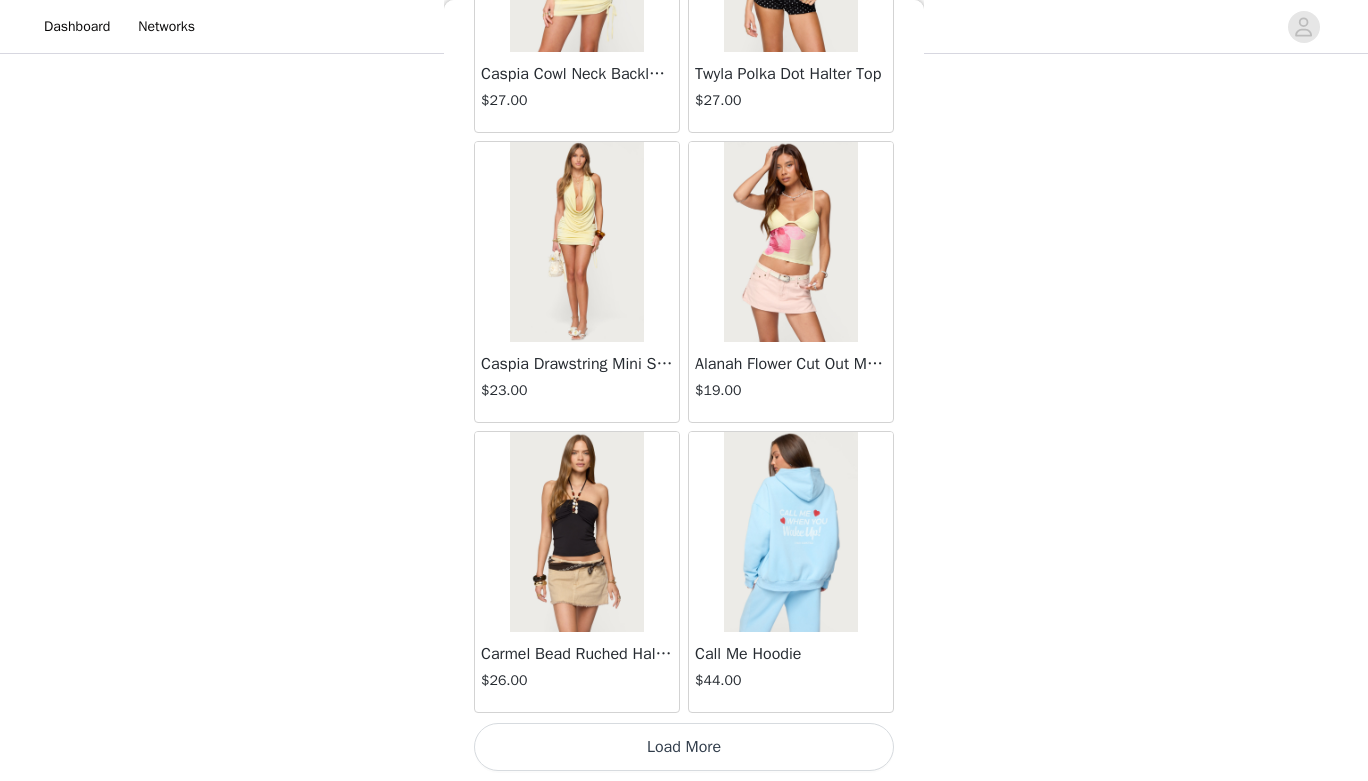 click on "Load More" at bounding box center [684, 747] 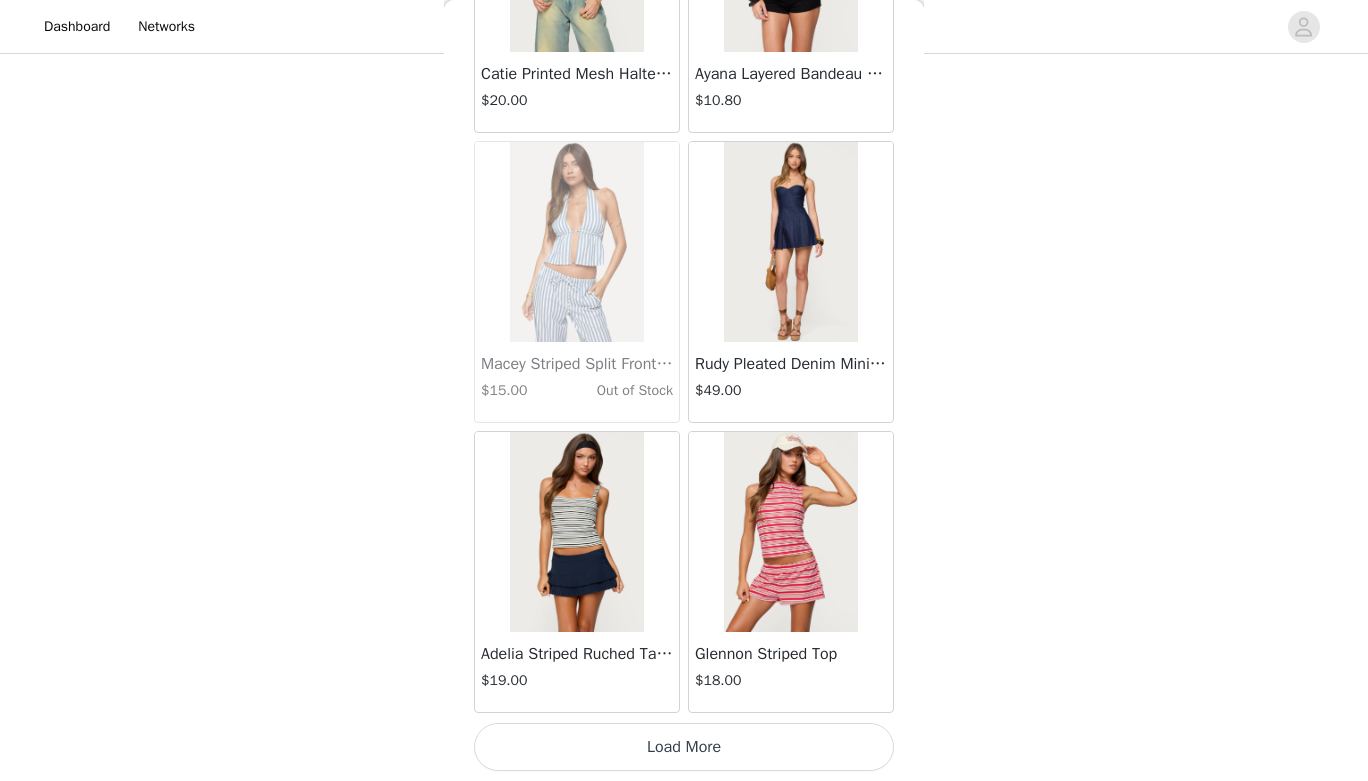 click on "Load More" at bounding box center [684, 747] 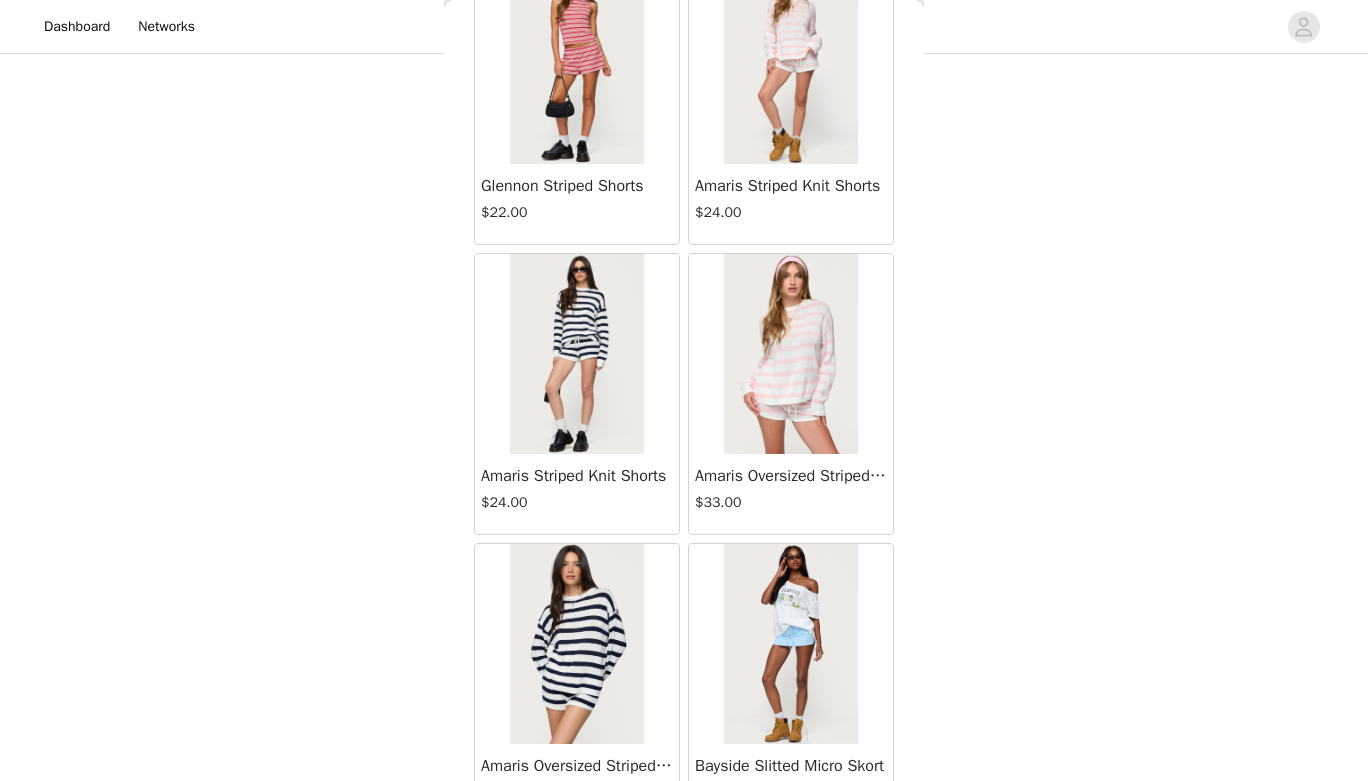 scroll, scrollTop: 20437, scrollLeft: 0, axis: vertical 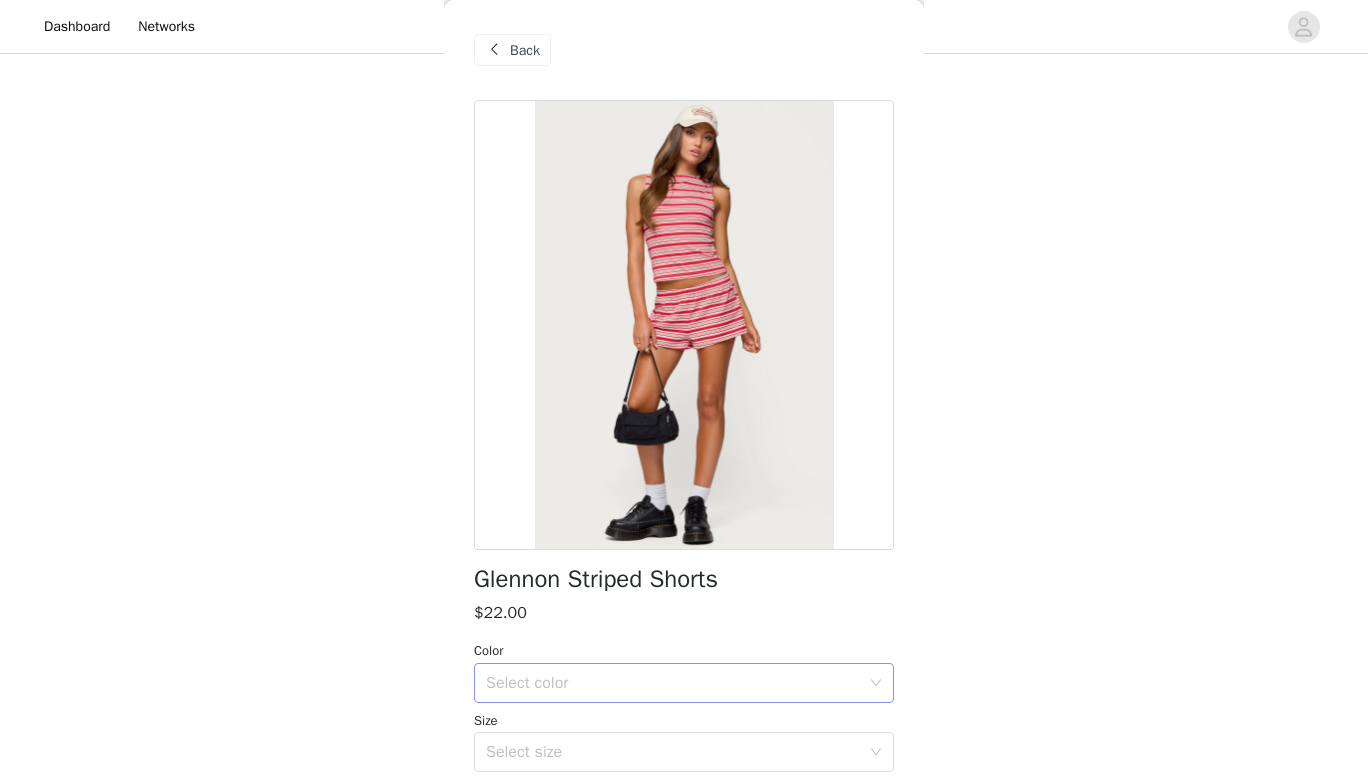 click on "Select color" at bounding box center (673, 683) 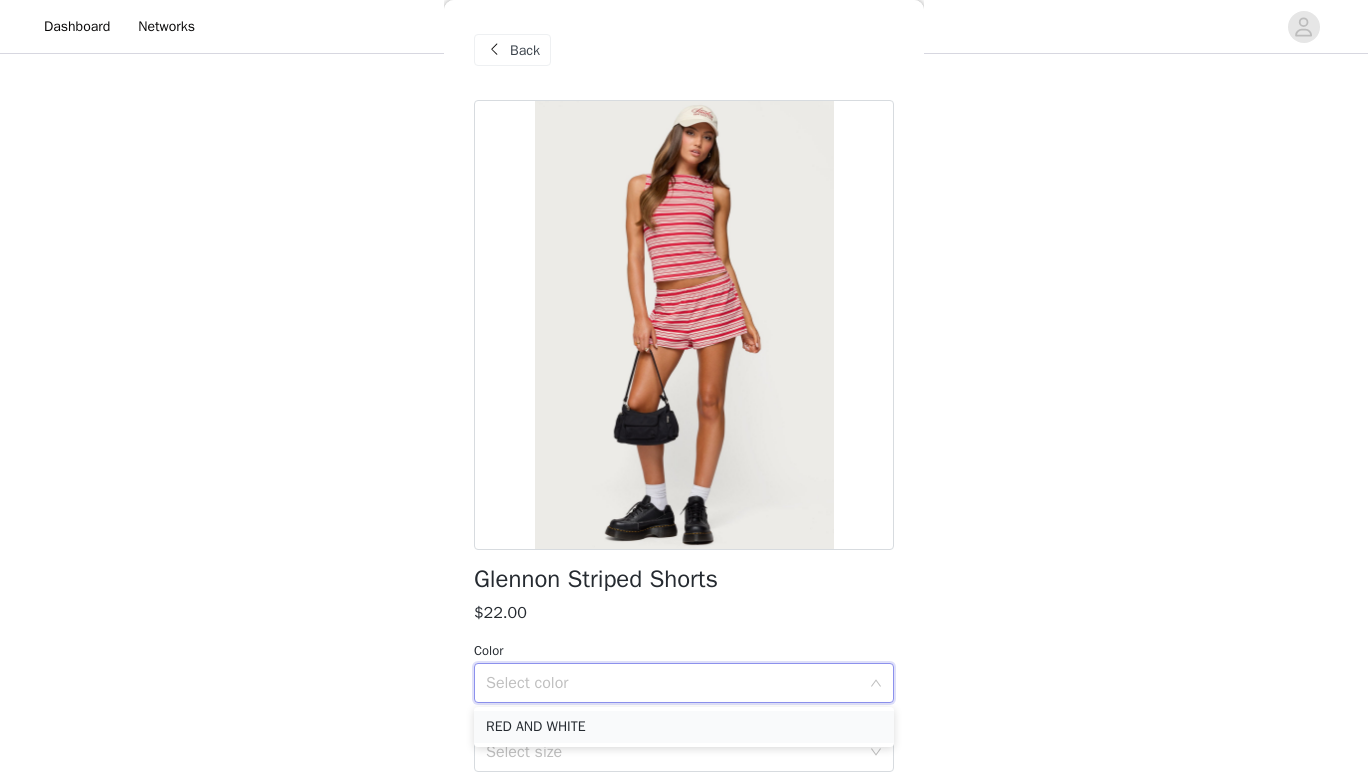 click on "RED AND WHITE" at bounding box center (684, 727) 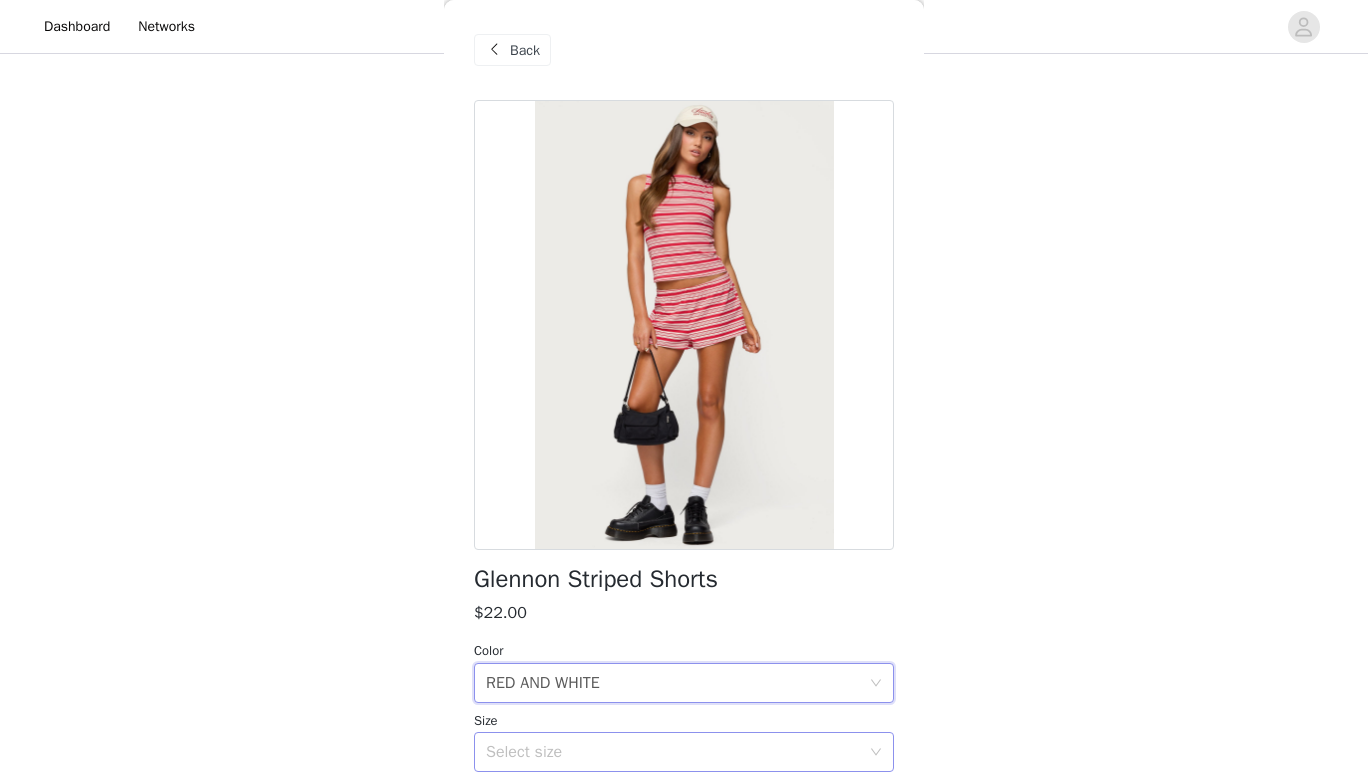 click on "Select size" at bounding box center [673, 752] 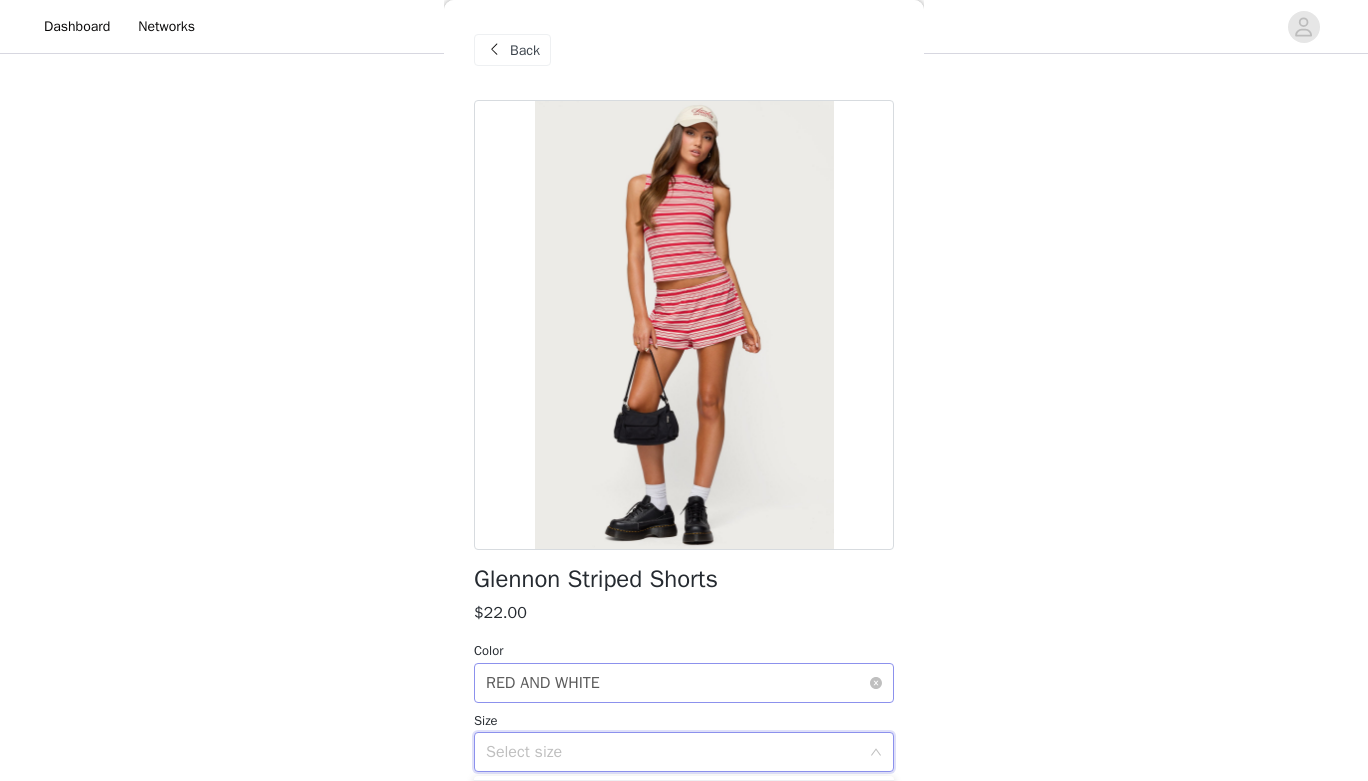 scroll, scrollTop: 171, scrollLeft: 0, axis: vertical 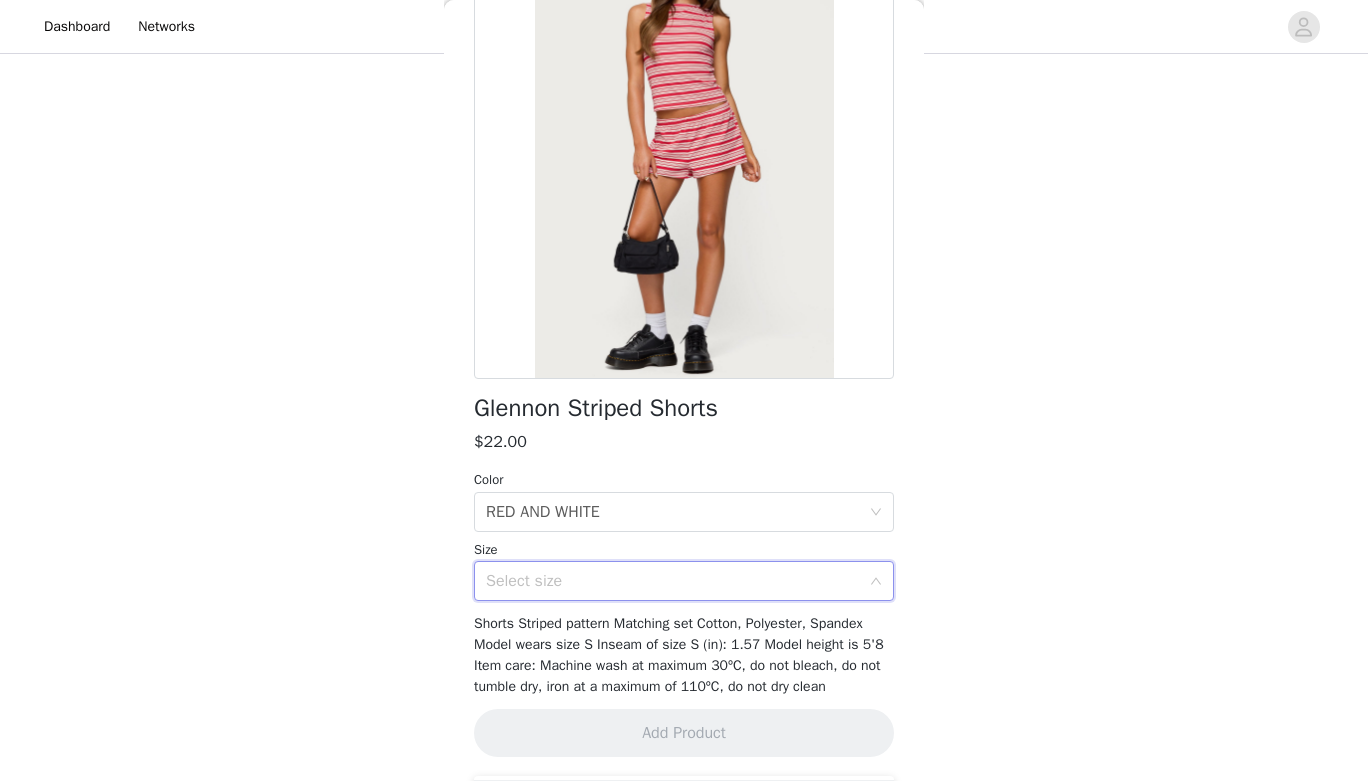 click on "Select size" at bounding box center (677, 581) 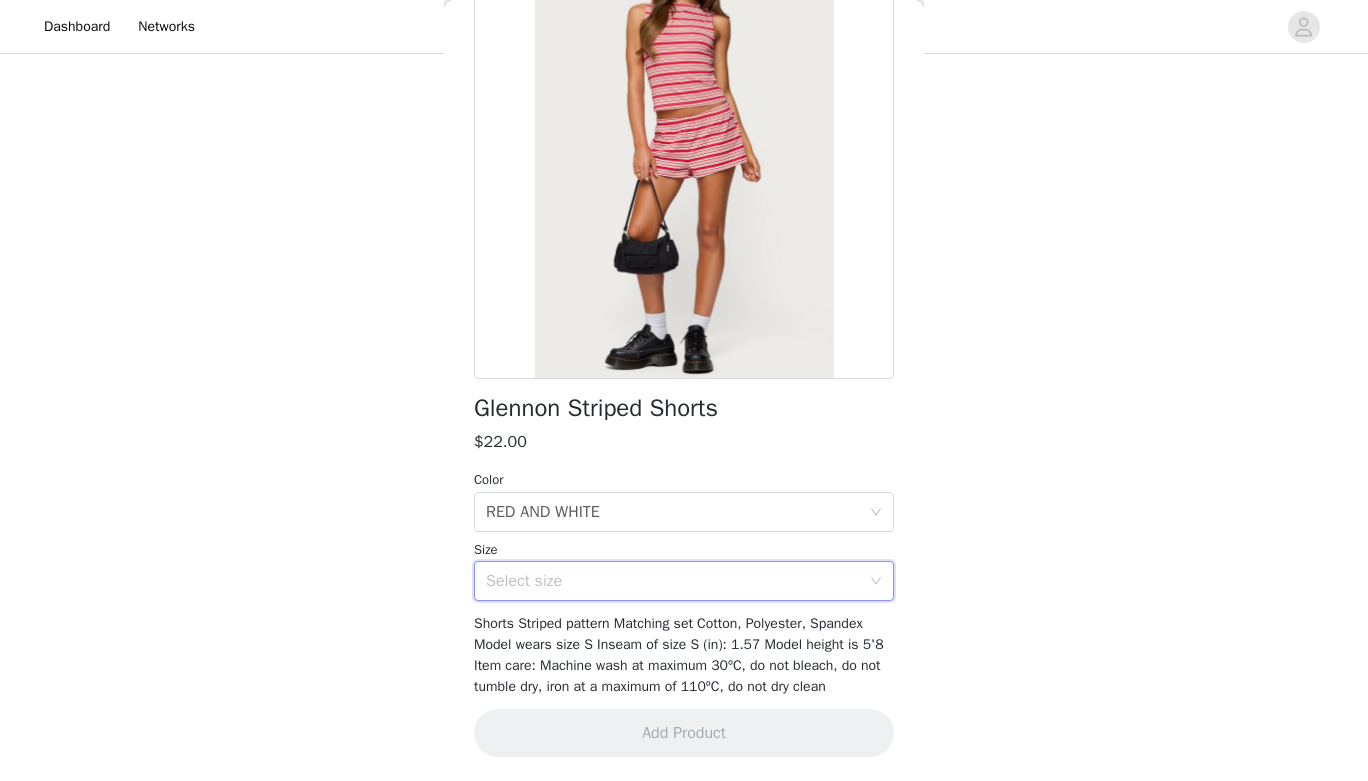 click on "Select size" at bounding box center [673, 581] 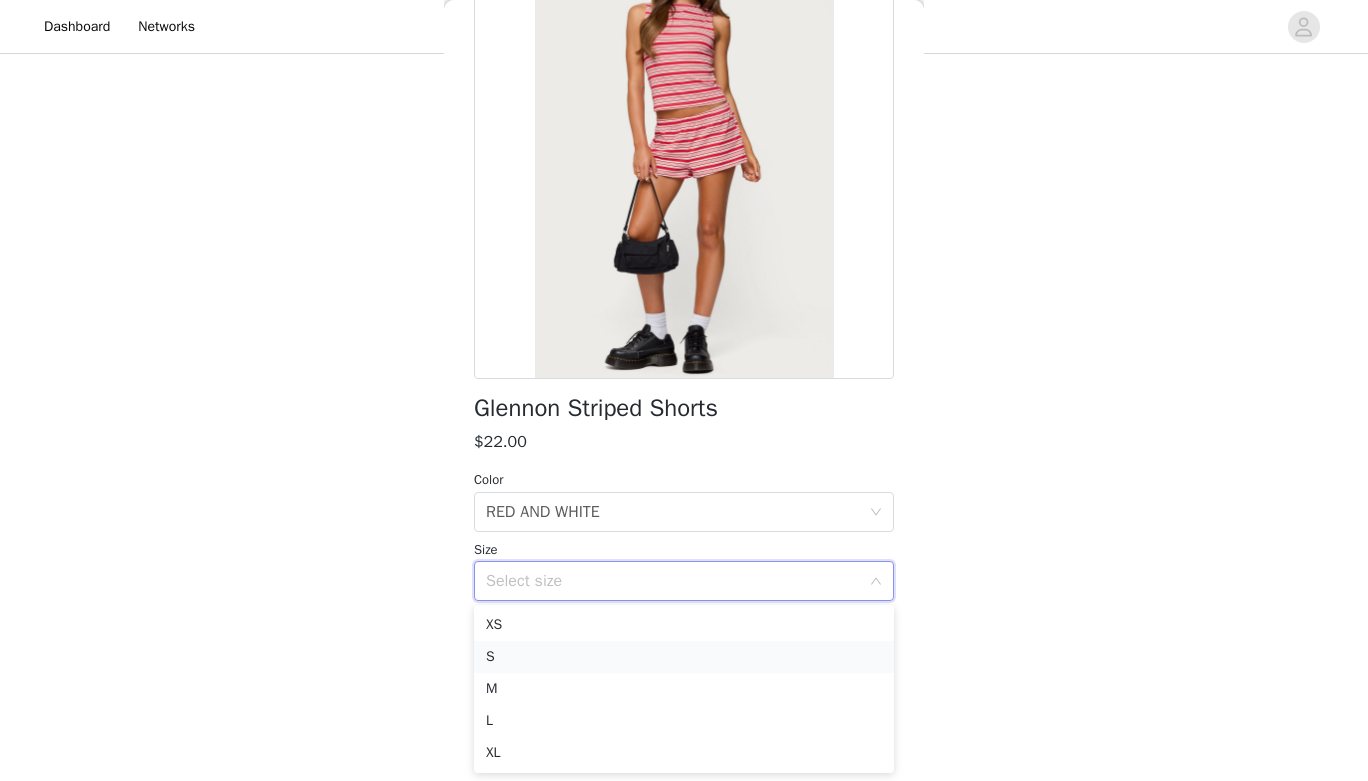 click on "S" at bounding box center [684, 657] 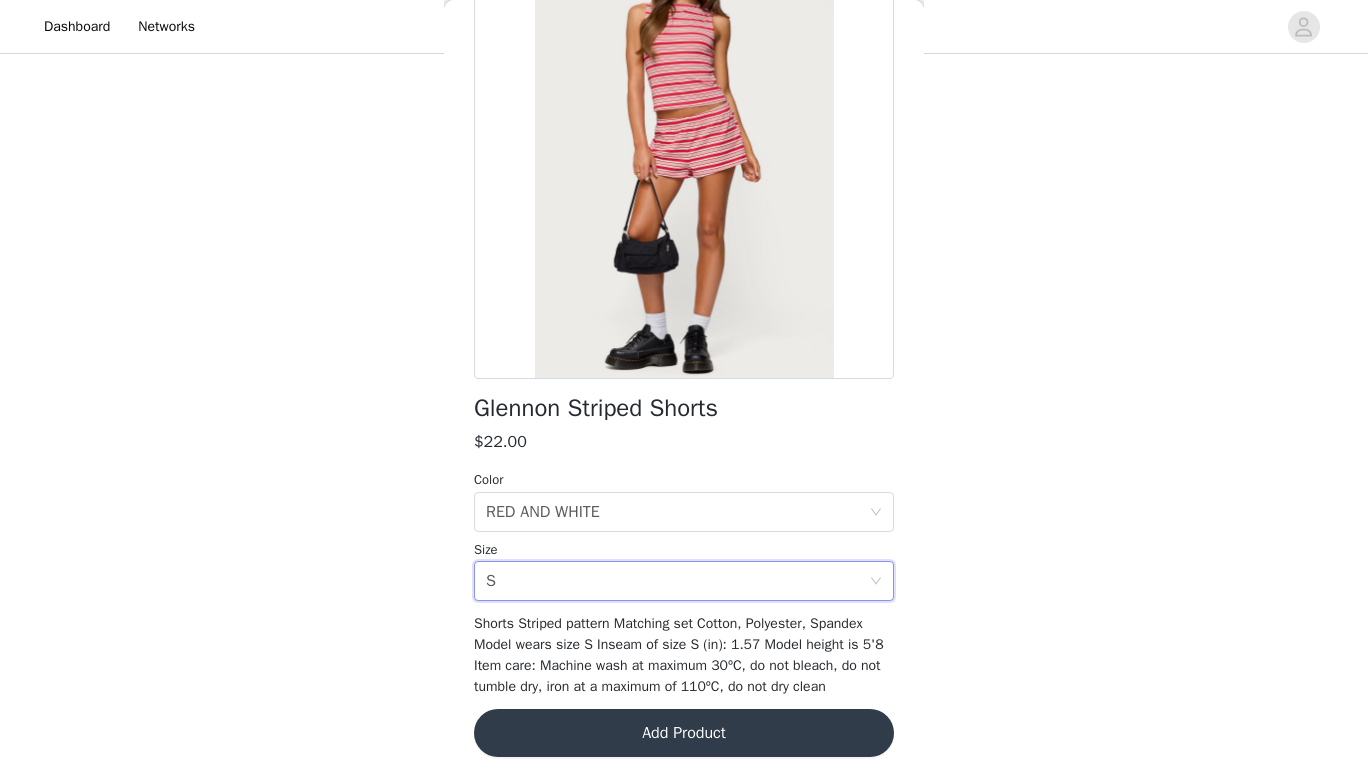 click on "Add Product" at bounding box center (684, 733) 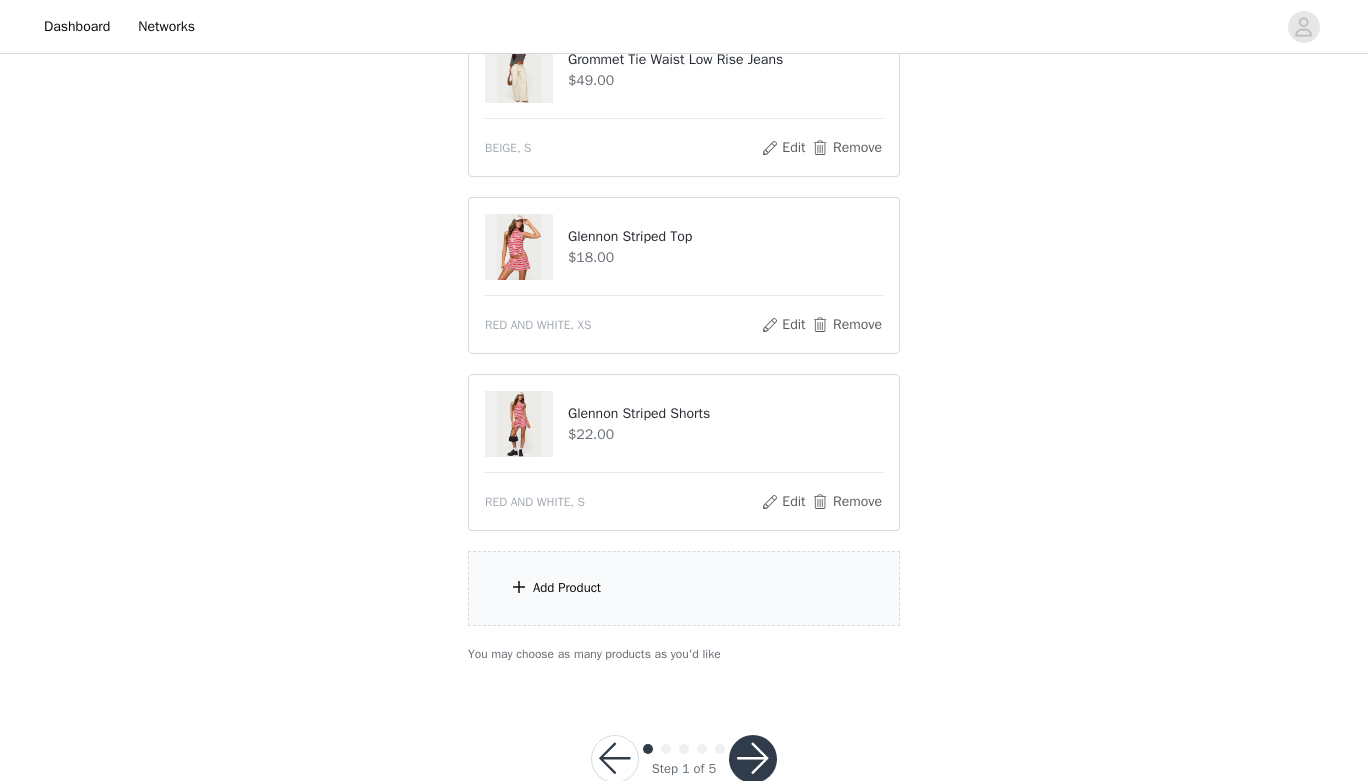 scroll, scrollTop: 306, scrollLeft: 0, axis: vertical 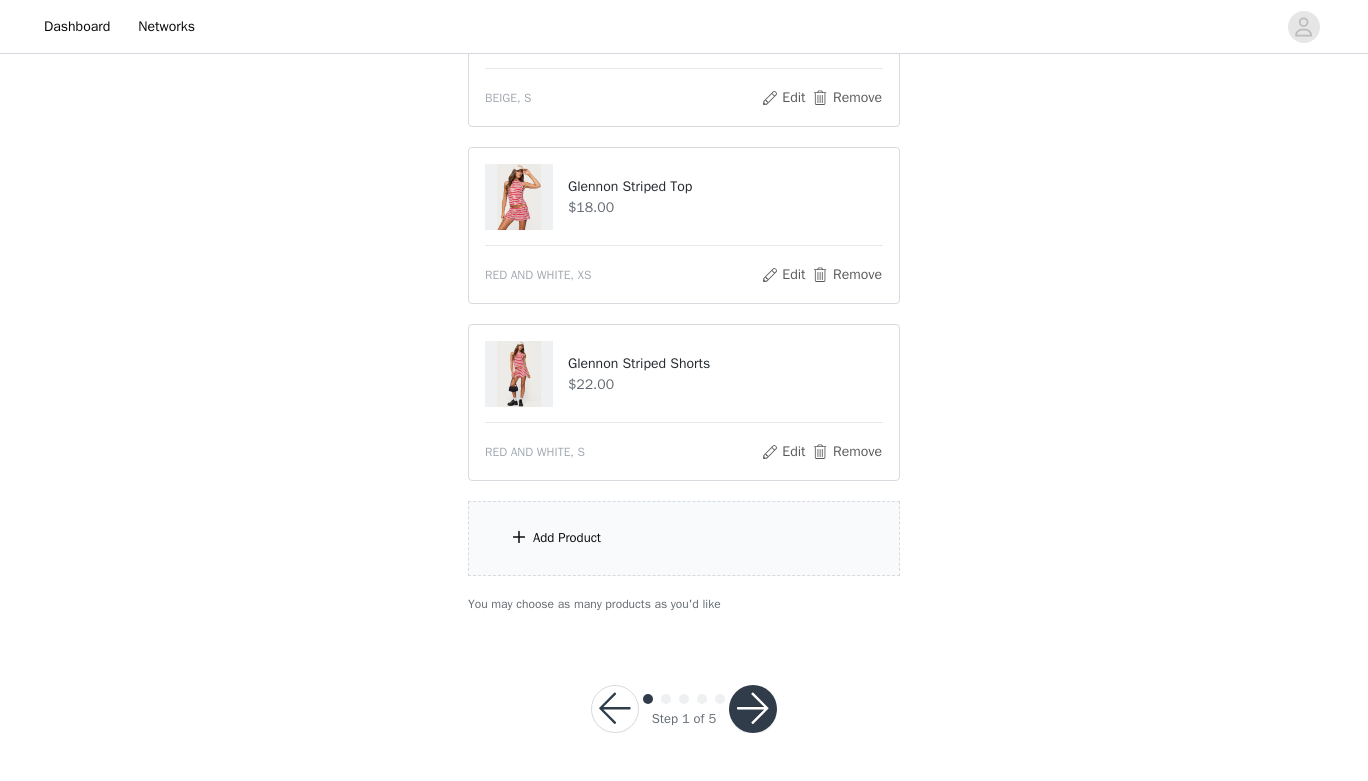 click on "Add Product" at bounding box center [684, 538] 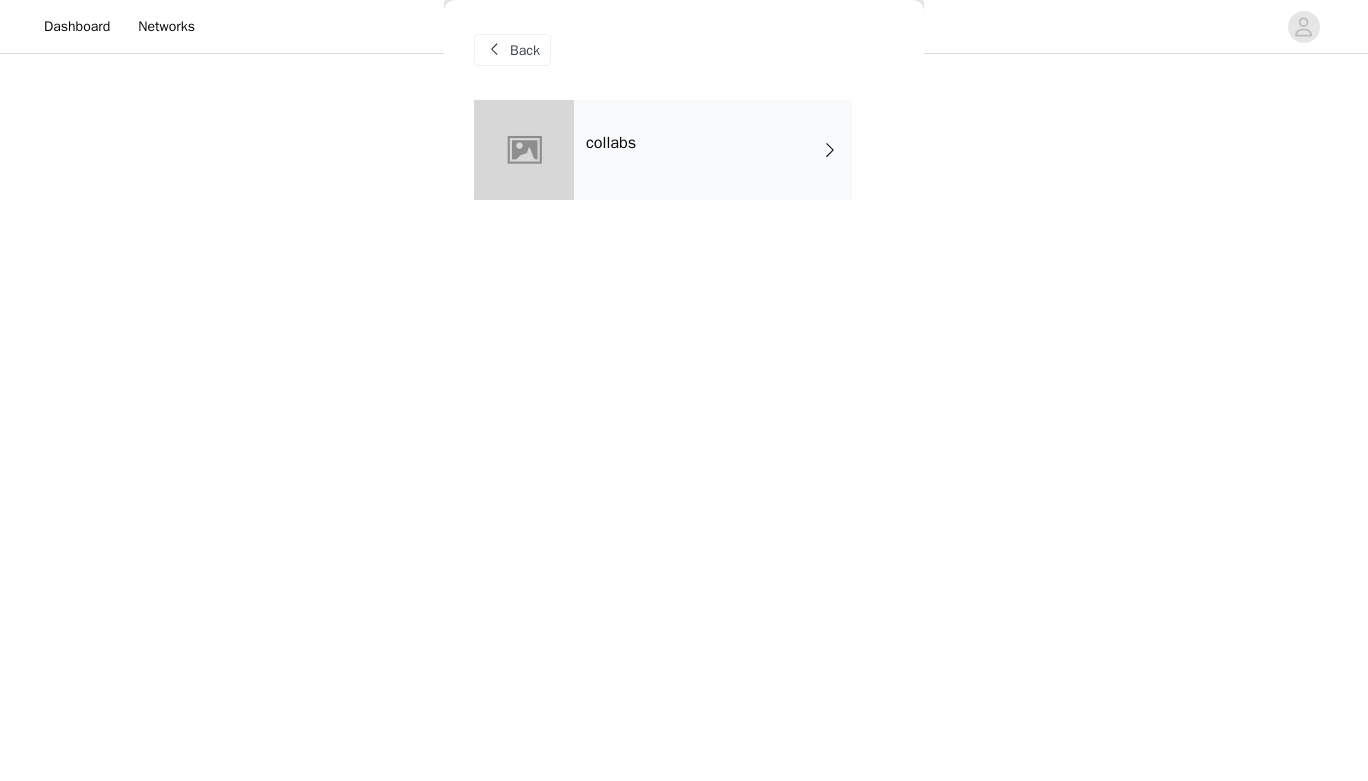 click on "collabs" at bounding box center (713, 150) 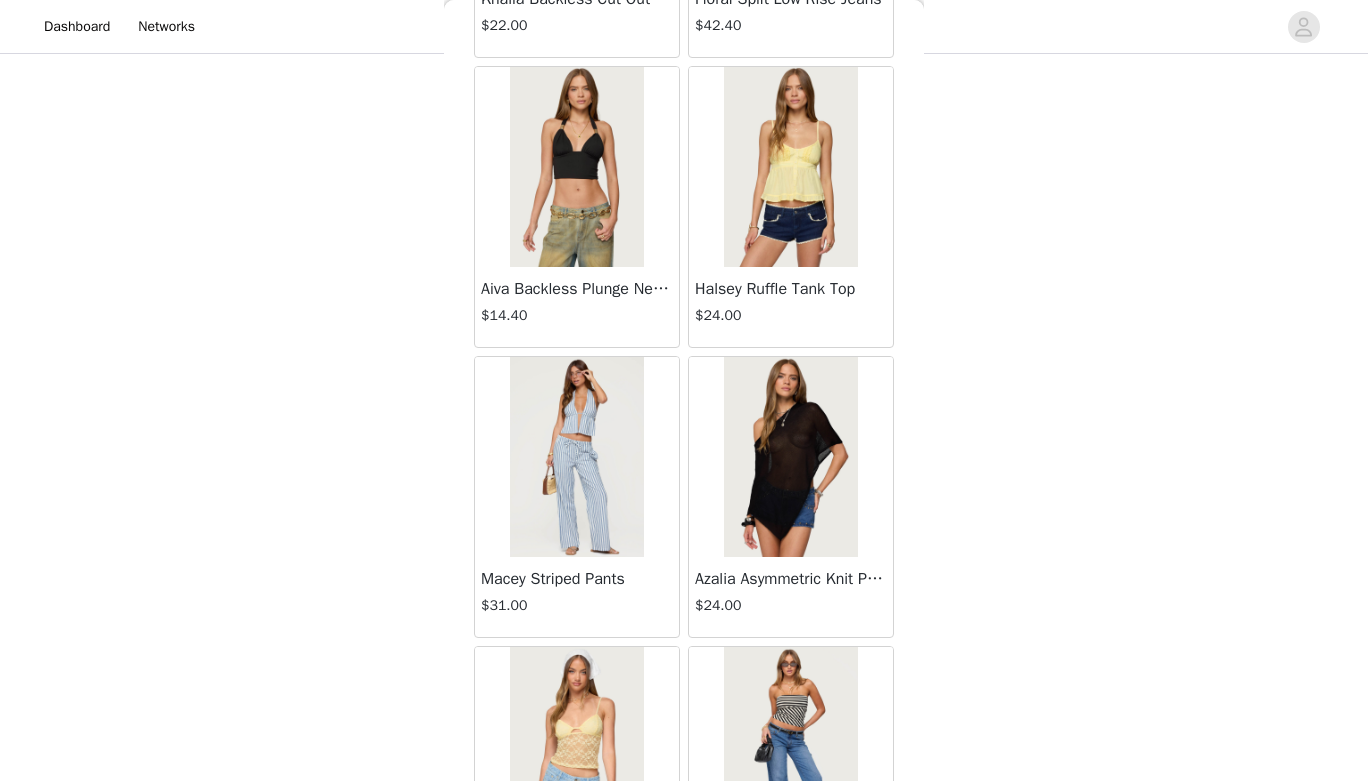 scroll, scrollTop: 2279, scrollLeft: 0, axis: vertical 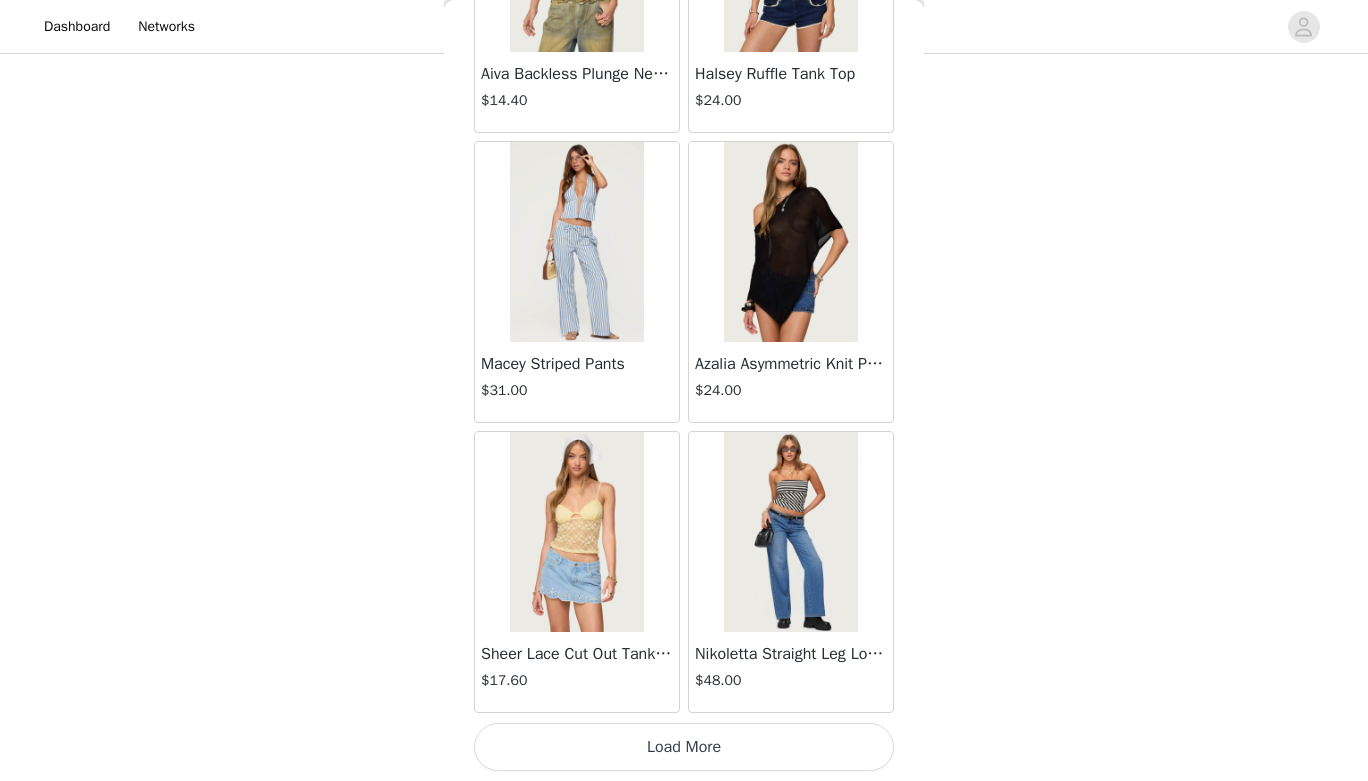 click on "Load More" at bounding box center (684, 747) 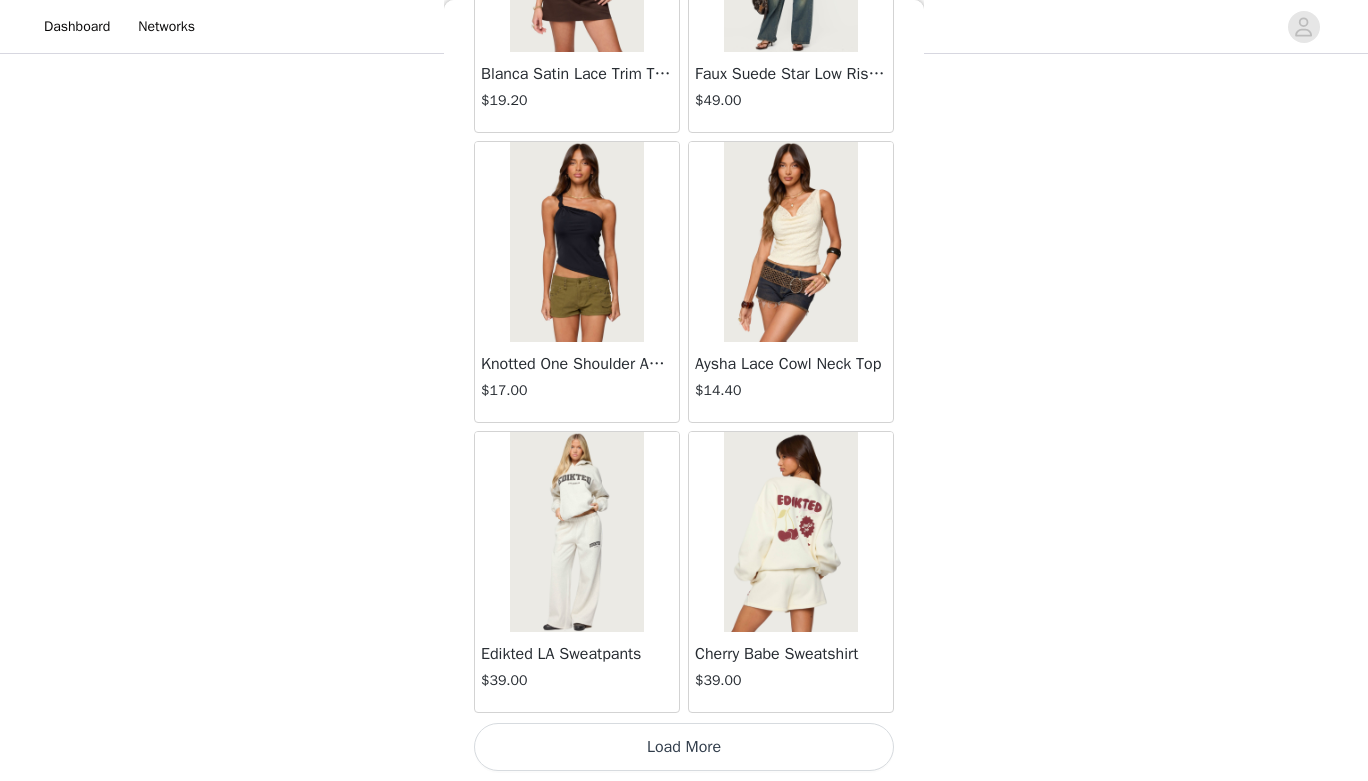 scroll, scrollTop: 5178, scrollLeft: 0, axis: vertical 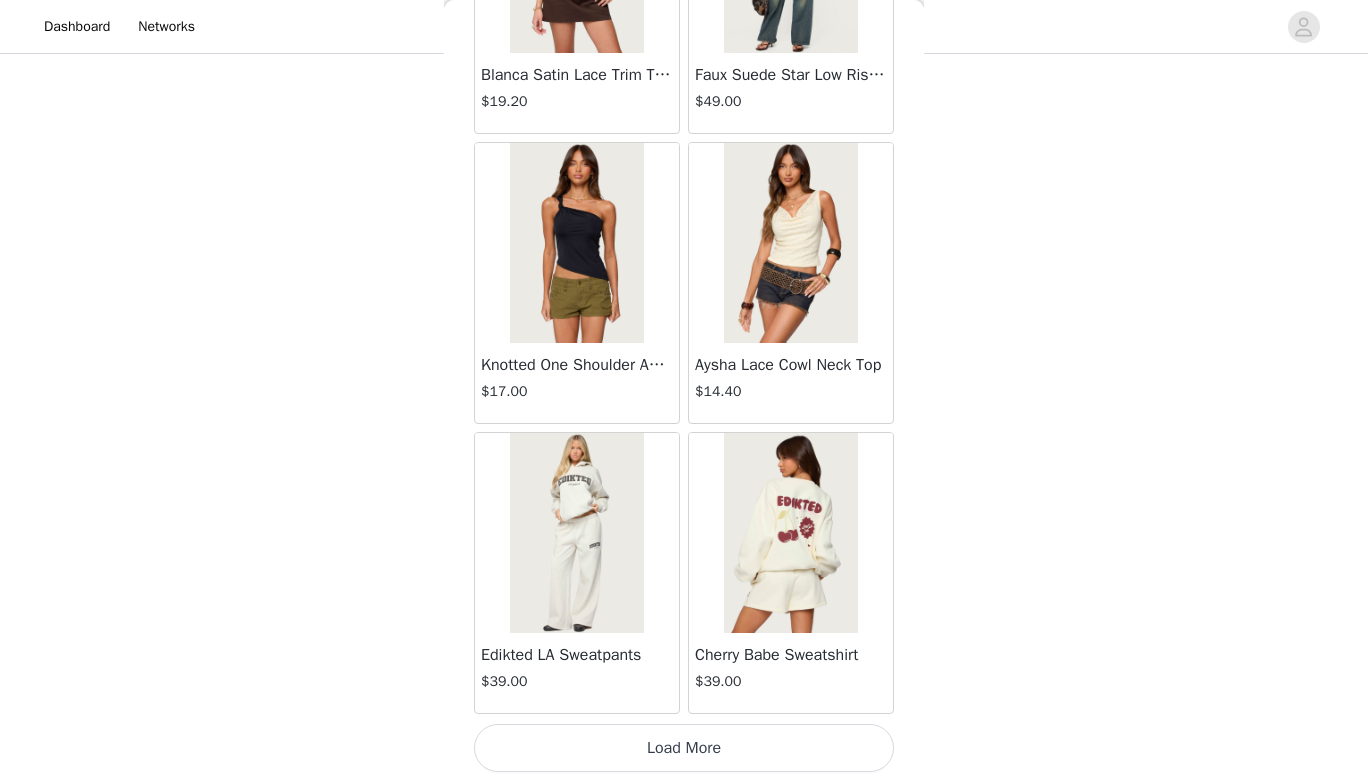 click on "Load More" at bounding box center [684, 748] 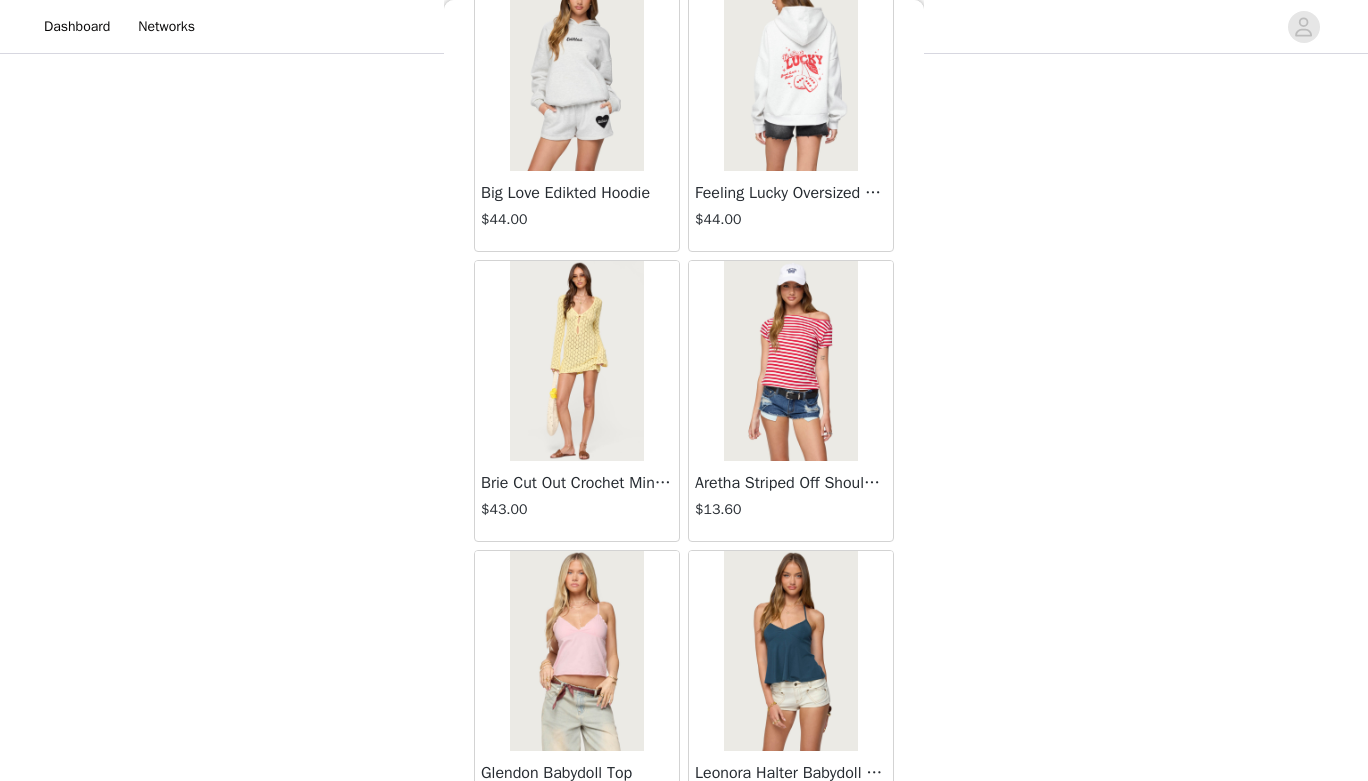 scroll, scrollTop: 6214, scrollLeft: 0, axis: vertical 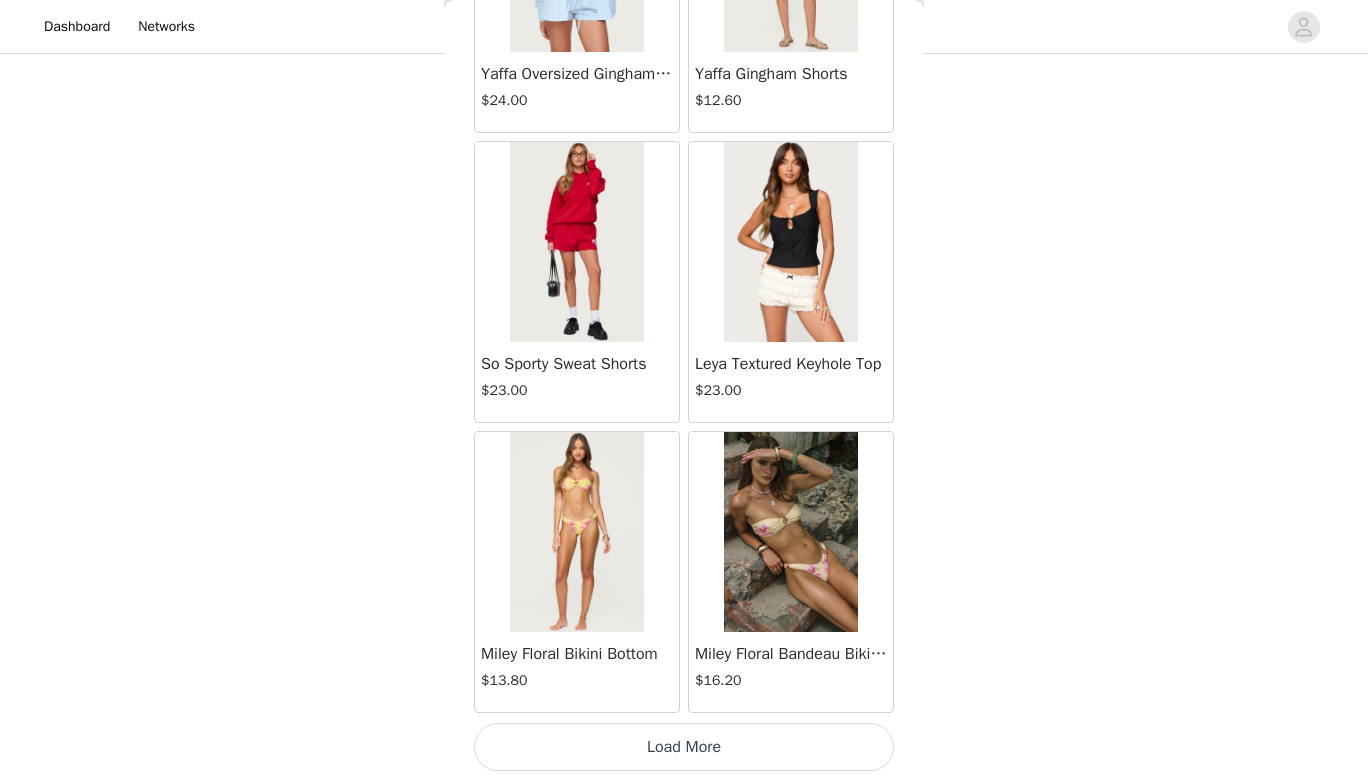 click on "Load More" at bounding box center (684, 747) 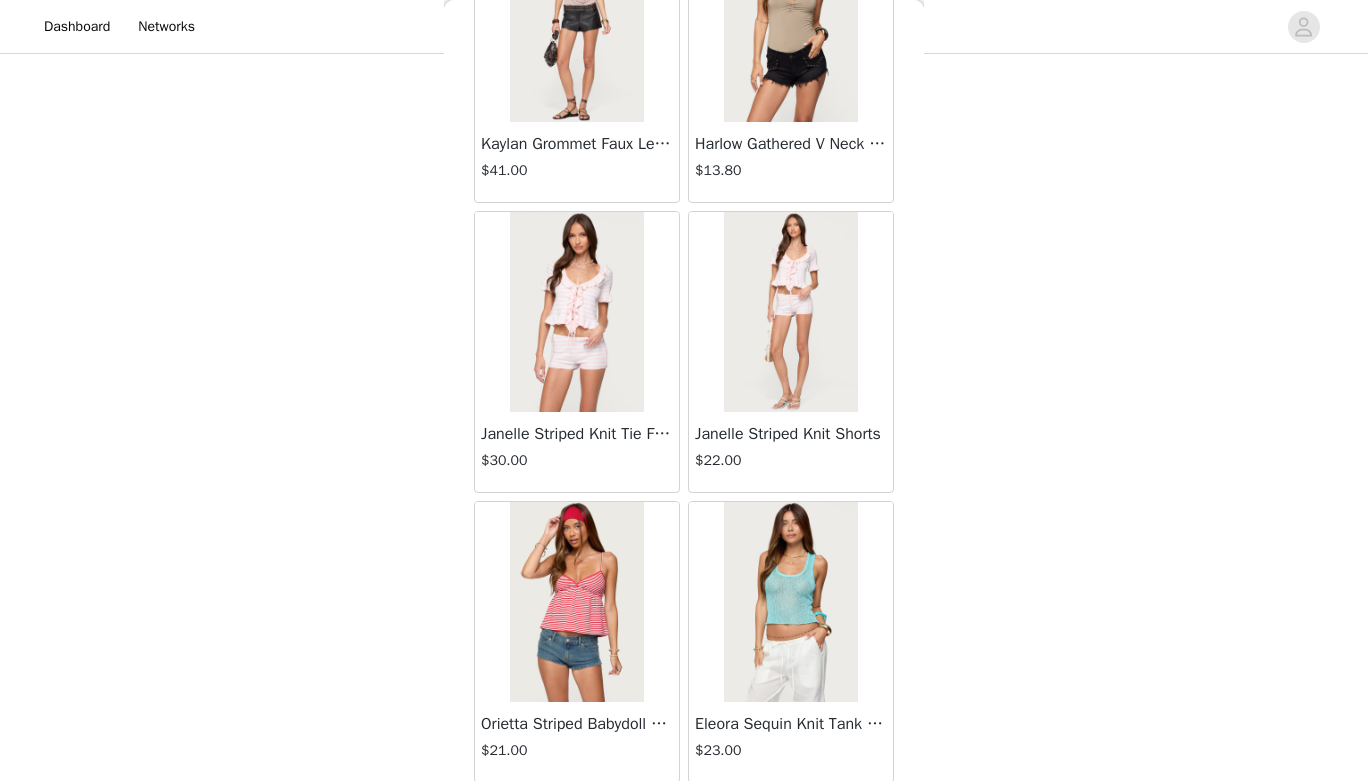 scroll, scrollTop: 10979, scrollLeft: 0, axis: vertical 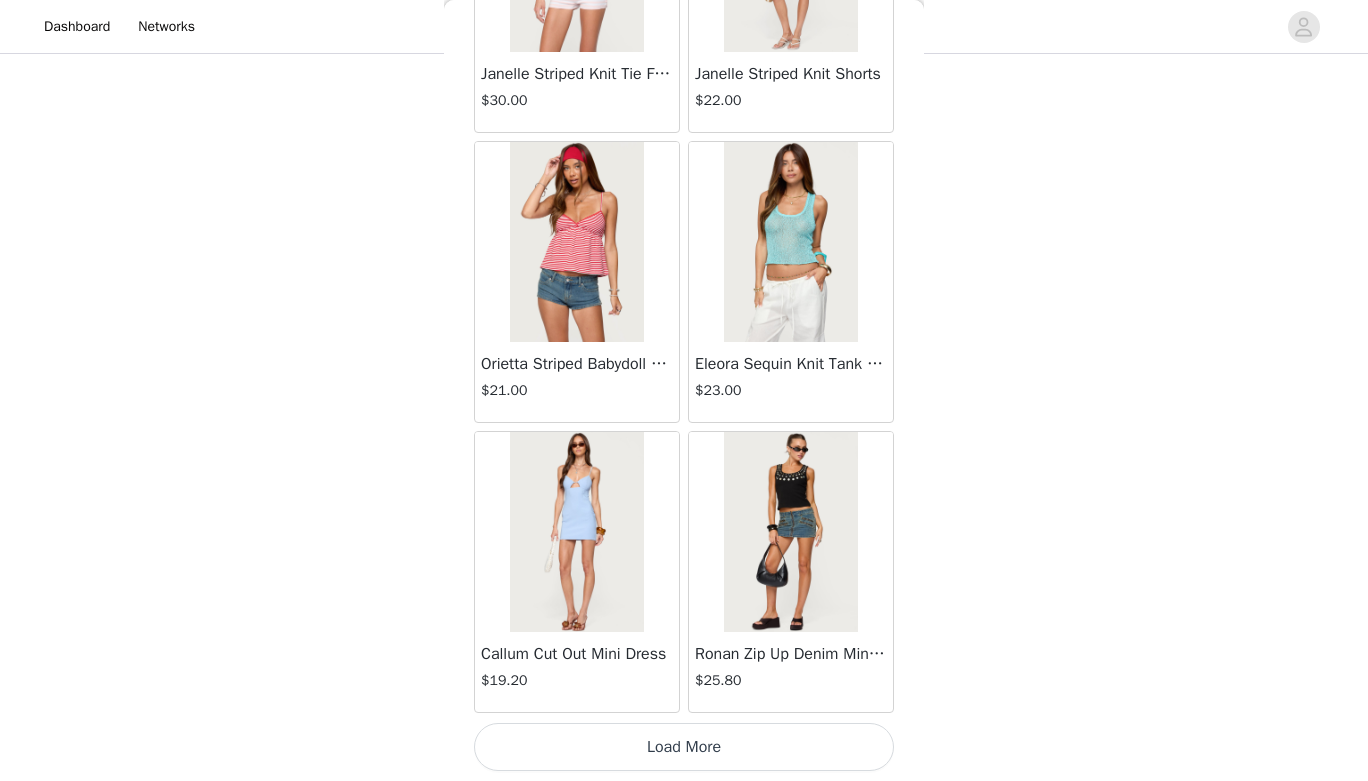 click on "Load More" at bounding box center (684, 747) 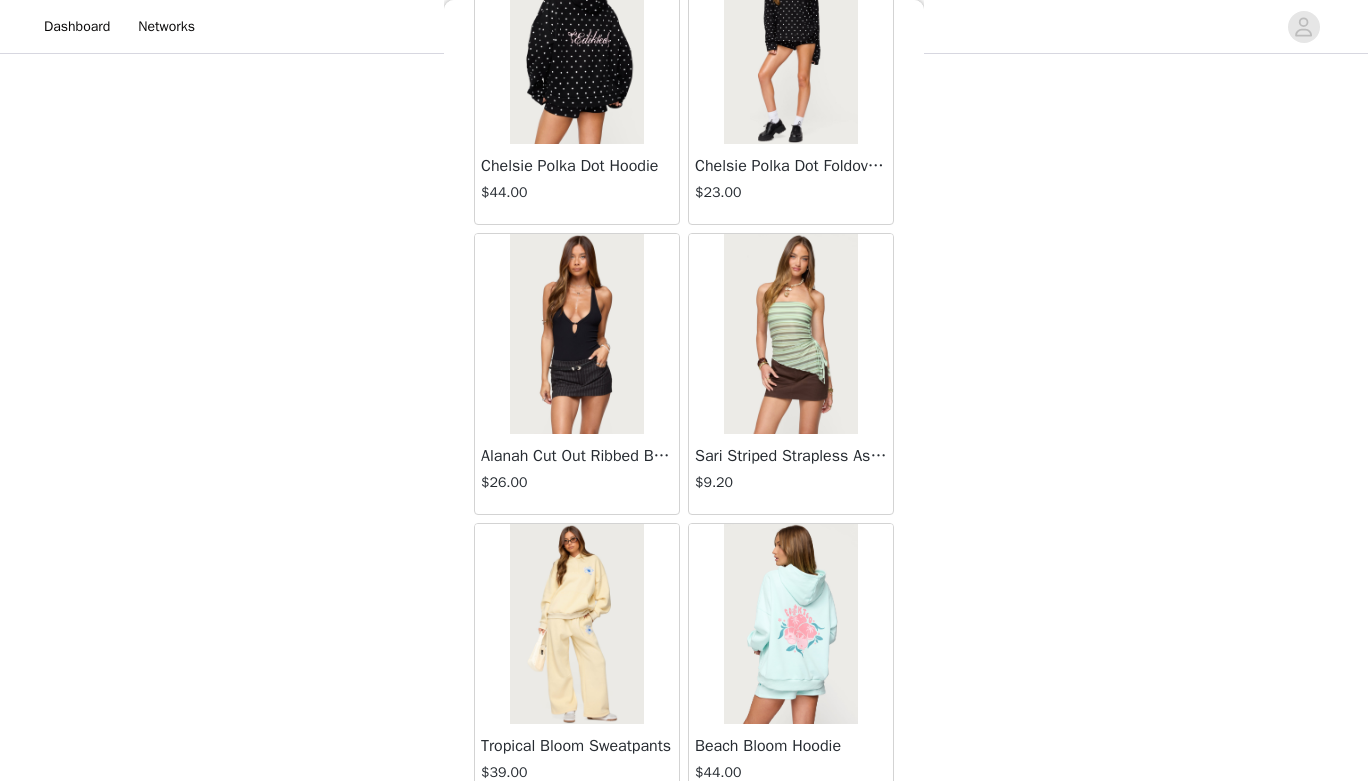 scroll, scrollTop: 13879, scrollLeft: 0, axis: vertical 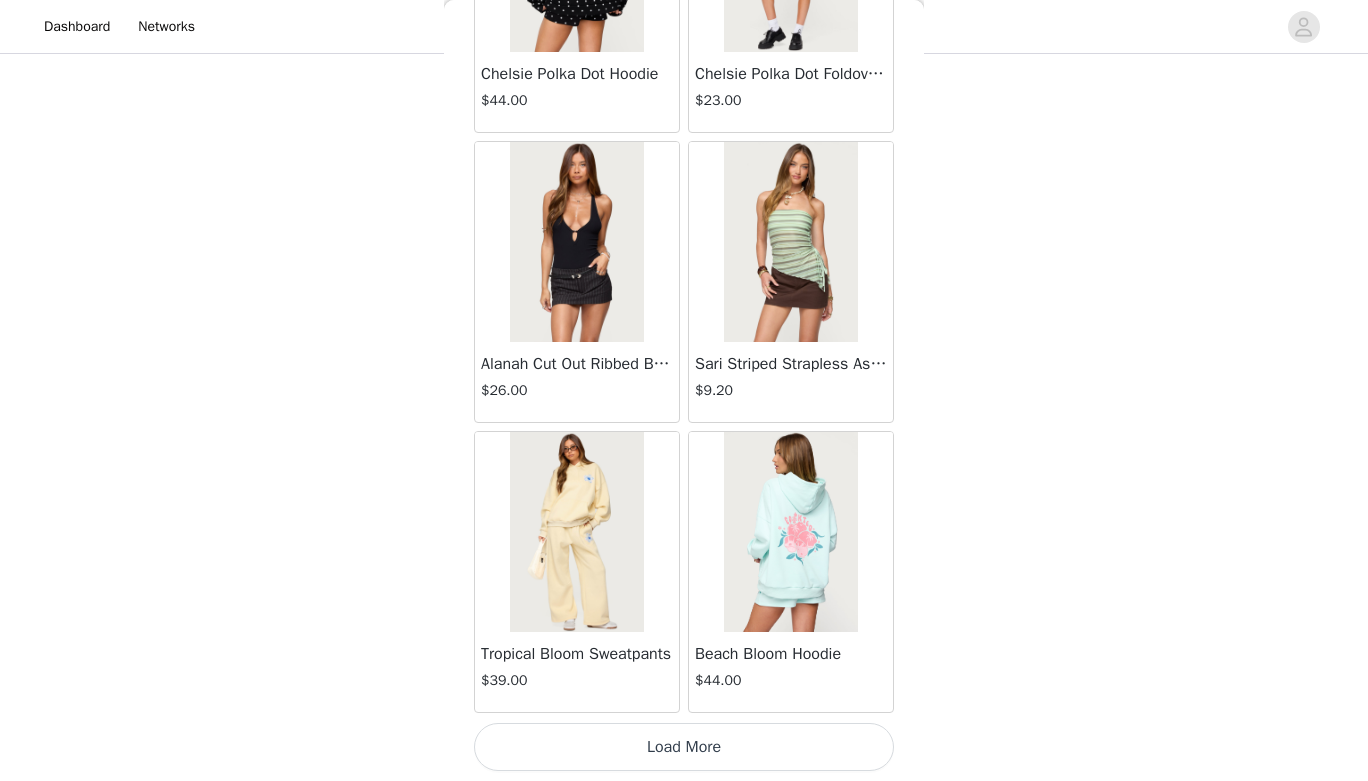 click on "Load More" at bounding box center [684, 747] 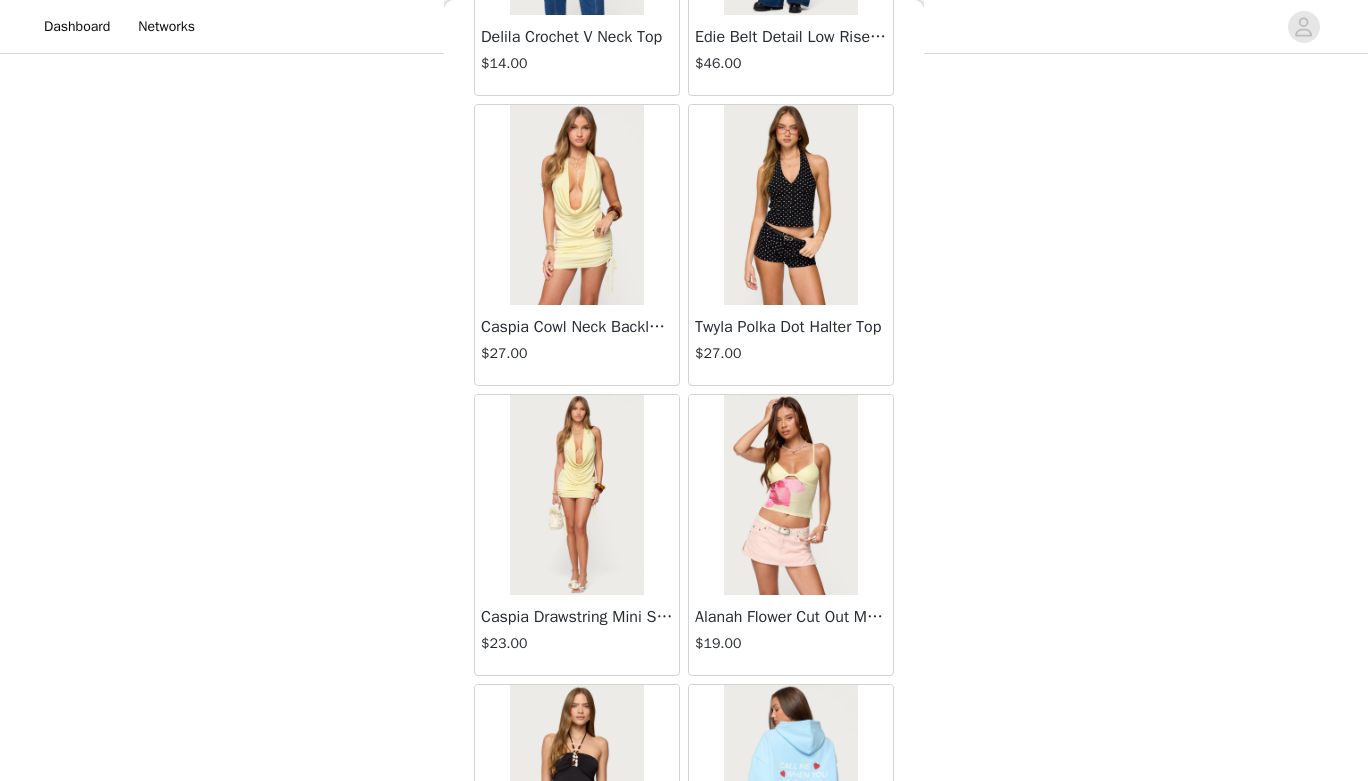 scroll, scrollTop: 16779, scrollLeft: 0, axis: vertical 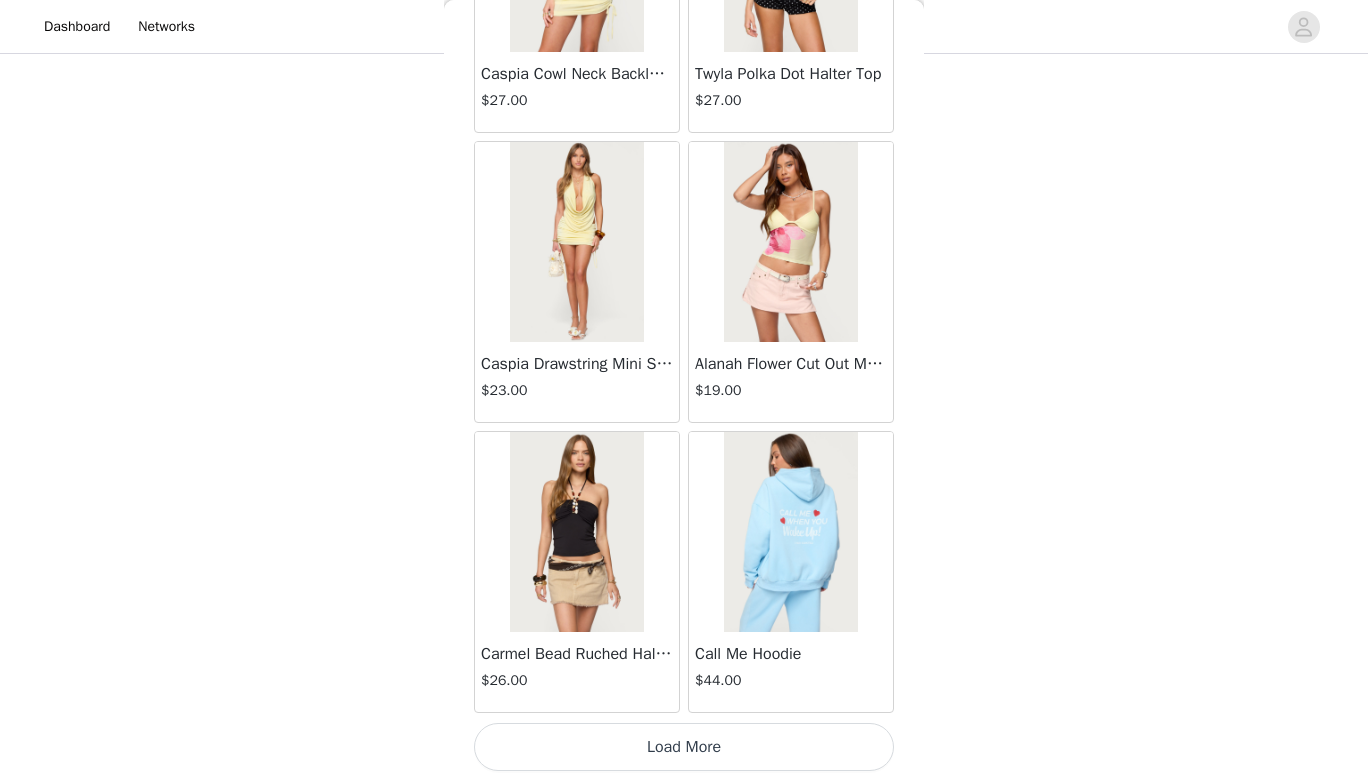 click on "Load More" at bounding box center (684, 747) 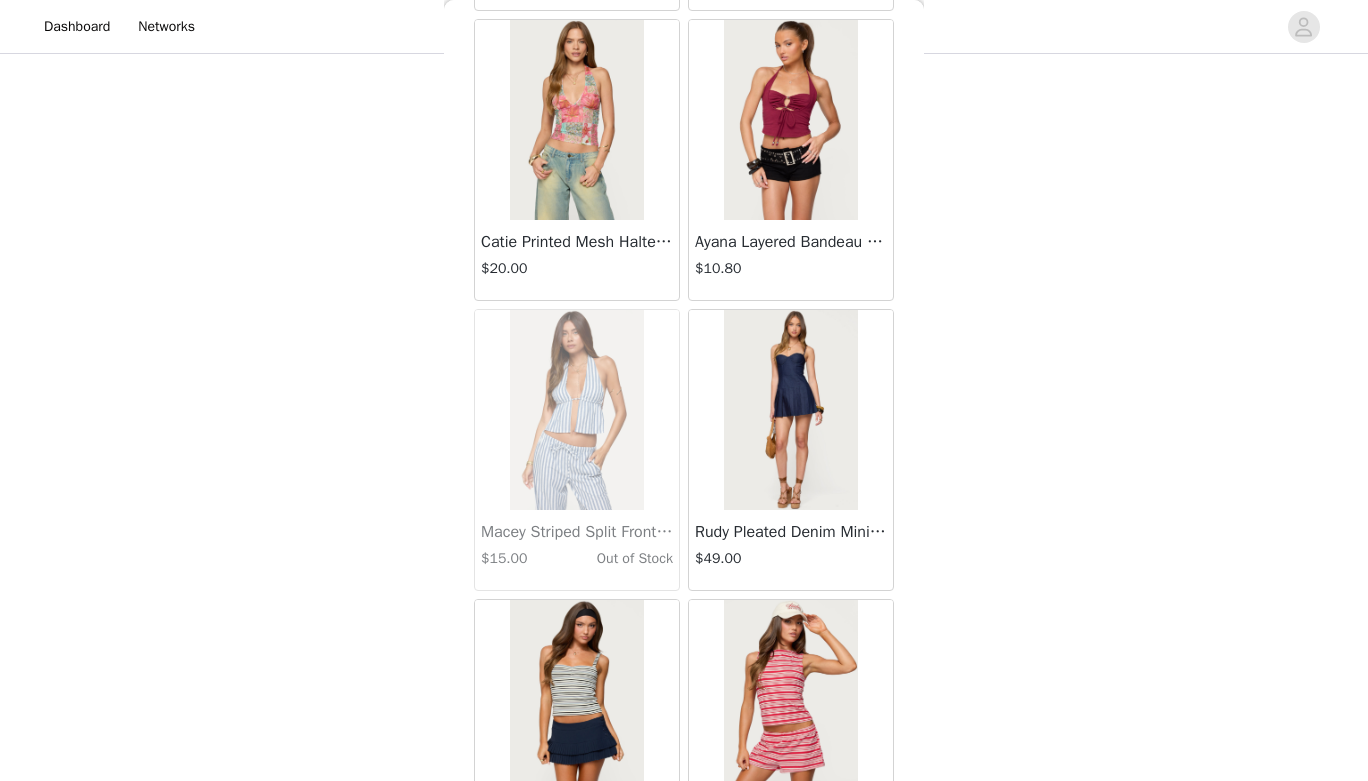 scroll, scrollTop: 19679, scrollLeft: 0, axis: vertical 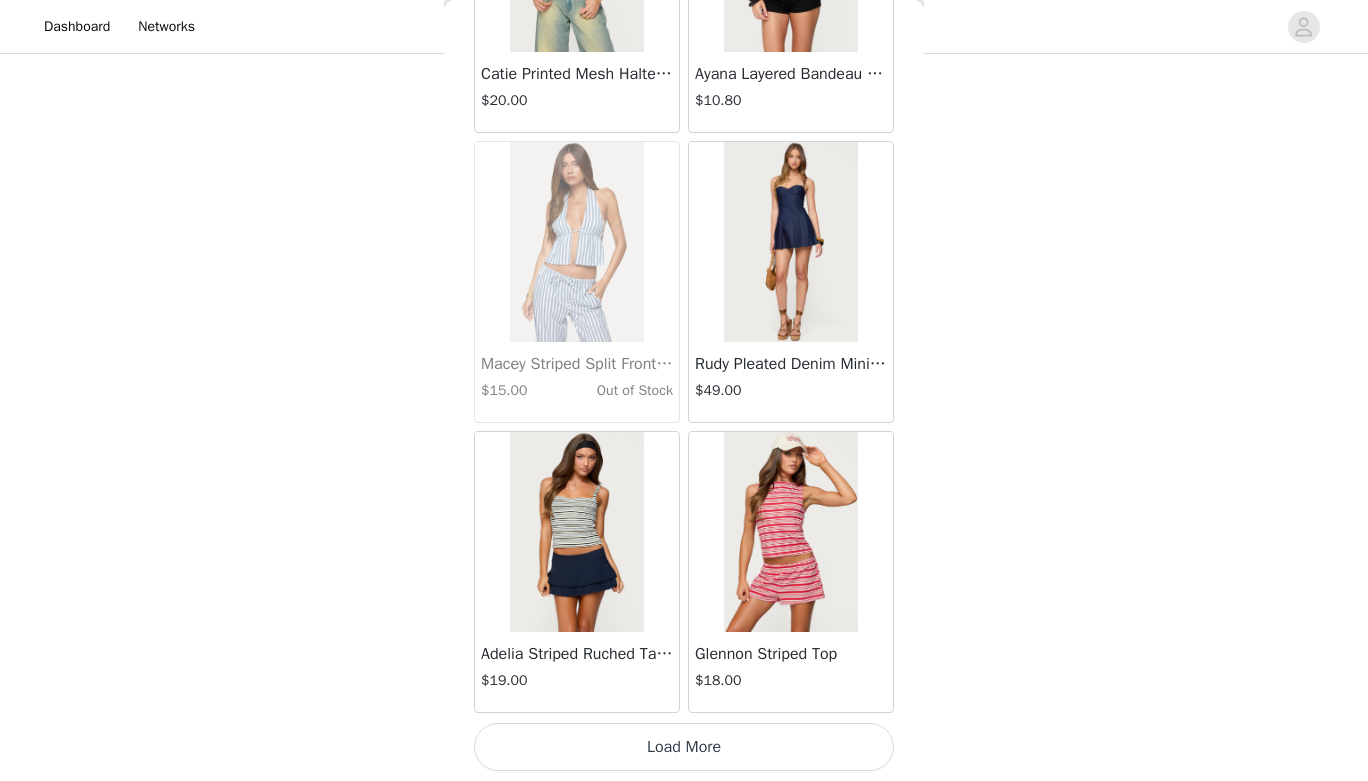 click on "Load More" at bounding box center [684, 747] 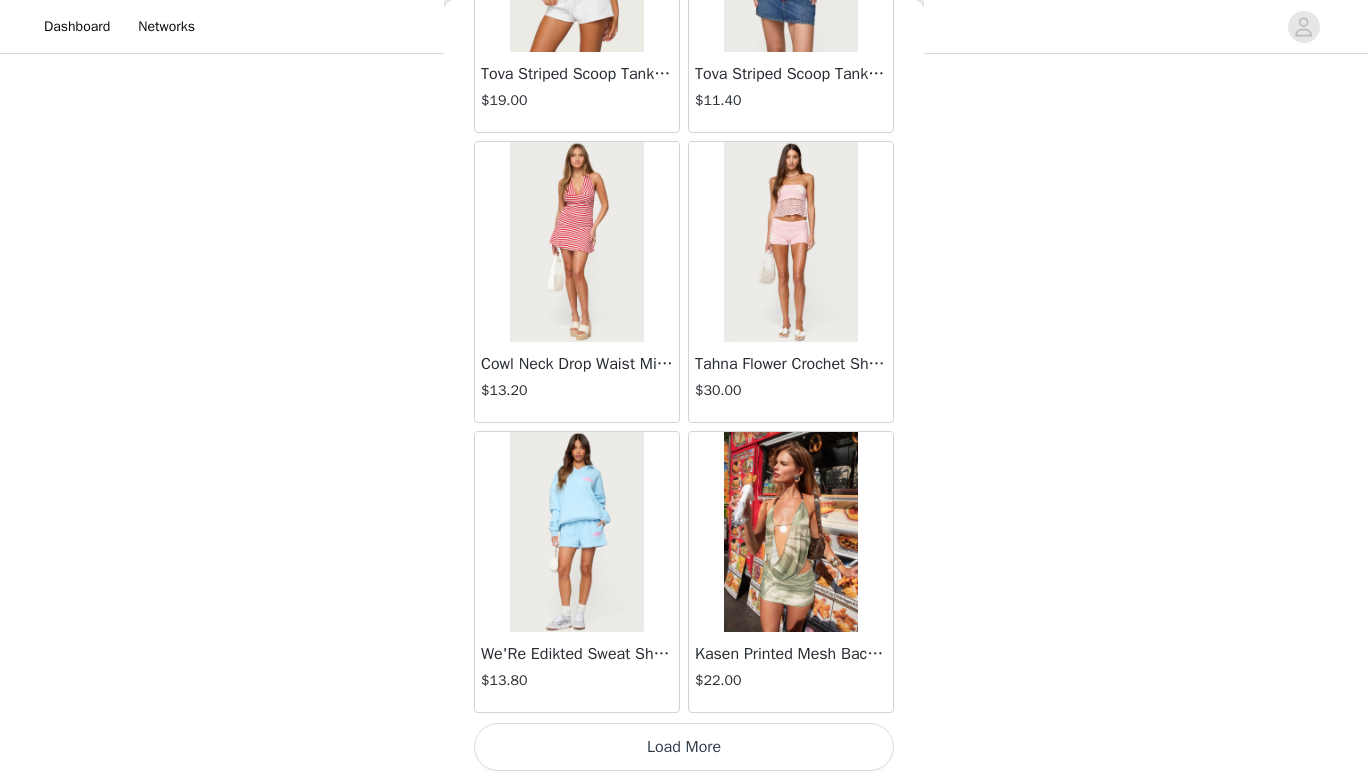 scroll, scrollTop: 22576, scrollLeft: 0, axis: vertical 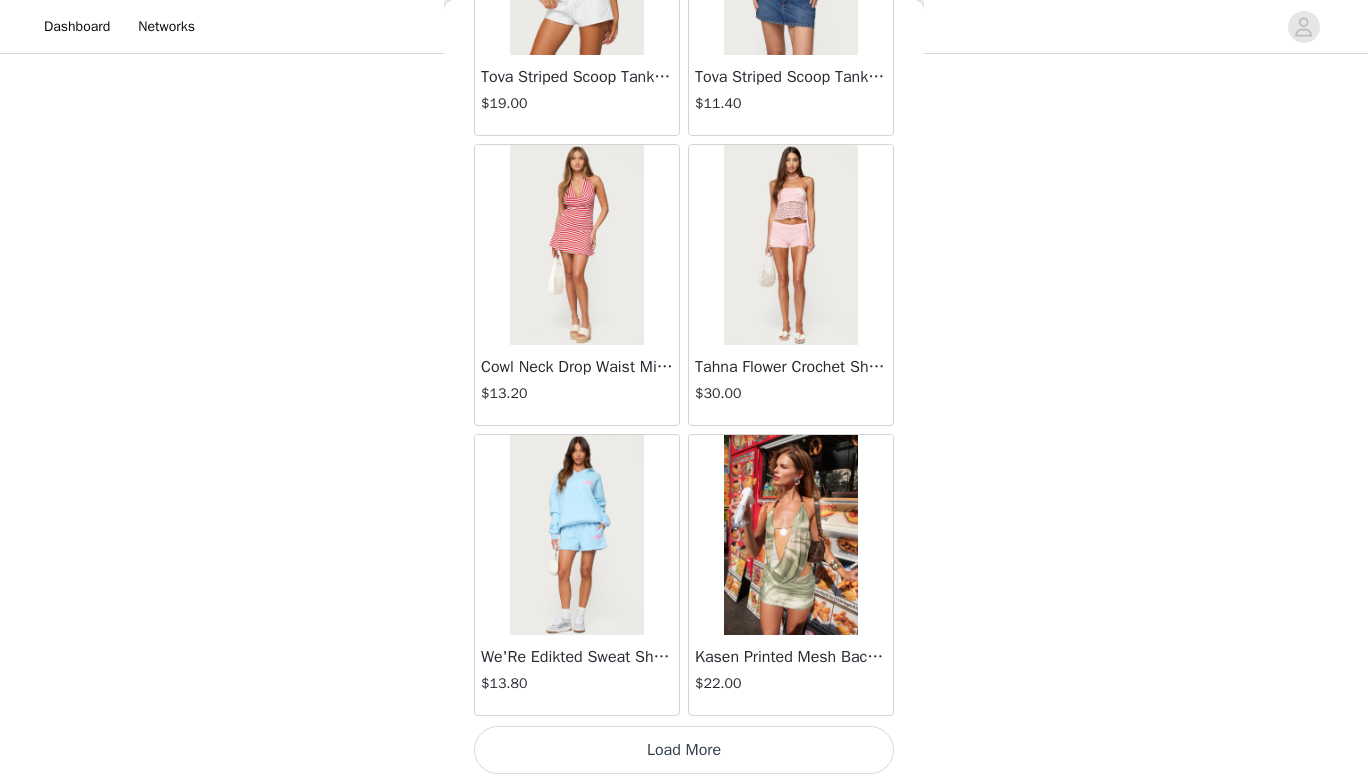 click on "Load More" at bounding box center [684, 750] 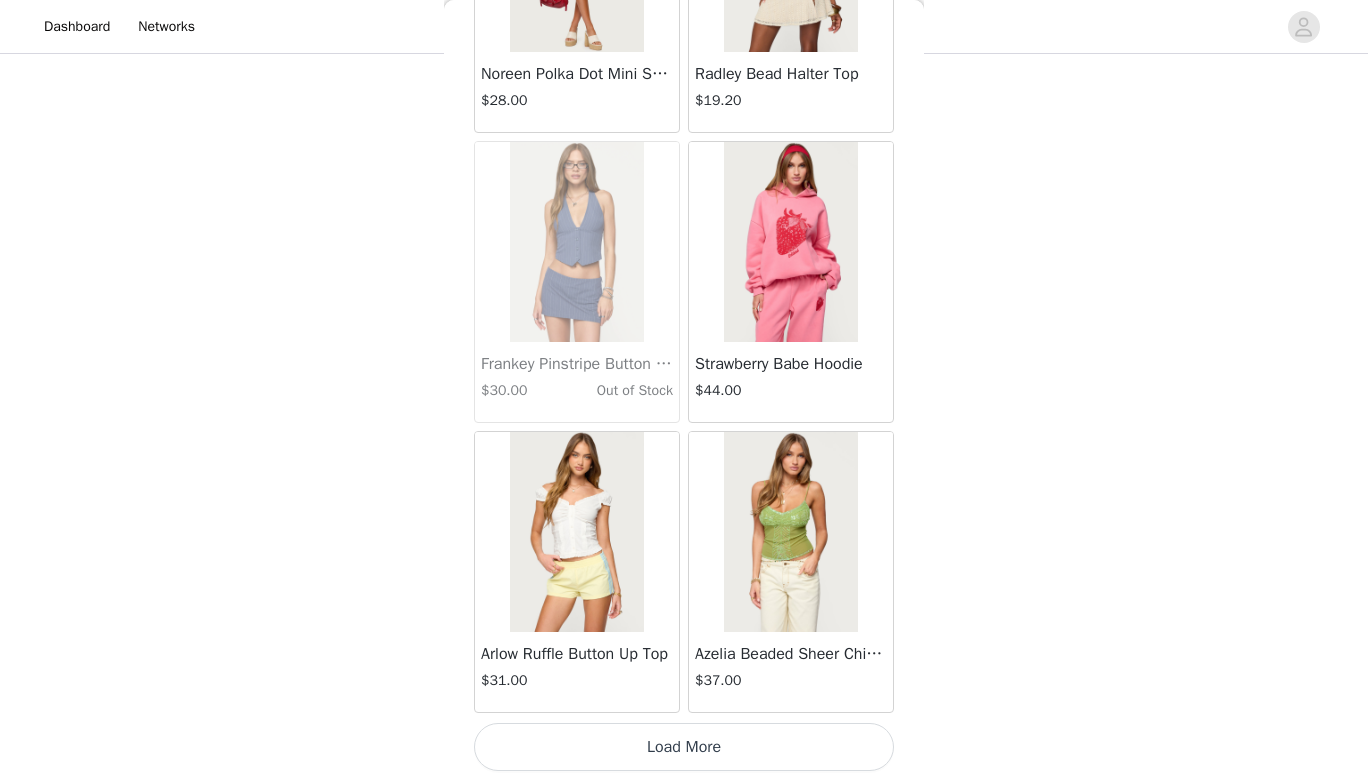 scroll, scrollTop: 25478, scrollLeft: 0, axis: vertical 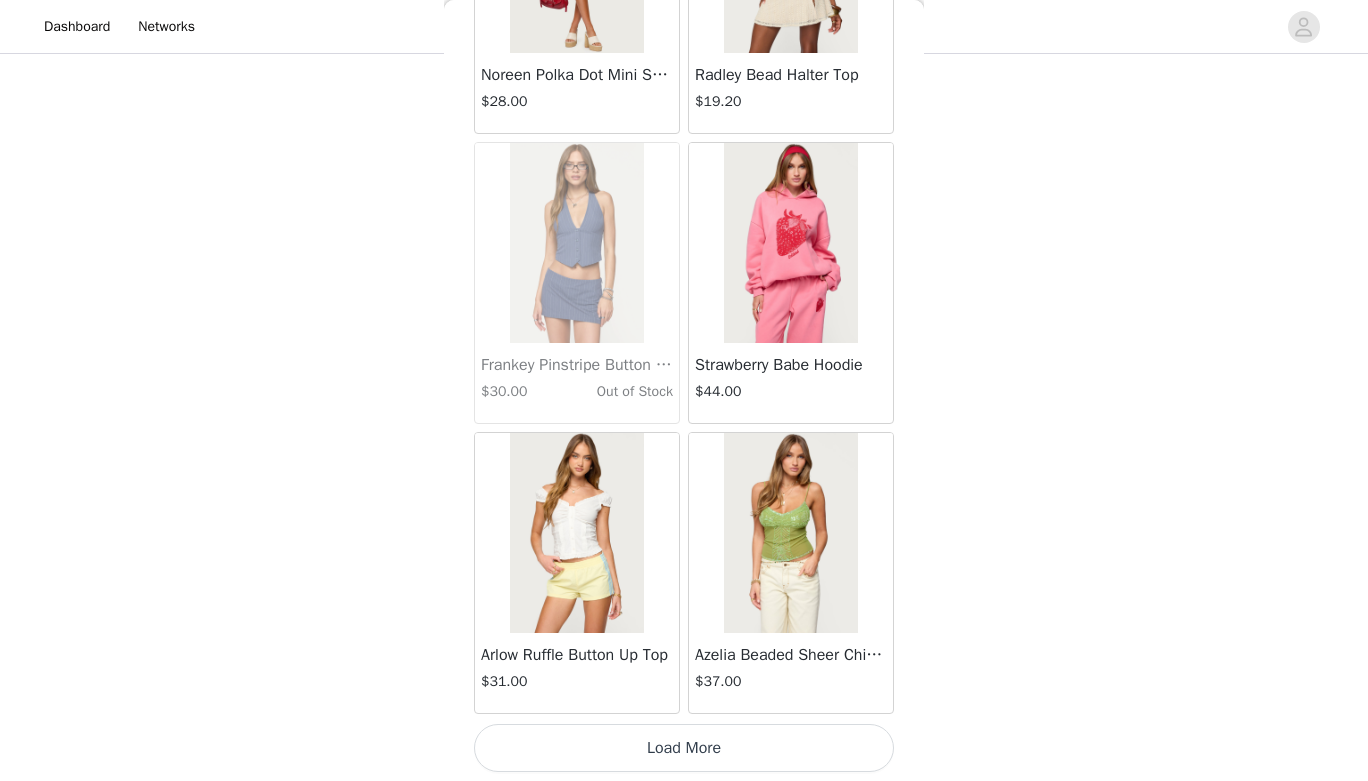 click on "Load More" at bounding box center [684, 748] 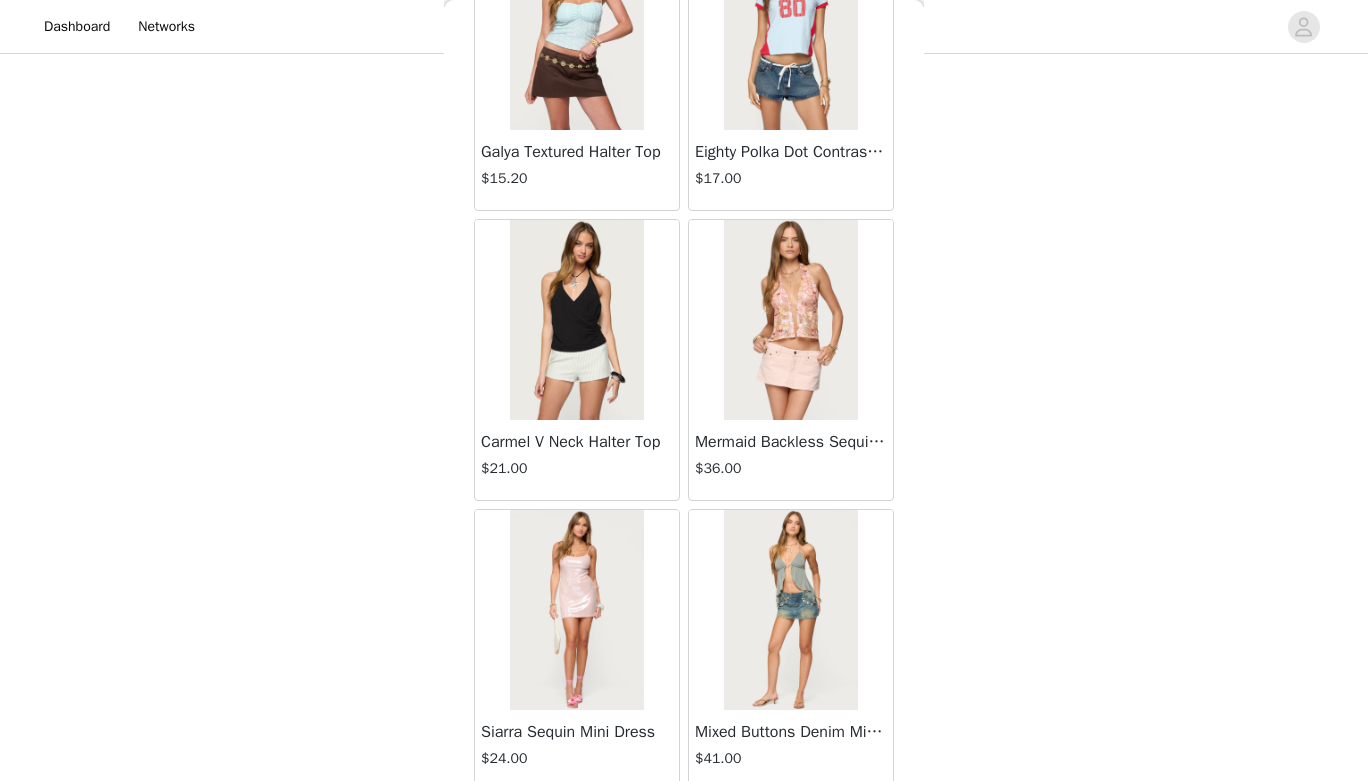 scroll, scrollTop: 28379, scrollLeft: 0, axis: vertical 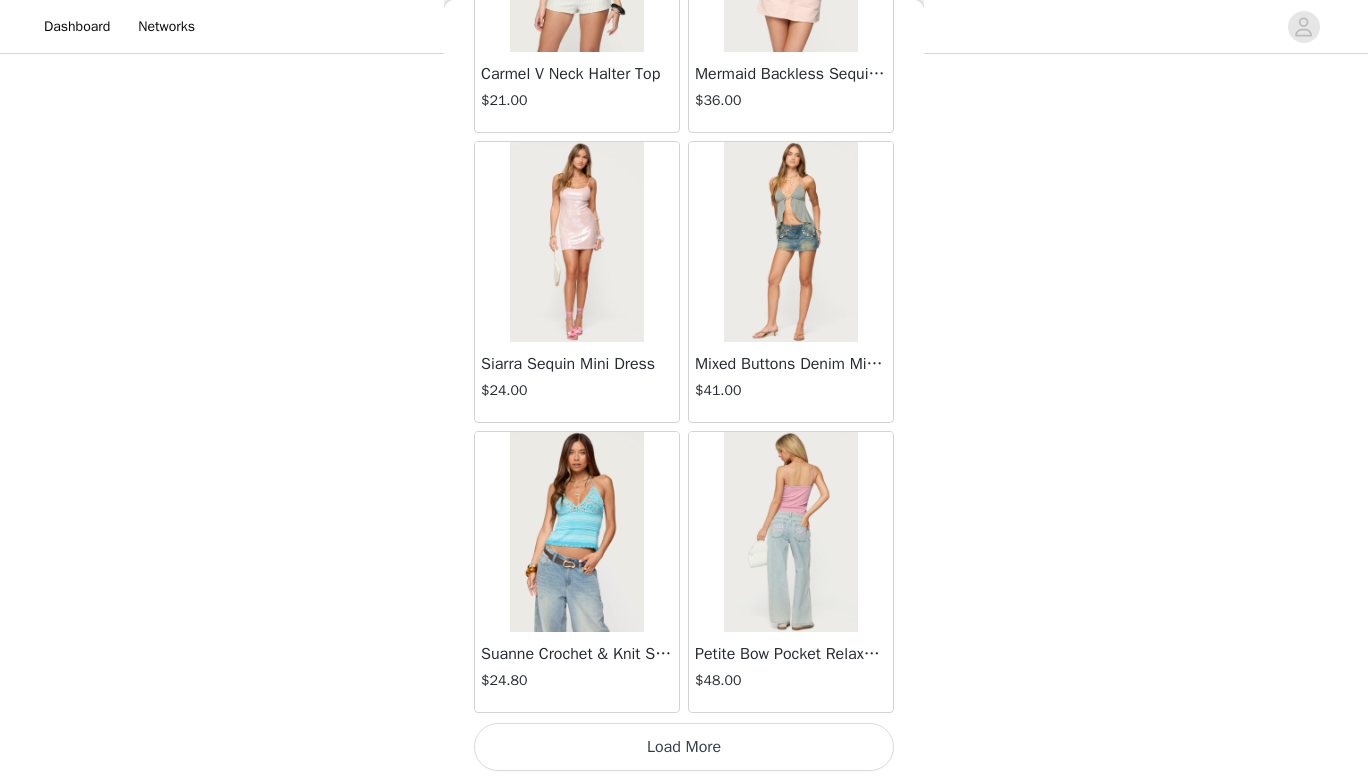 click on "Load More" at bounding box center [684, 747] 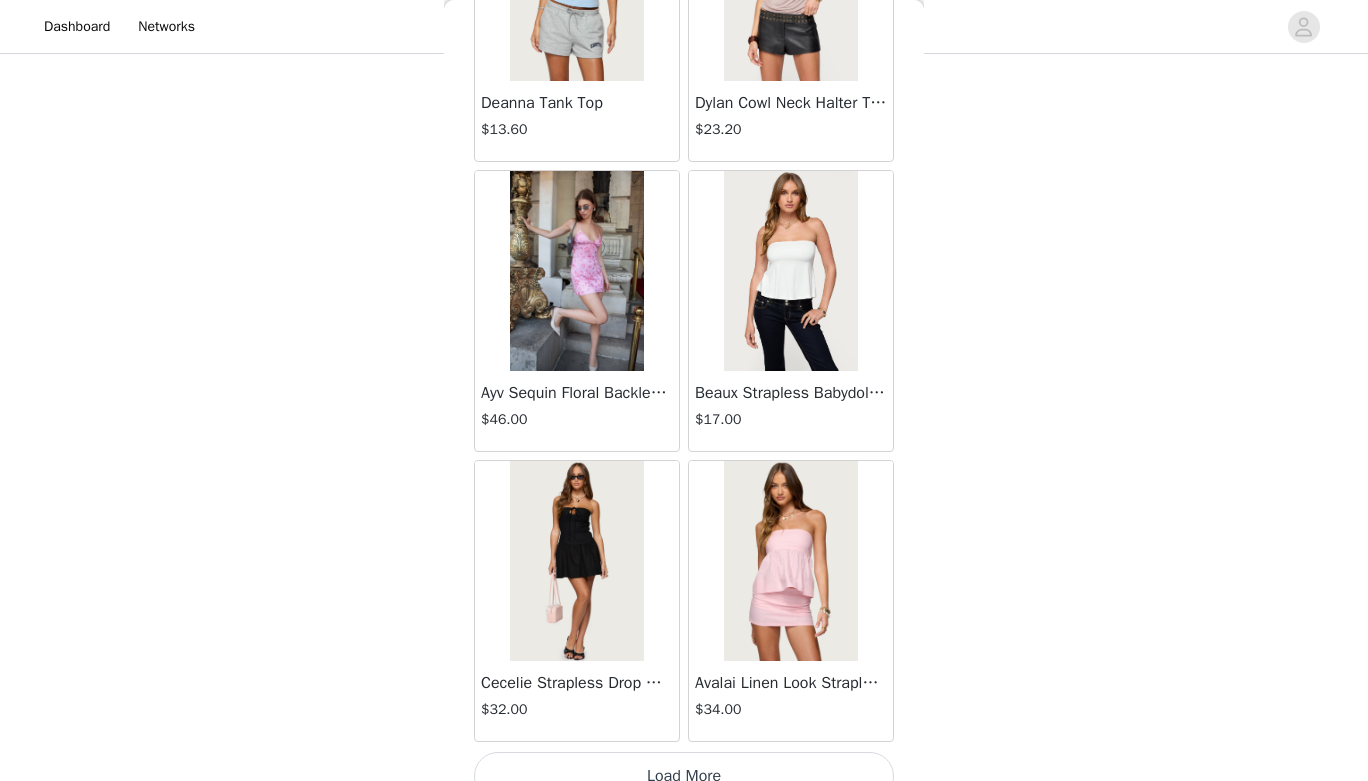 scroll, scrollTop: 31279, scrollLeft: 0, axis: vertical 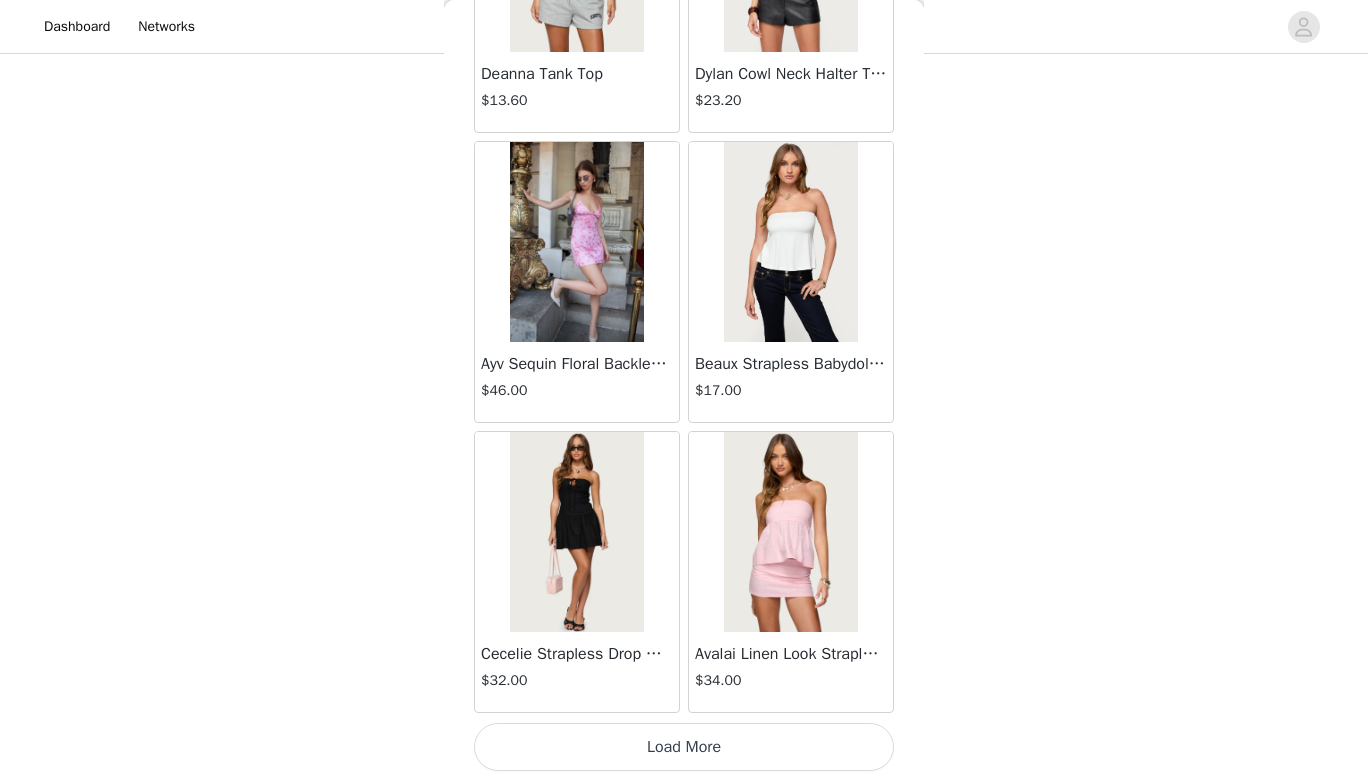 click on "Load More" at bounding box center (684, 747) 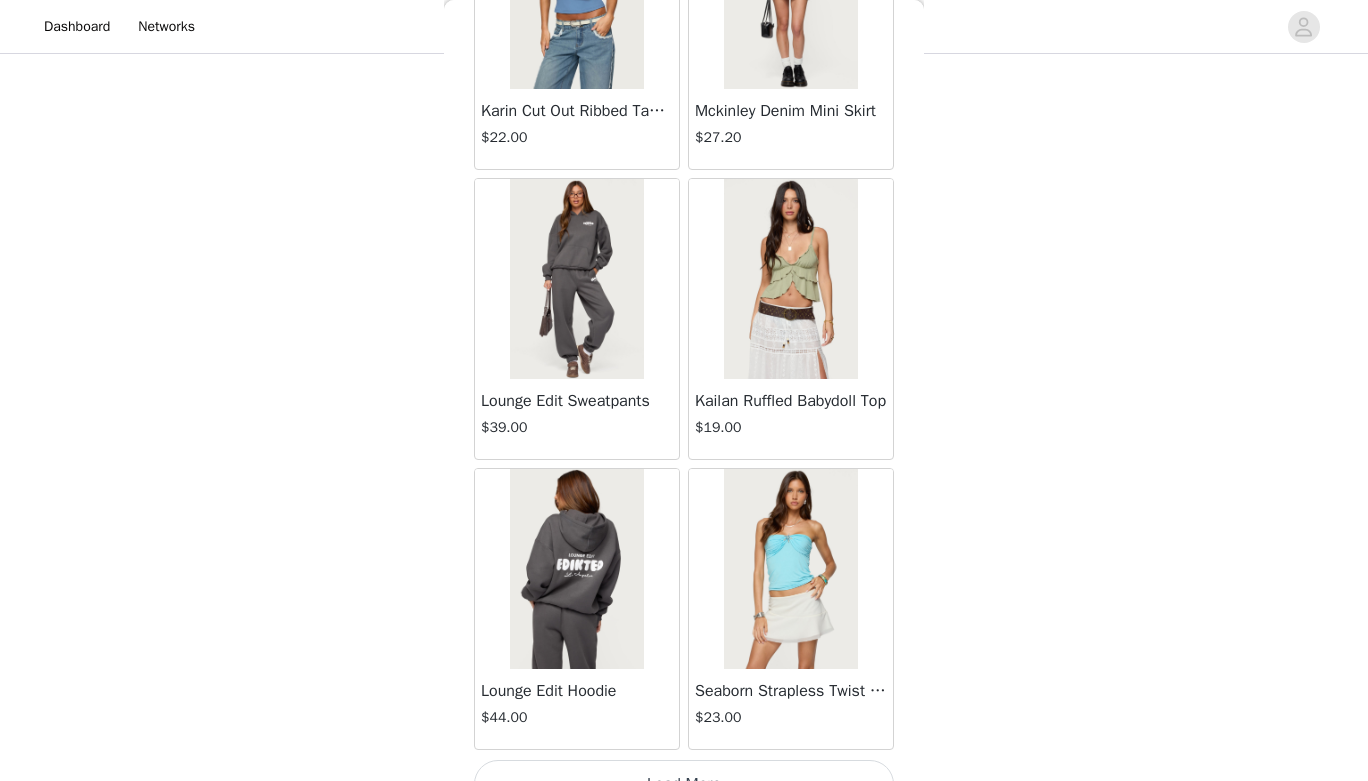 scroll, scrollTop: 34179, scrollLeft: 0, axis: vertical 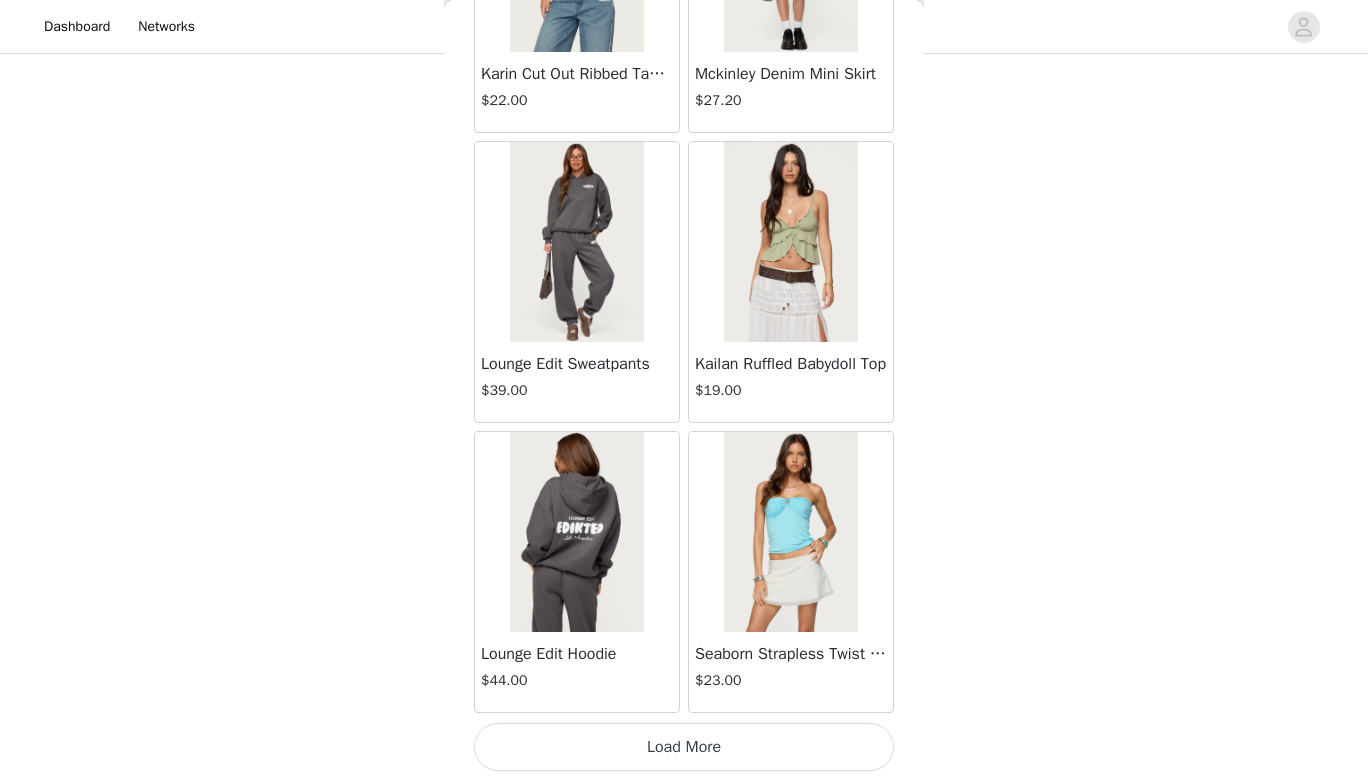 click on "Load More" at bounding box center (684, 747) 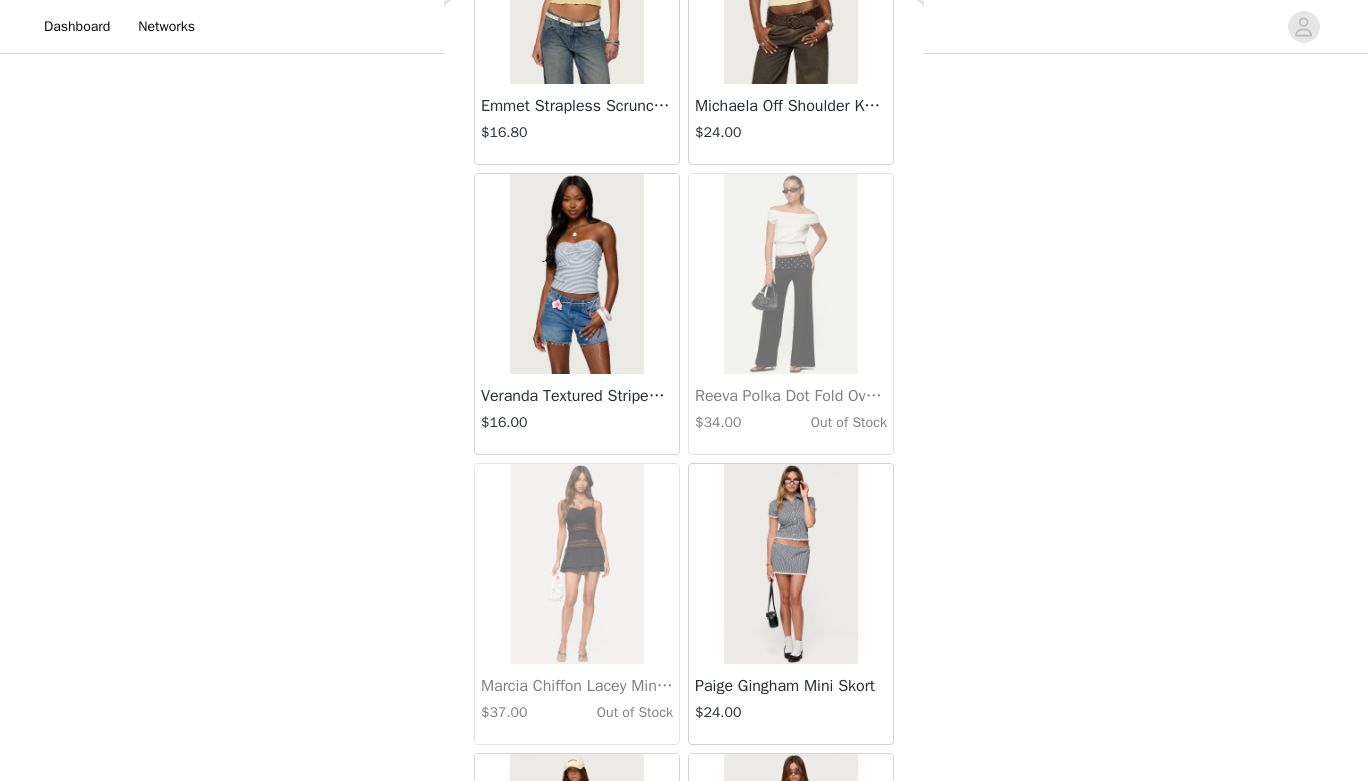 scroll, scrollTop: 37079, scrollLeft: 0, axis: vertical 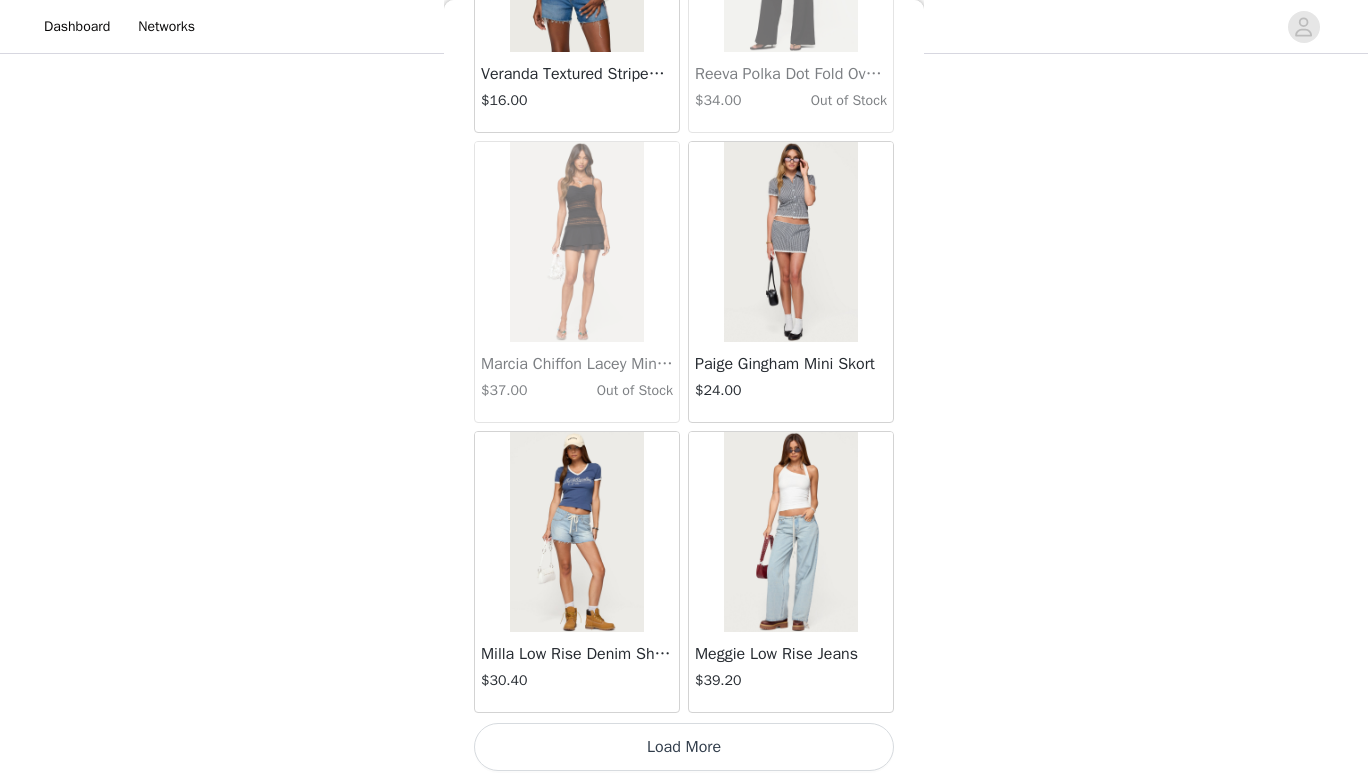 click on "Load More" at bounding box center (684, 747) 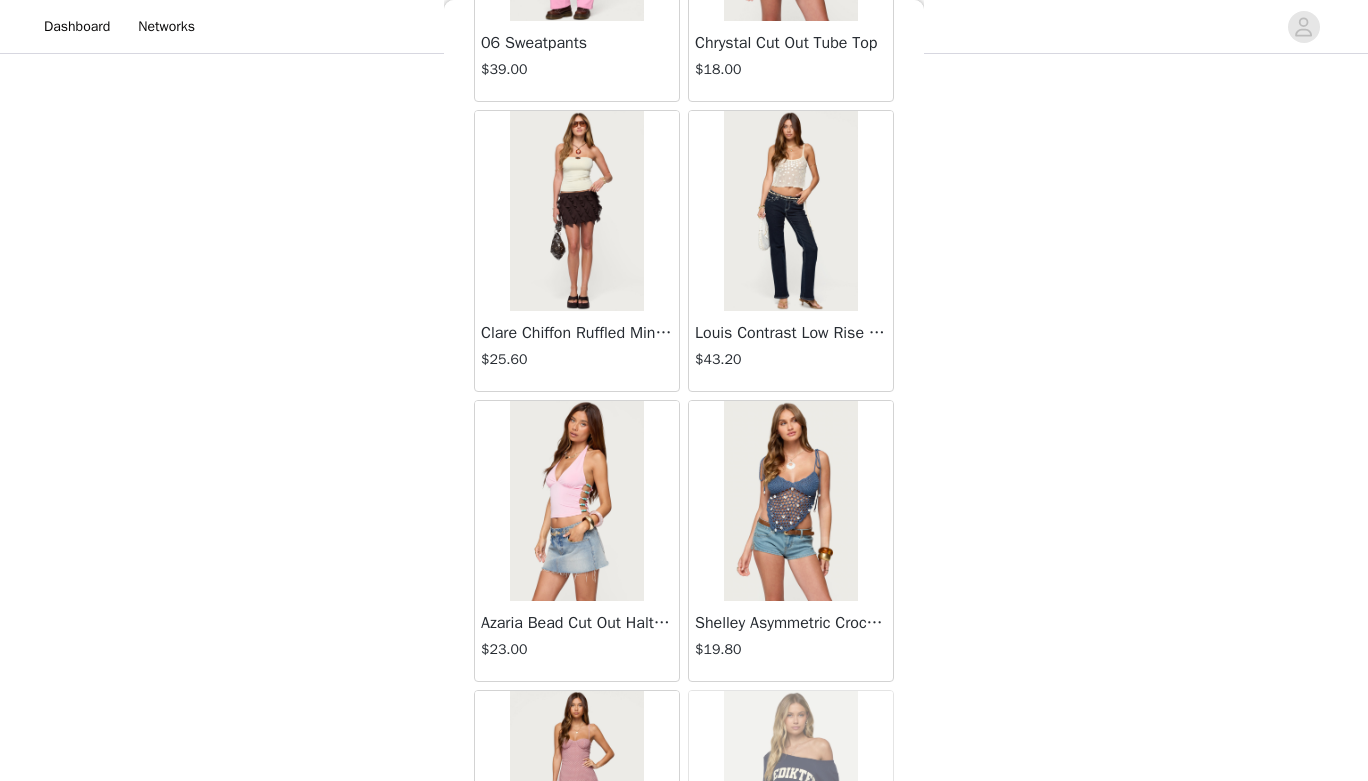 scroll, scrollTop: 39727, scrollLeft: 0, axis: vertical 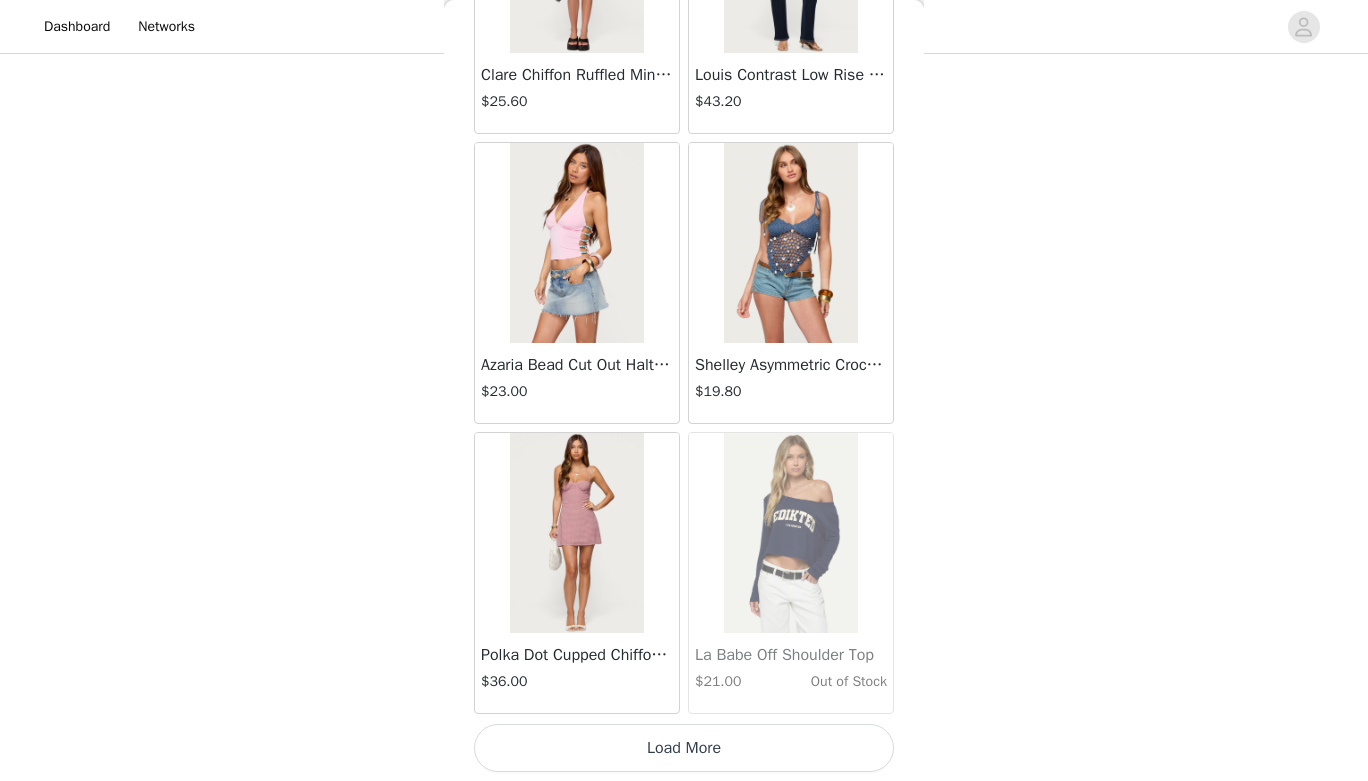 click on "Load More" at bounding box center [684, 748] 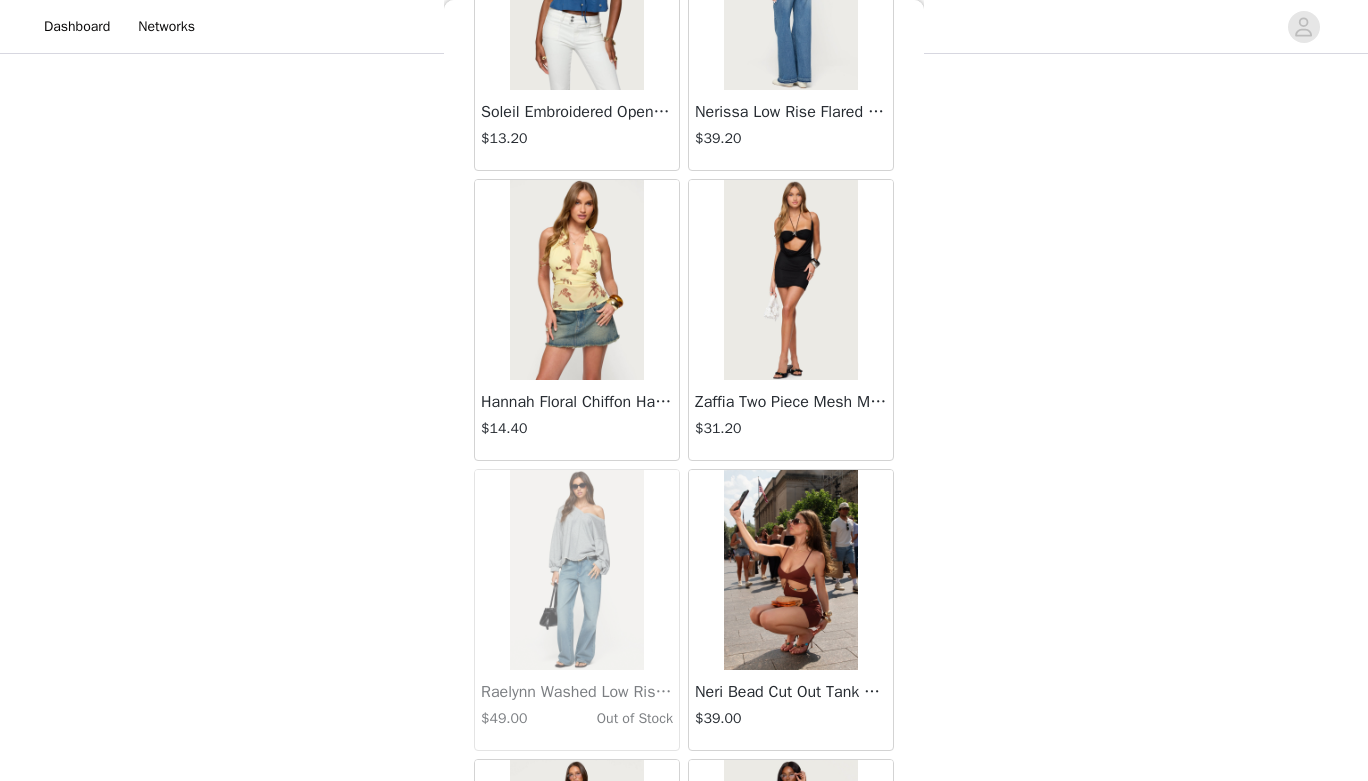 scroll, scrollTop: 41972, scrollLeft: 0, axis: vertical 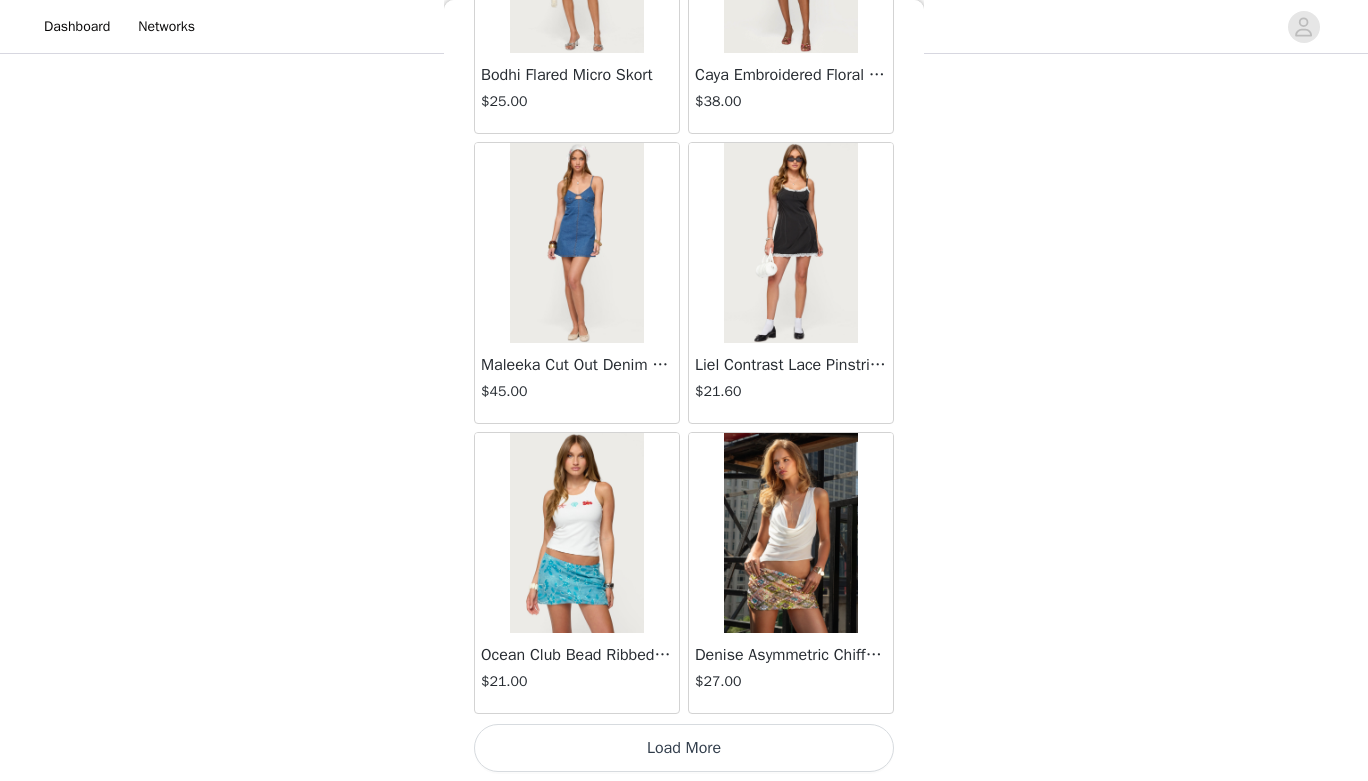 click on "Load More" at bounding box center [684, 748] 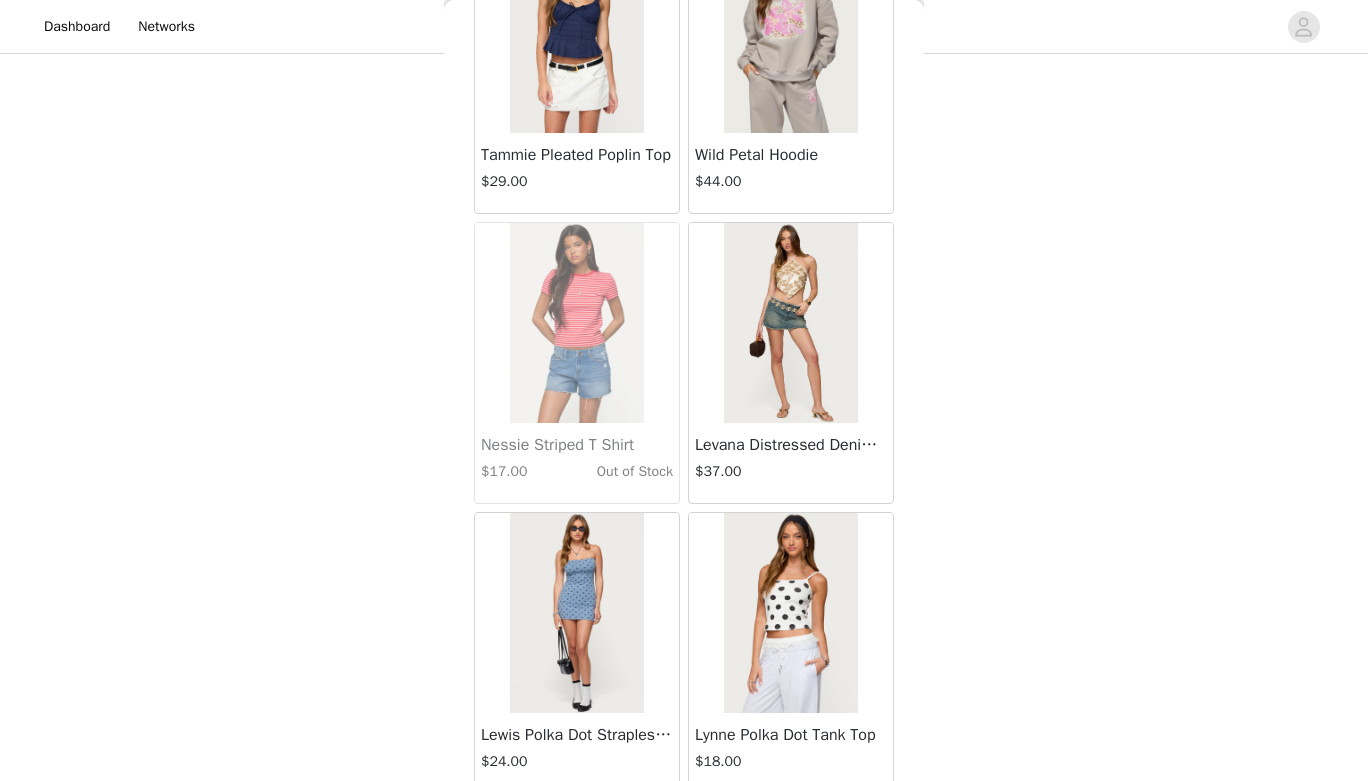 scroll, scrollTop: 45779, scrollLeft: 0, axis: vertical 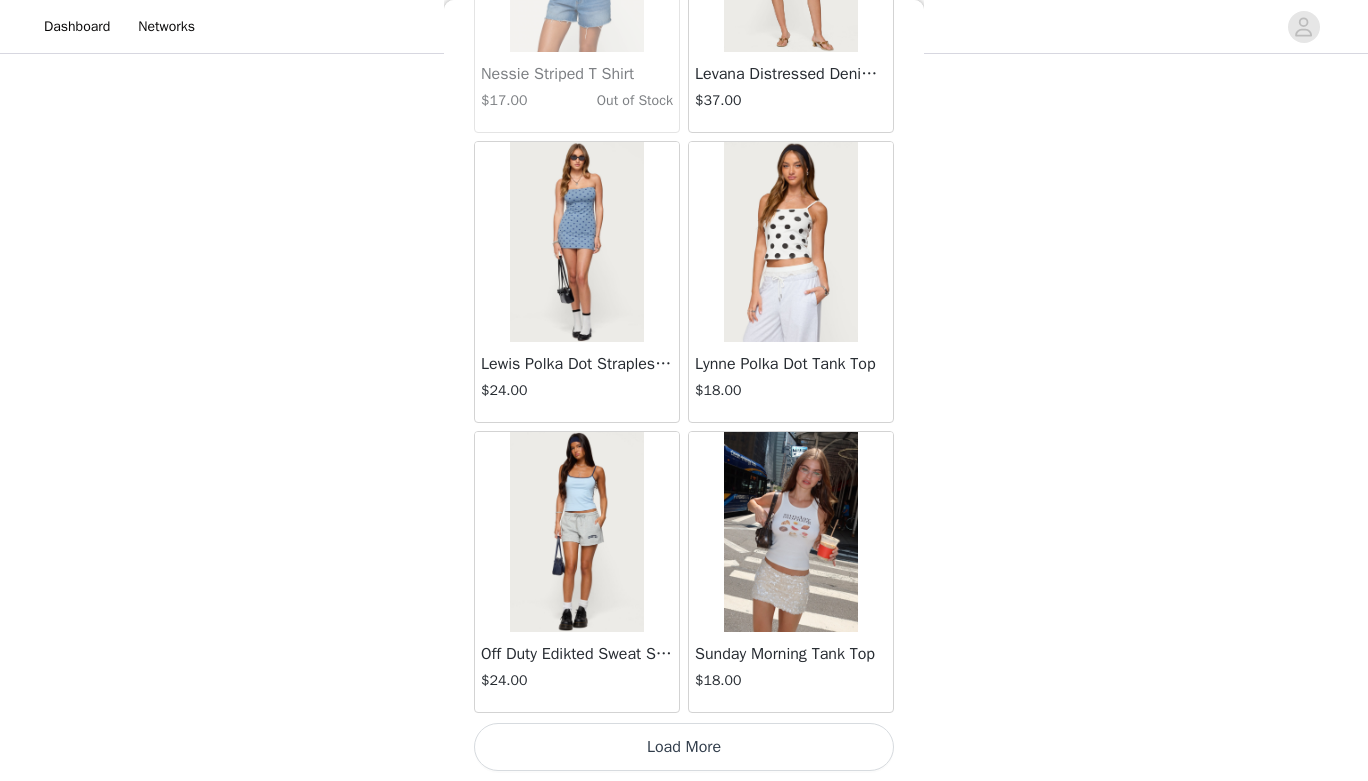 click on "Load More" at bounding box center [684, 747] 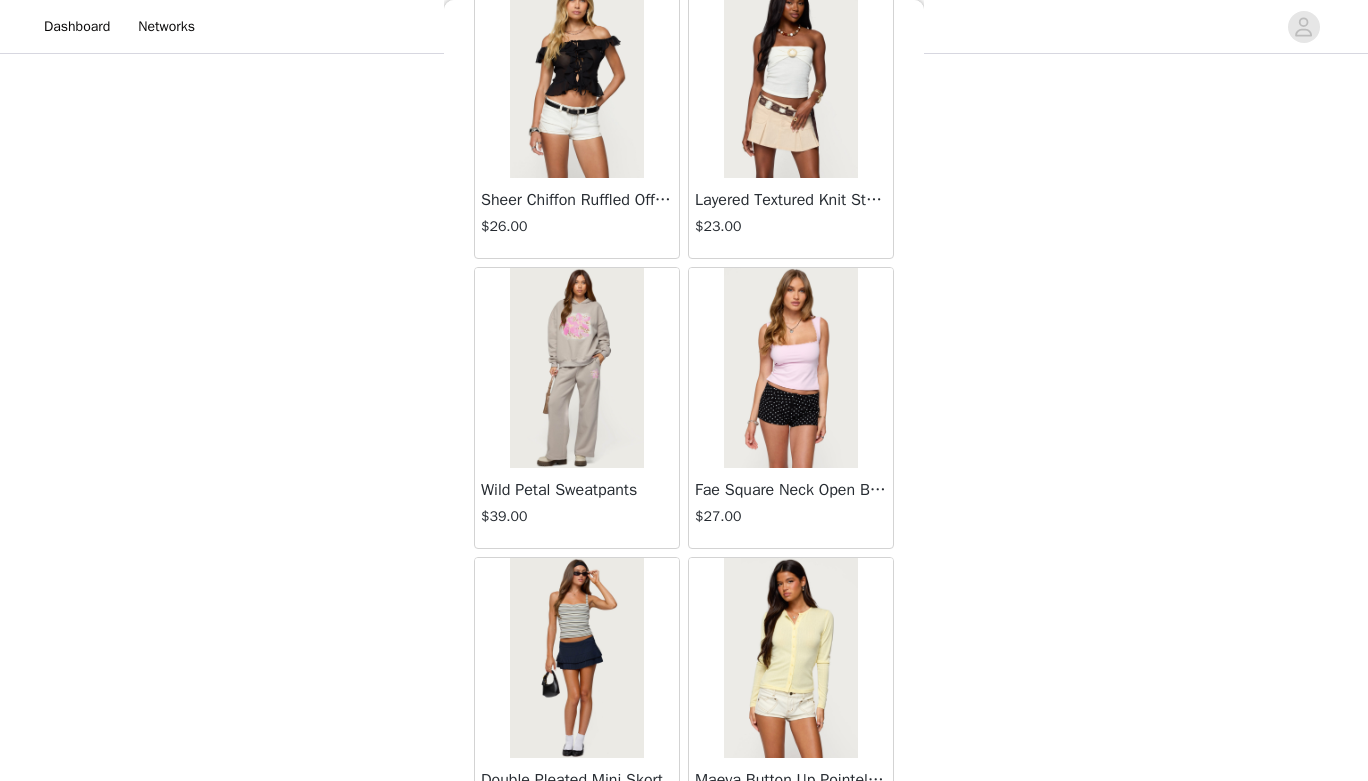 scroll, scrollTop: 48679, scrollLeft: 0, axis: vertical 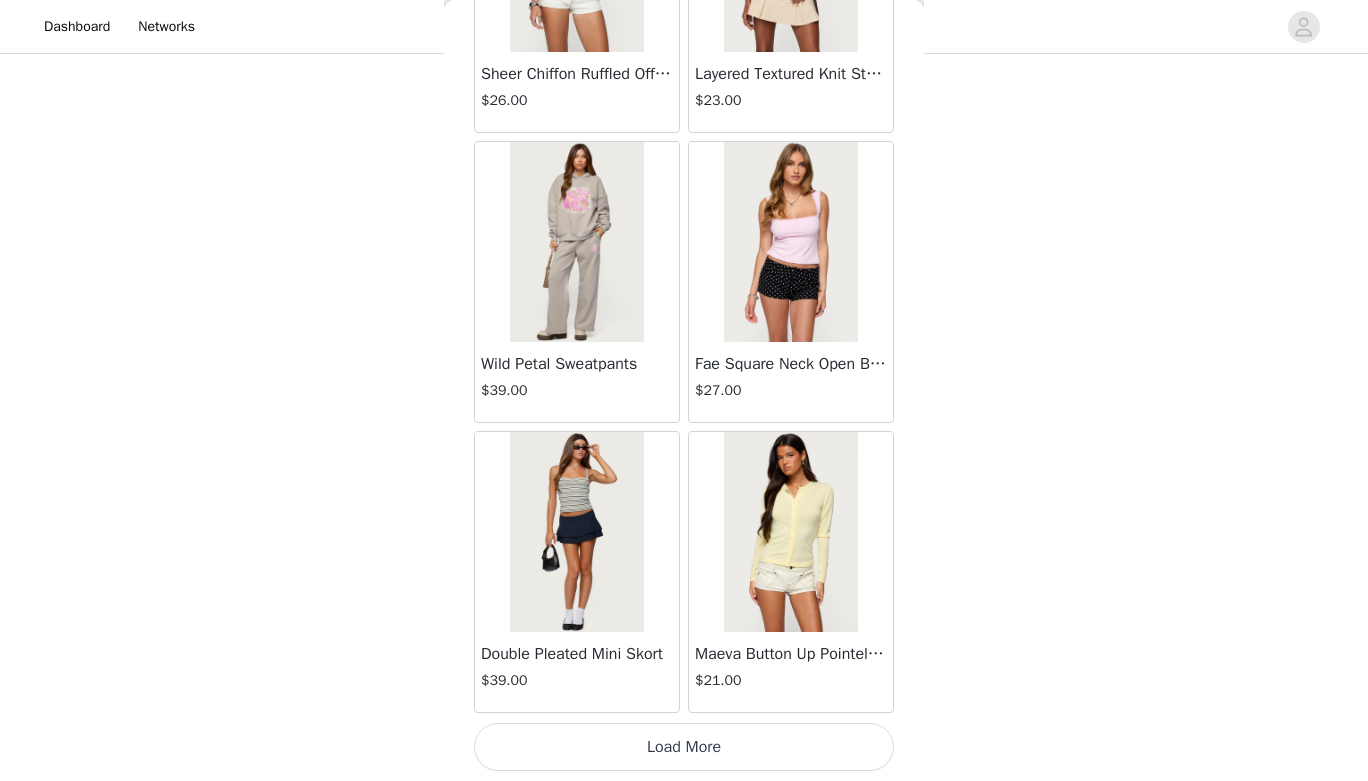 click on "Load More" at bounding box center [684, 747] 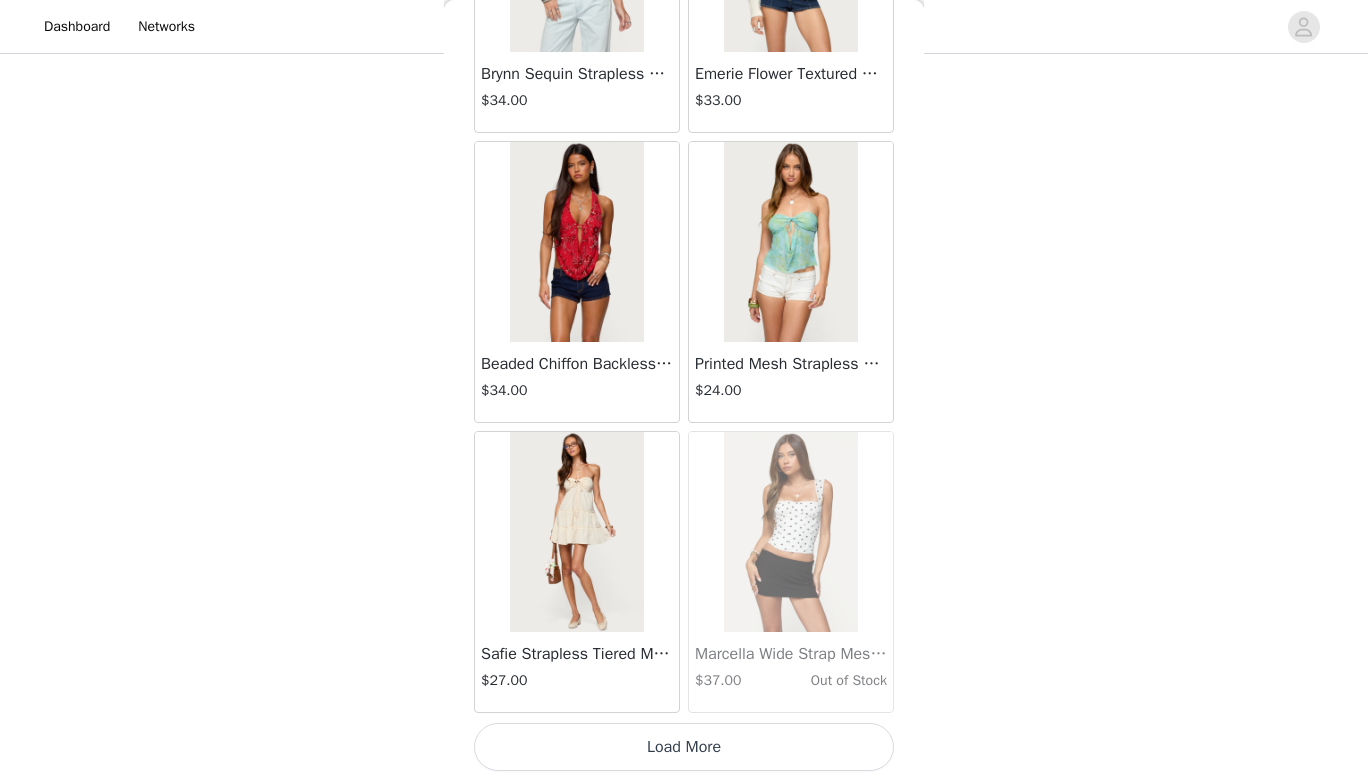 scroll, scrollTop: 51578, scrollLeft: 0, axis: vertical 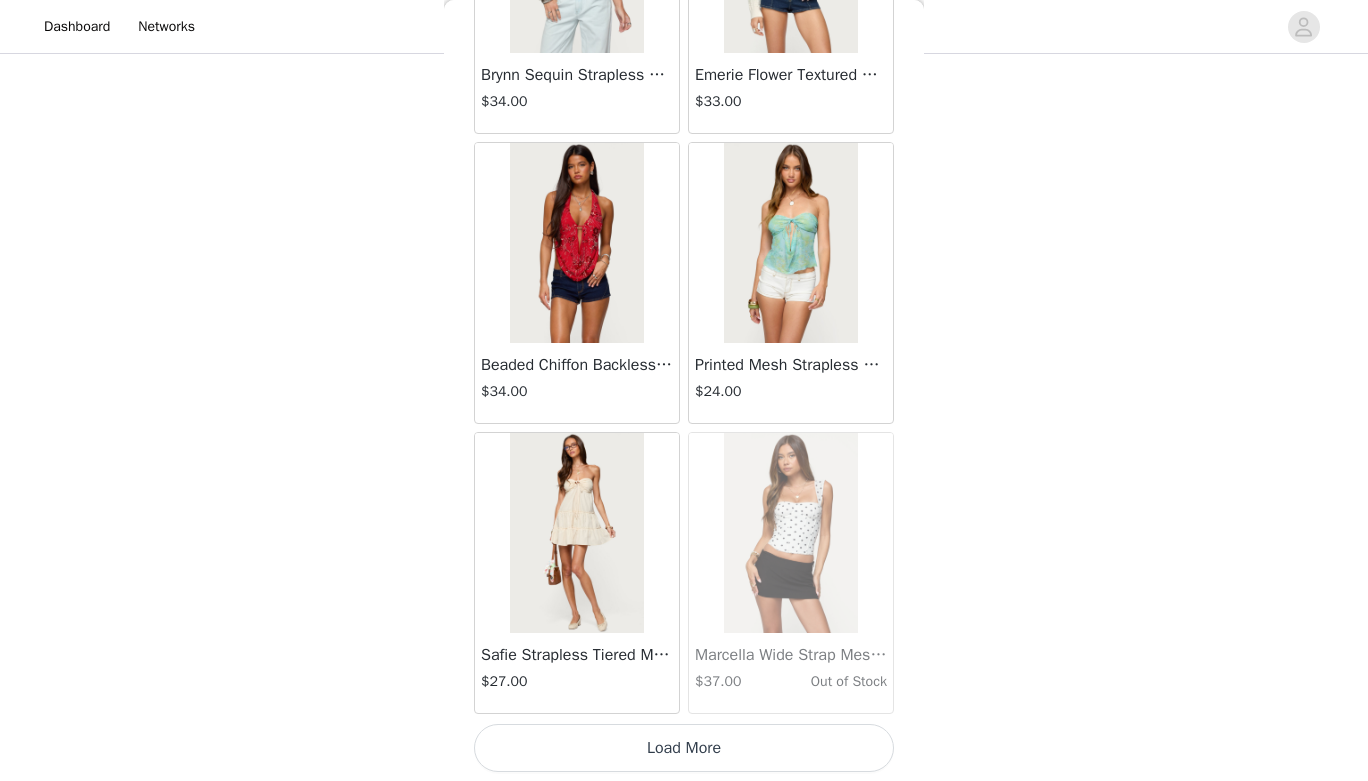 click on "Load More" at bounding box center (684, 748) 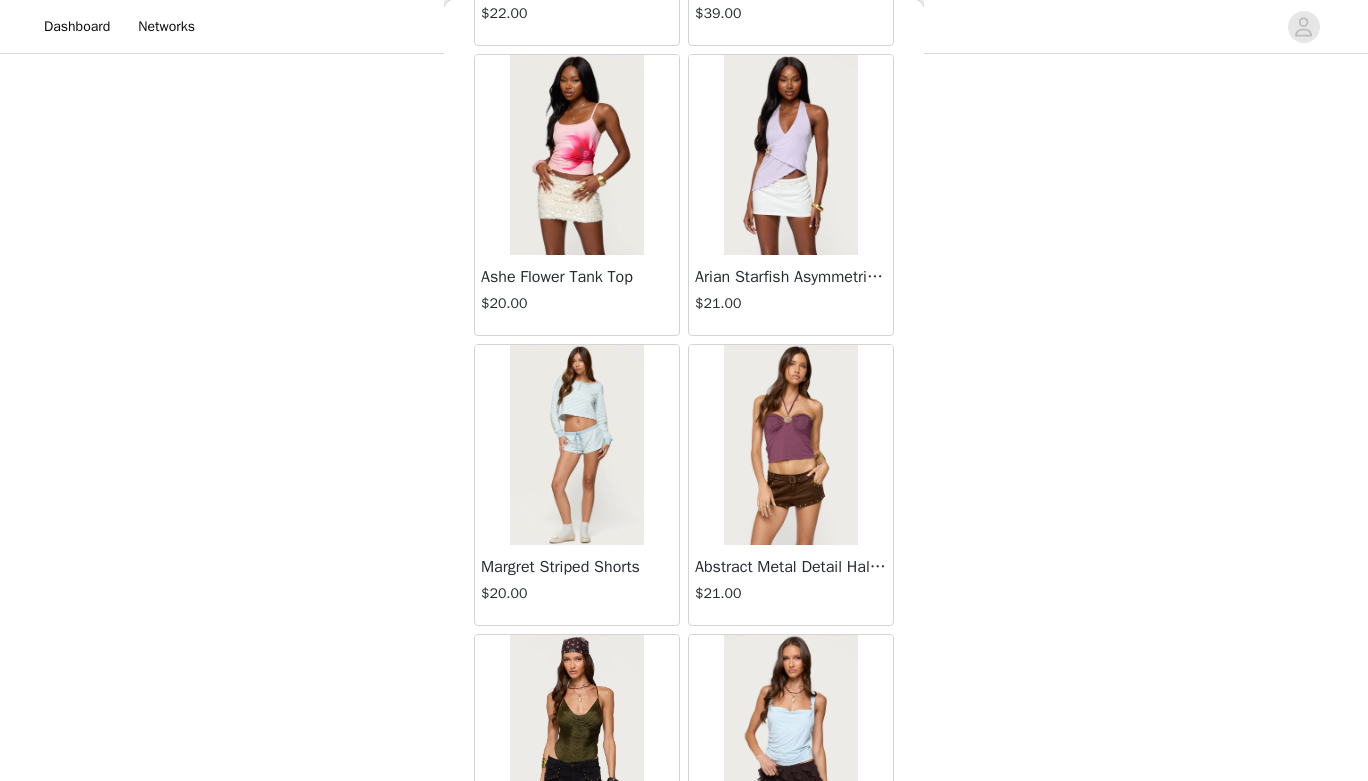 scroll, scrollTop: 54479, scrollLeft: 0, axis: vertical 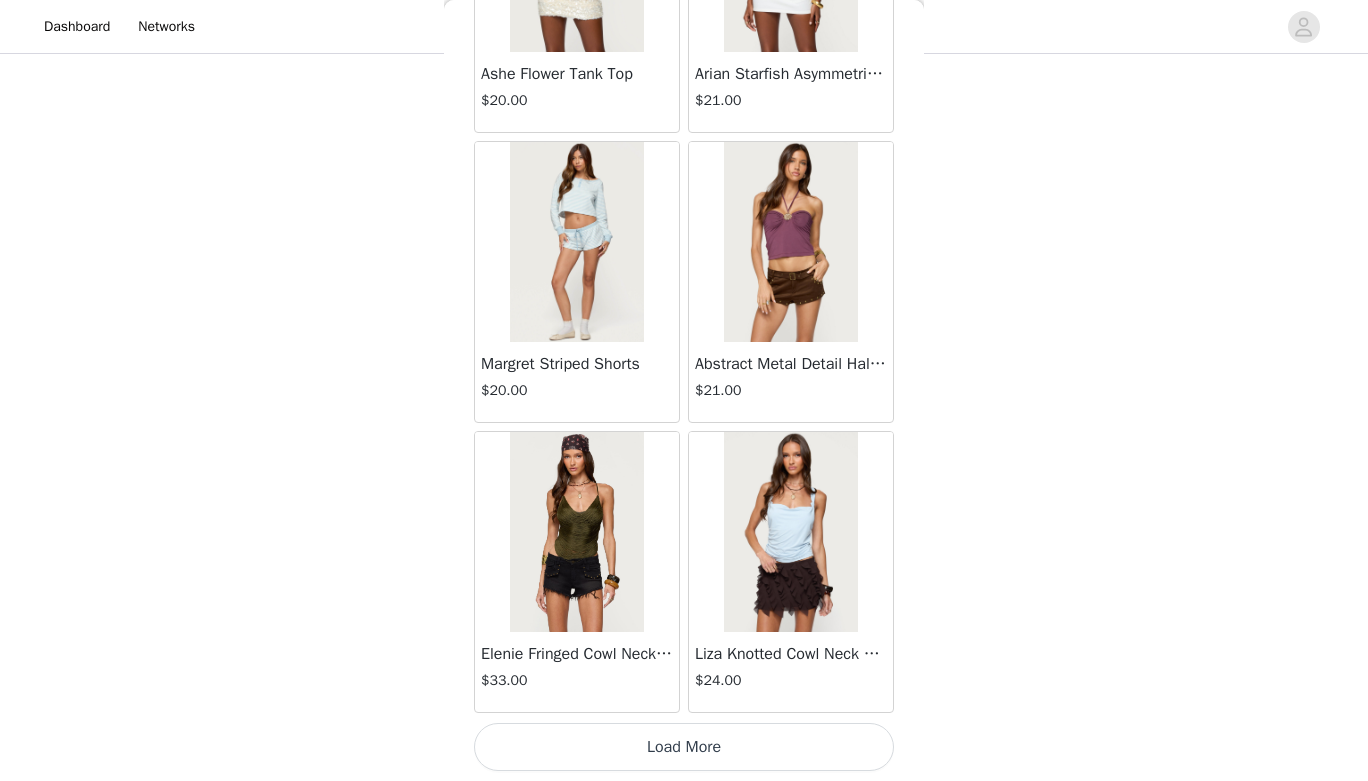 click on "Load More" at bounding box center (684, 747) 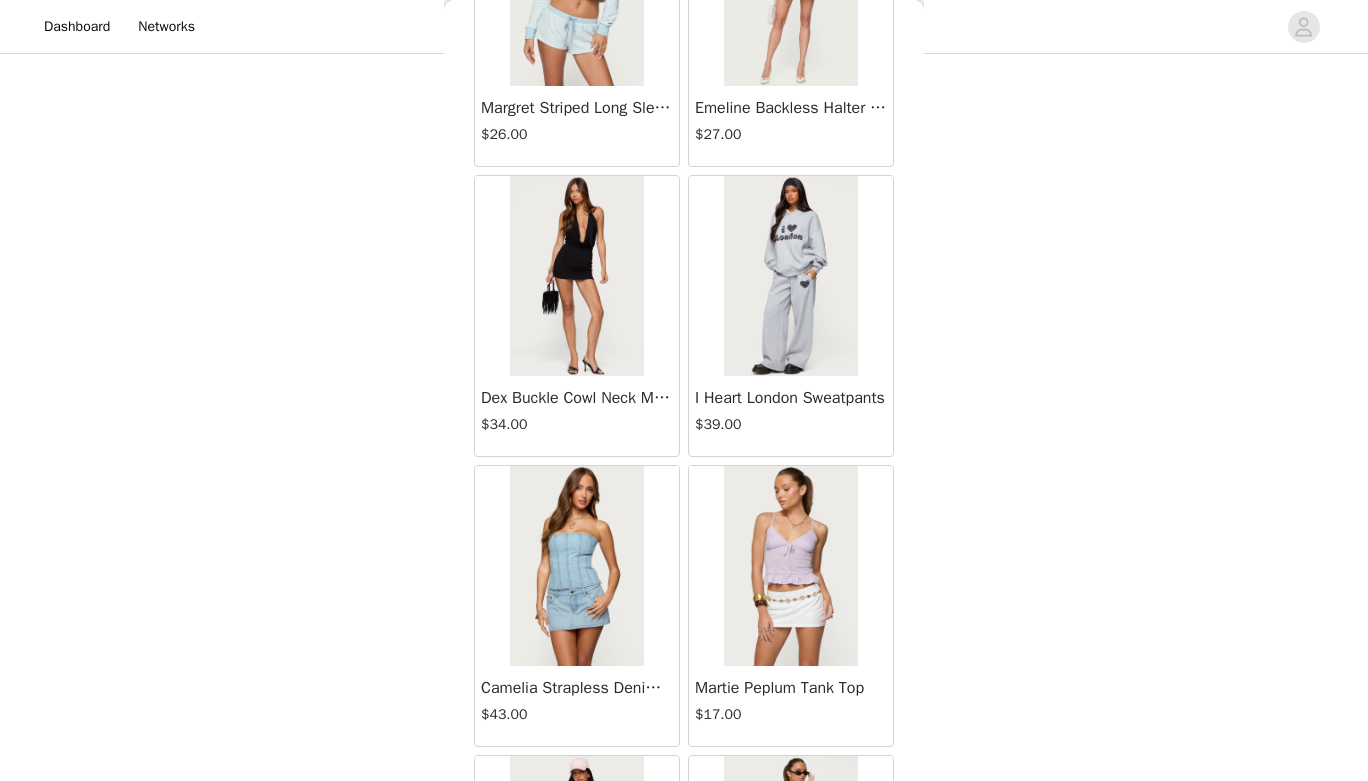 scroll, scrollTop: 57379, scrollLeft: 0, axis: vertical 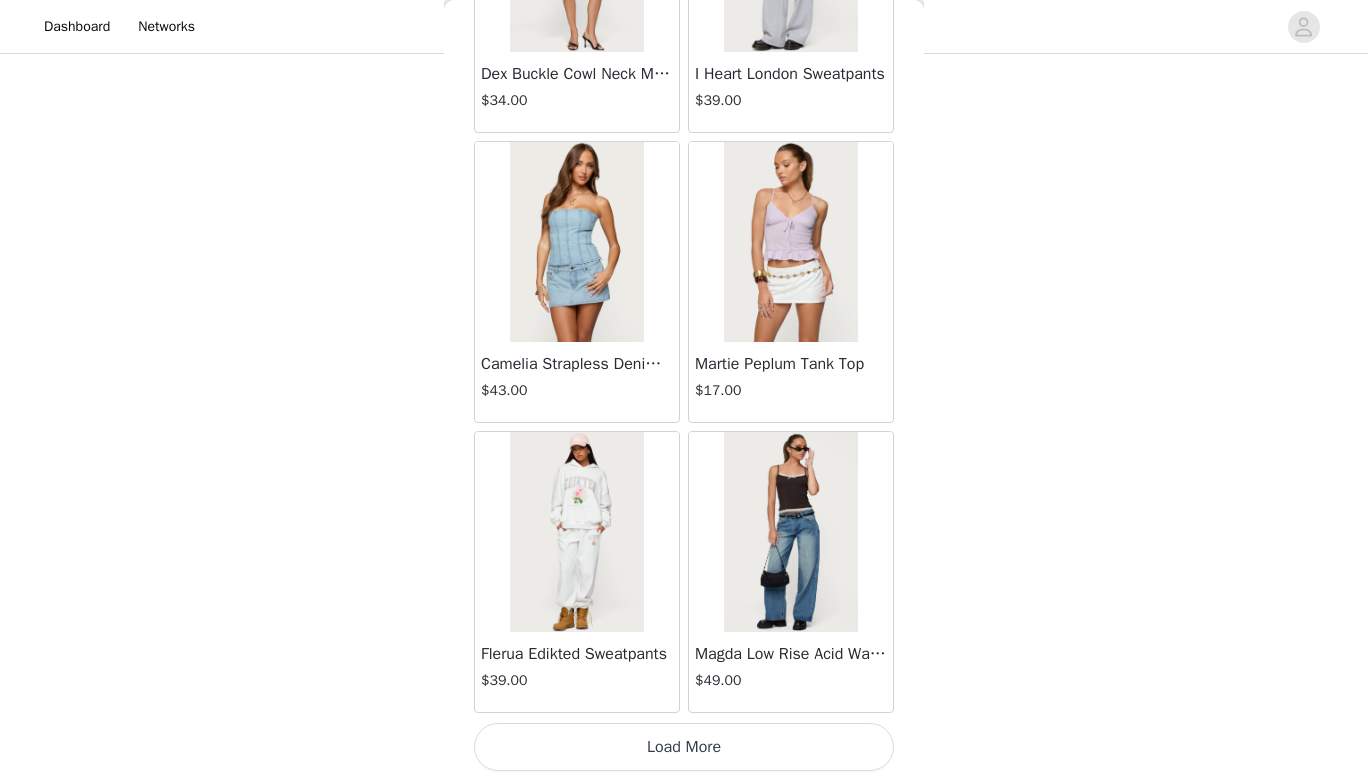 click on "Load More" at bounding box center (684, 747) 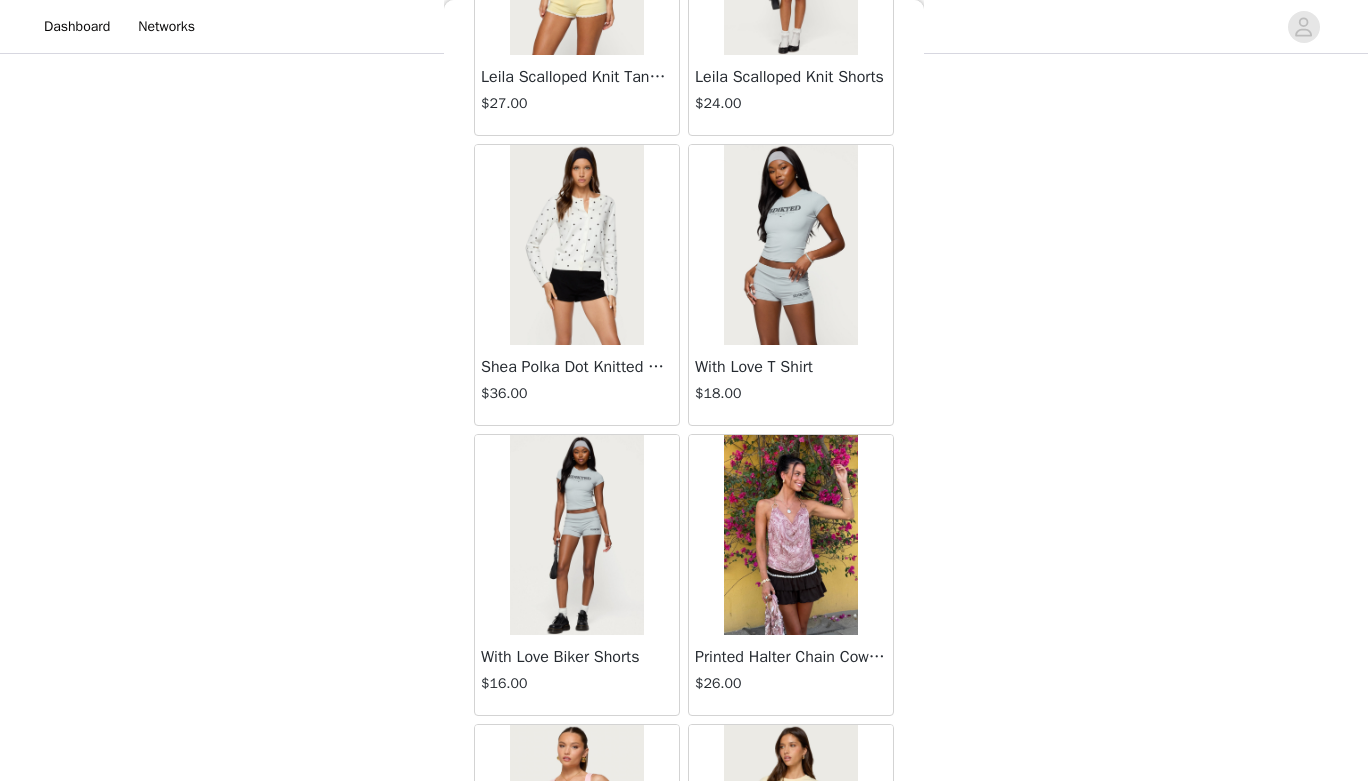 scroll, scrollTop: 59990, scrollLeft: 0, axis: vertical 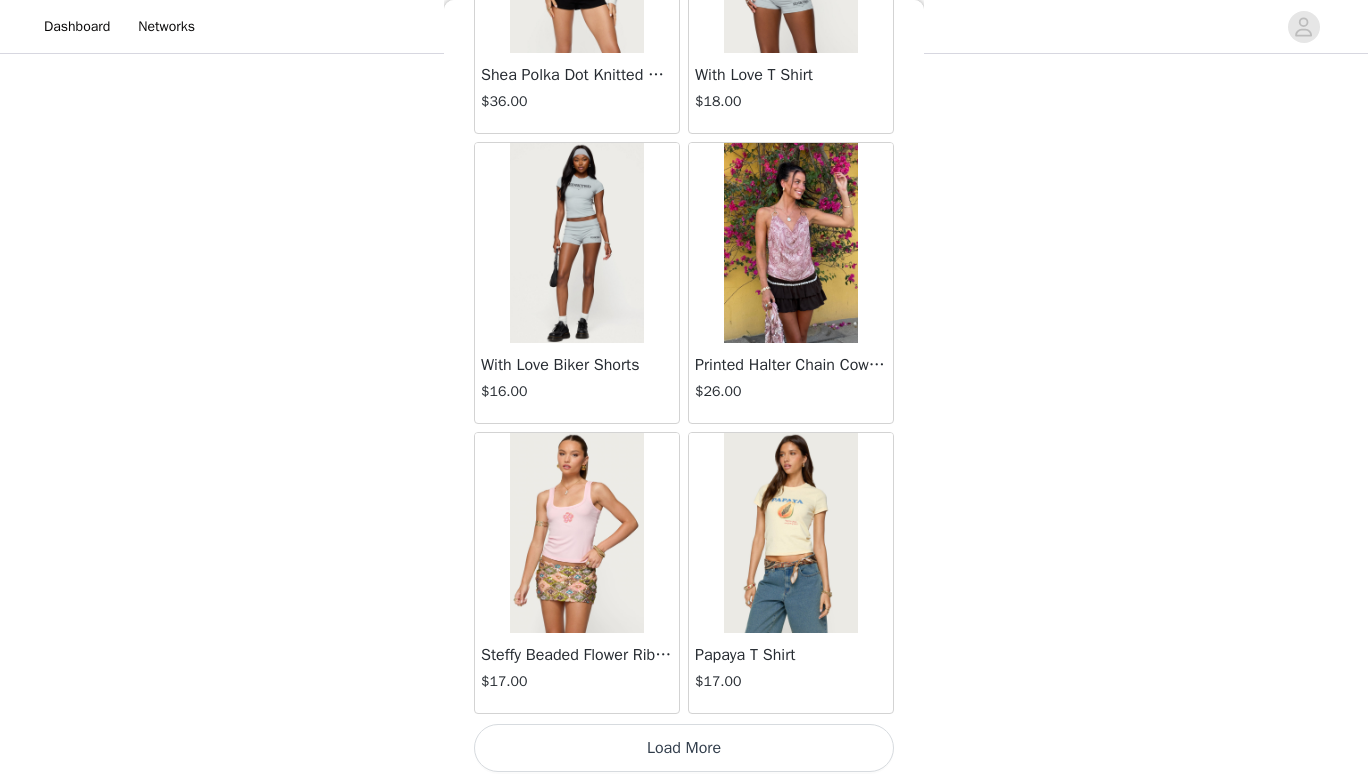 click on "Load More" at bounding box center [684, 748] 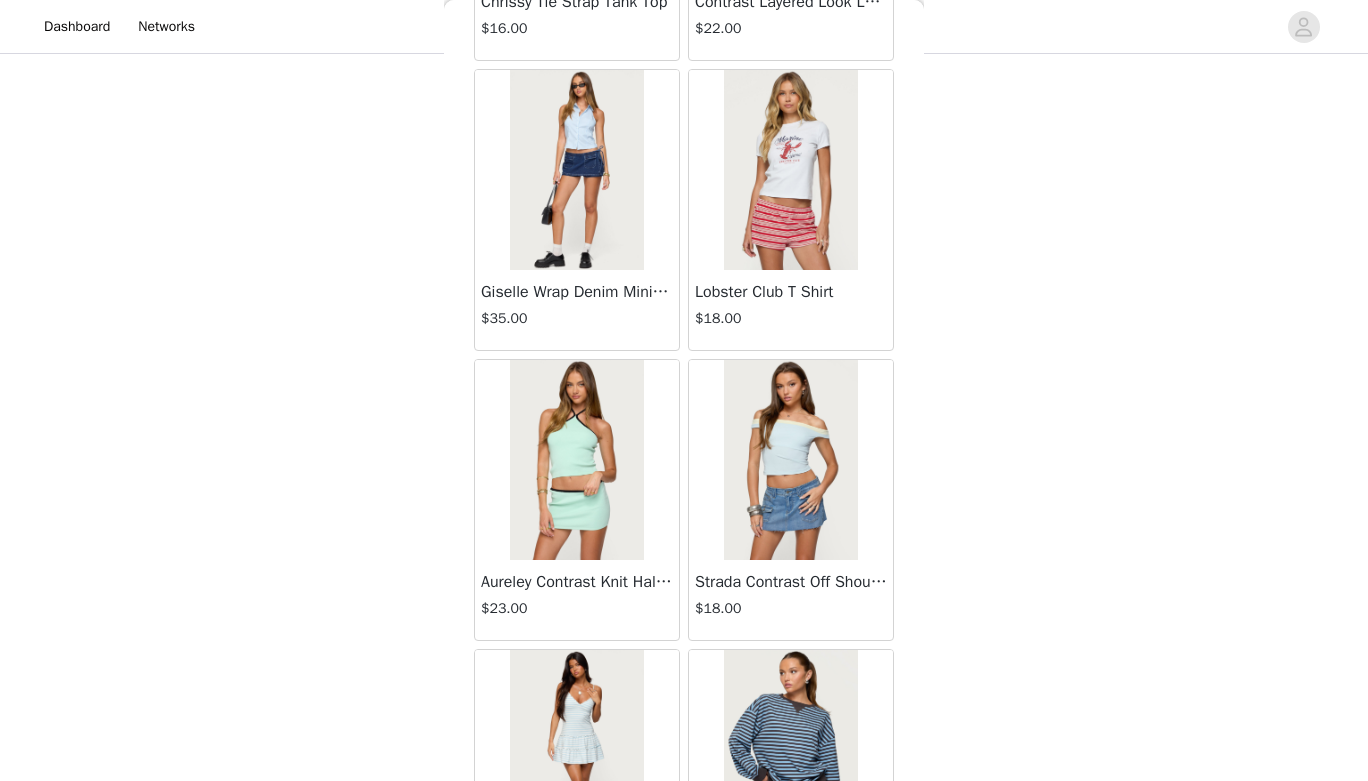 scroll, scrollTop: 63179, scrollLeft: 0, axis: vertical 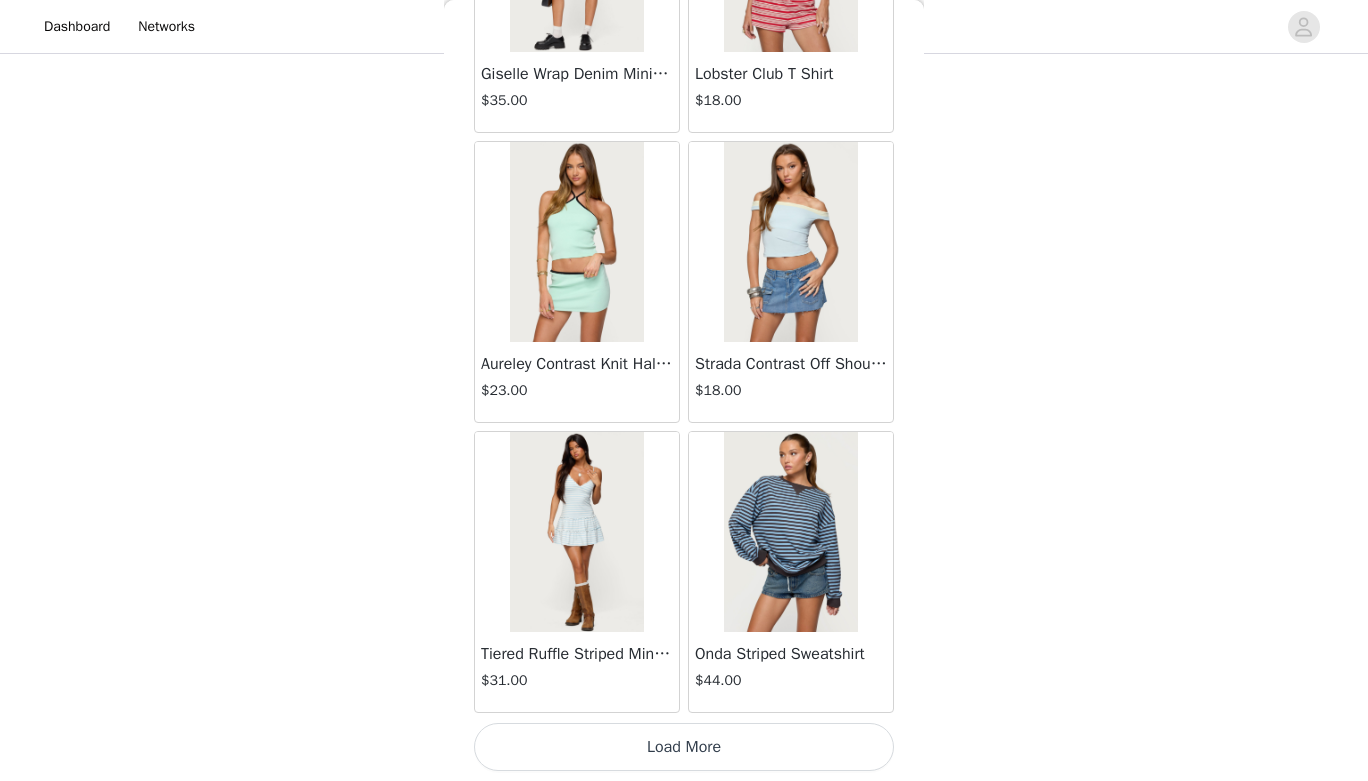 click on "Load More" at bounding box center [684, 747] 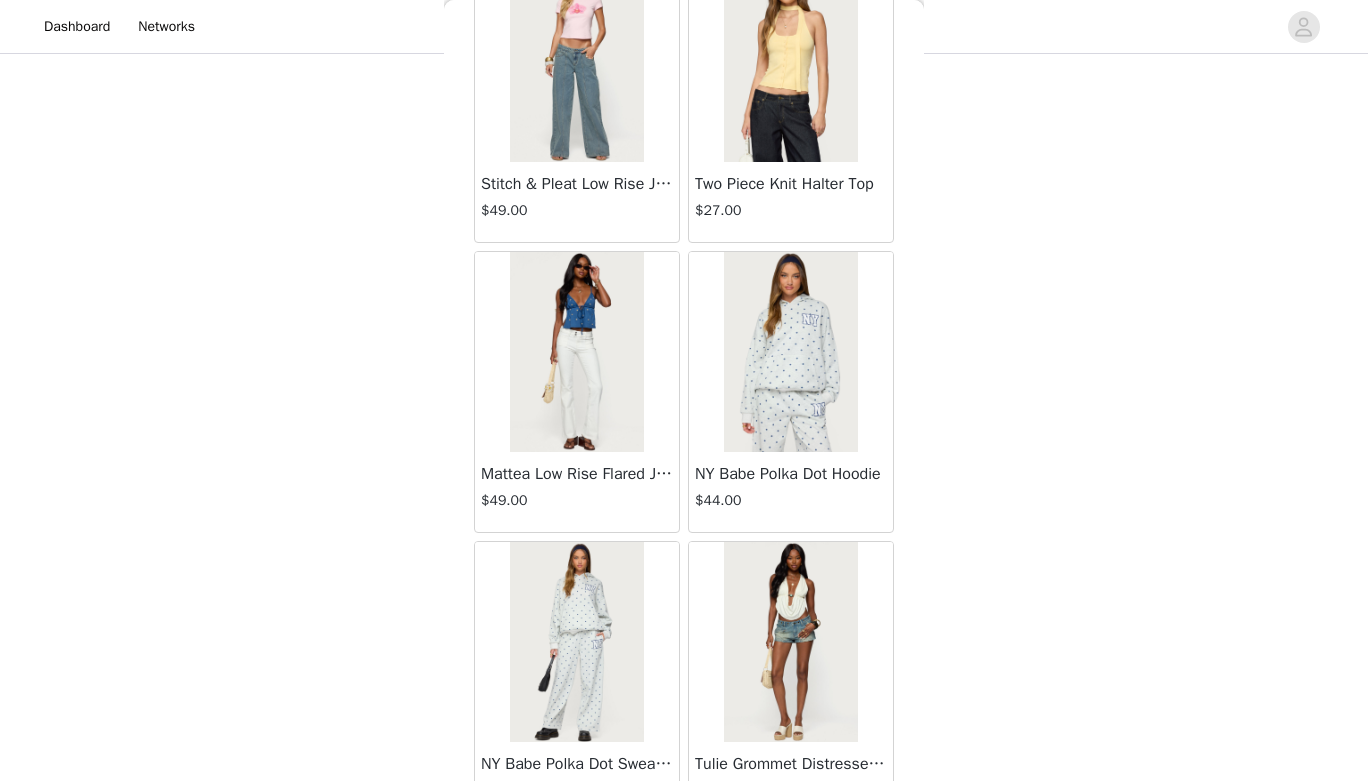 scroll, scrollTop: 66079, scrollLeft: 0, axis: vertical 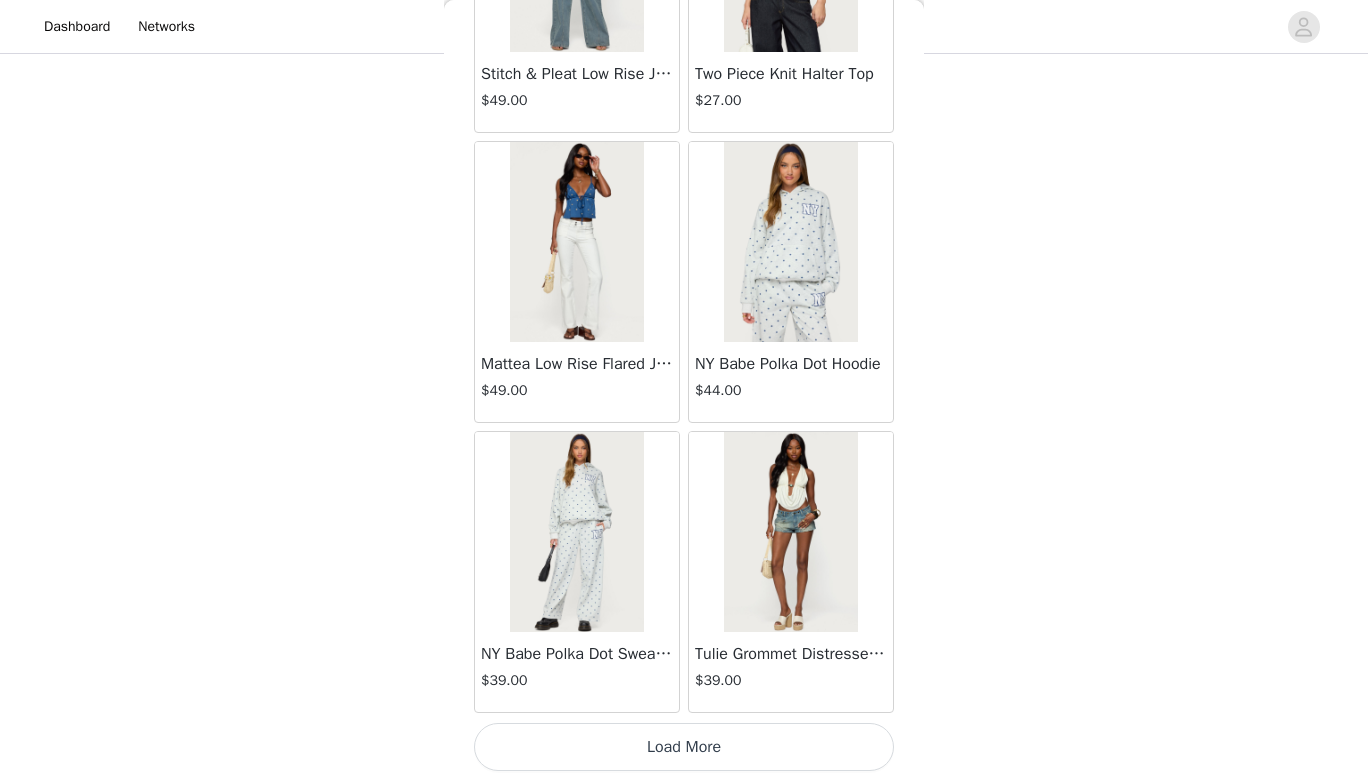 click on "Load More" at bounding box center (684, 747) 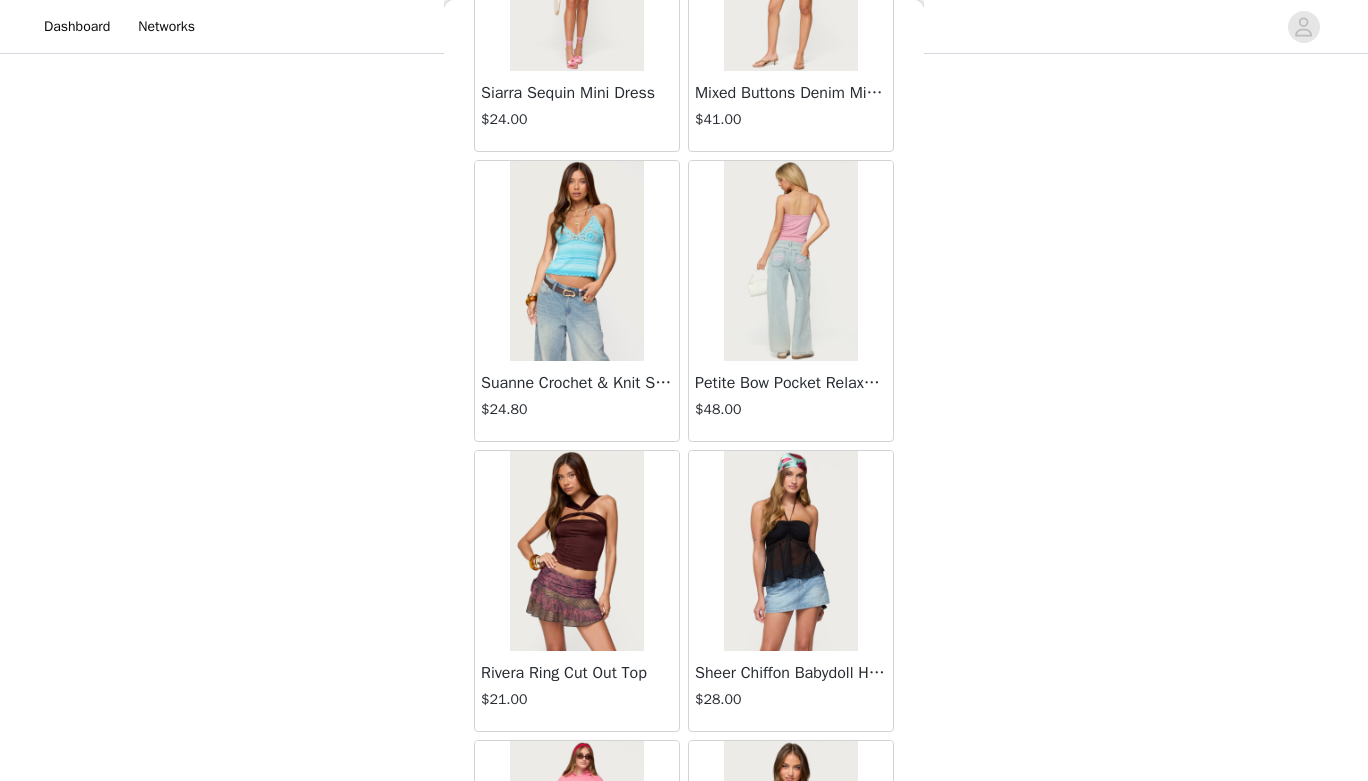 scroll, scrollTop: 28665, scrollLeft: 0, axis: vertical 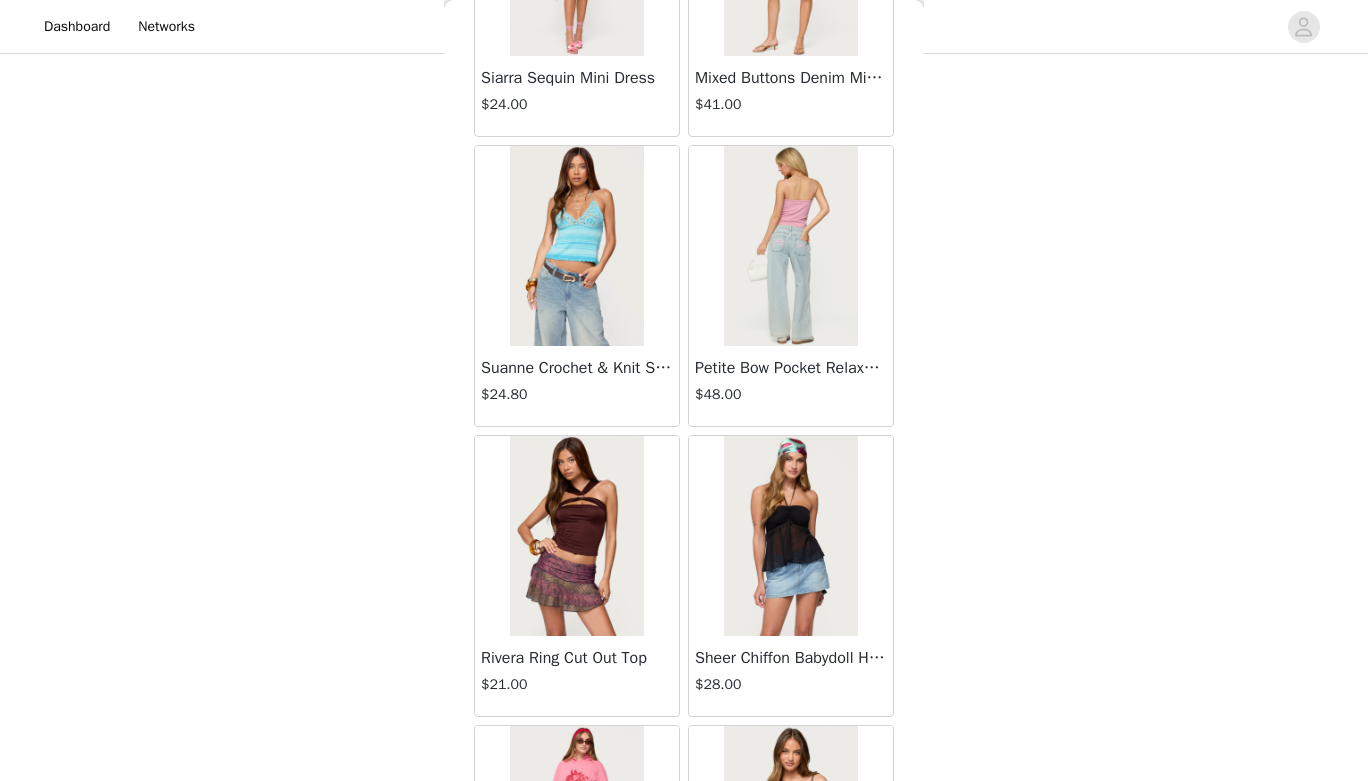 click at bounding box center (576, 246) 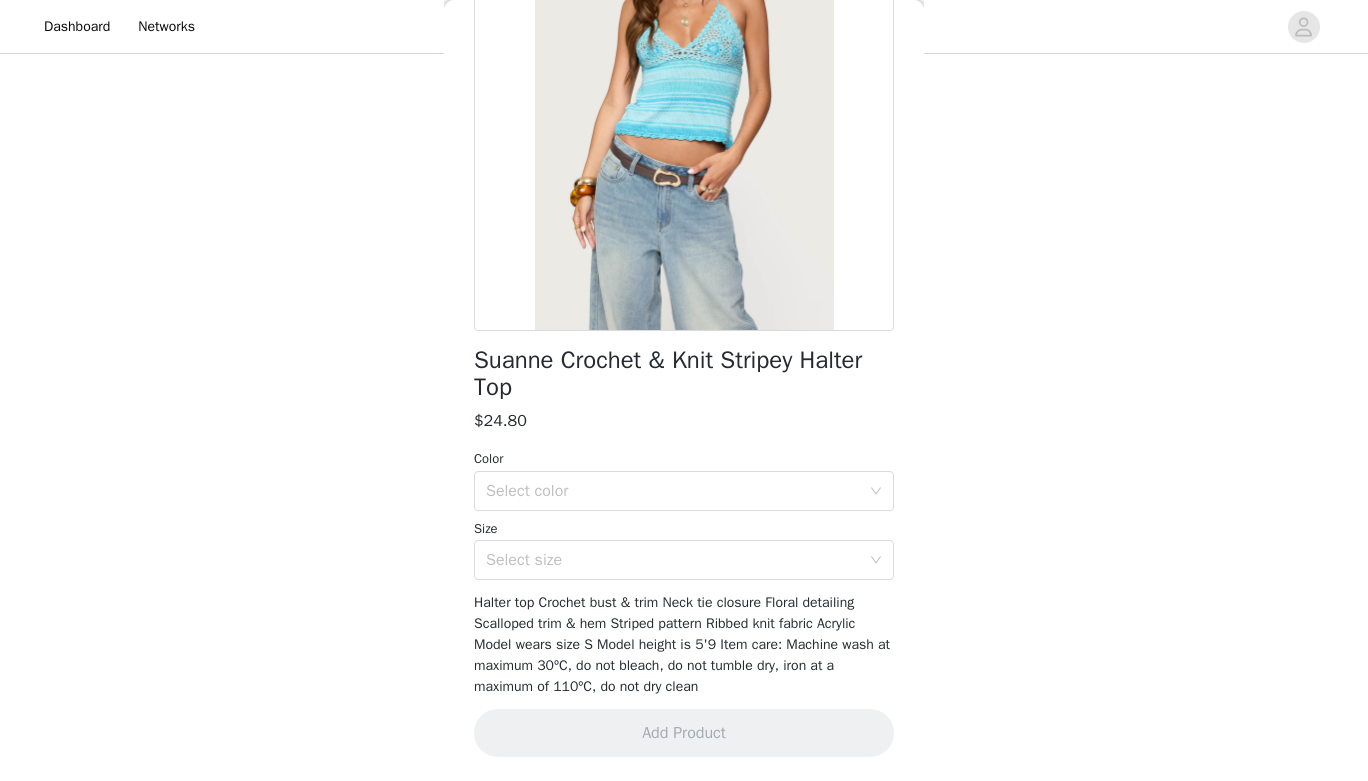 scroll, scrollTop: 218, scrollLeft: 0, axis: vertical 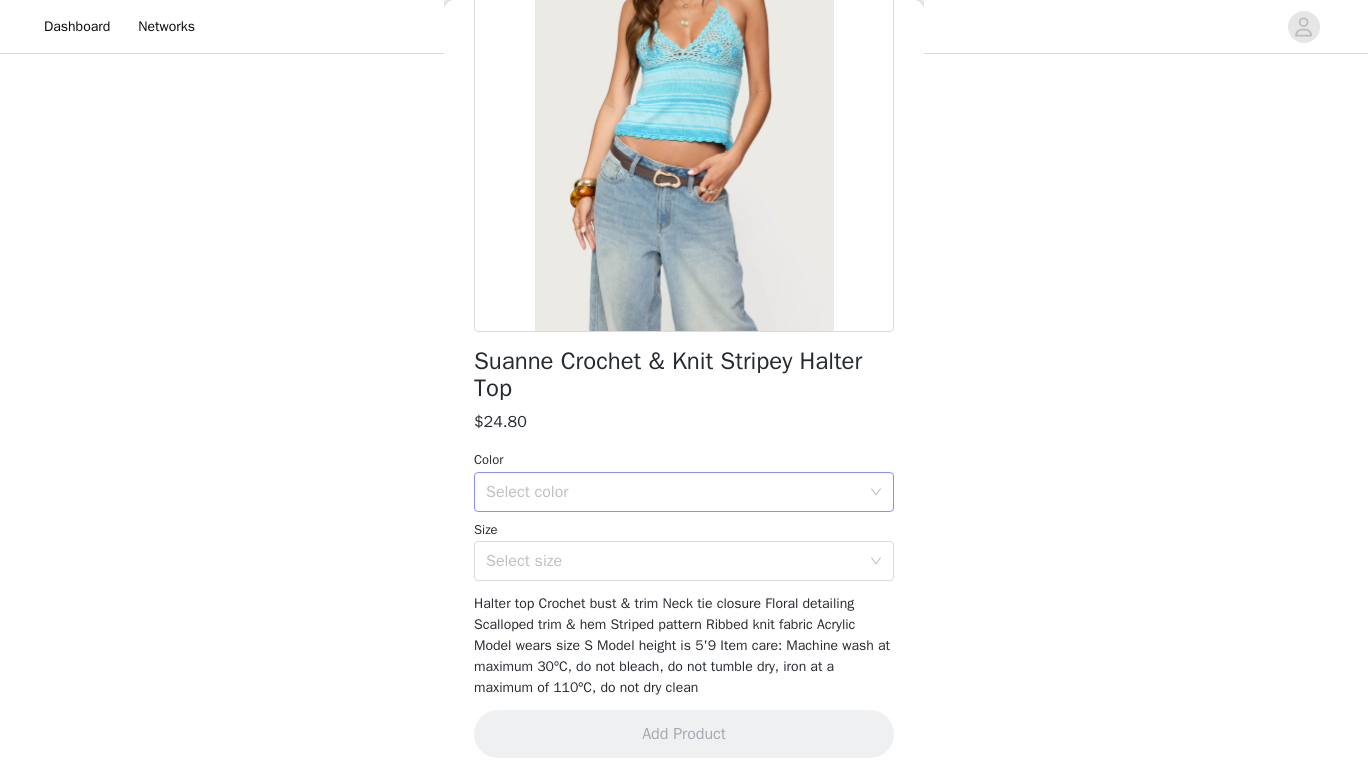 click on "Select color" at bounding box center (673, 492) 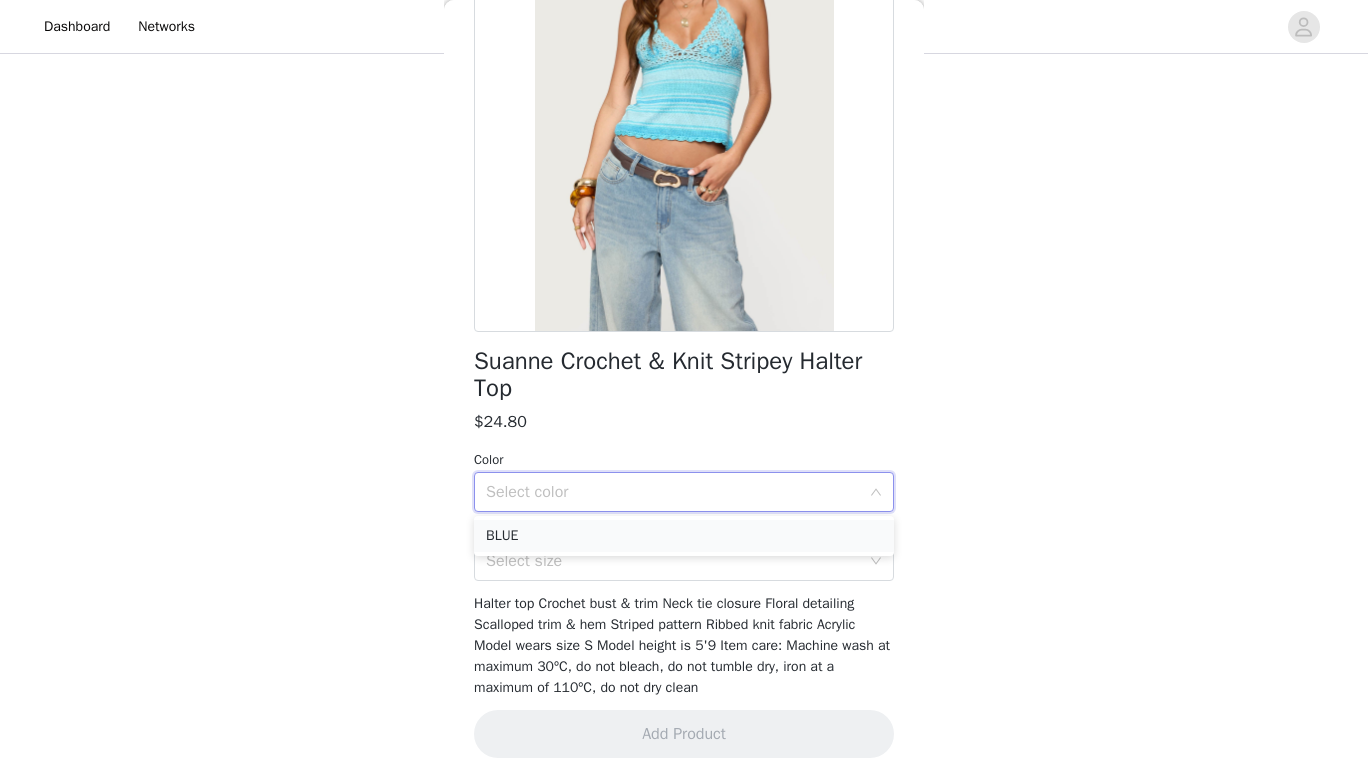 click on "BLUE" at bounding box center (684, 536) 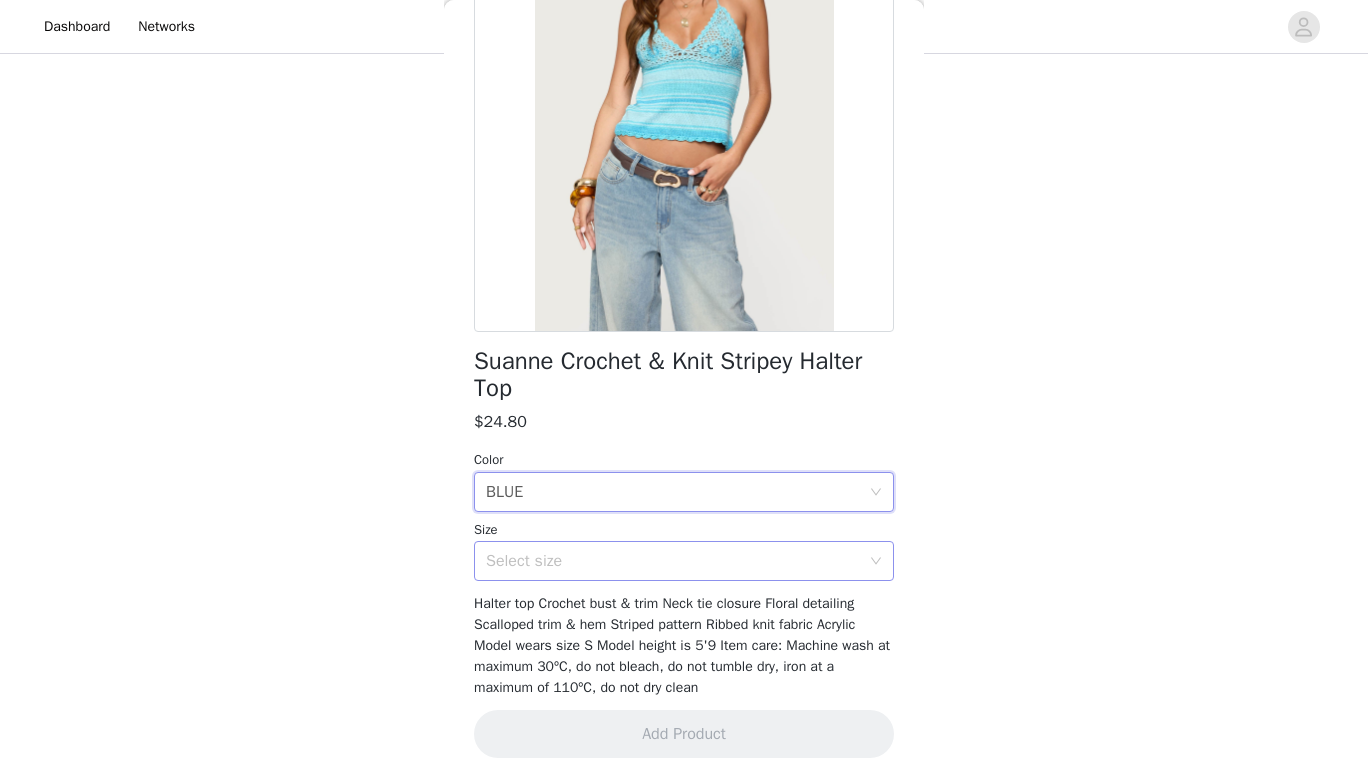 click on "Select size" at bounding box center (673, 561) 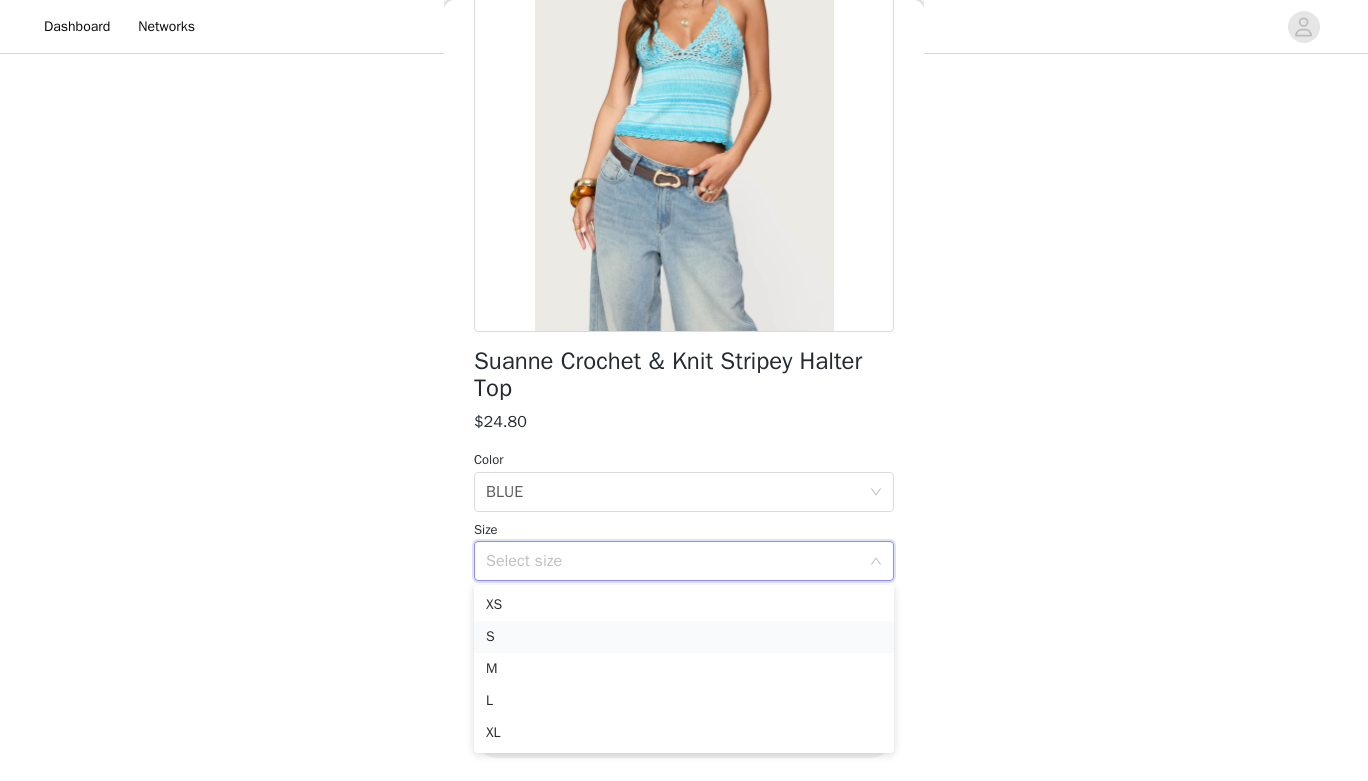 click on "S" at bounding box center [684, 637] 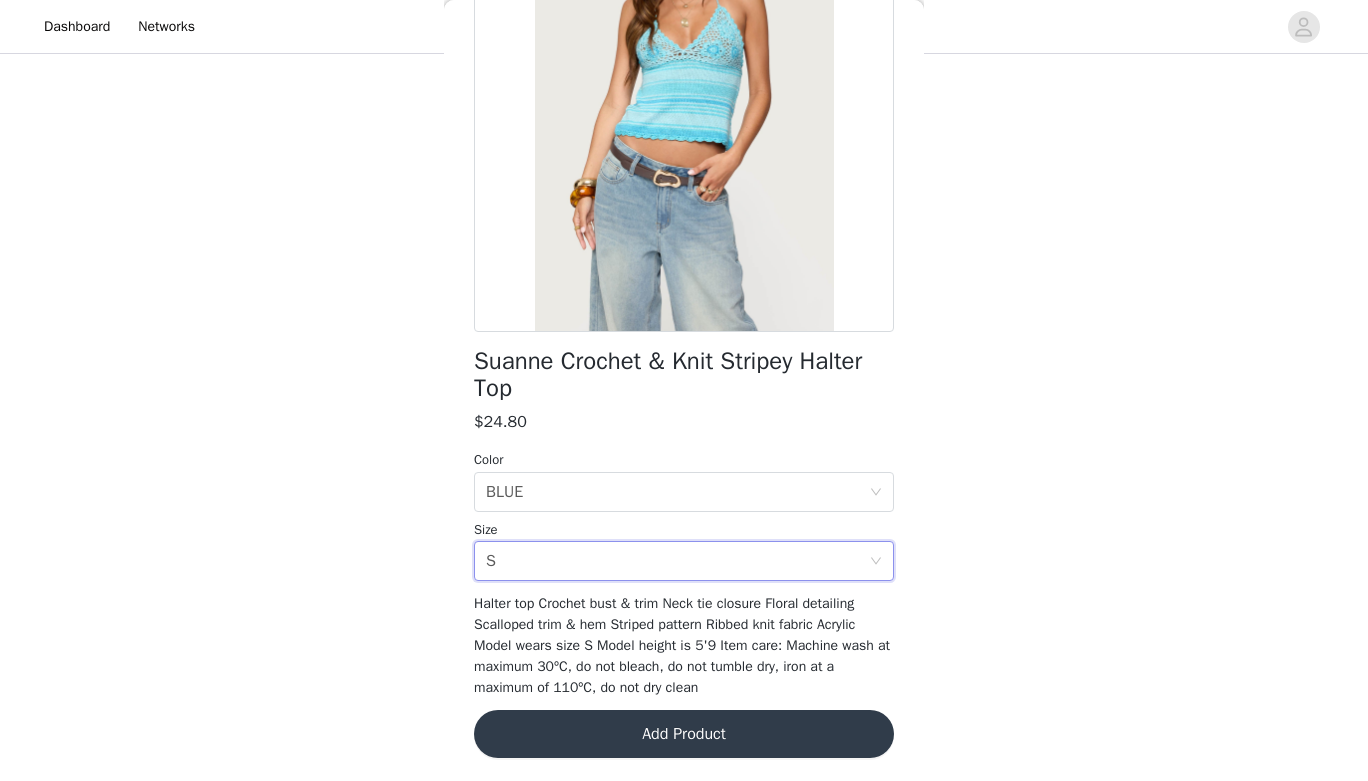 click on "Add Product" at bounding box center (684, 734) 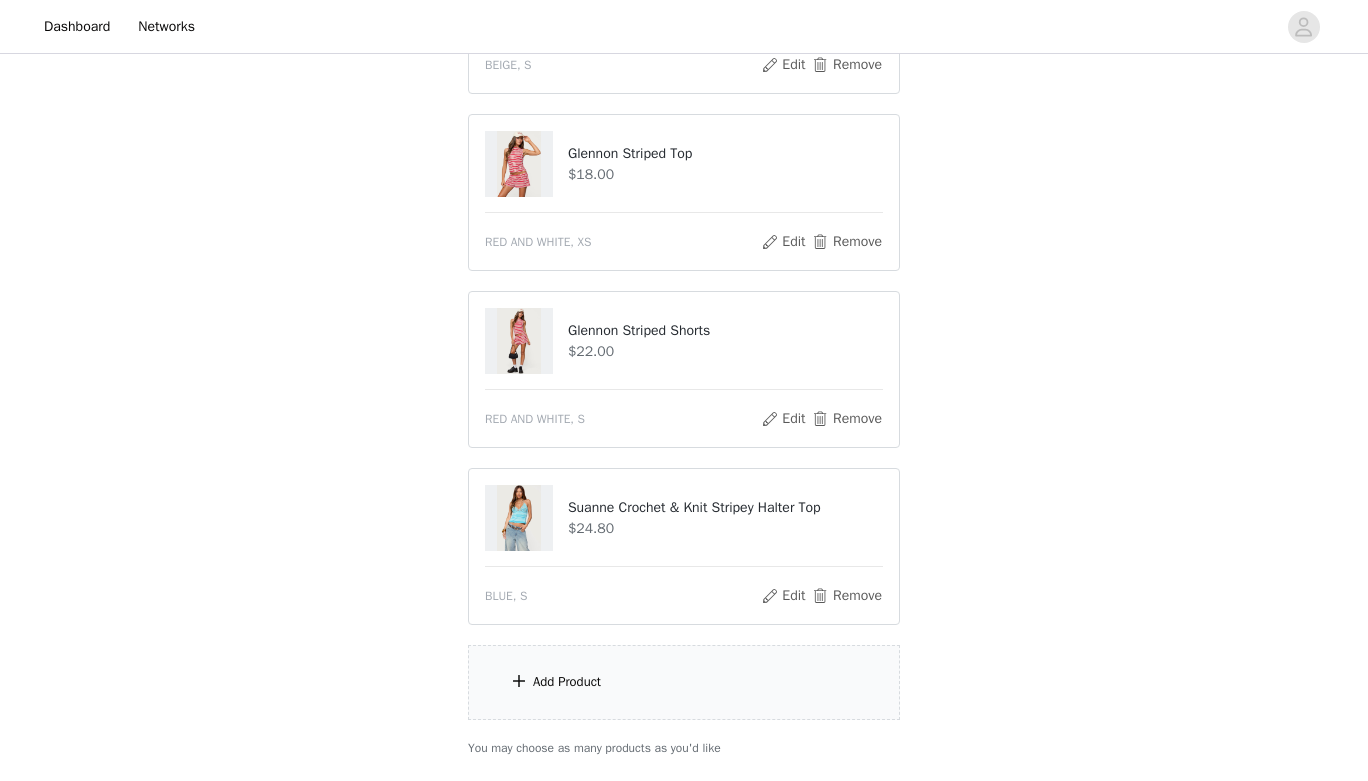 scroll, scrollTop: 483, scrollLeft: 0, axis: vertical 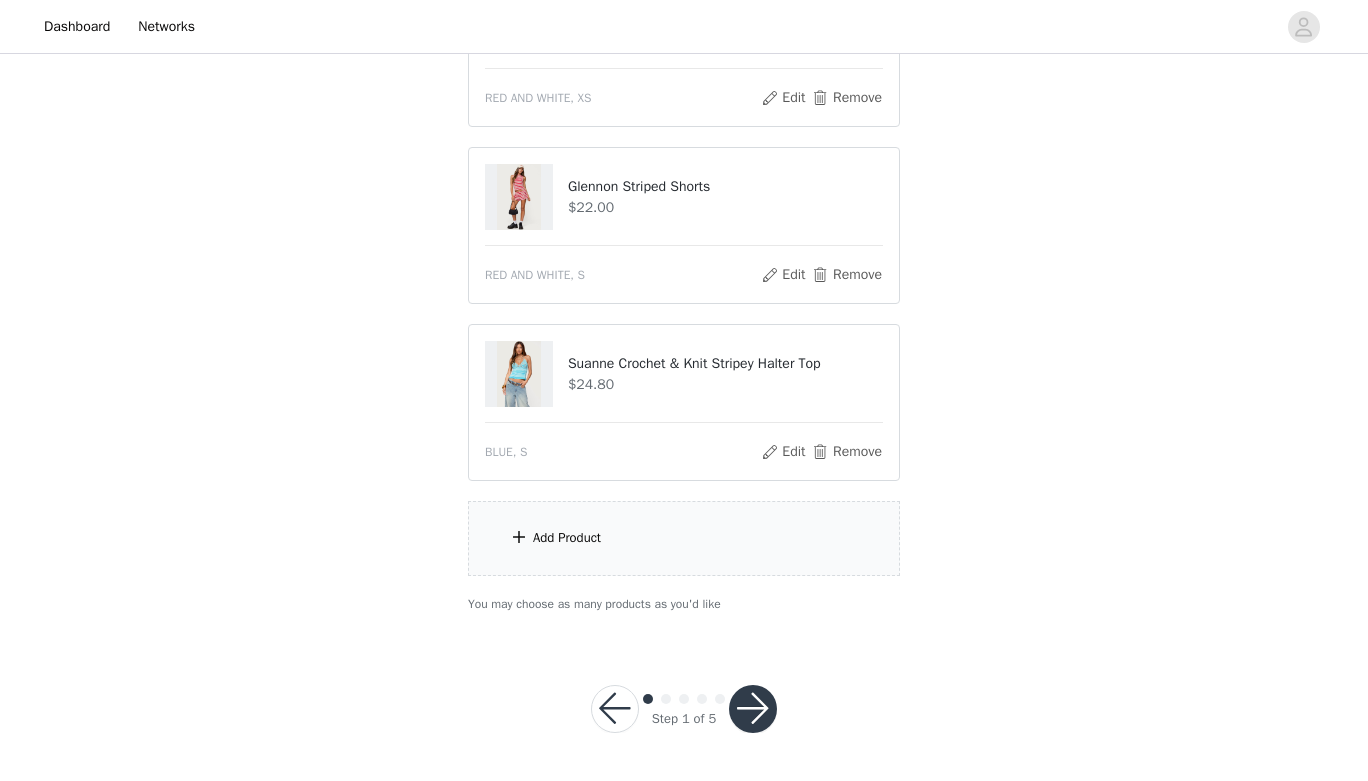 click on "Add Product" at bounding box center (684, 538) 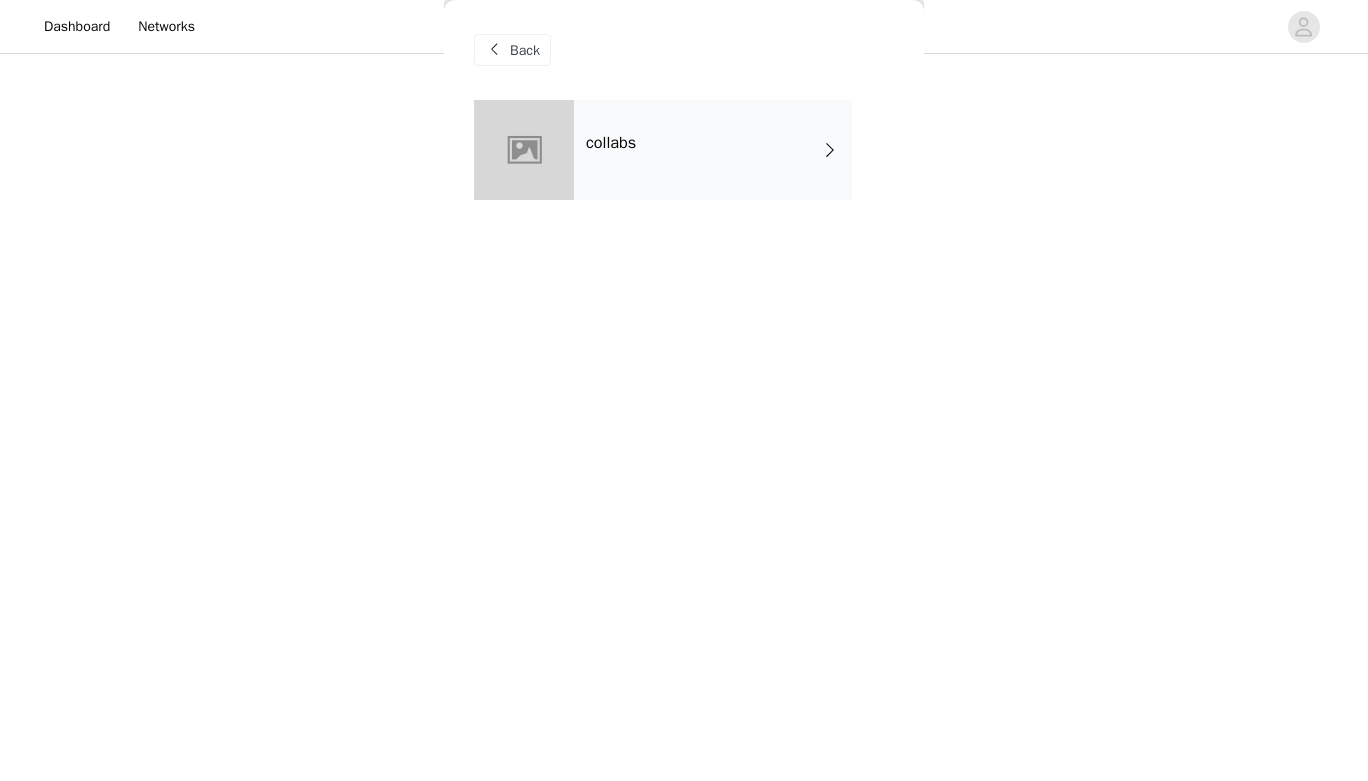 click on "collabs" at bounding box center [713, 150] 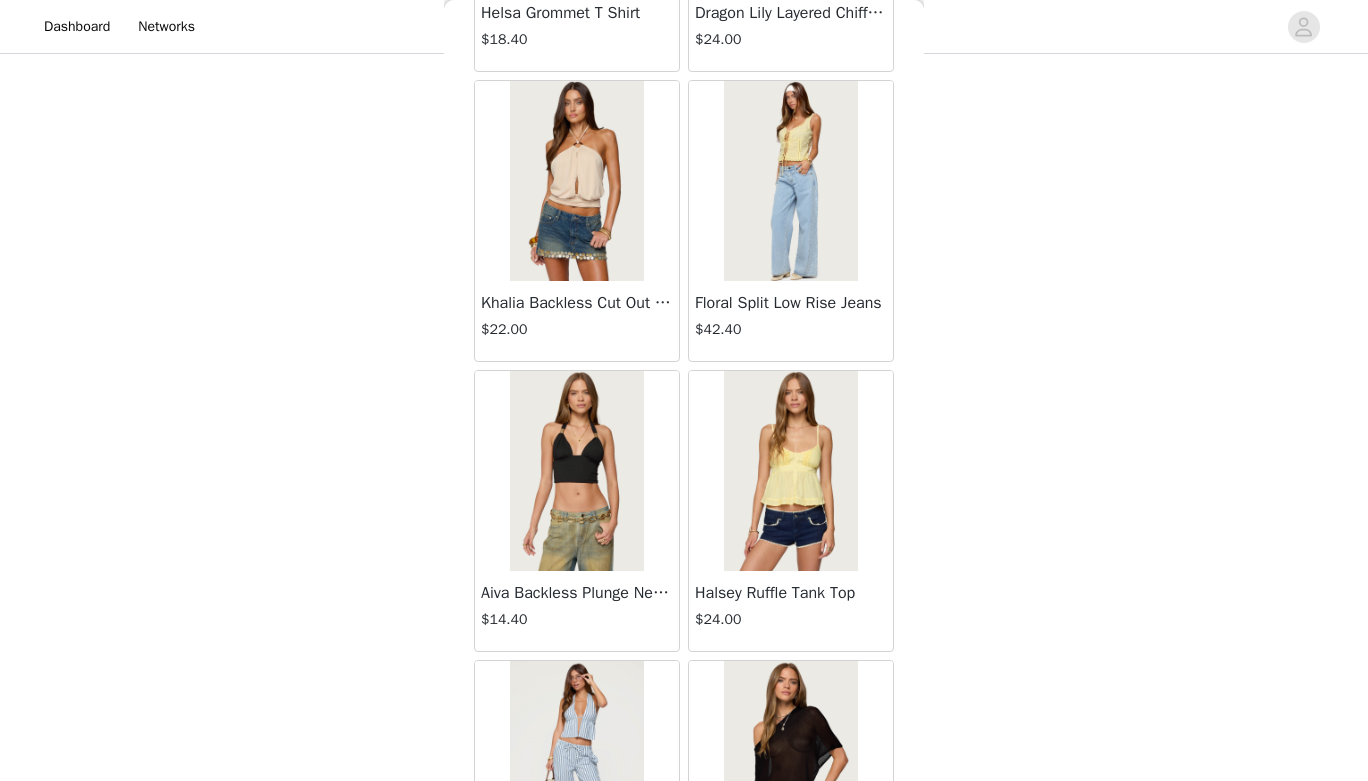 scroll, scrollTop: 2279, scrollLeft: 0, axis: vertical 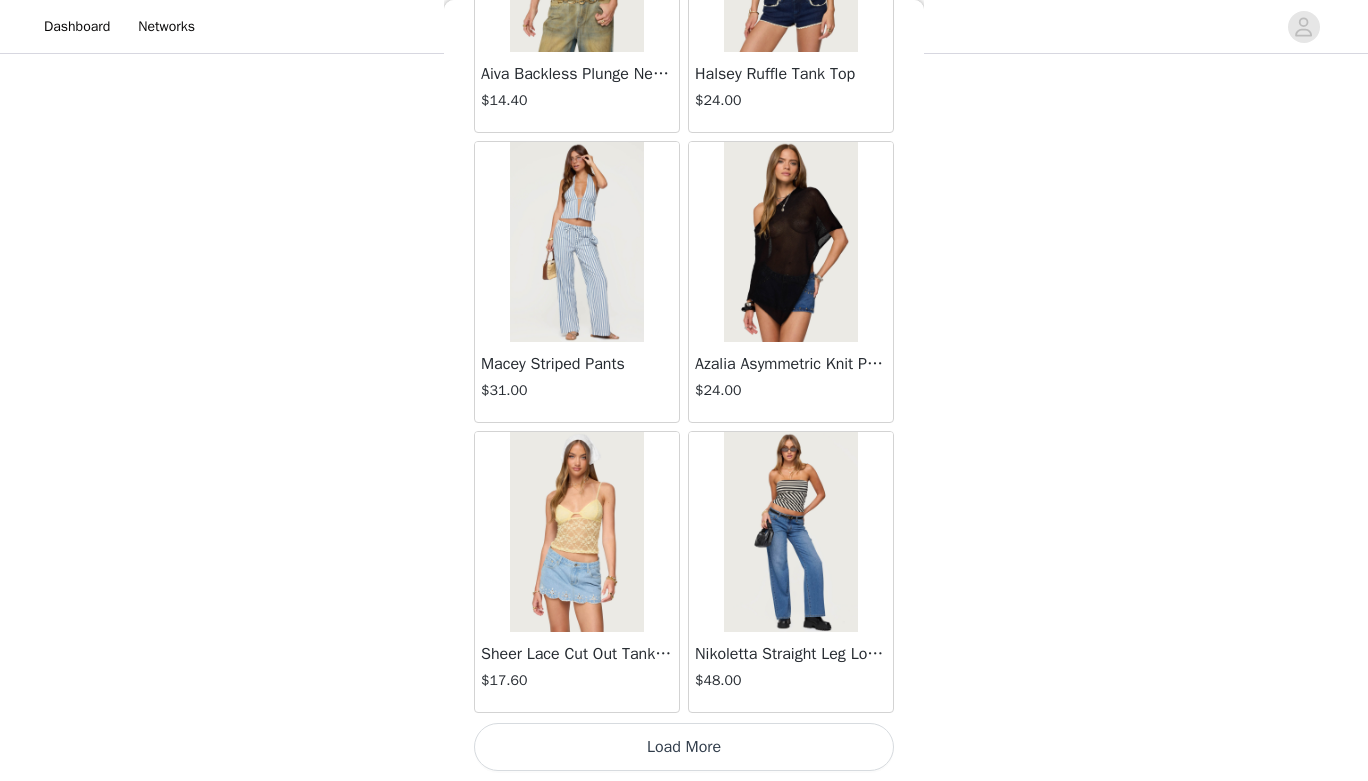 click on "Load More" at bounding box center [684, 747] 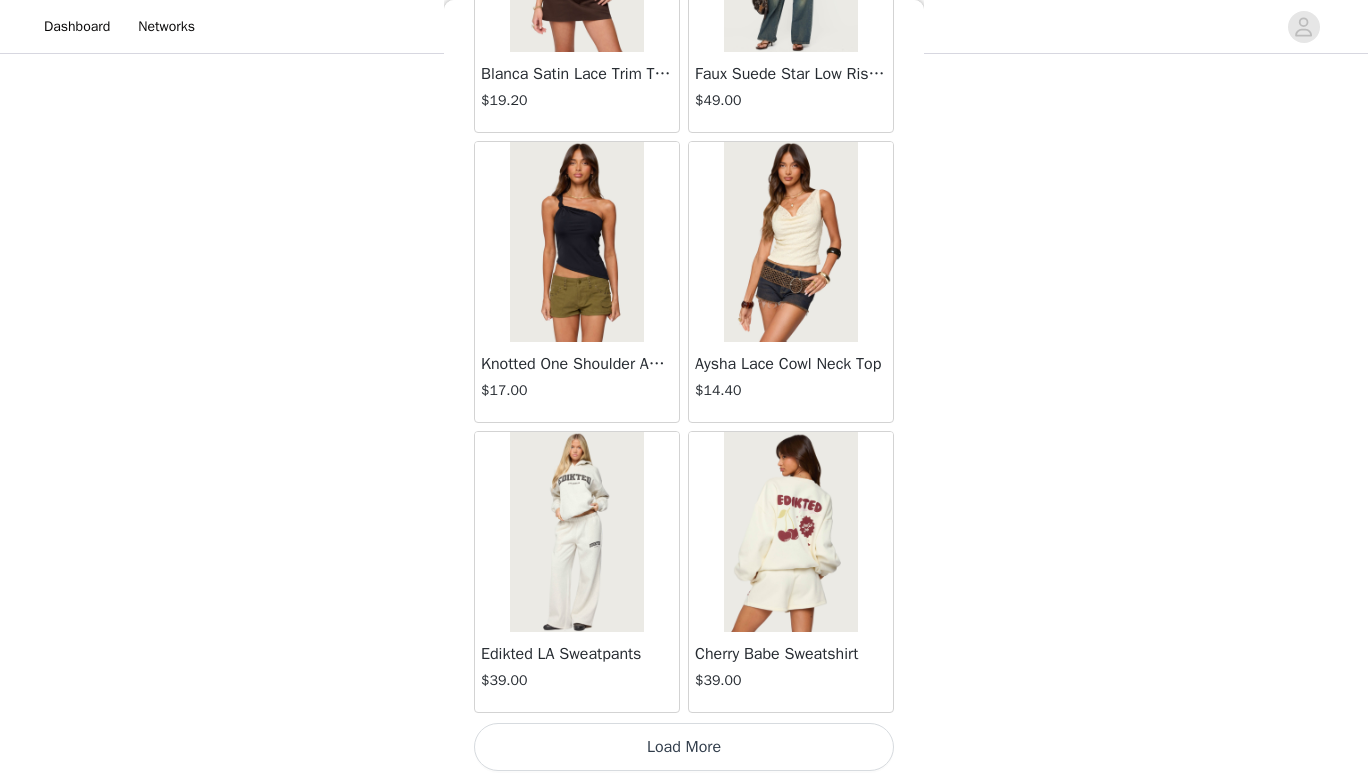 scroll, scrollTop: 5178, scrollLeft: 0, axis: vertical 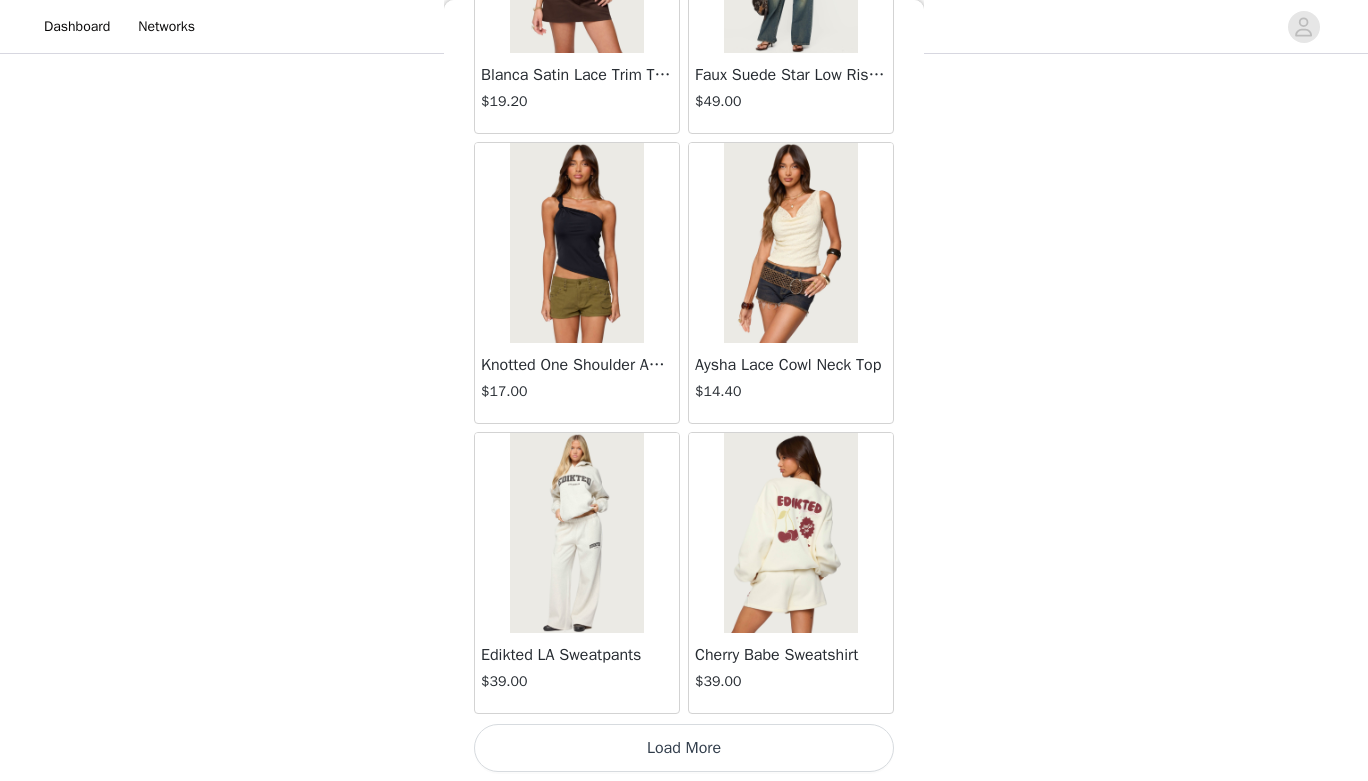 click on "Load More" at bounding box center (684, 748) 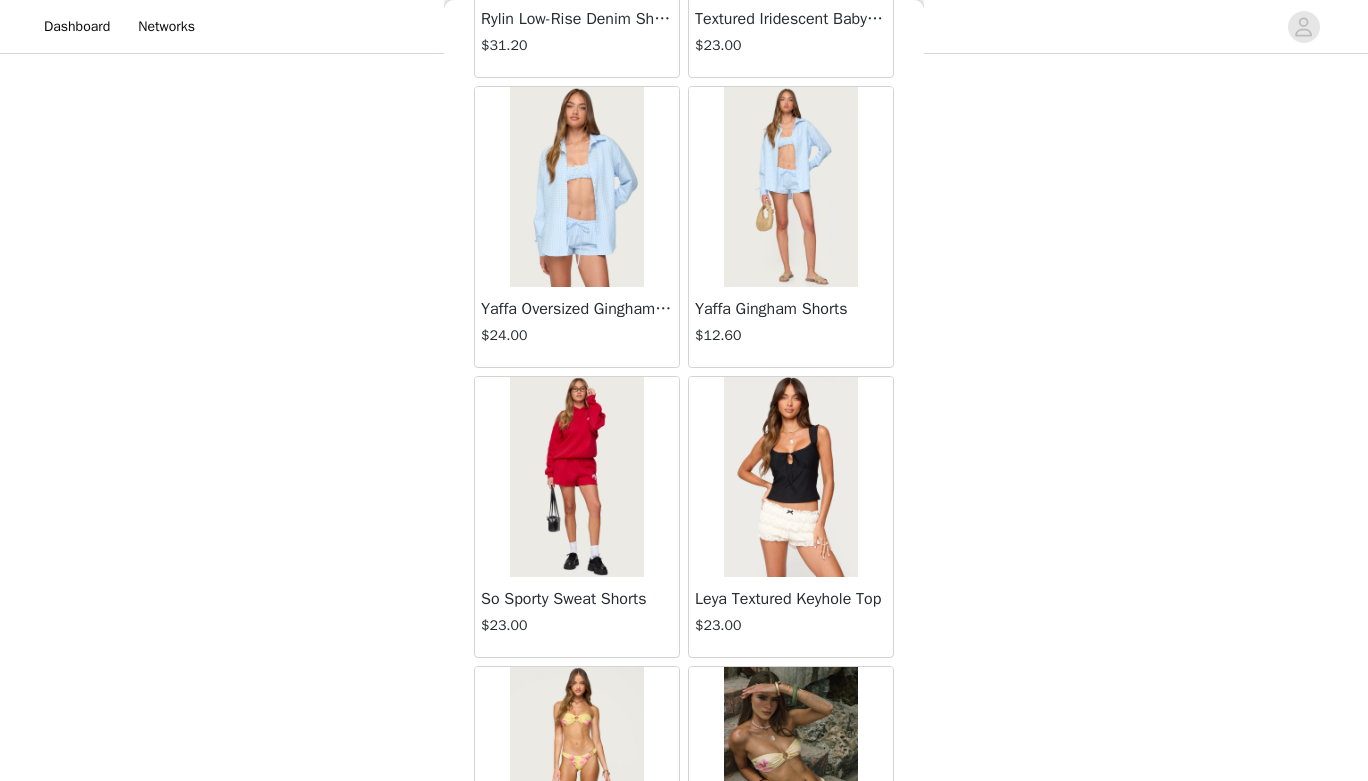 scroll, scrollTop: 8079, scrollLeft: 0, axis: vertical 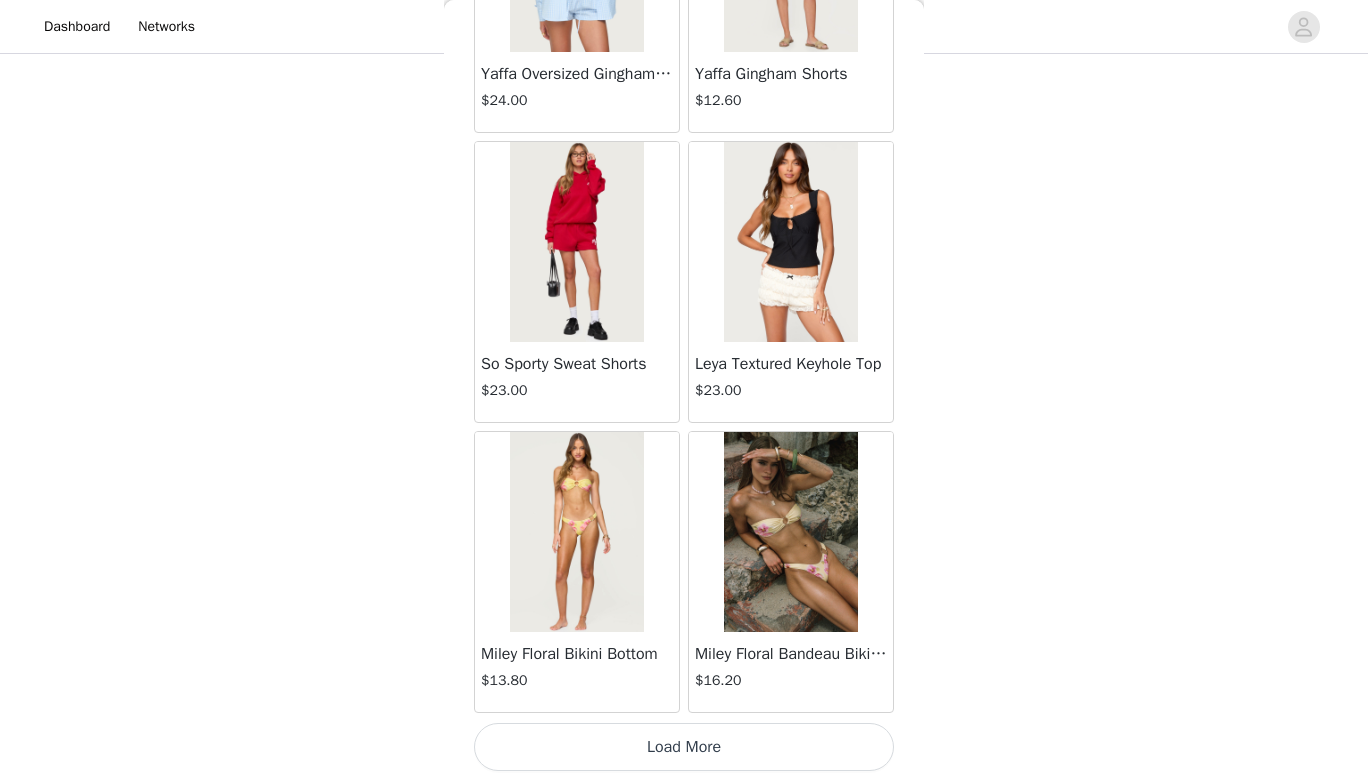 click on "Load More" at bounding box center [684, 747] 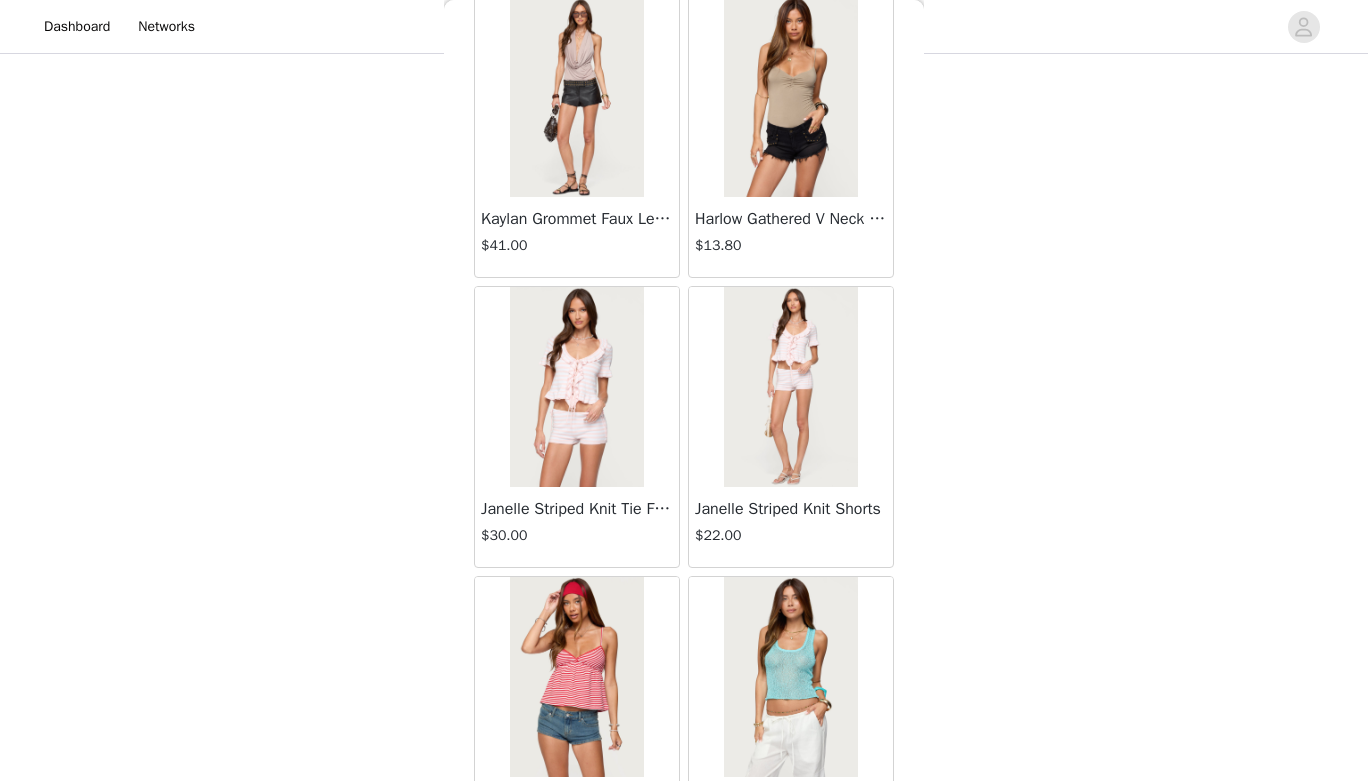 scroll, scrollTop: 10979, scrollLeft: 0, axis: vertical 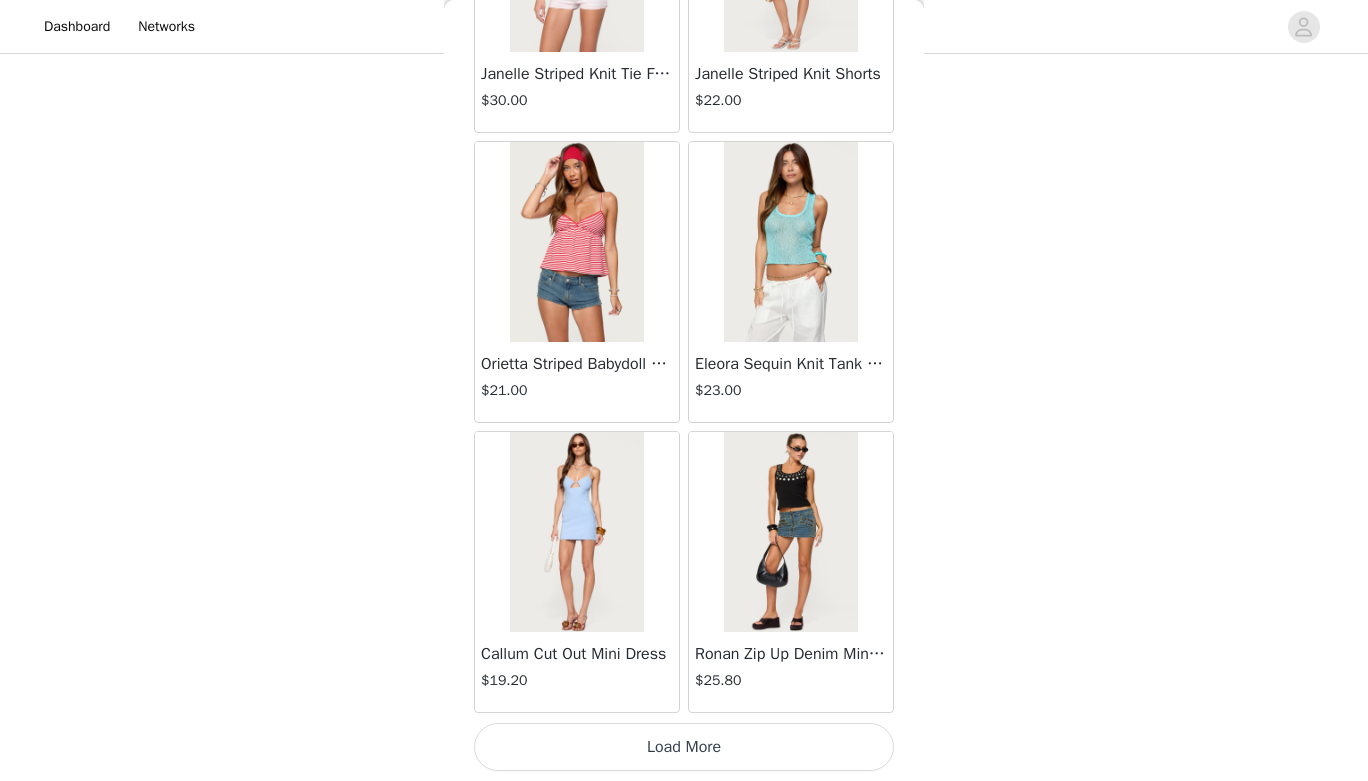 click on "Load More" at bounding box center (684, 747) 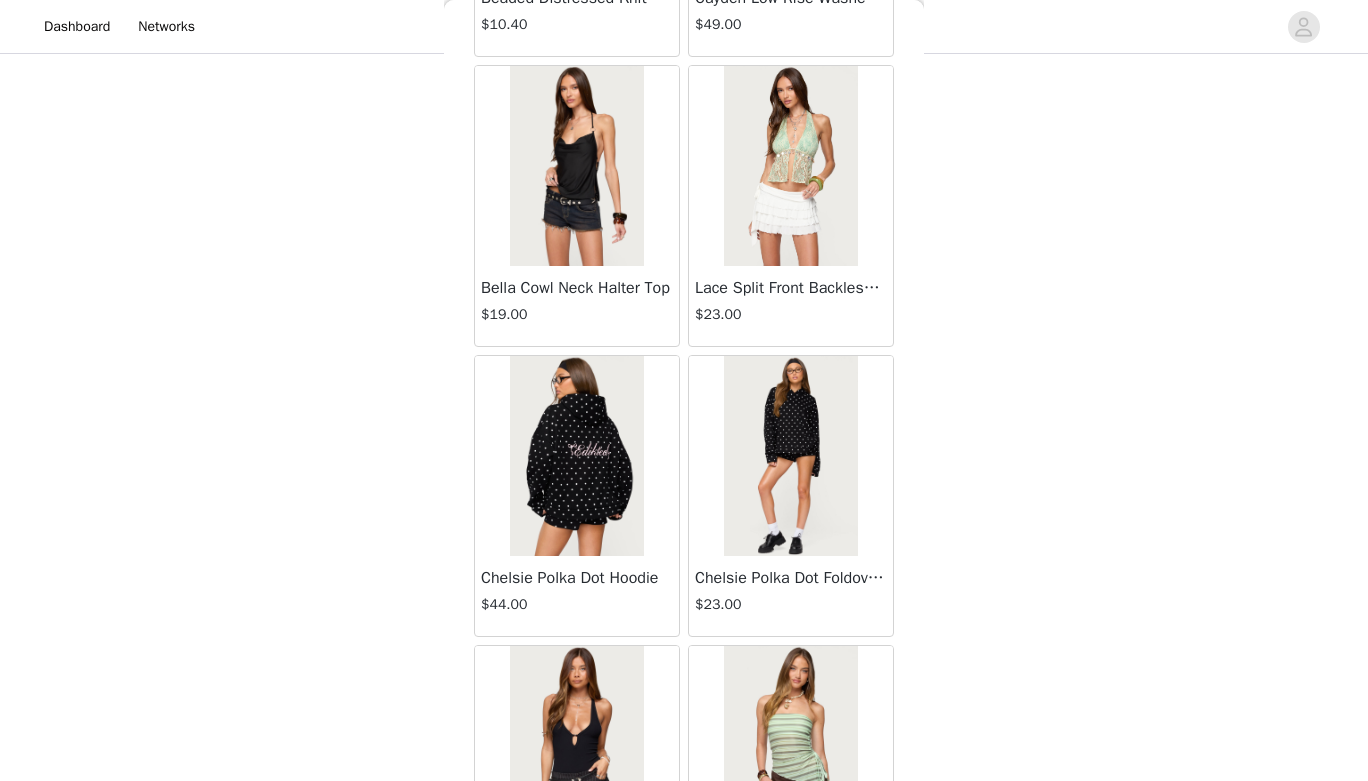 scroll, scrollTop: 13879, scrollLeft: 0, axis: vertical 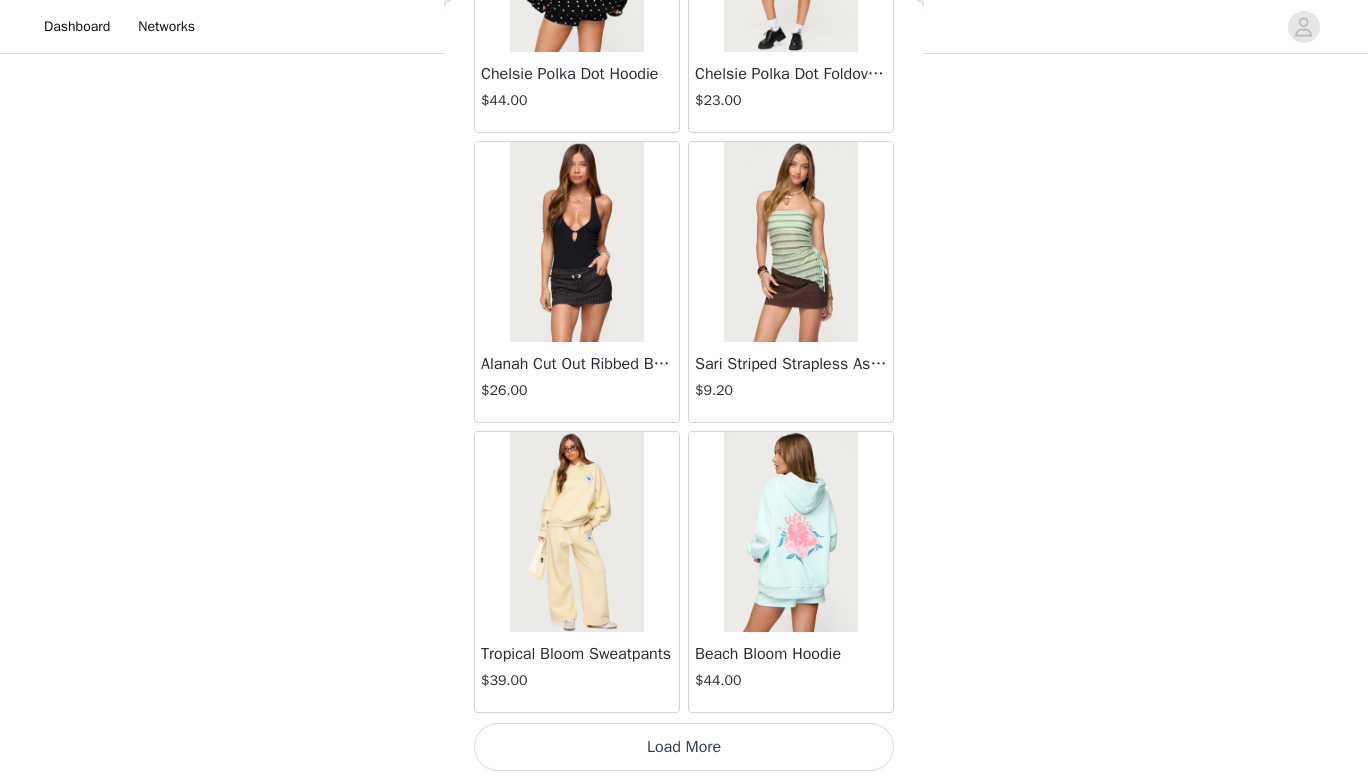 click on "Load More" at bounding box center [684, 747] 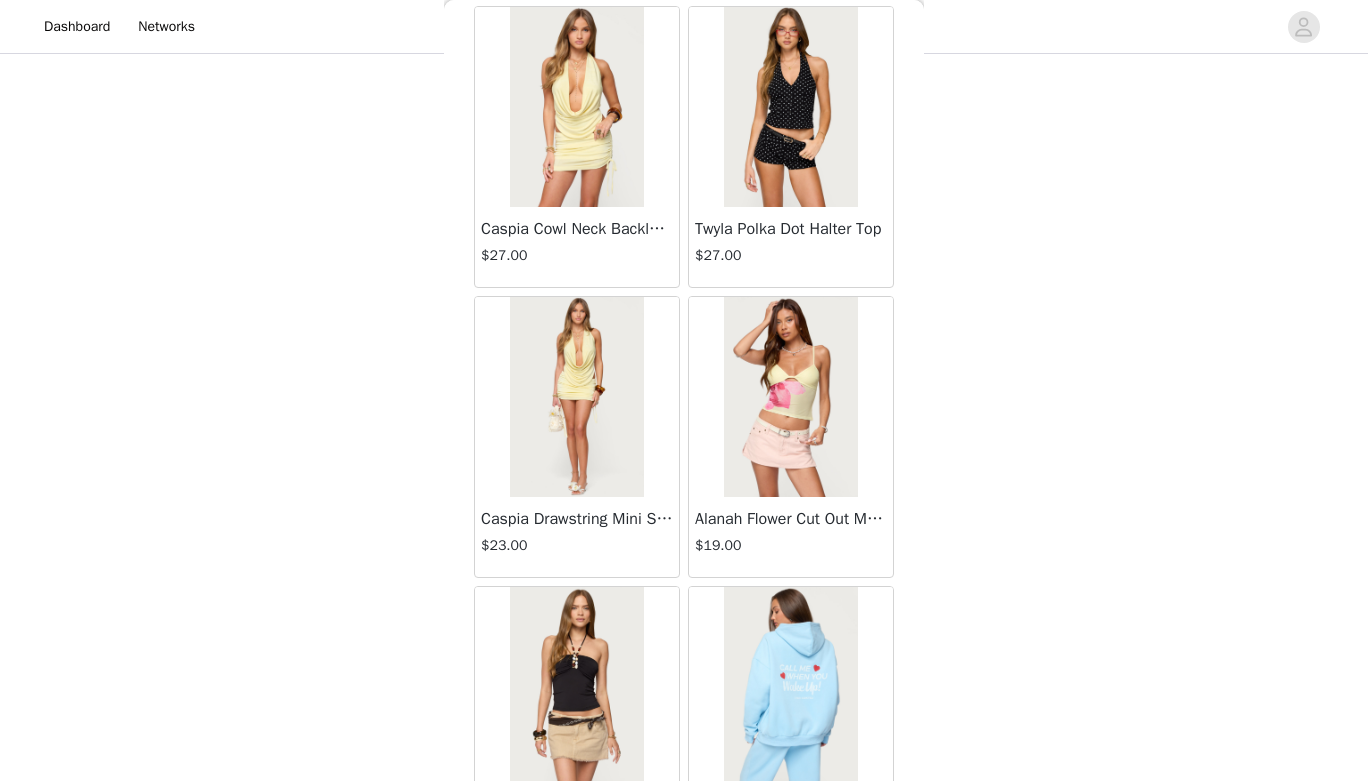 scroll, scrollTop: 16779, scrollLeft: 0, axis: vertical 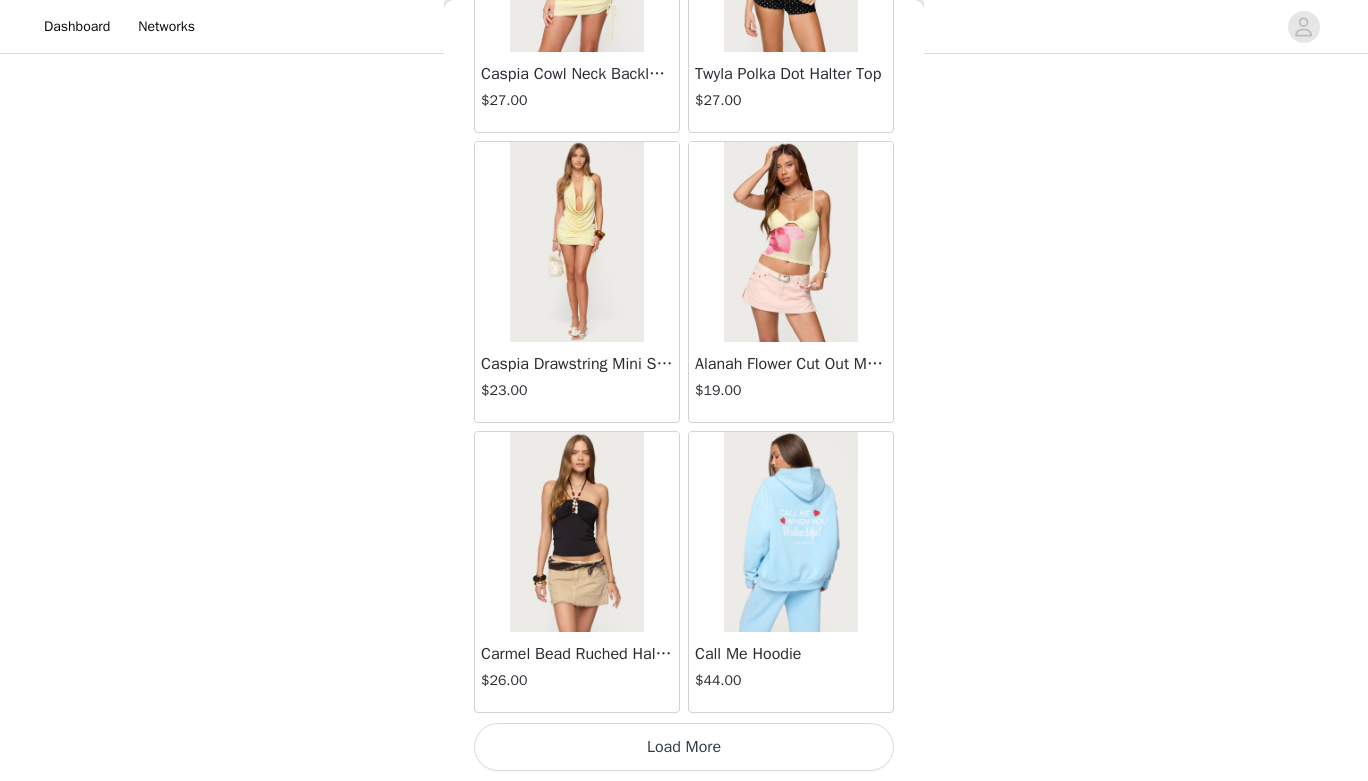 click on "Load More" at bounding box center [684, 747] 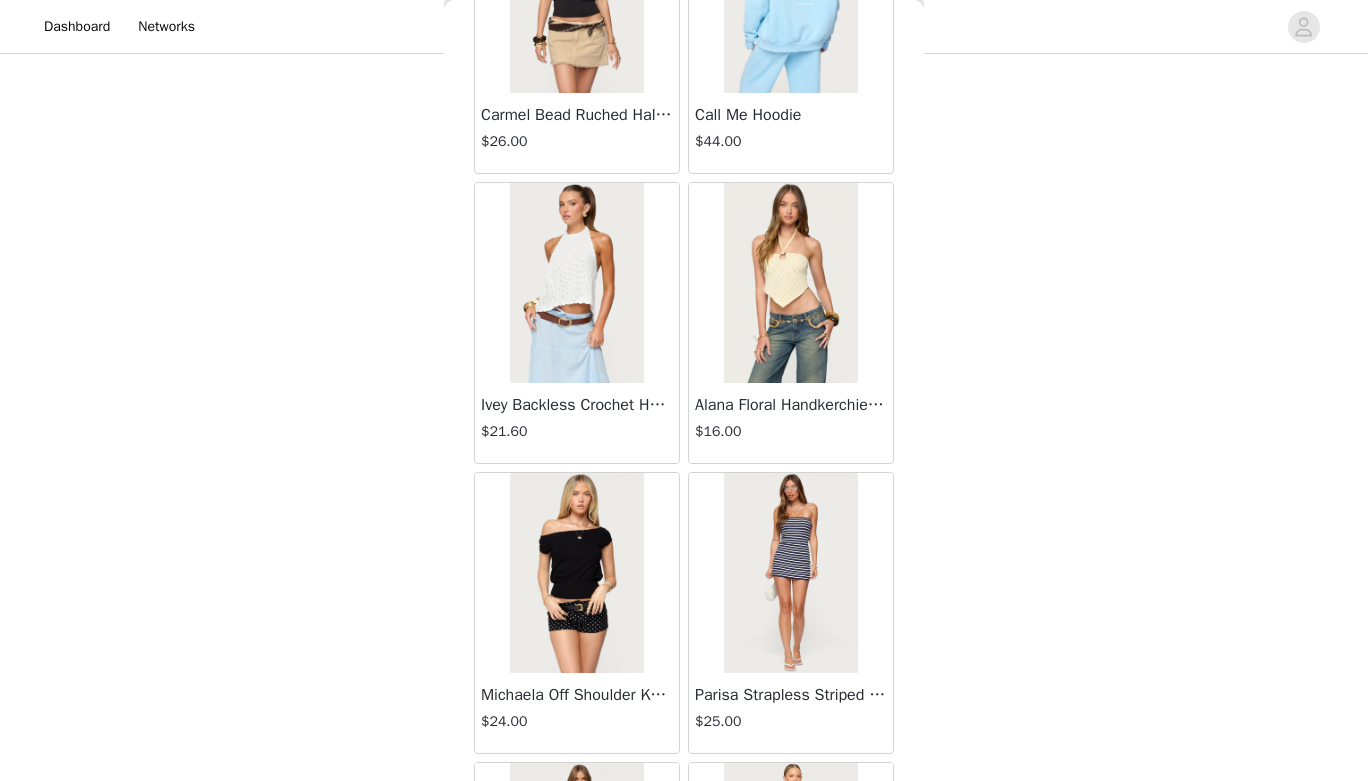 scroll, scrollTop: 17326, scrollLeft: 0, axis: vertical 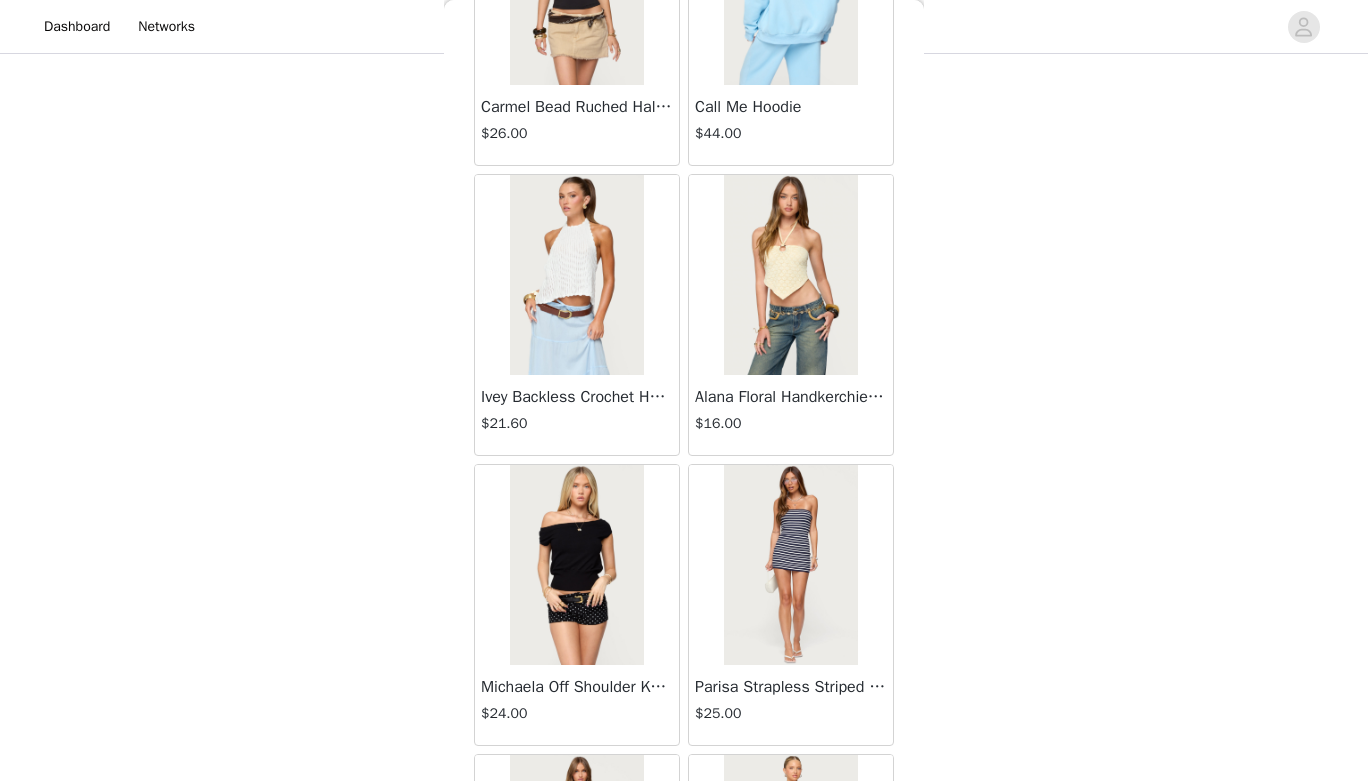 click at bounding box center [576, 275] 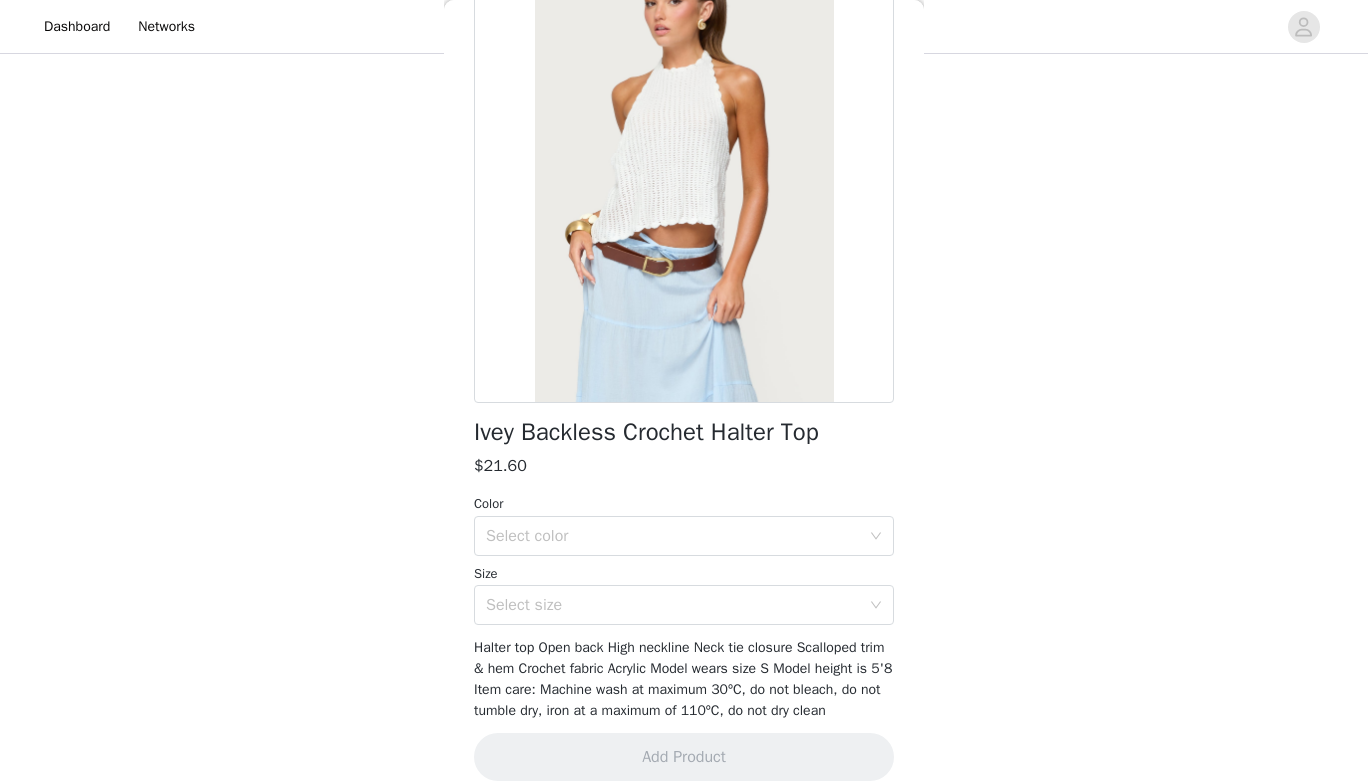 scroll, scrollTop: 175, scrollLeft: 0, axis: vertical 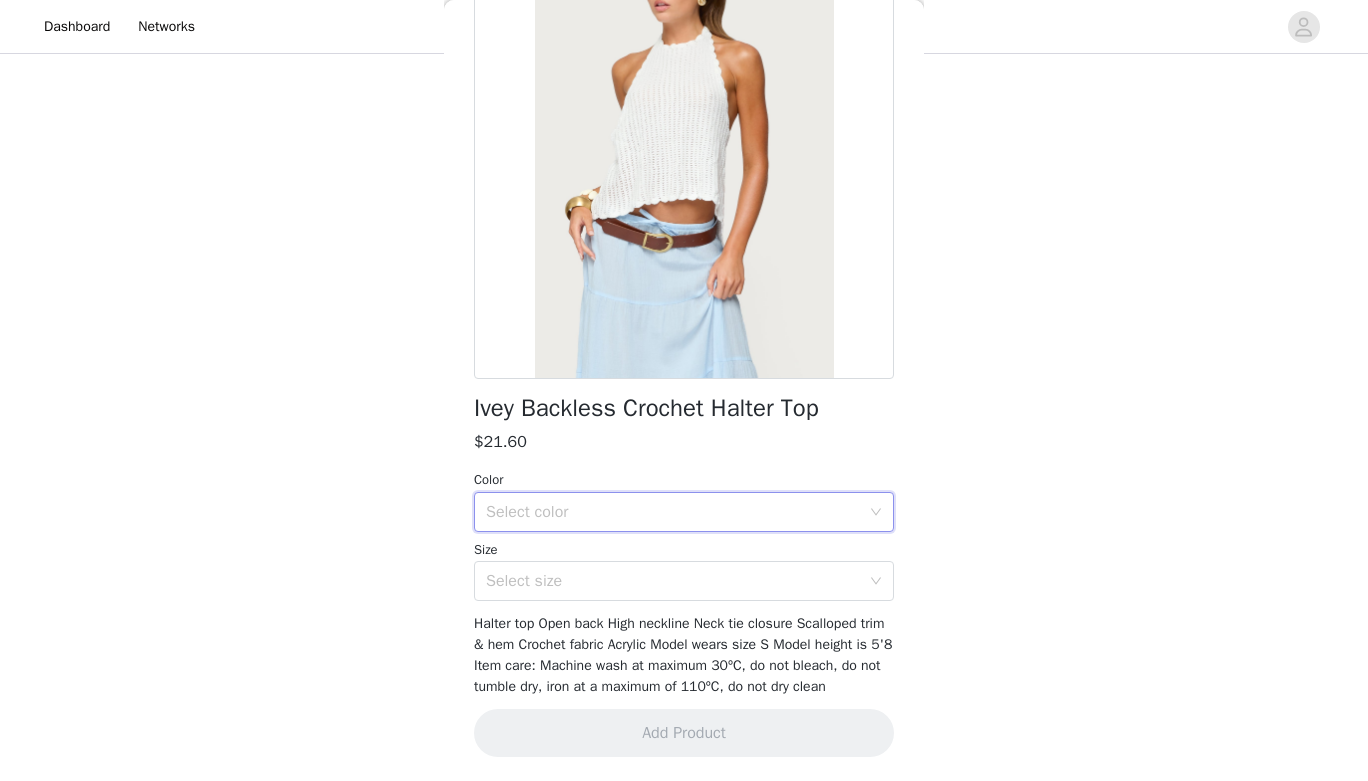 click on "Select color" at bounding box center [677, 512] 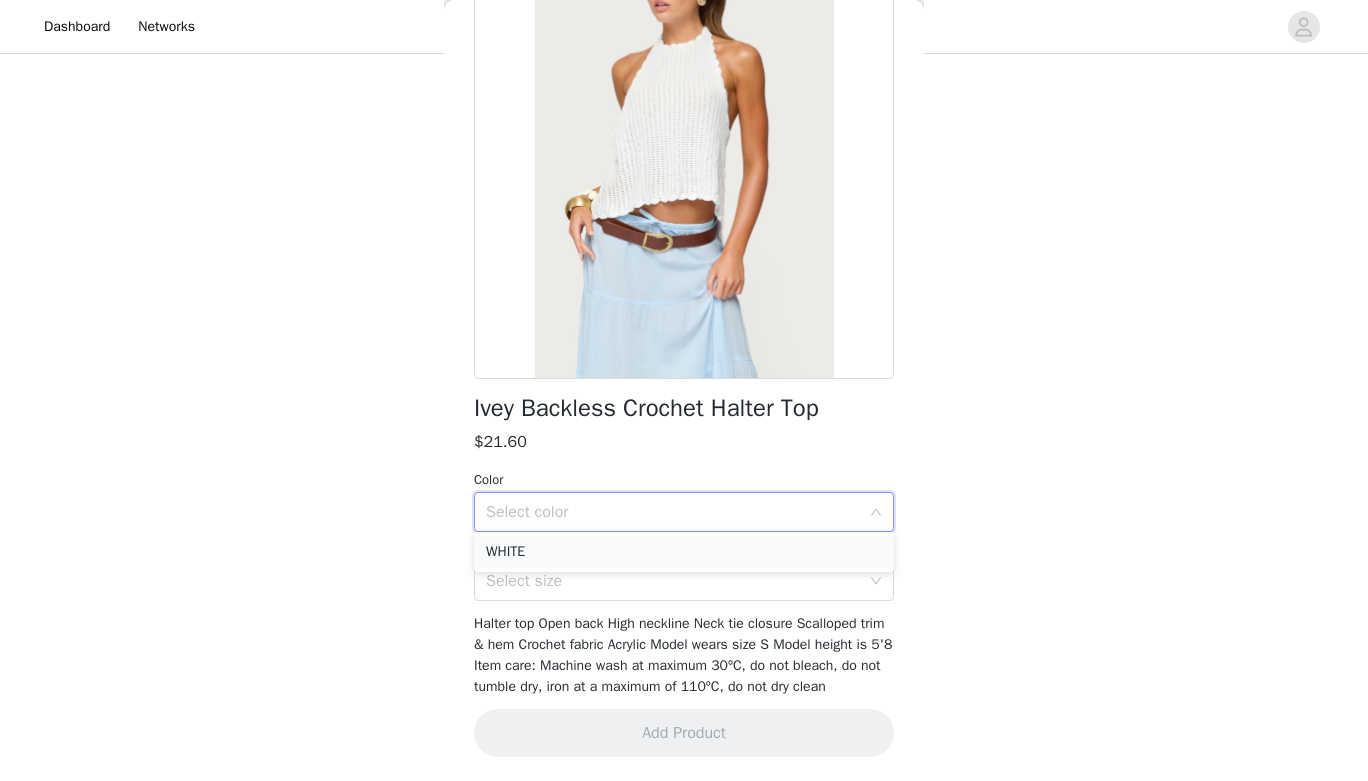 click on "WHITE" at bounding box center [684, 552] 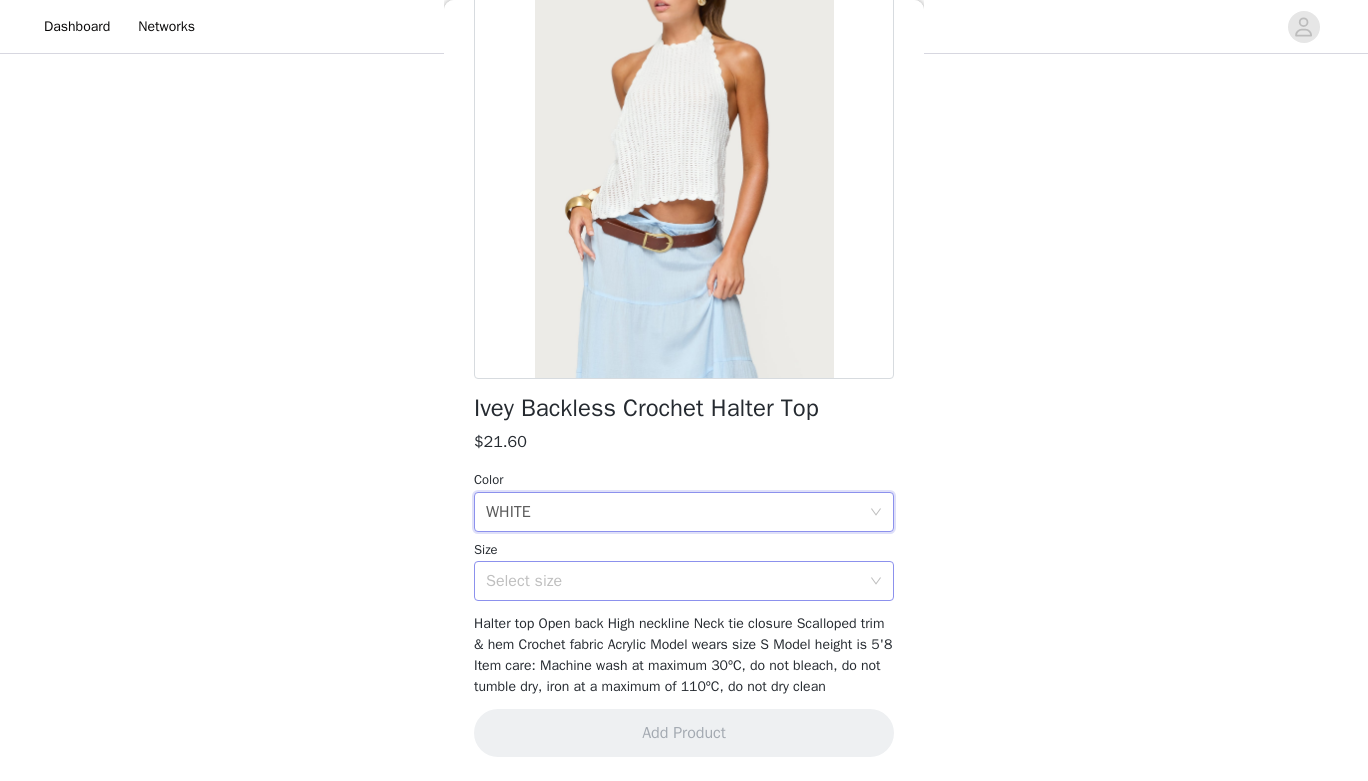 click on "Select size" at bounding box center (677, 581) 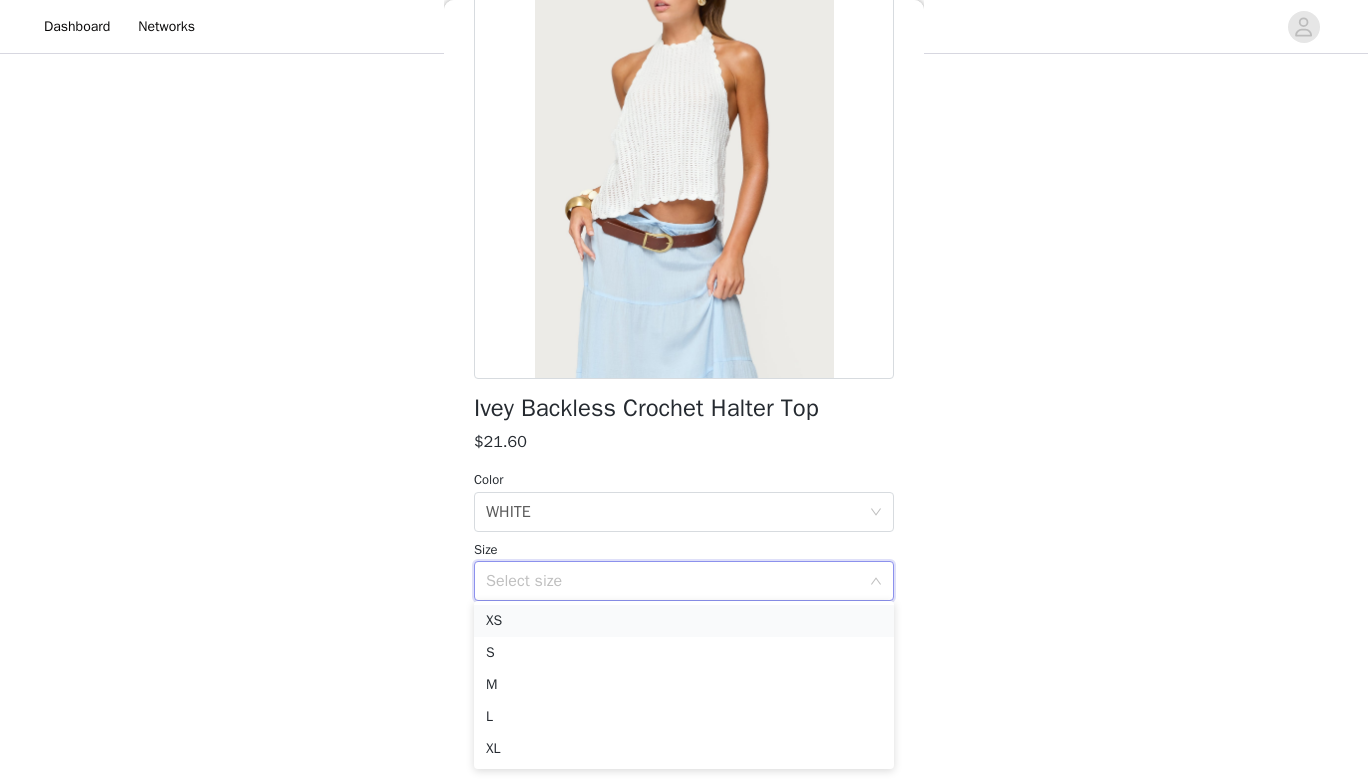 click on "XS" at bounding box center (684, 621) 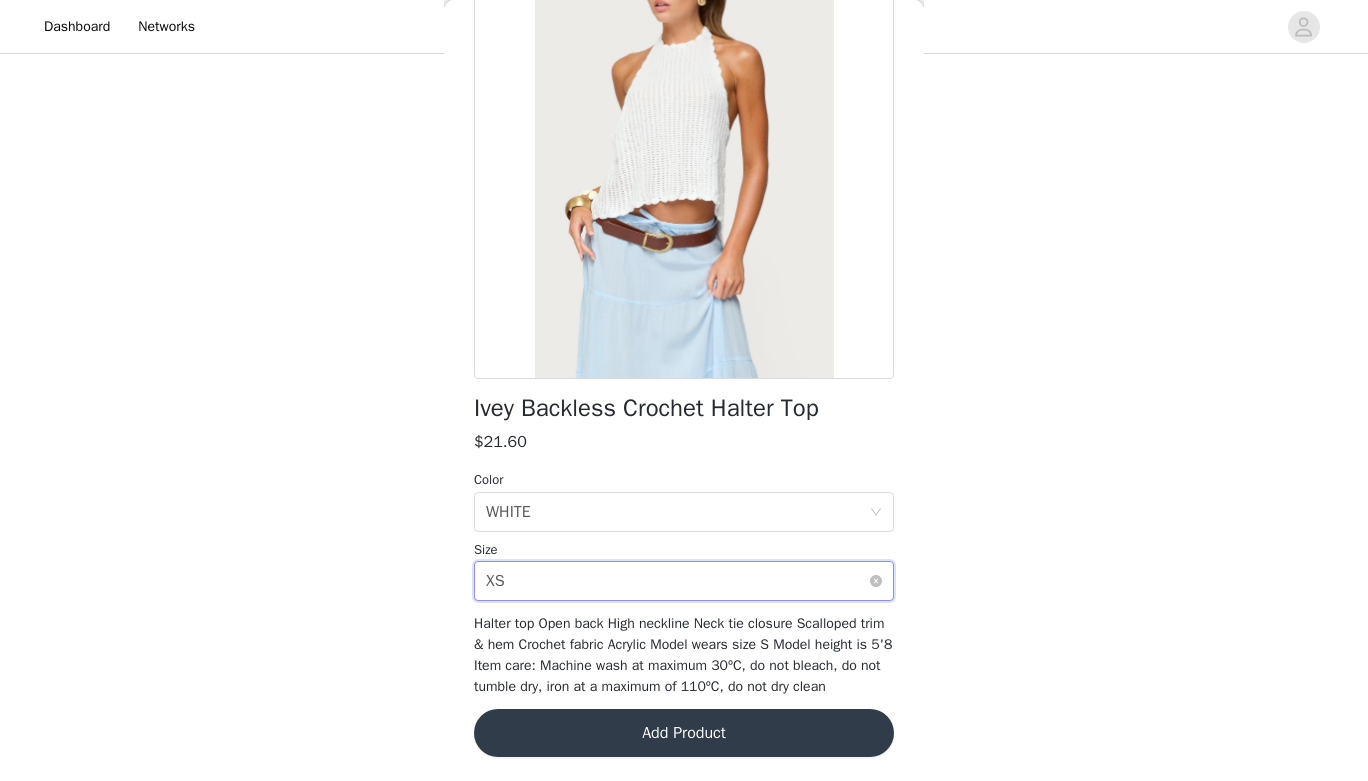 click on "Select size XS" at bounding box center [677, 581] 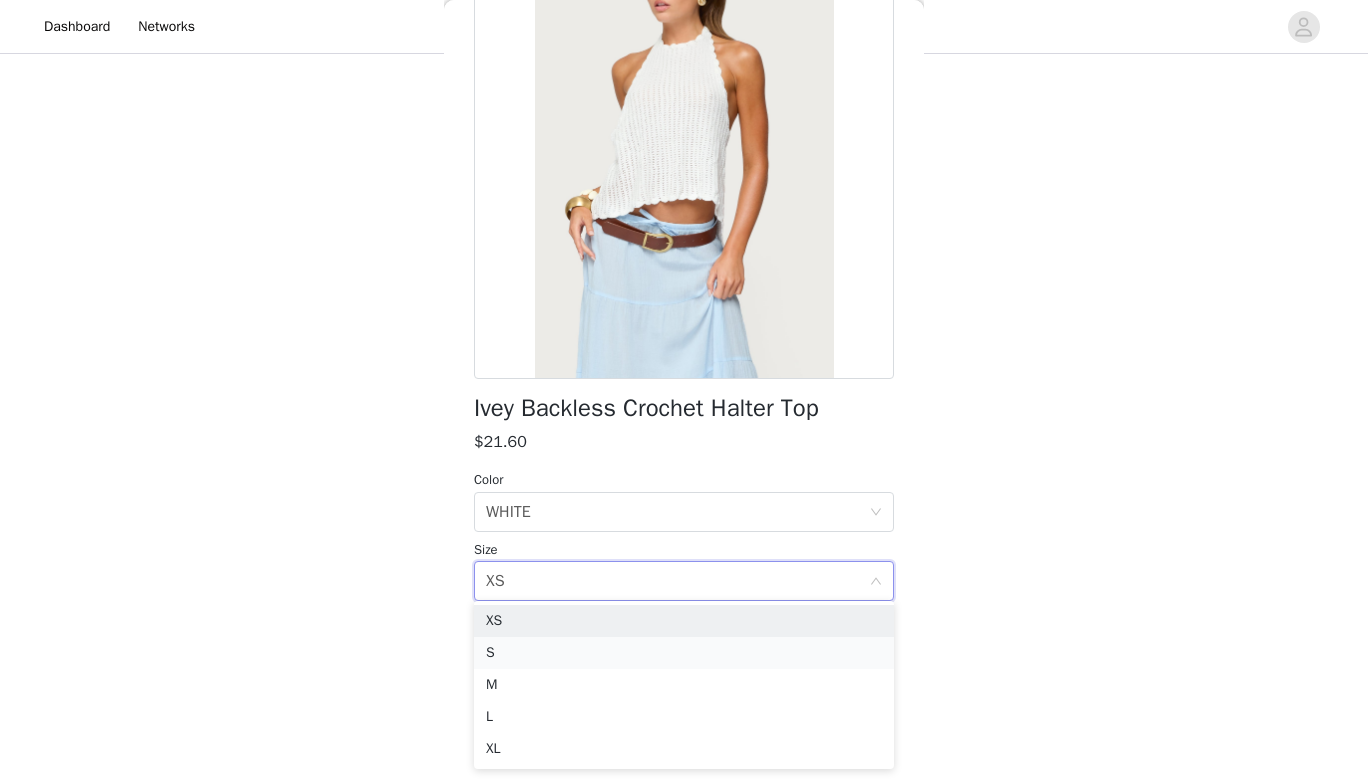 click on "S" at bounding box center (684, 653) 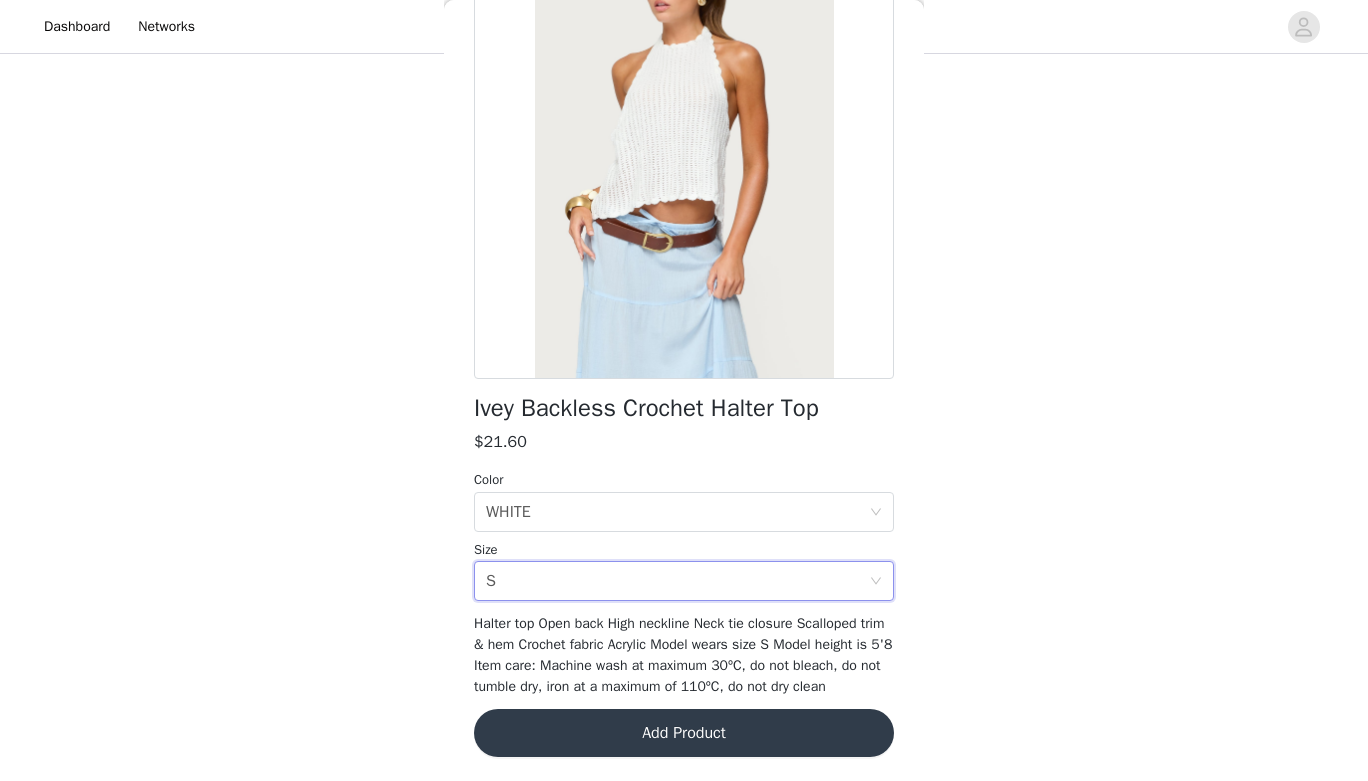 click on "Add Product" at bounding box center [684, 733] 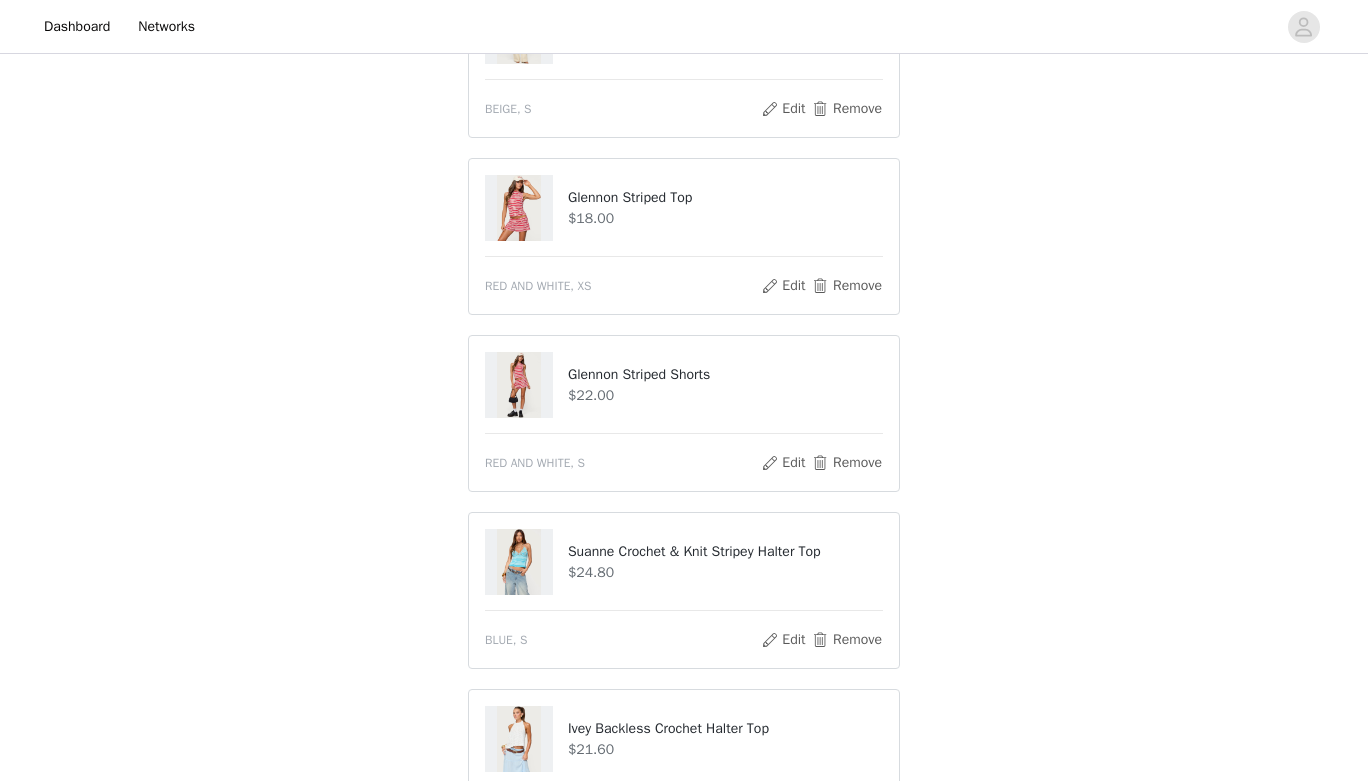 scroll, scrollTop: 660, scrollLeft: 0, axis: vertical 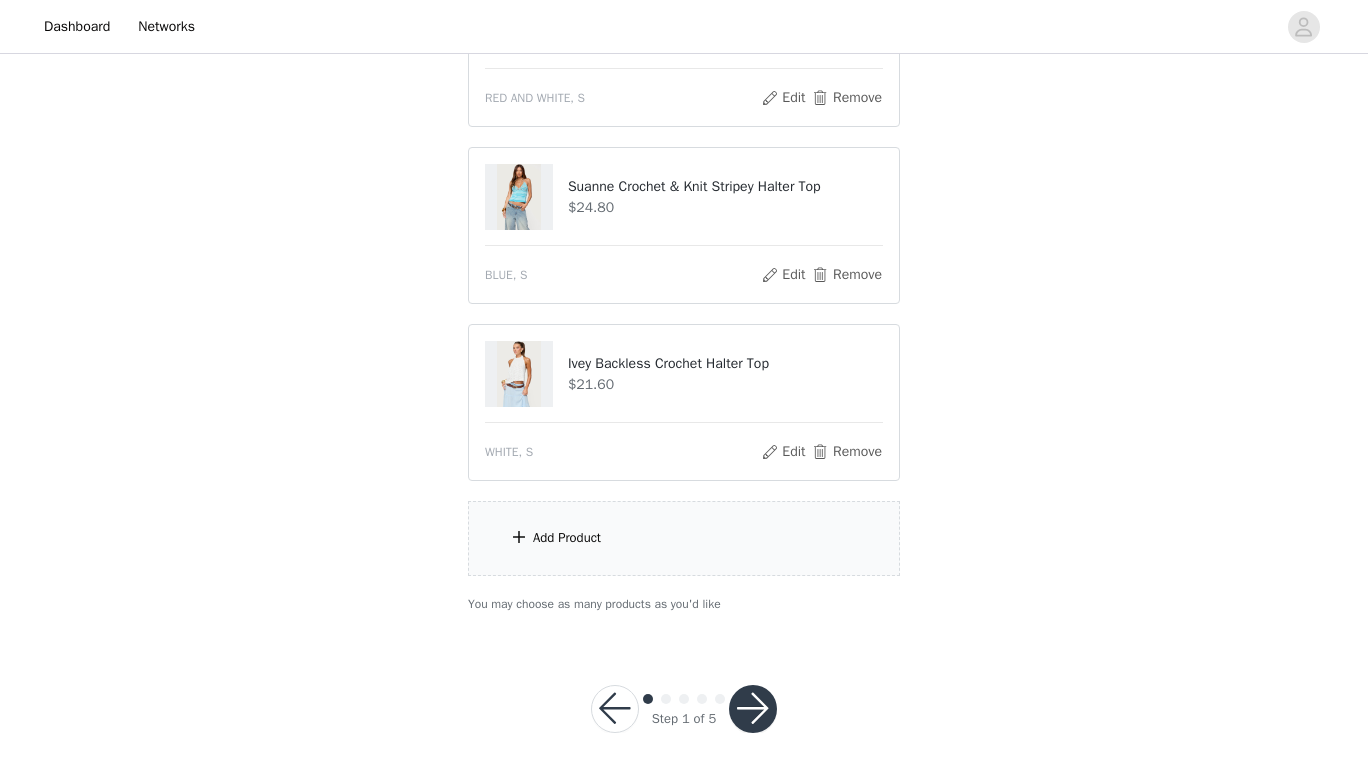 click on "Add Product" at bounding box center [684, 538] 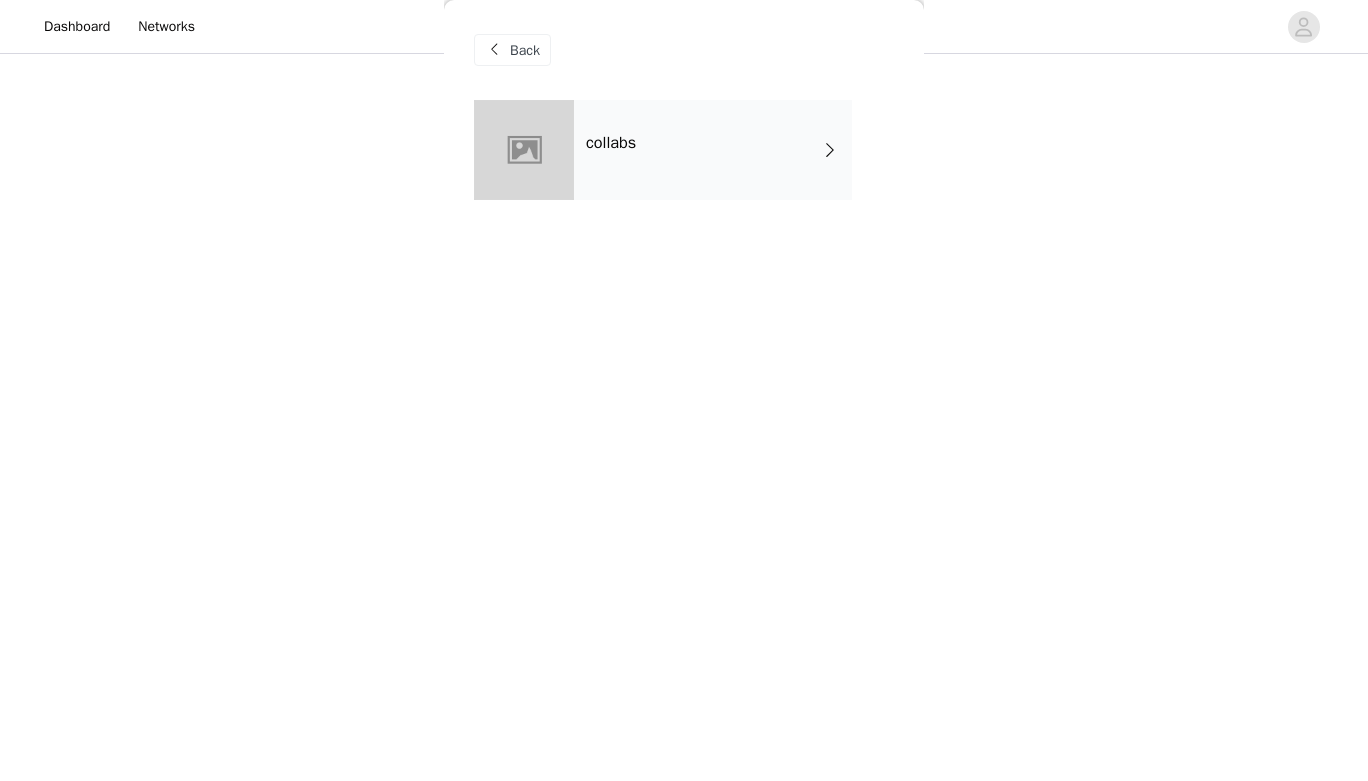 click on "Back" at bounding box center [684, 50] 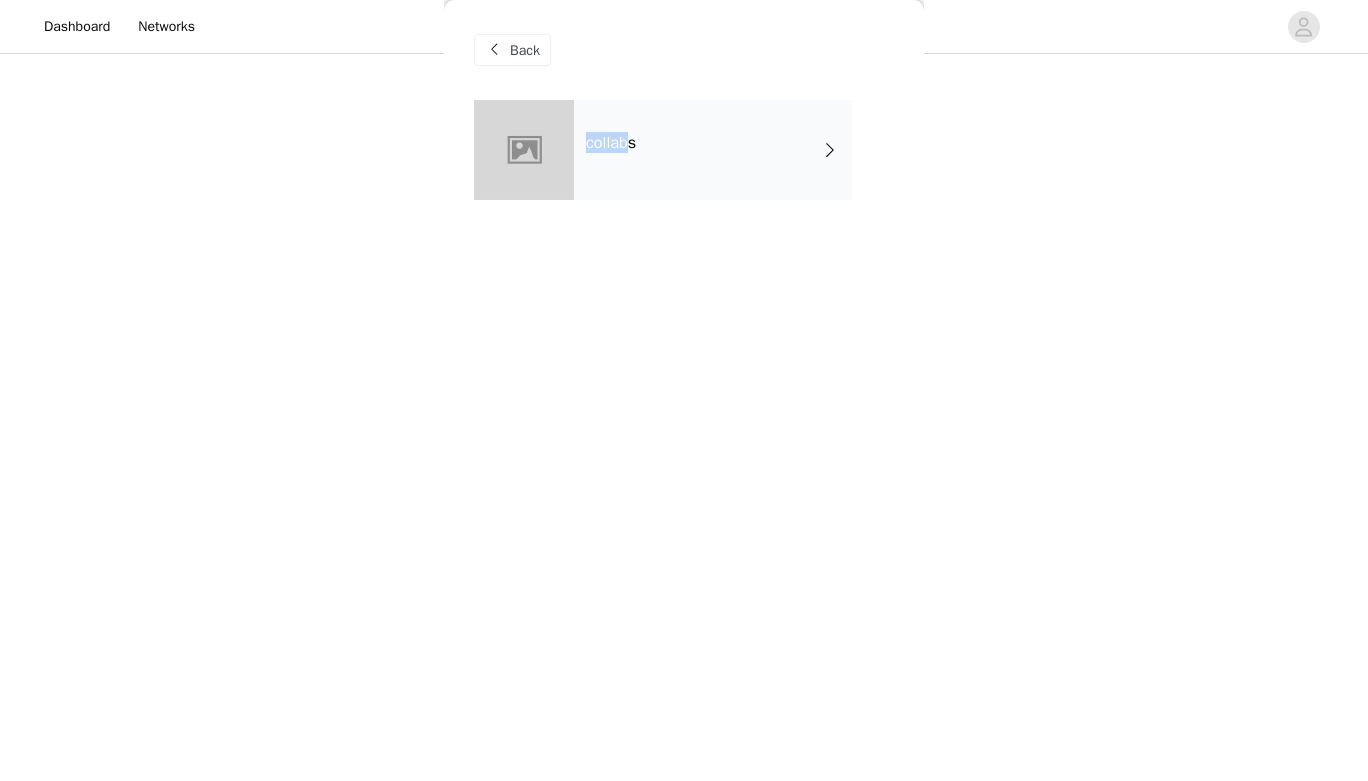 click on "collabs" at bounding box center (611, 143) 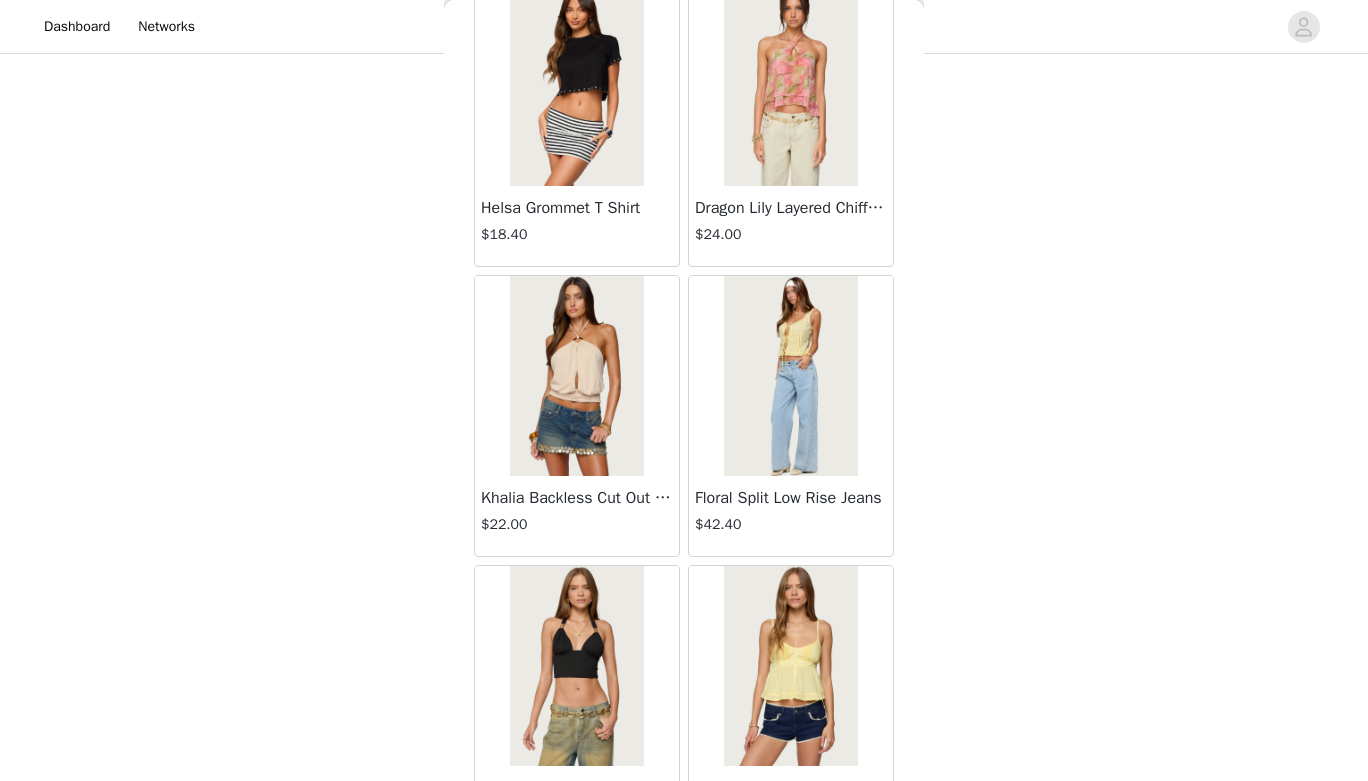 scroll, scrollTop: 2279, scrollLeft: 0, axis: vertical 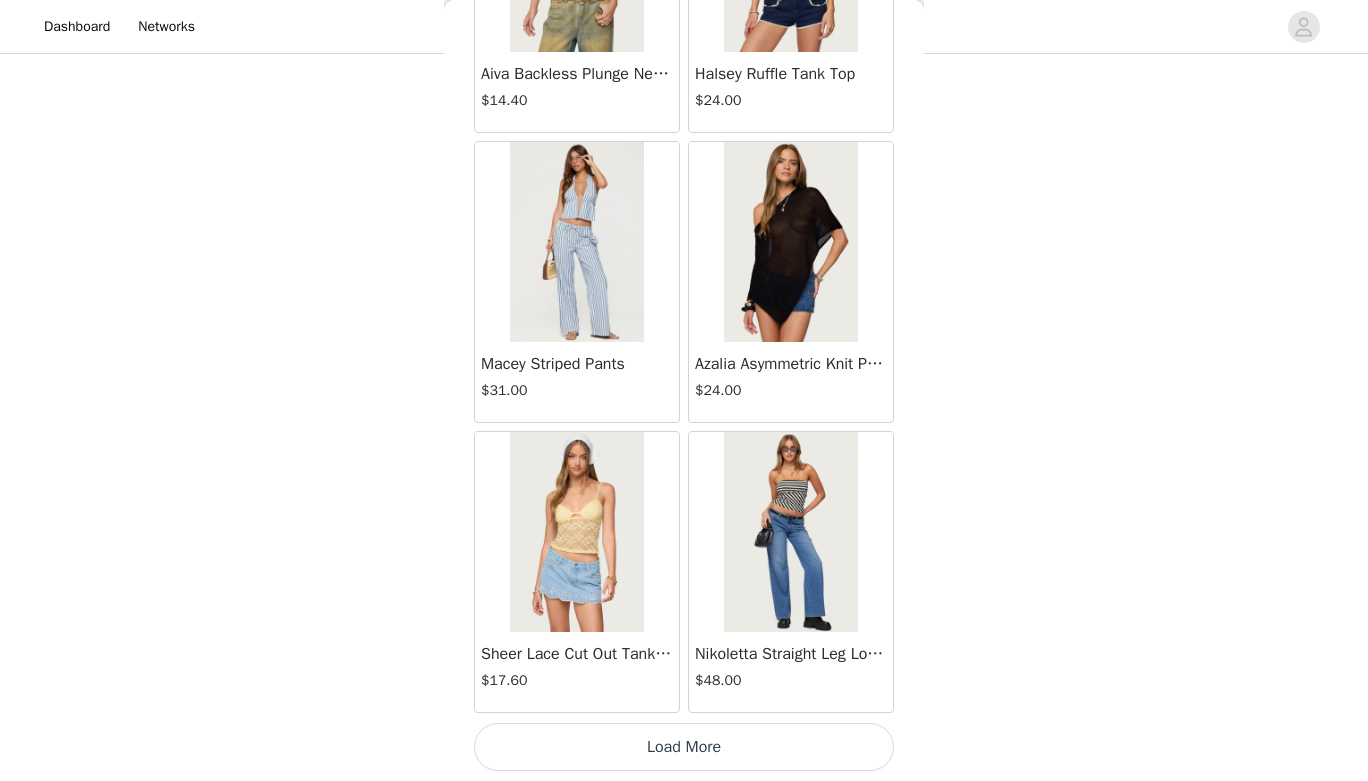 click on "Load More" at bounding box center [684, 747] 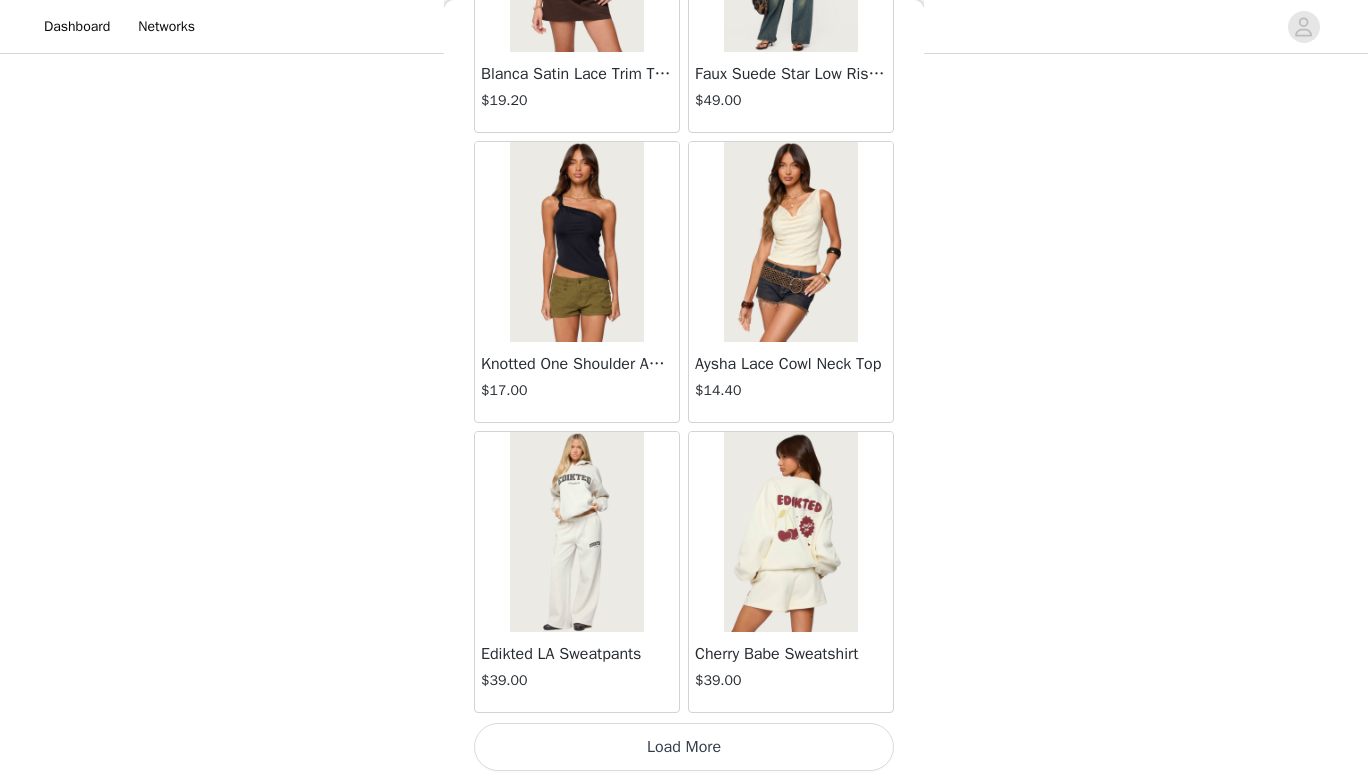 click on "Load More" at bounding box center [684, 747] 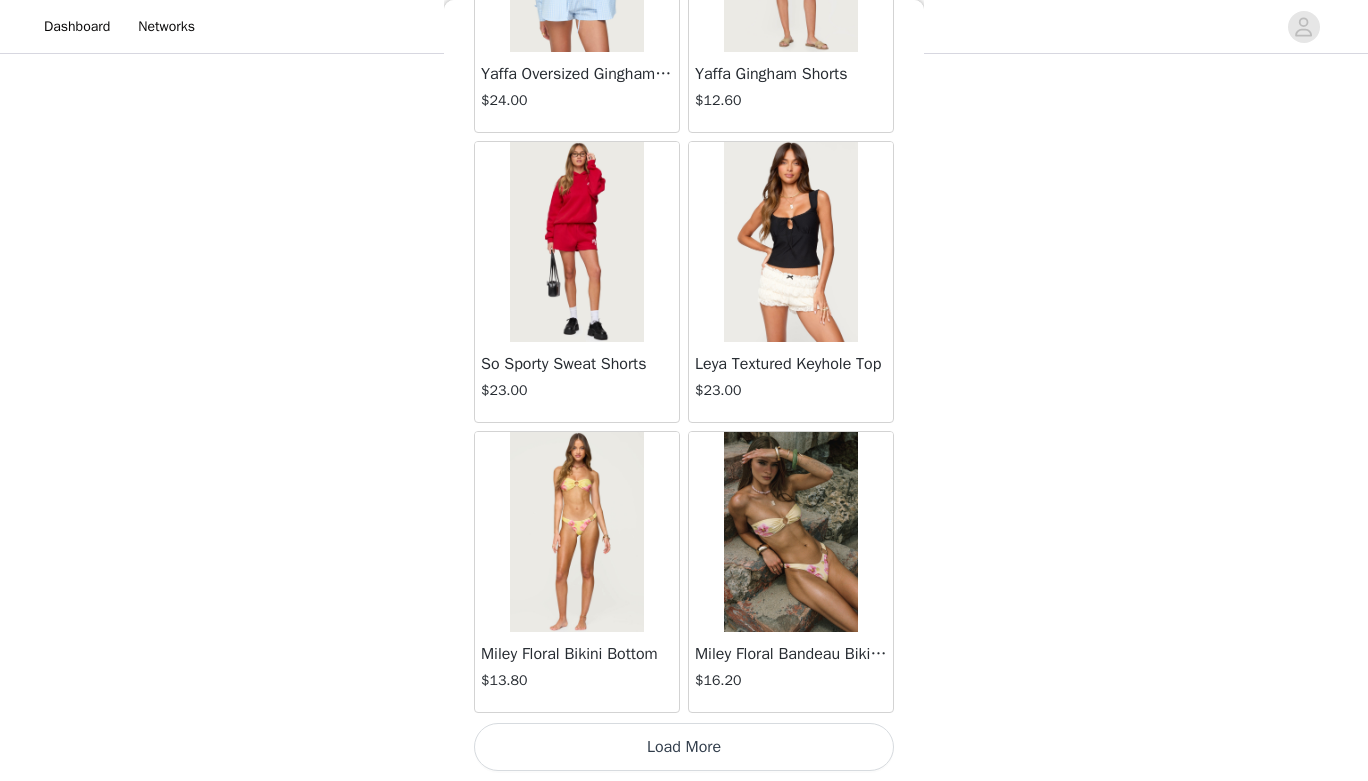 click on "Load More" at bounding box center (684, 747) 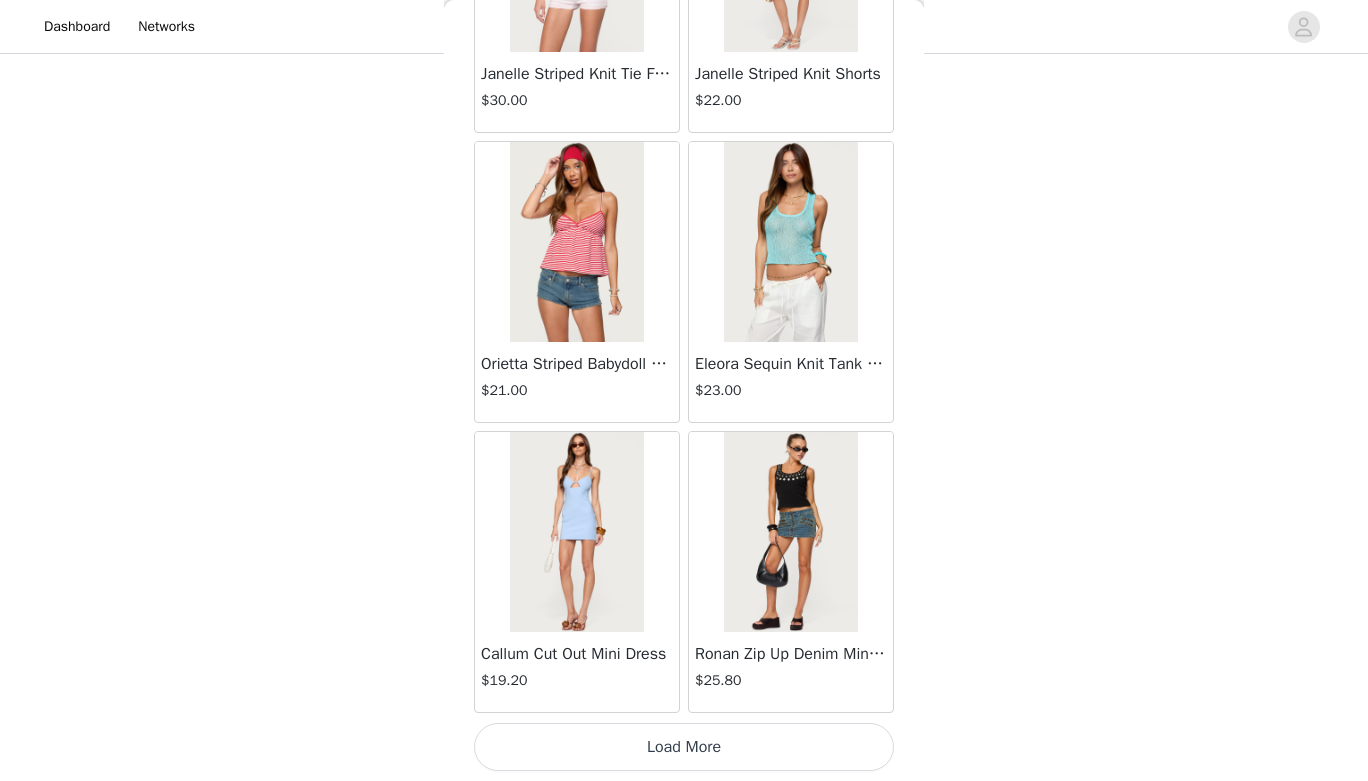 click on "Load More" at bounding box center [684, 747] 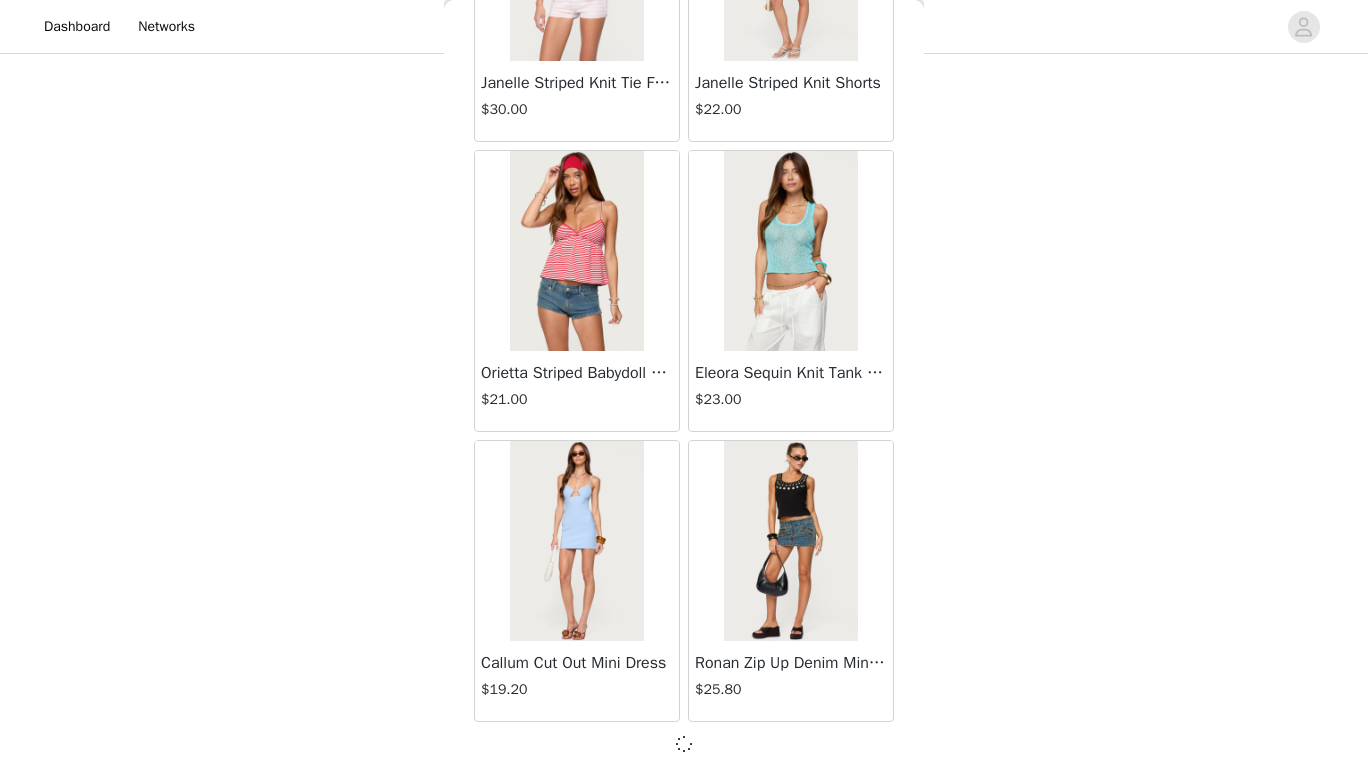 scroll, scrollTop: 10979, scrollLeft: 0, axis: vertical 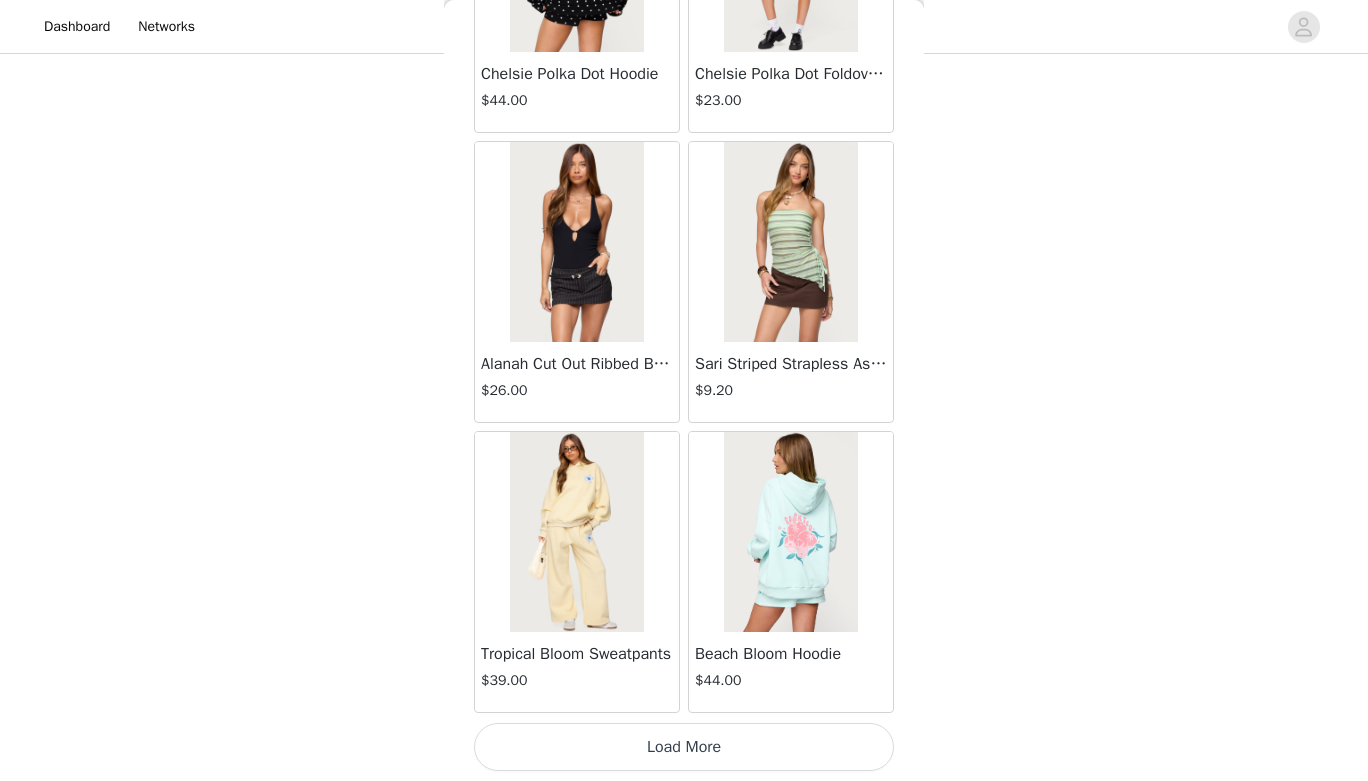 click on "Load More" at bounding box center [684, 747] 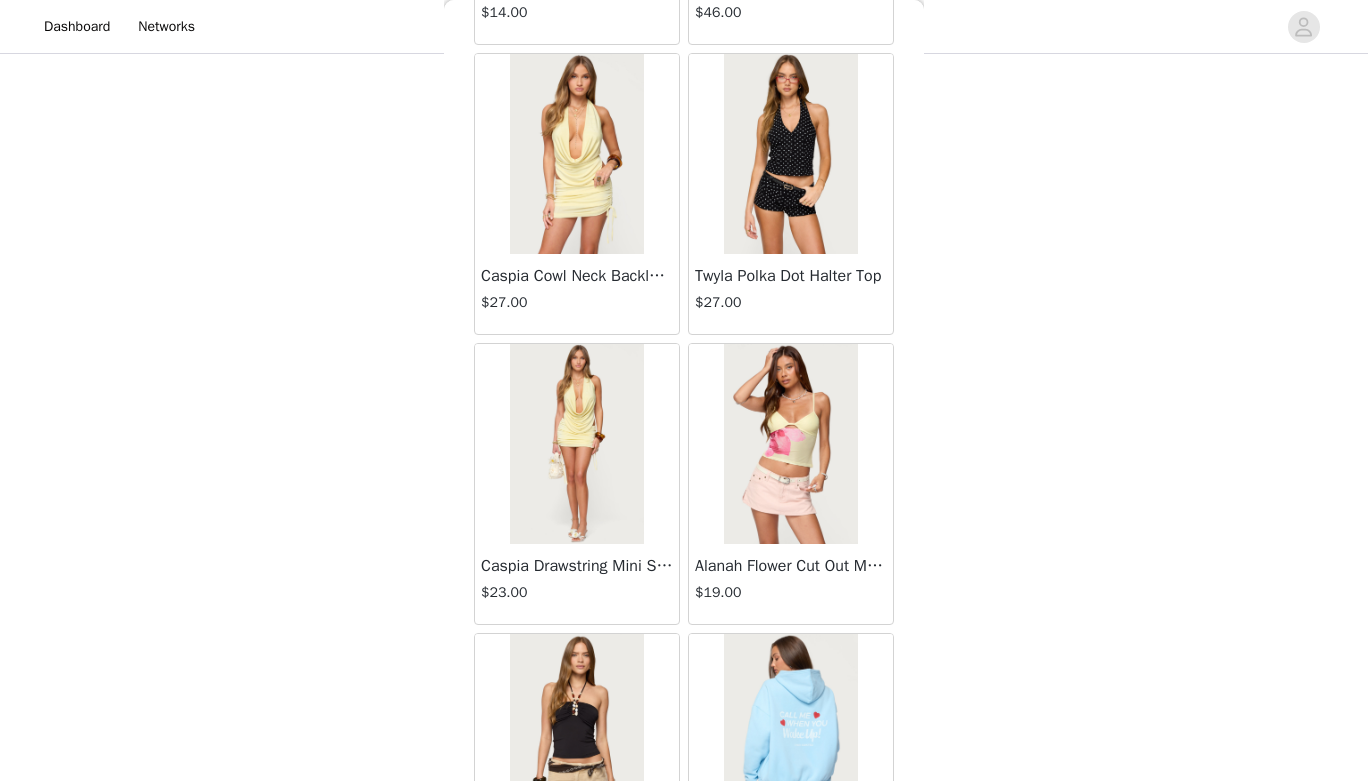 scroll, scrollTop: 16779, scrollLeft: 0, axis: vertical 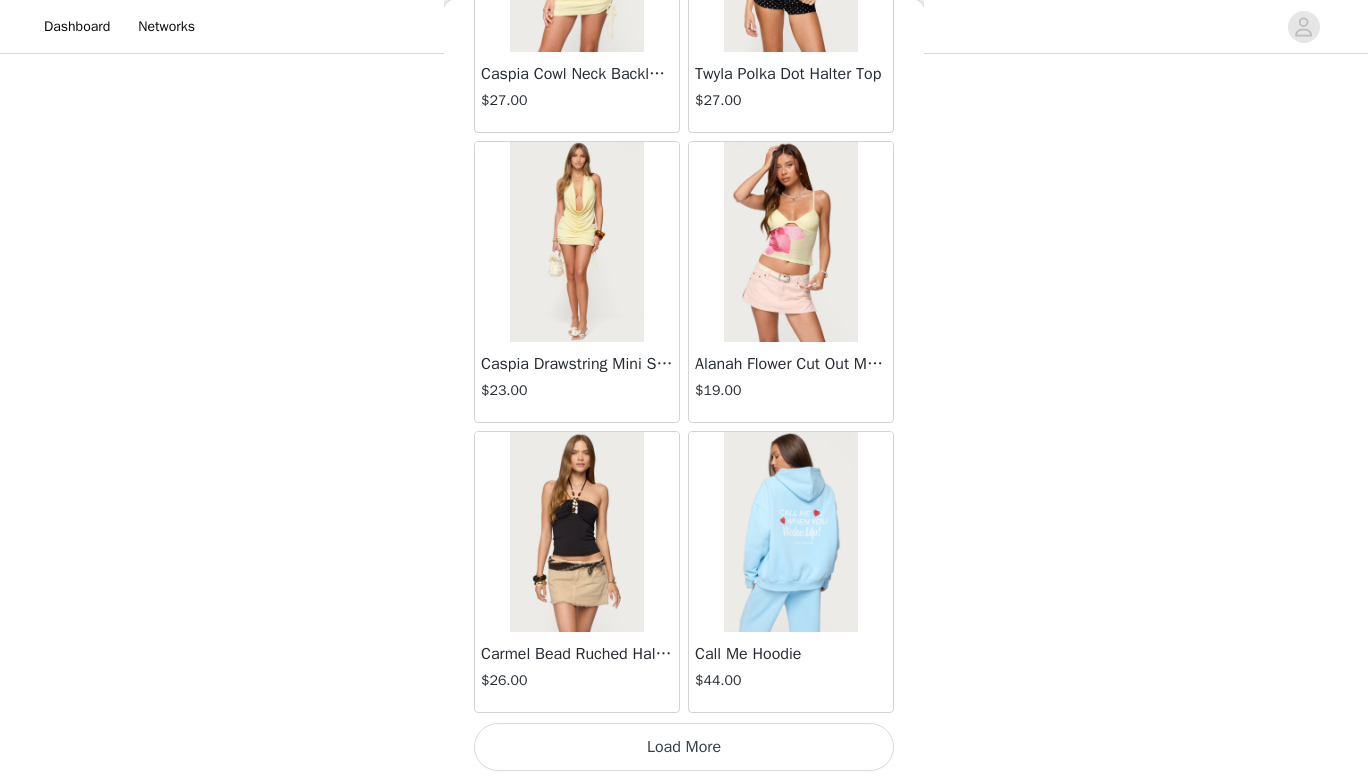 click on "Load More" at bounding box center (684, 747) 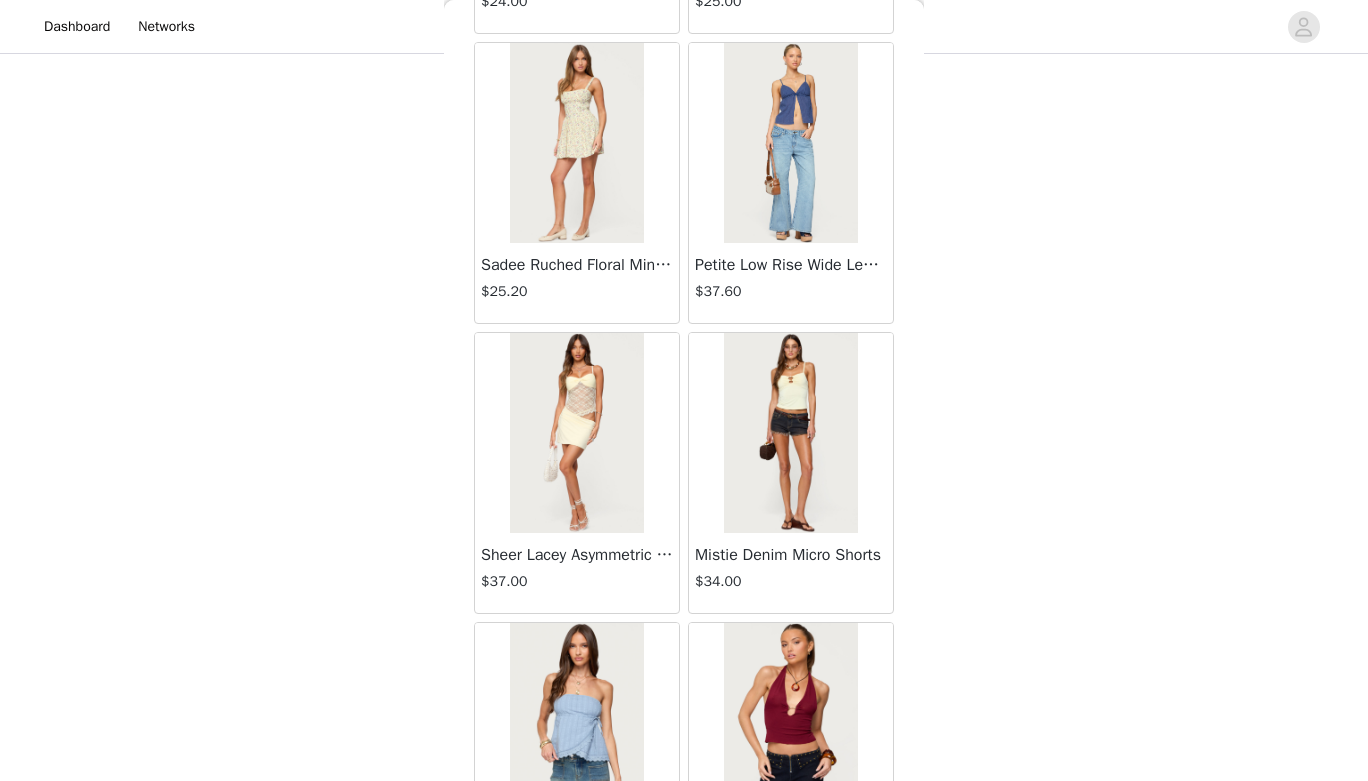 scroll, scrollTop: 19679, scrollLeft: 0, axis: vertical 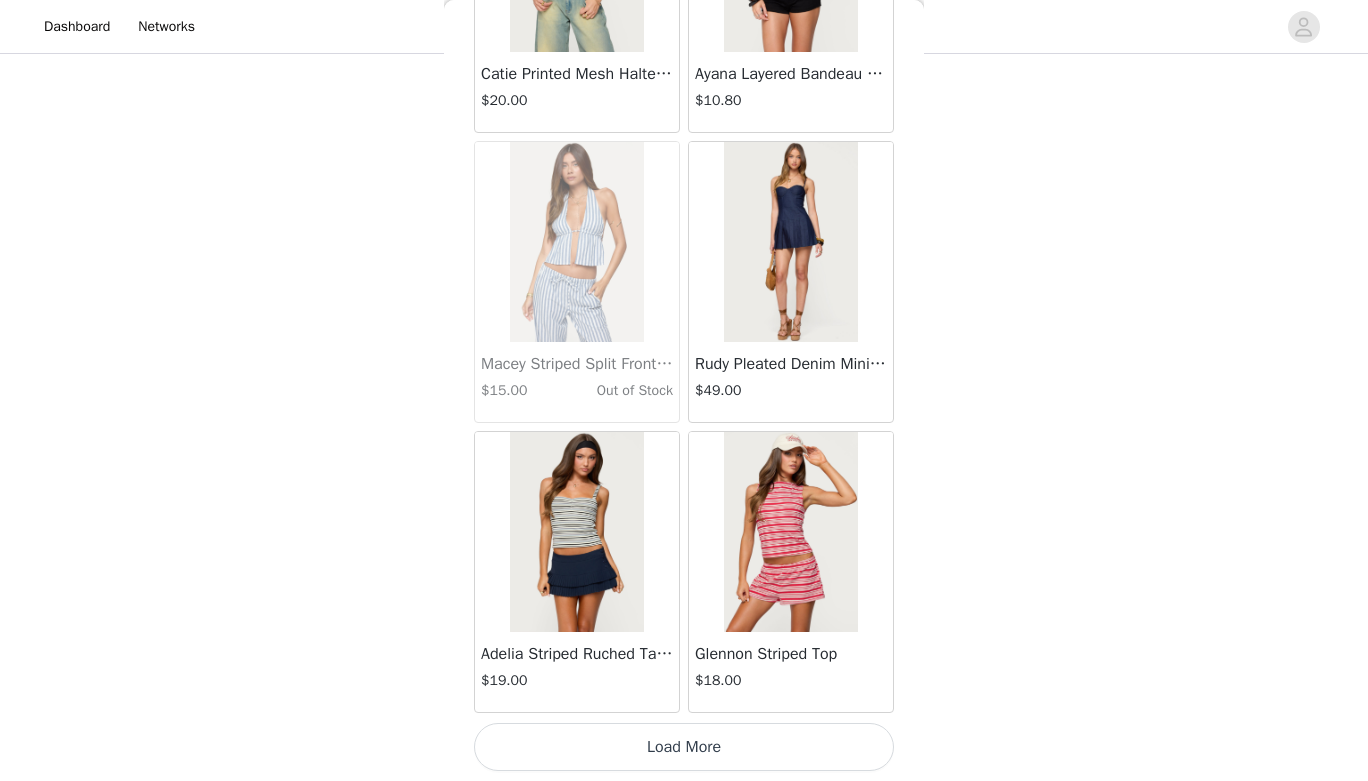 click on "Load More" at bounding box center [684, 747] 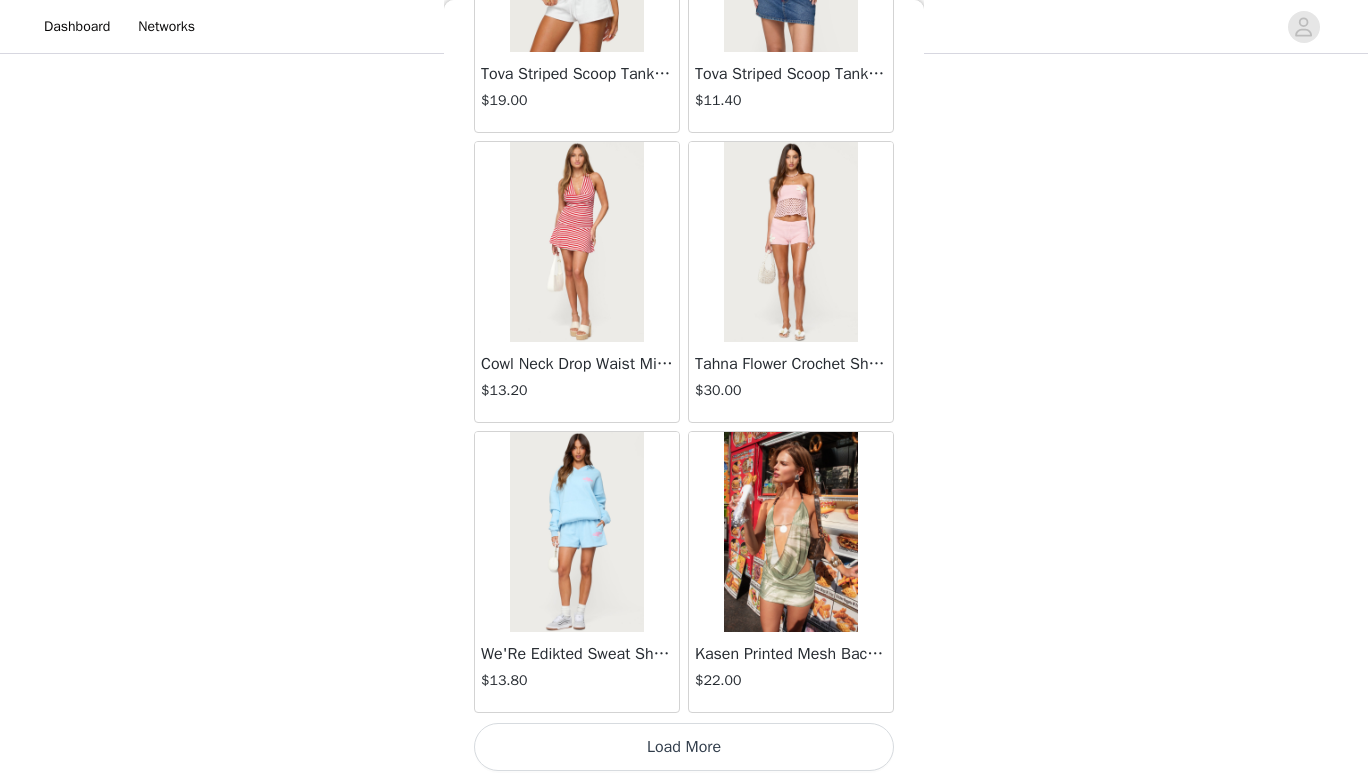 click on "Load More" at bounding box center [684, 747] 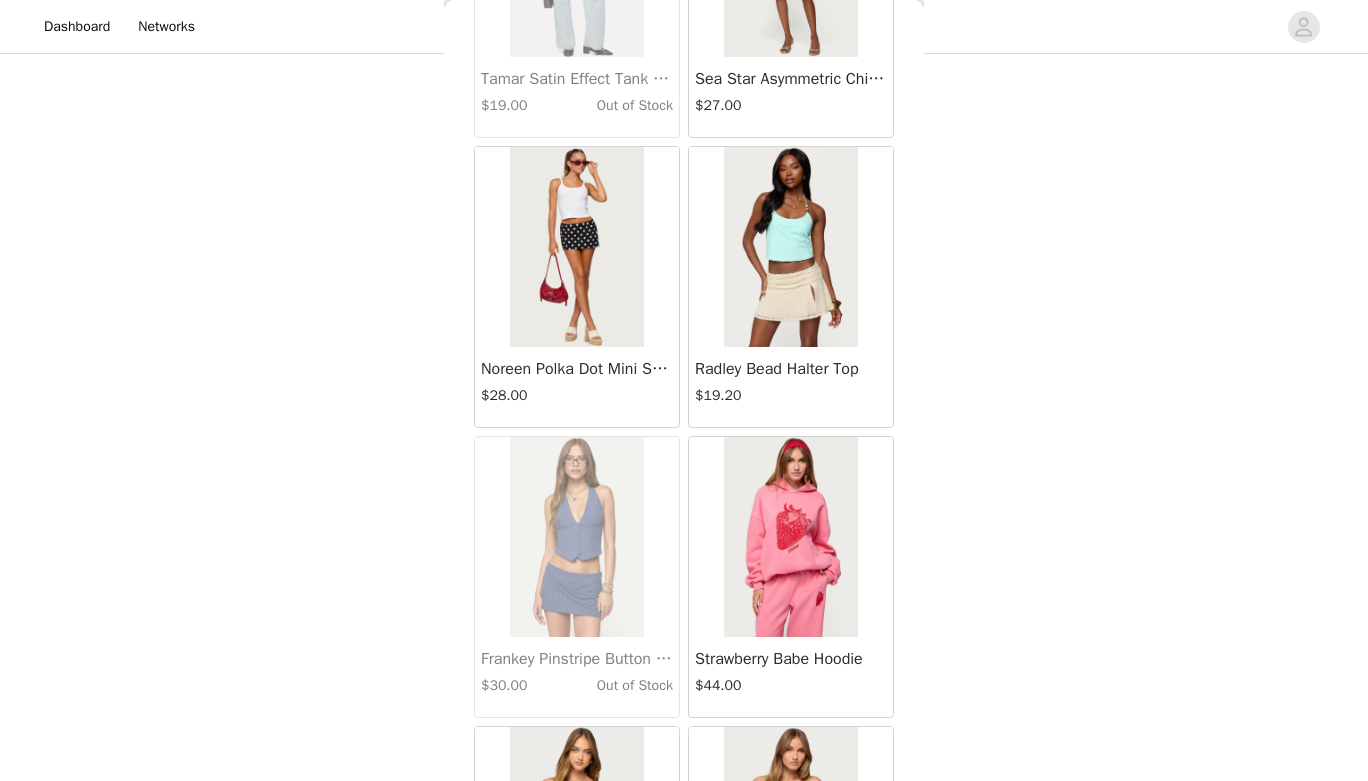 scroll, scrollTop: 25479, scrollLeft: 0, axis: vertical 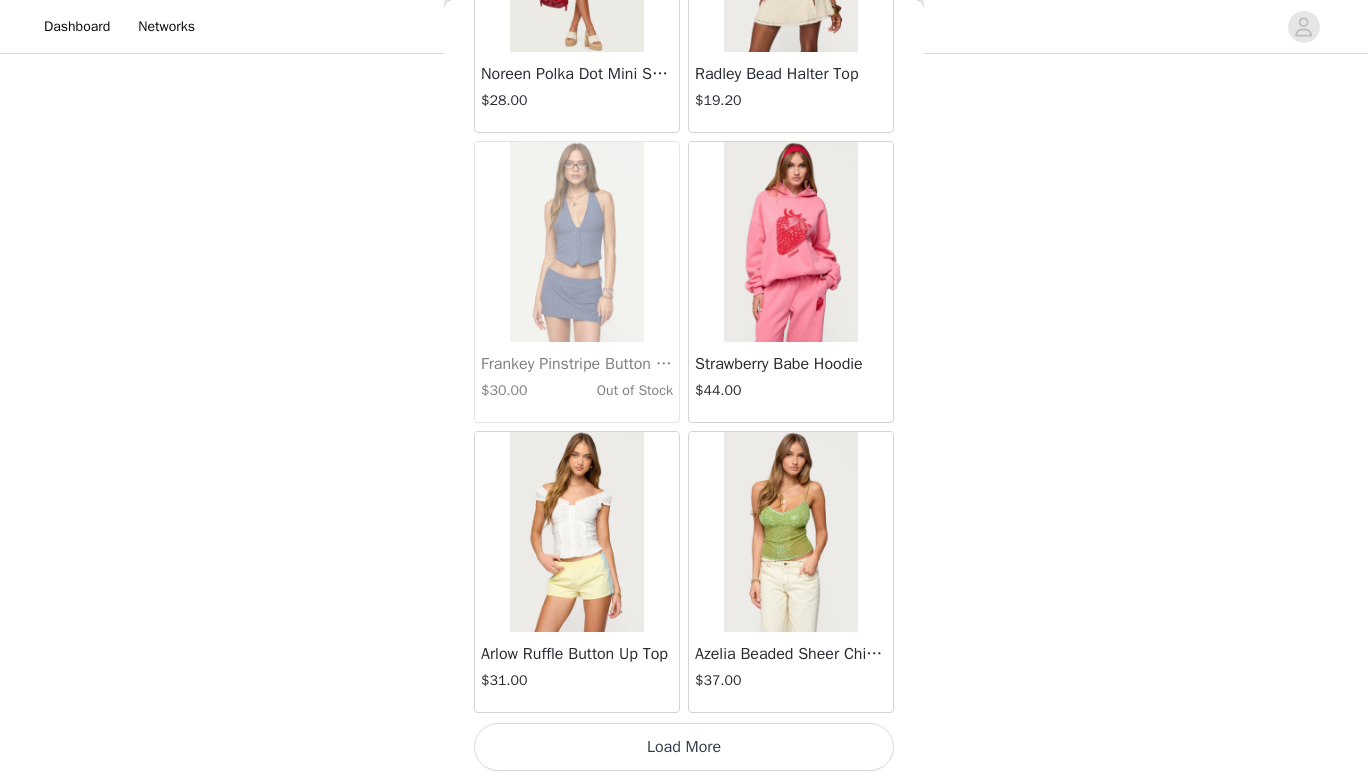 click on "Load More" at bounding box center (684, 747) 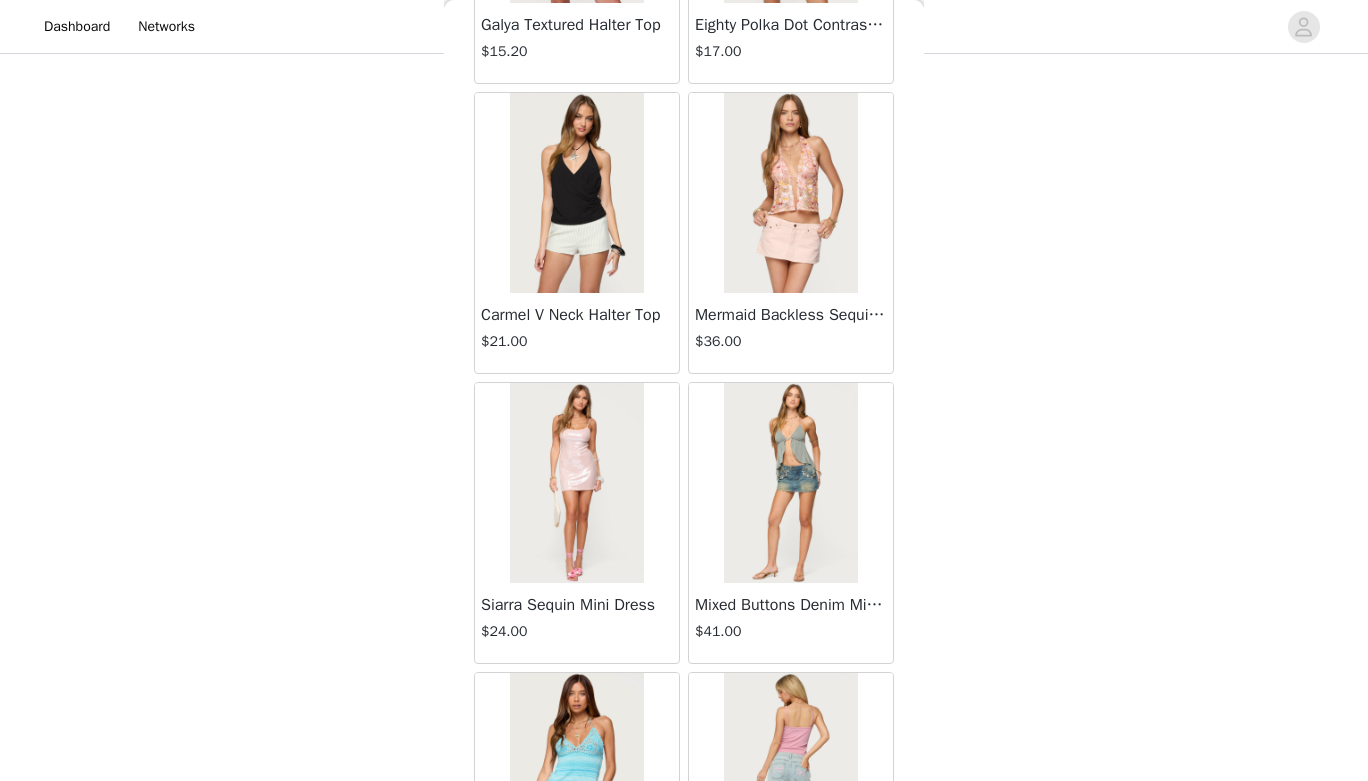 scroll, scrollTop: 28379, scrollLeft: 0, axis: vertical 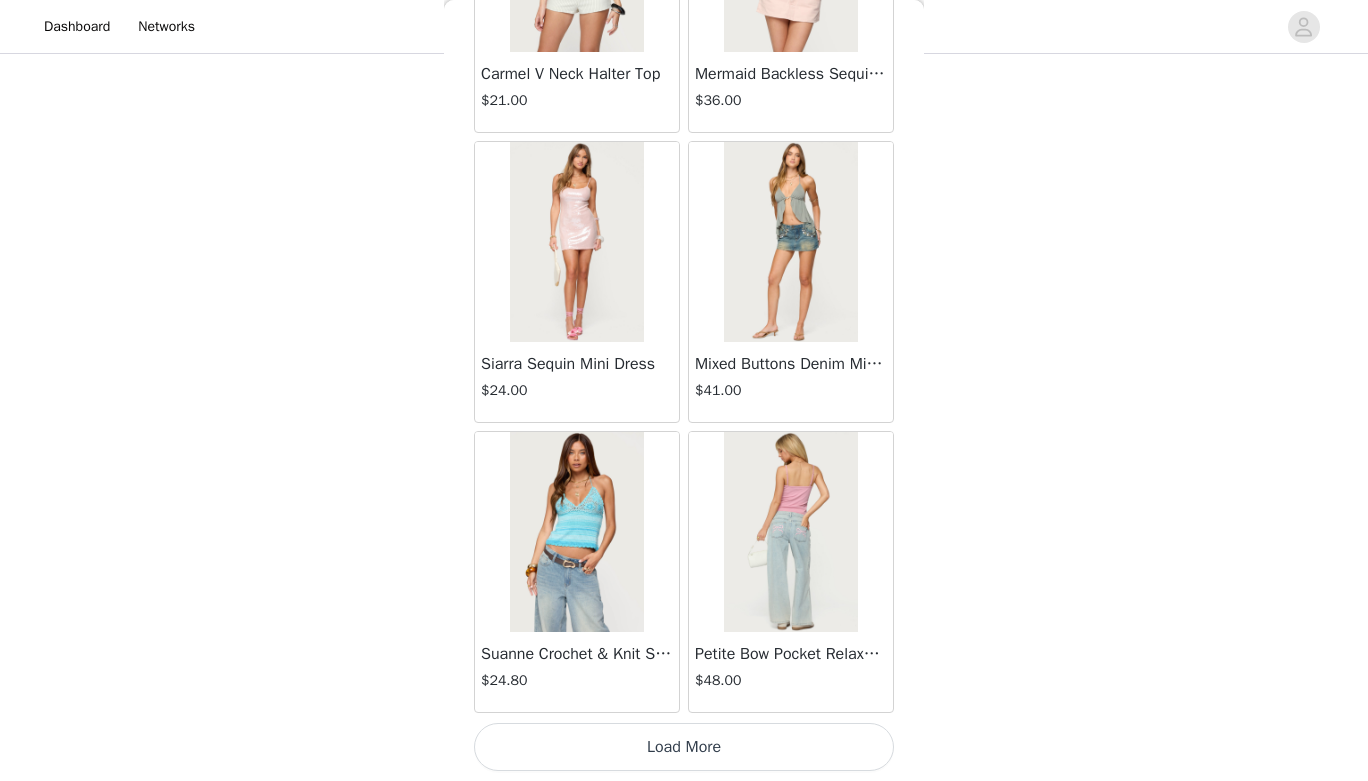 click on "Load More" at bounding box center [684, 747] 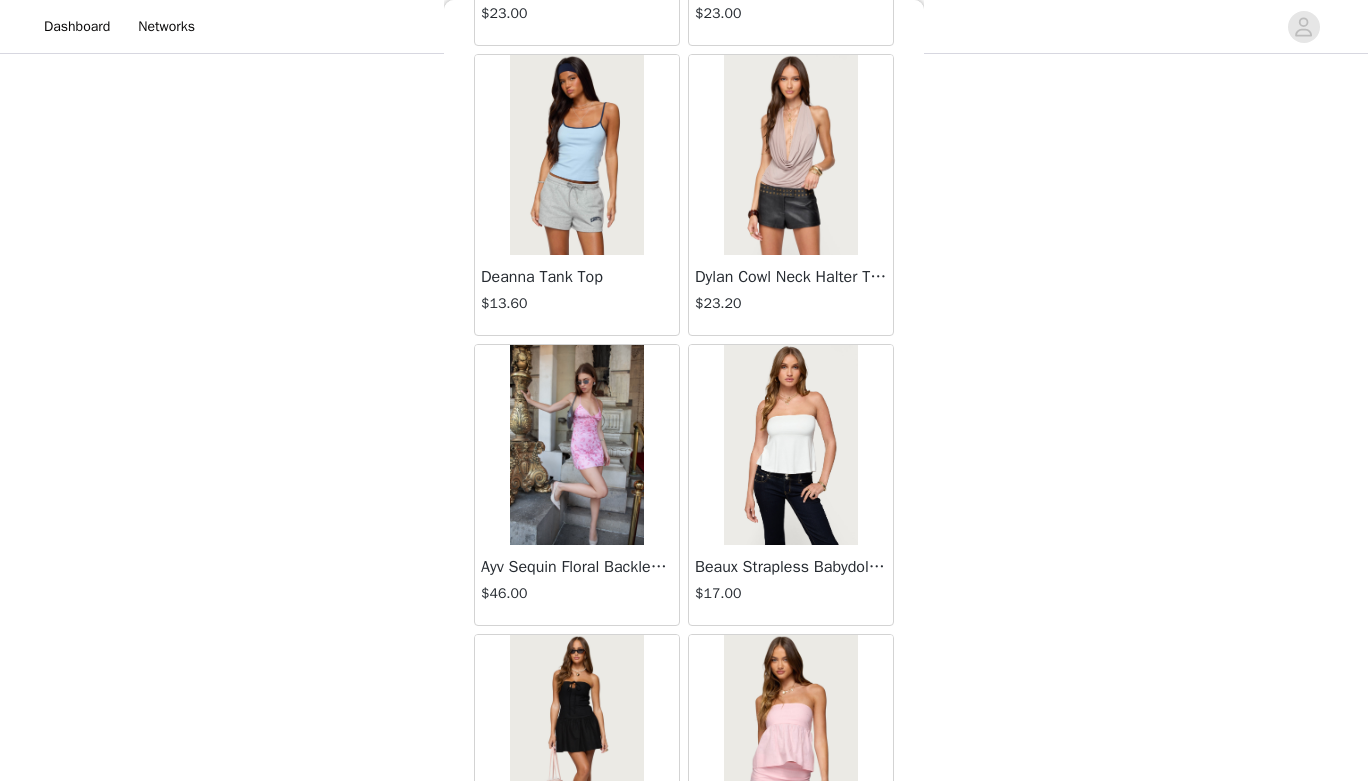 scroll, scrollTop: 31081, scrollLeft: 0, axis: vertical 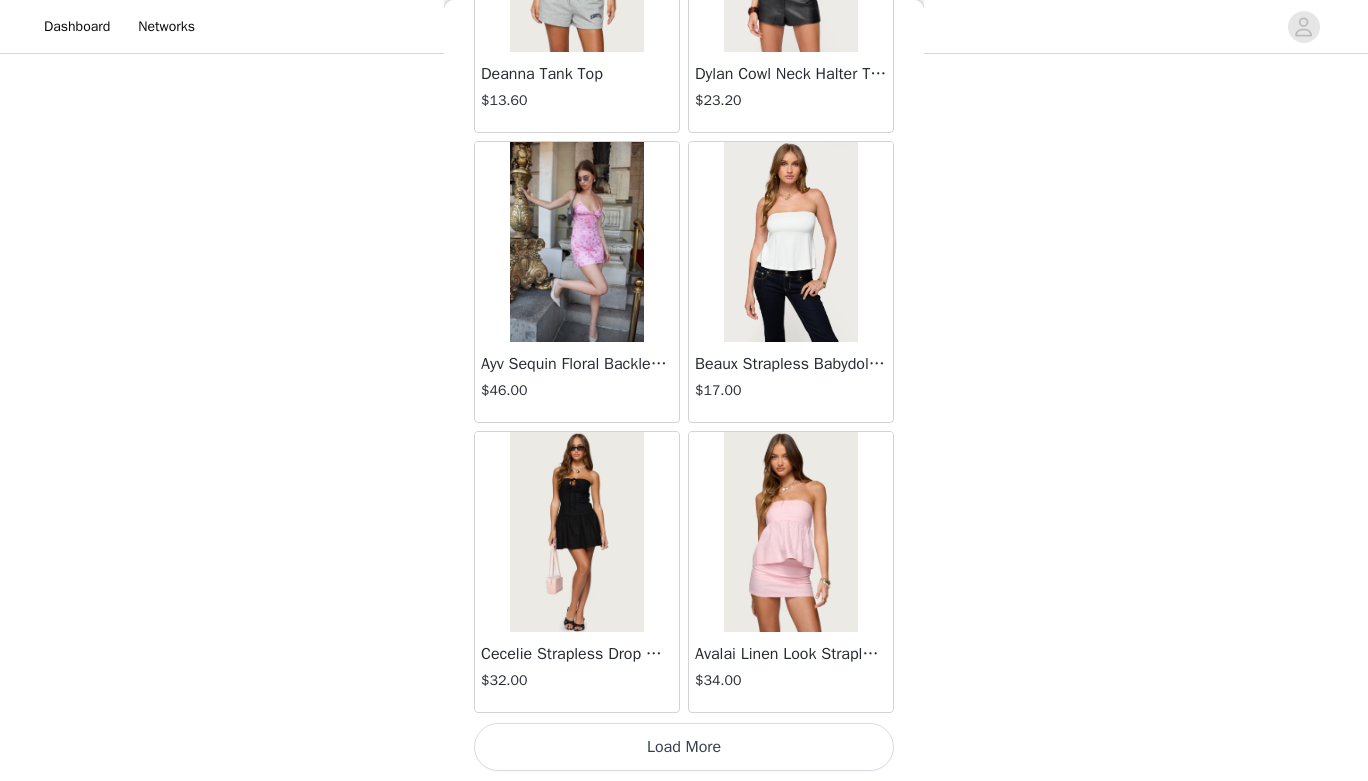click on "Load More" at bounding box center (684, 747) 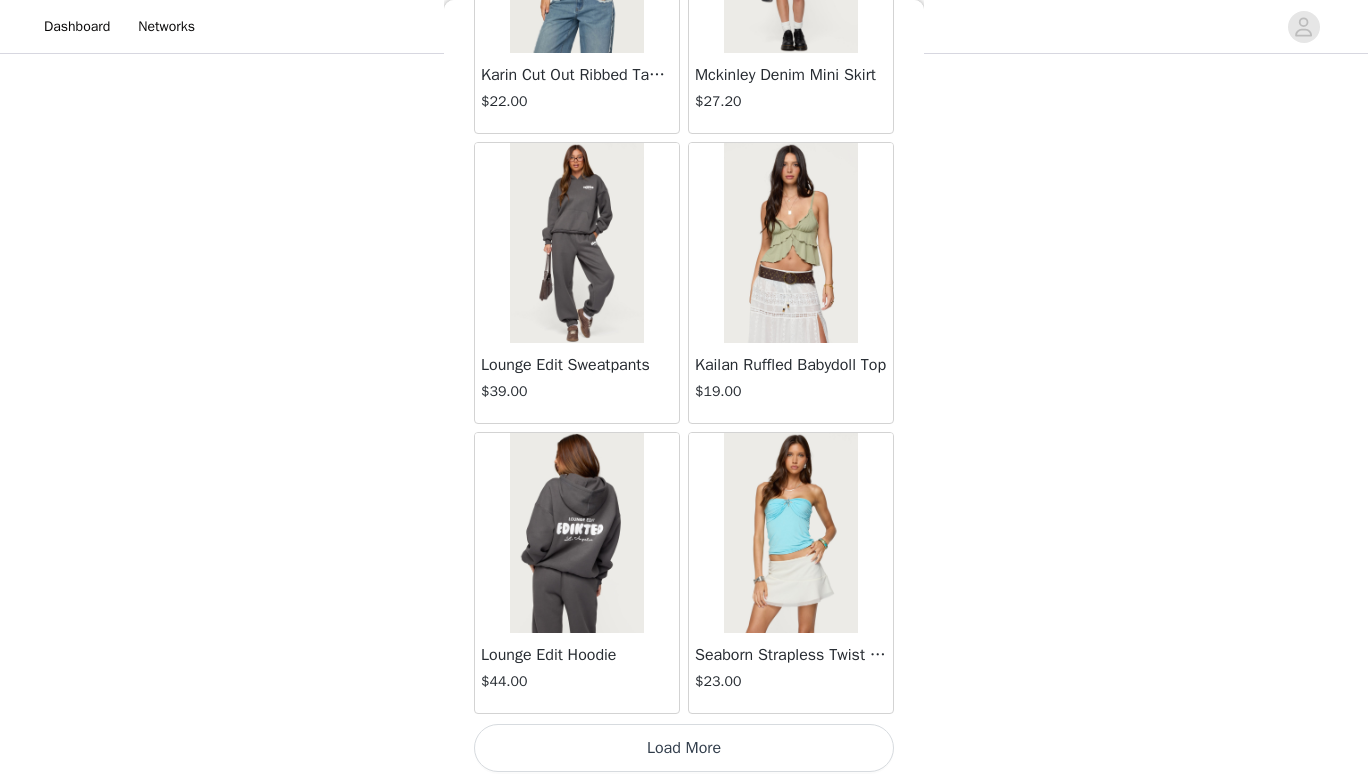 scroll, scrollTop: 34179, scrollLeft: 0, axis: vertical 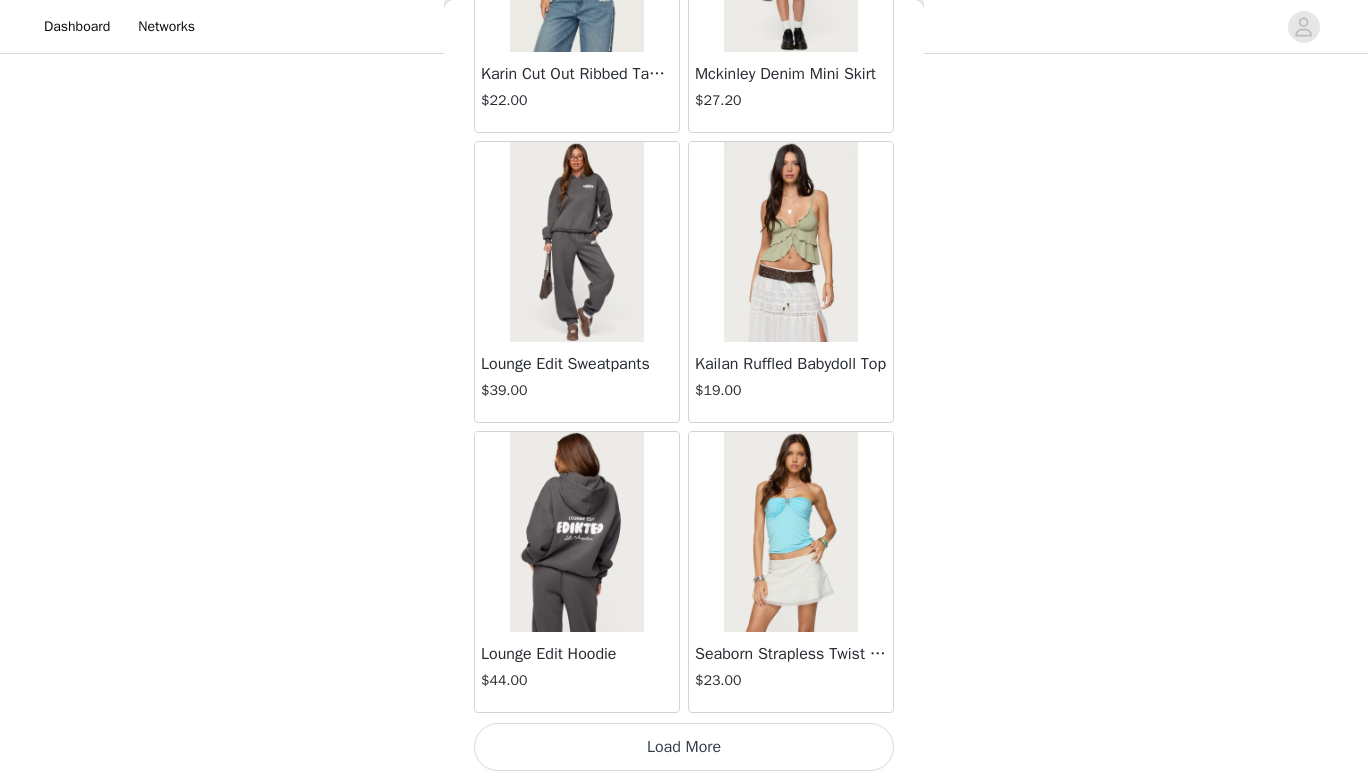 click on "Load More" at bounding box center [684, 747] 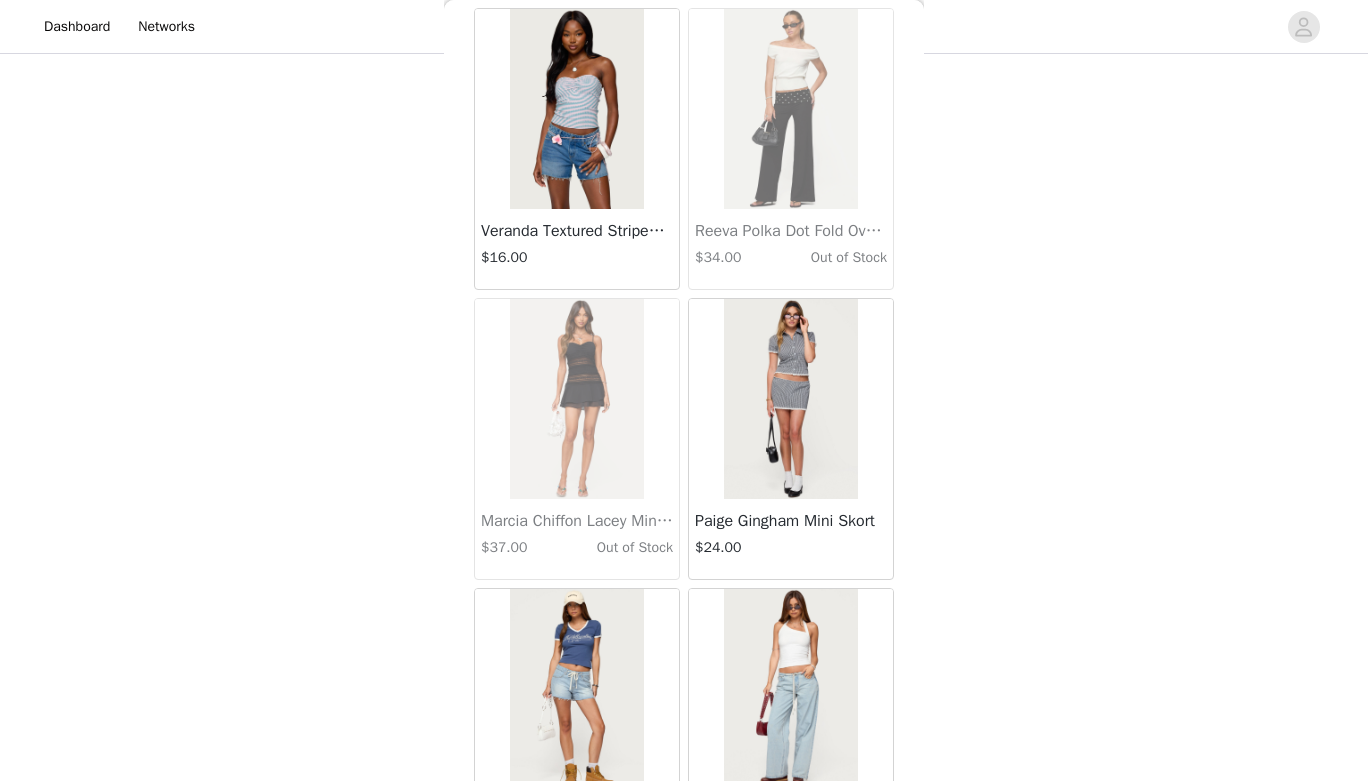 scroll, scrollTop: 37079, scrollLeft: 0, axis: vertical 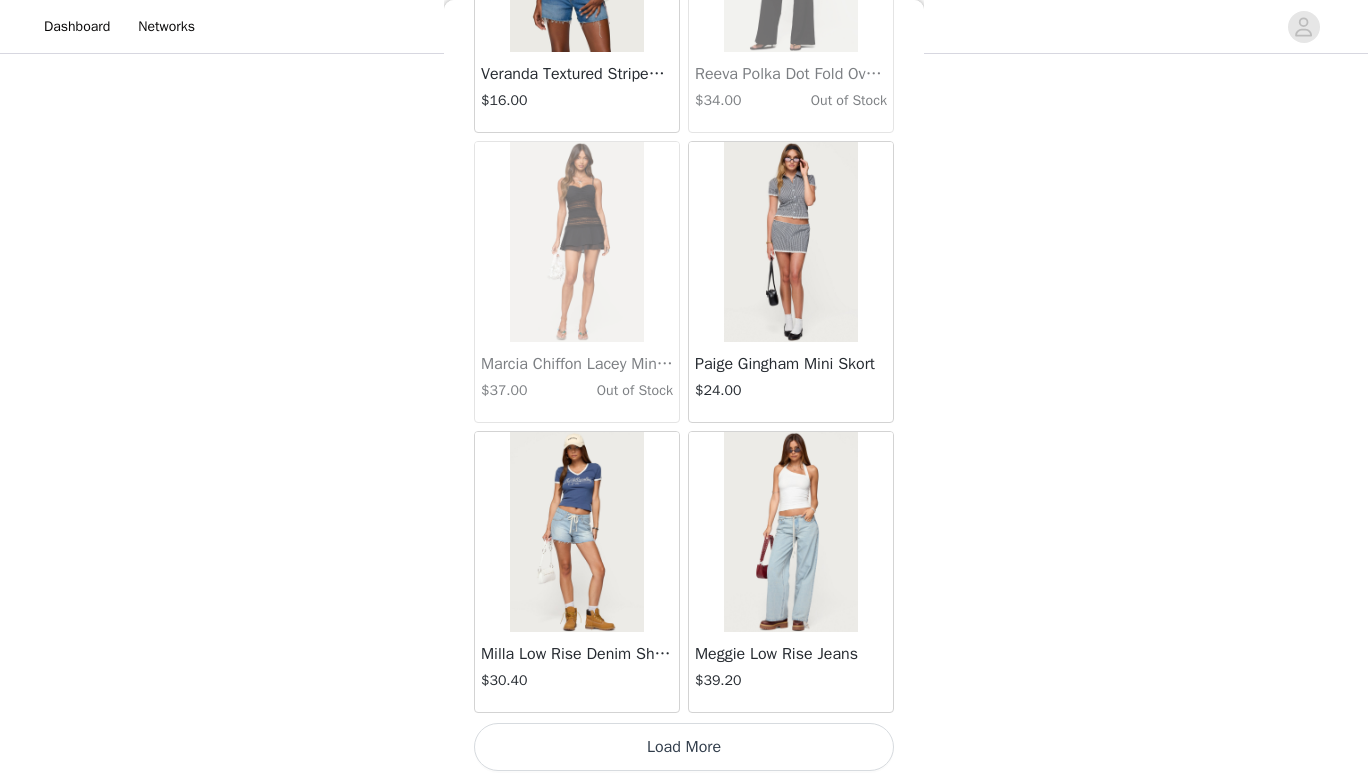 click on "Load More" at bounding box center (684, 747) 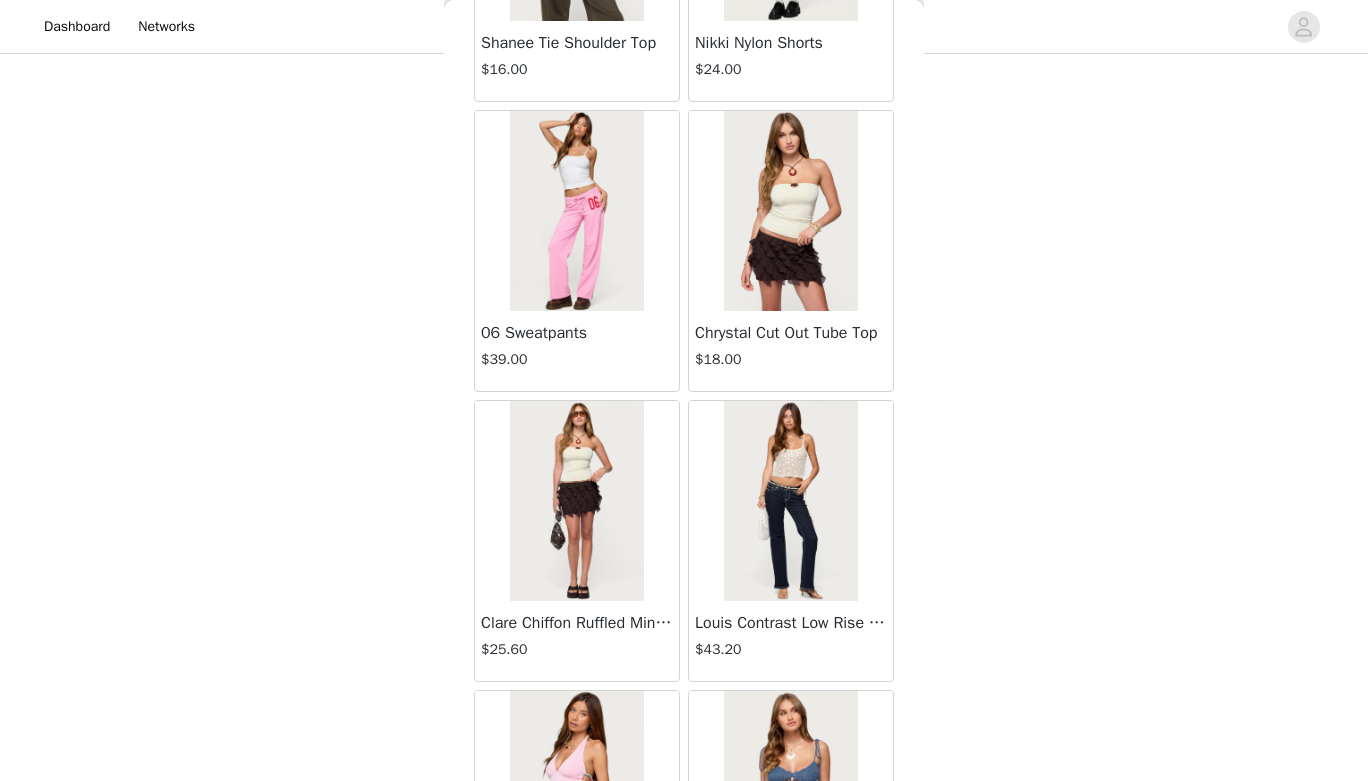 scroll, scrollTop: 39979, scrollLeft: 0, axis: vertical 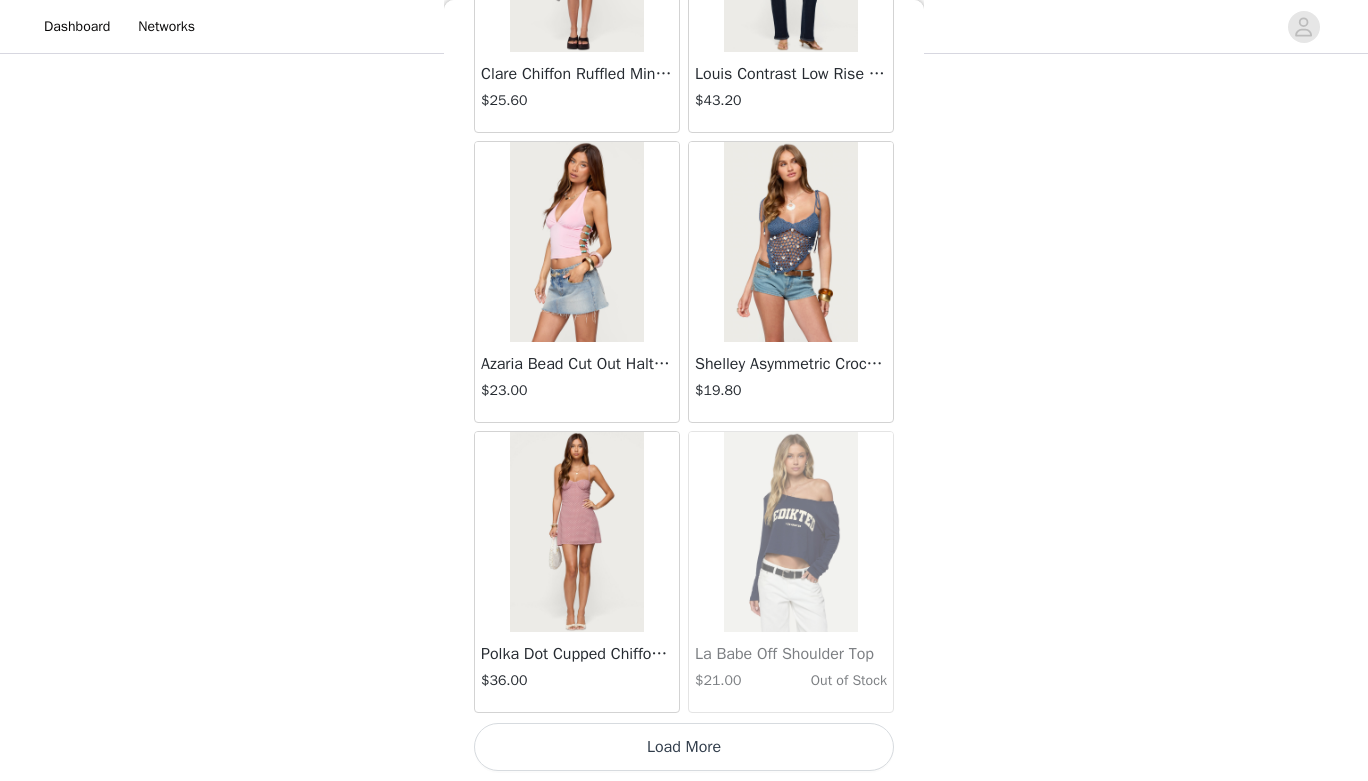 click on "Load More" at bounding box center [684, 747] 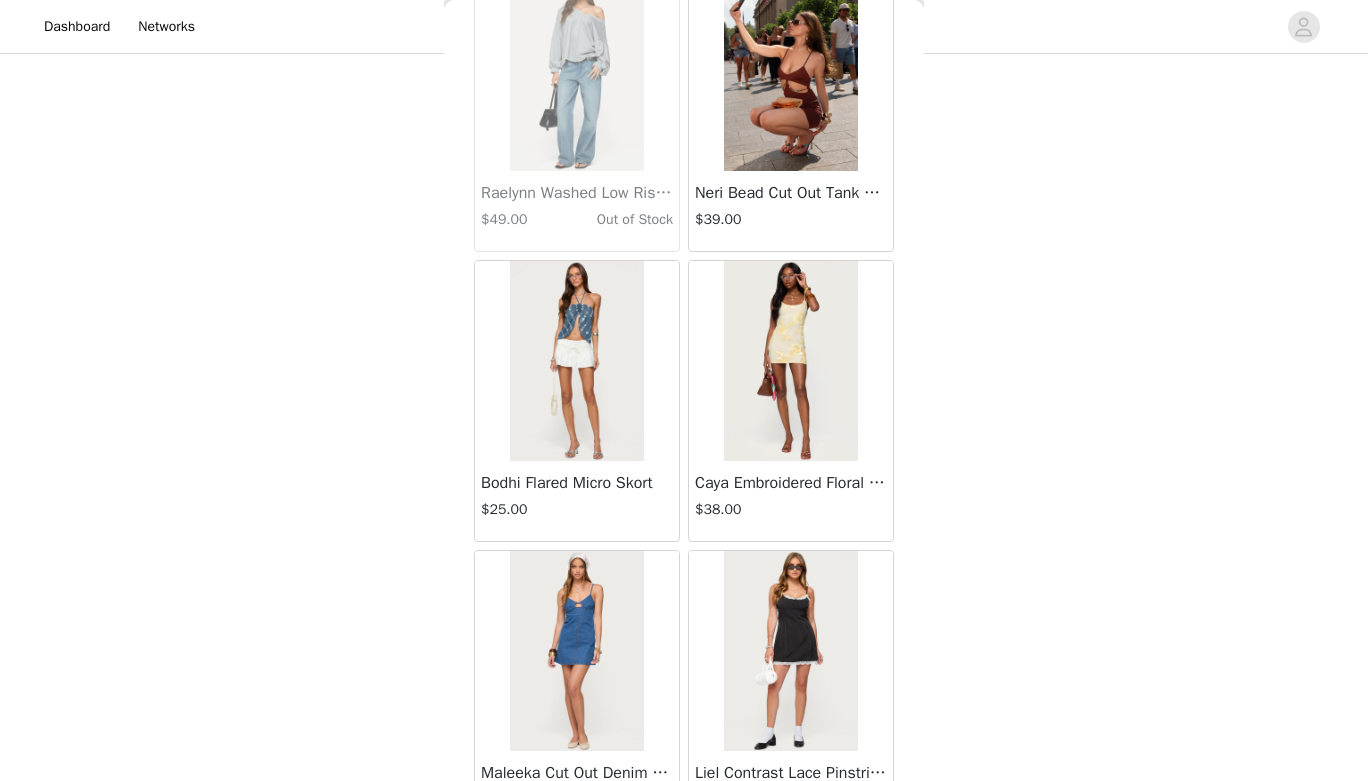 scroll, scrollTop: 42879, scrollLeft: 0, axis: vertical 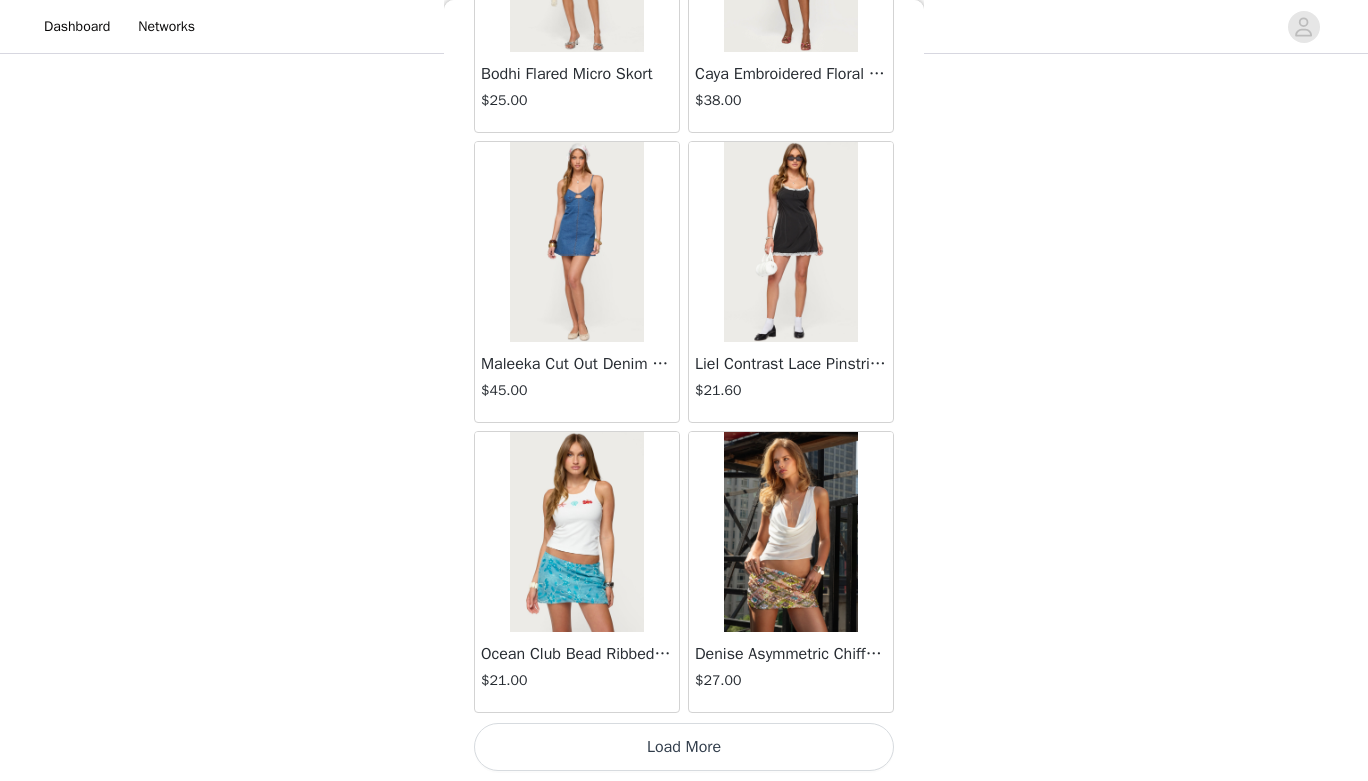click on "Load More" at bounding box center (684, 747) 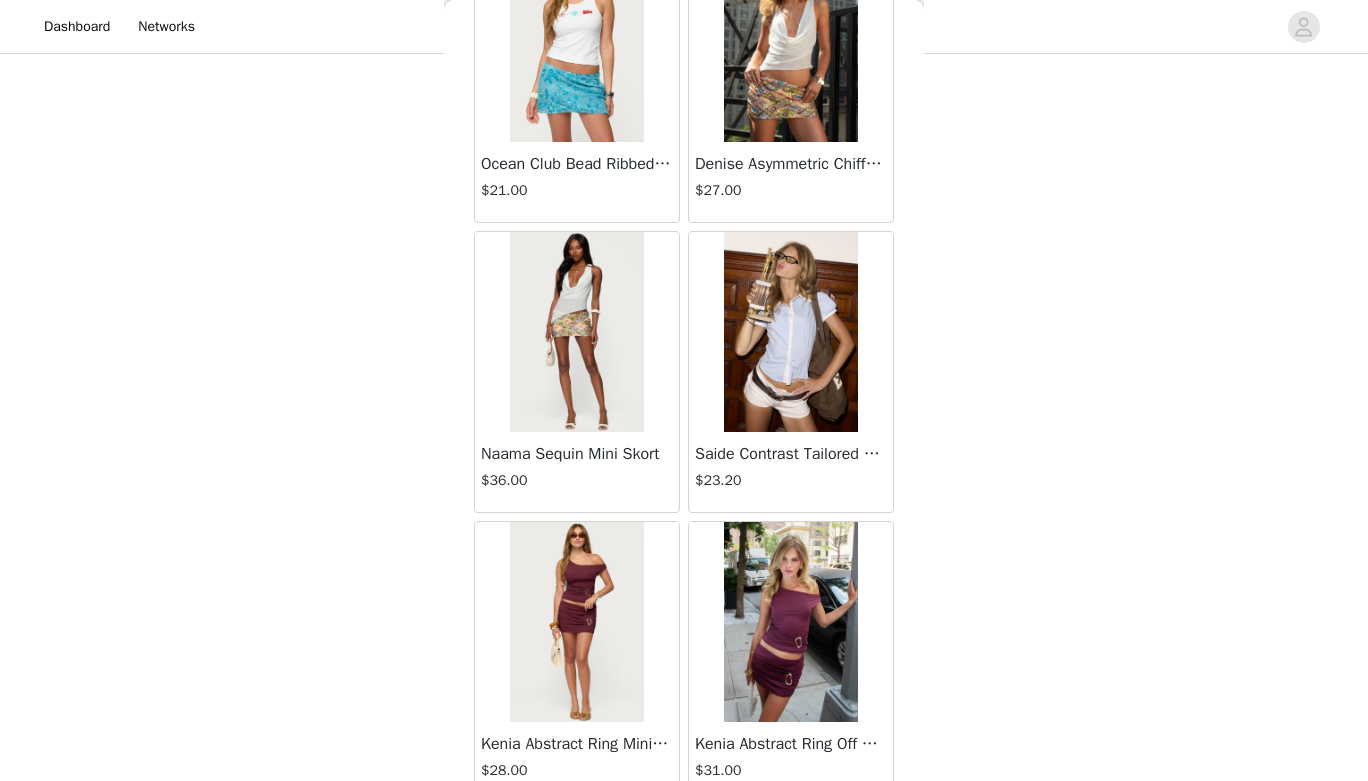 scroll, scrollTop: 43368, scrollLeft: 0, axis: vertical 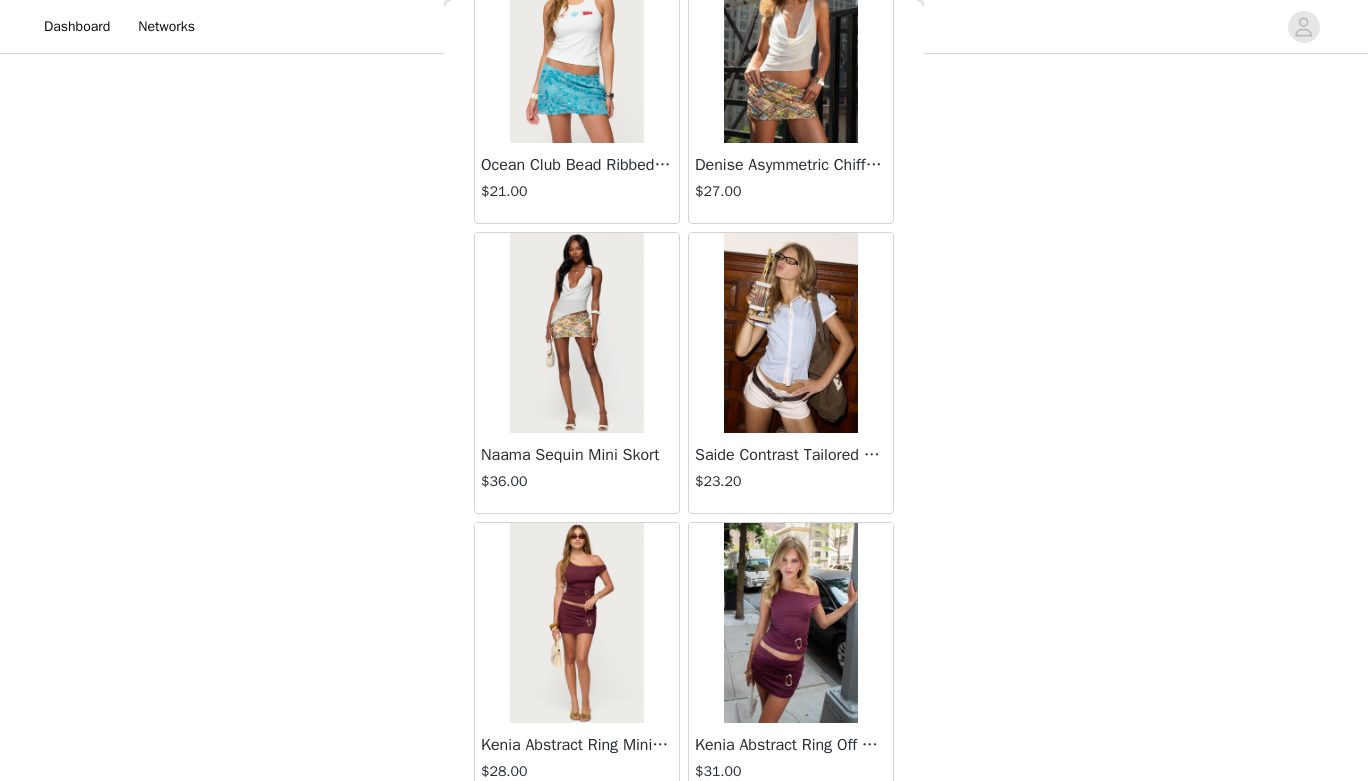 click at bounding box center [790, 43] 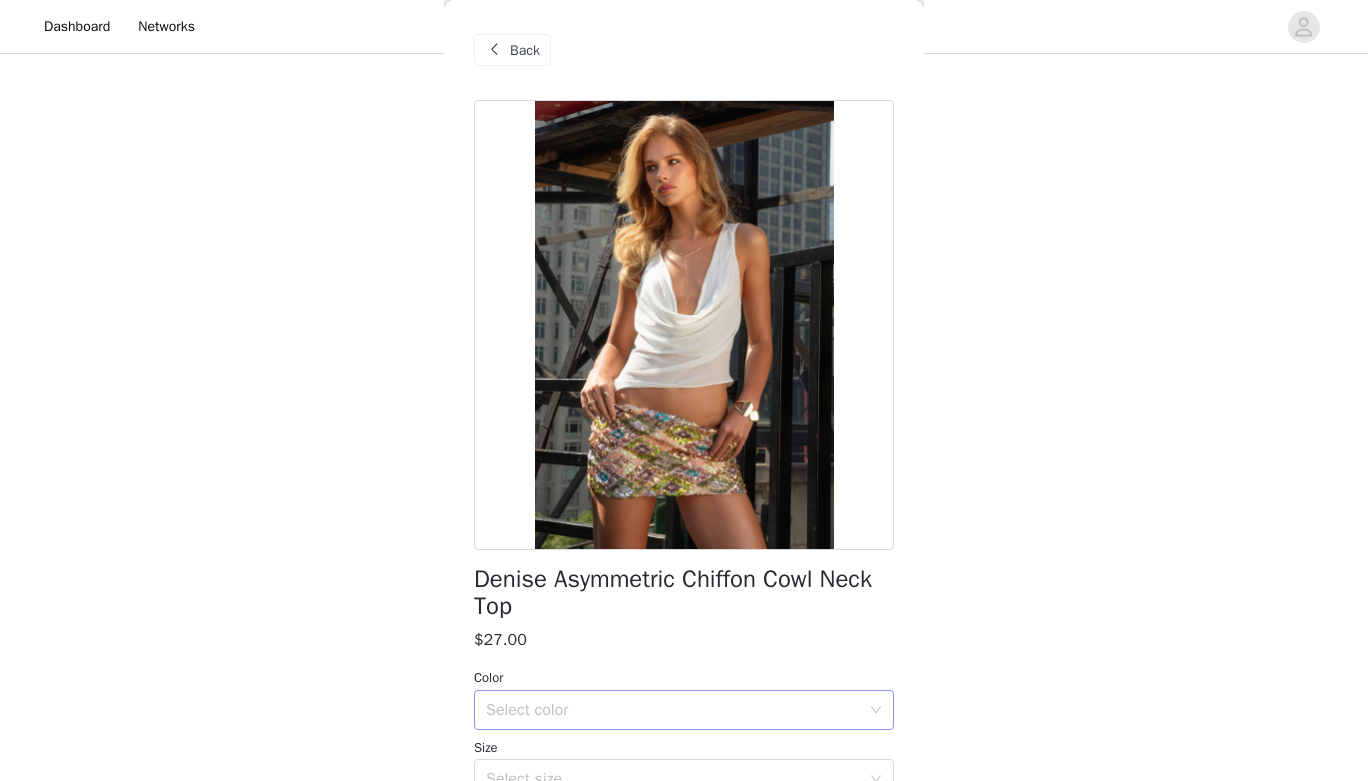 scroll, scrollTop: 198, scrollLeft: 0, axis: vertical 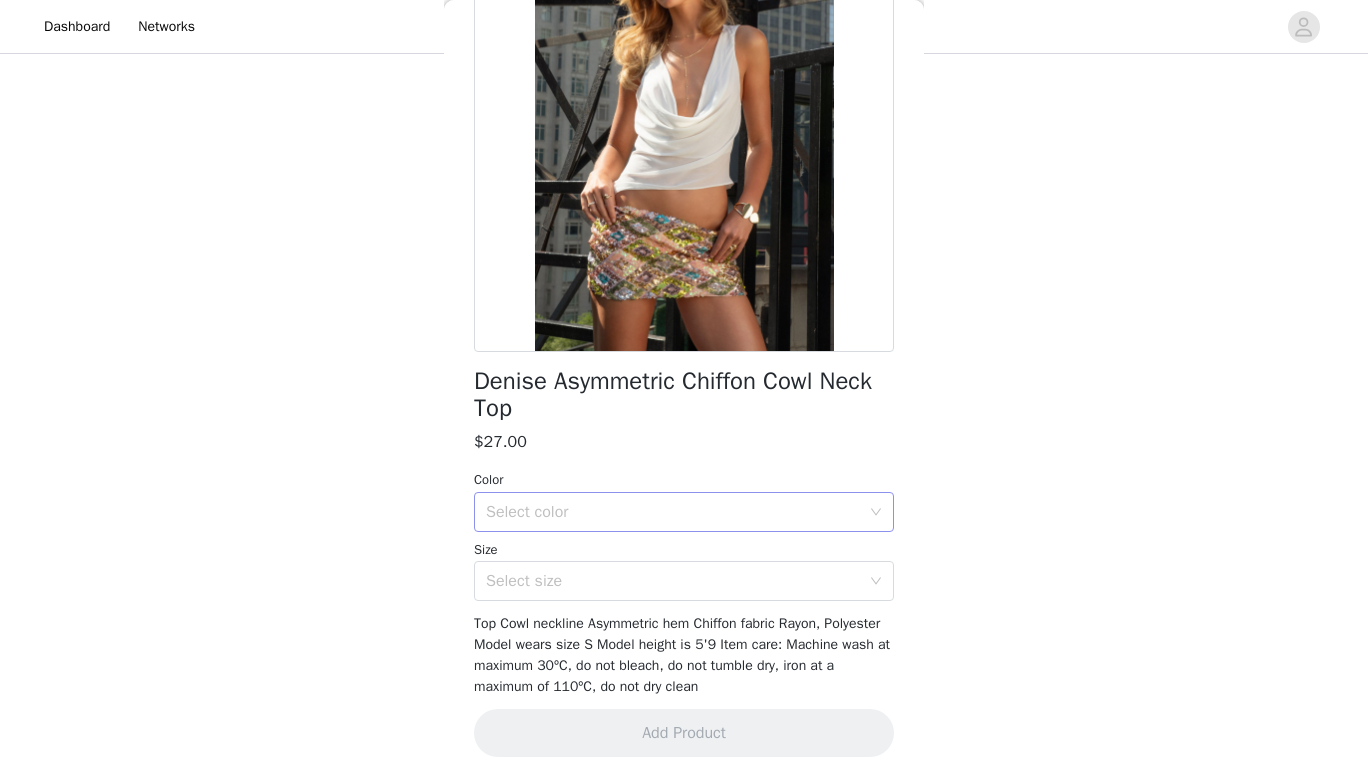 click on "Select color" at bounding box center [673, 512] 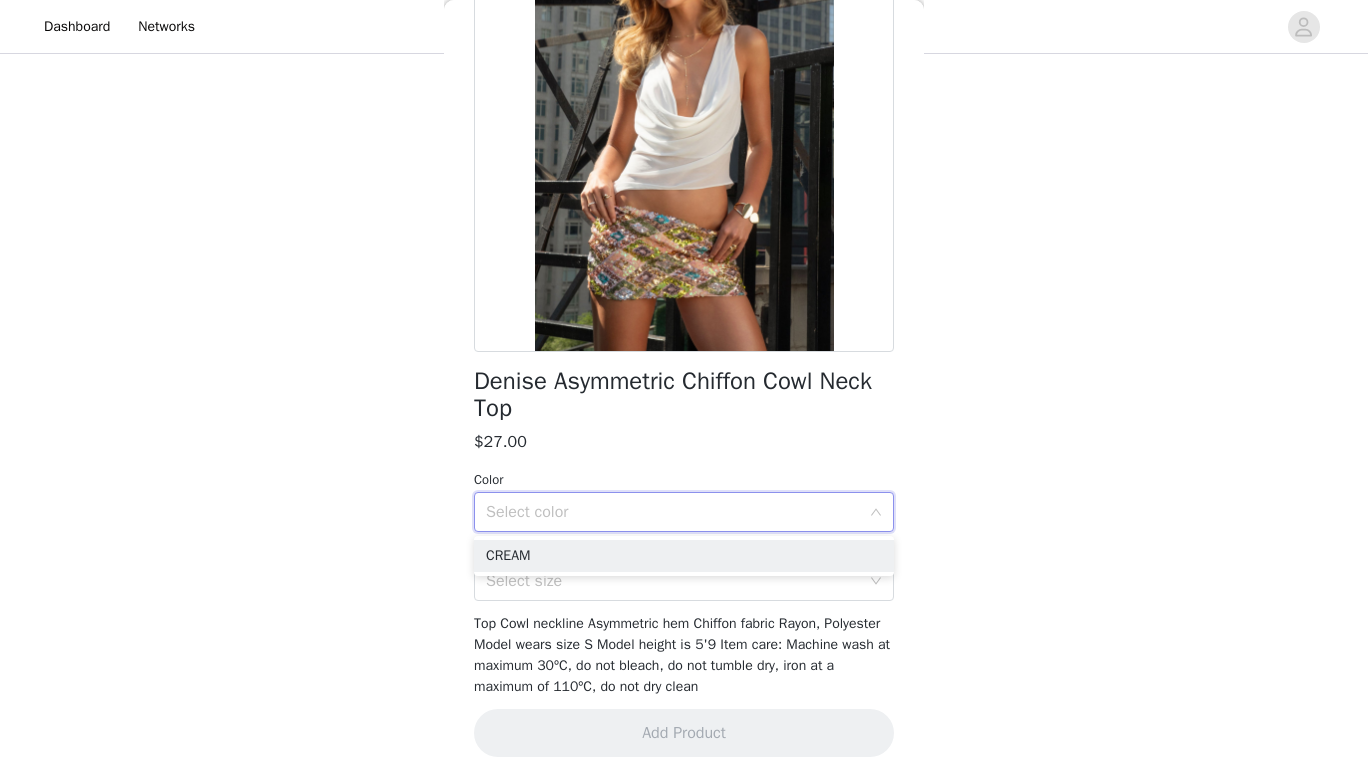 click on "CREAM" at bounding box center [684, 556] 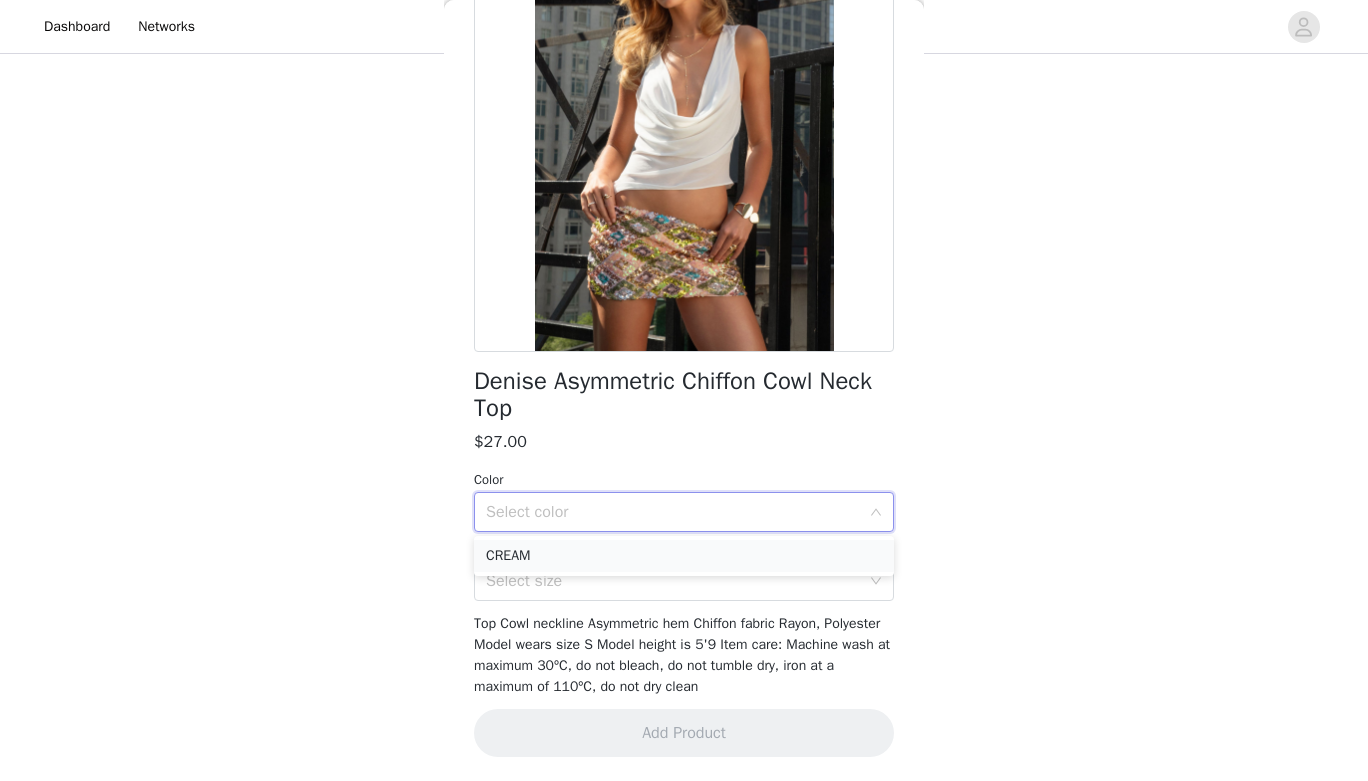click on "CREAM" at bounding box center [684, 556] 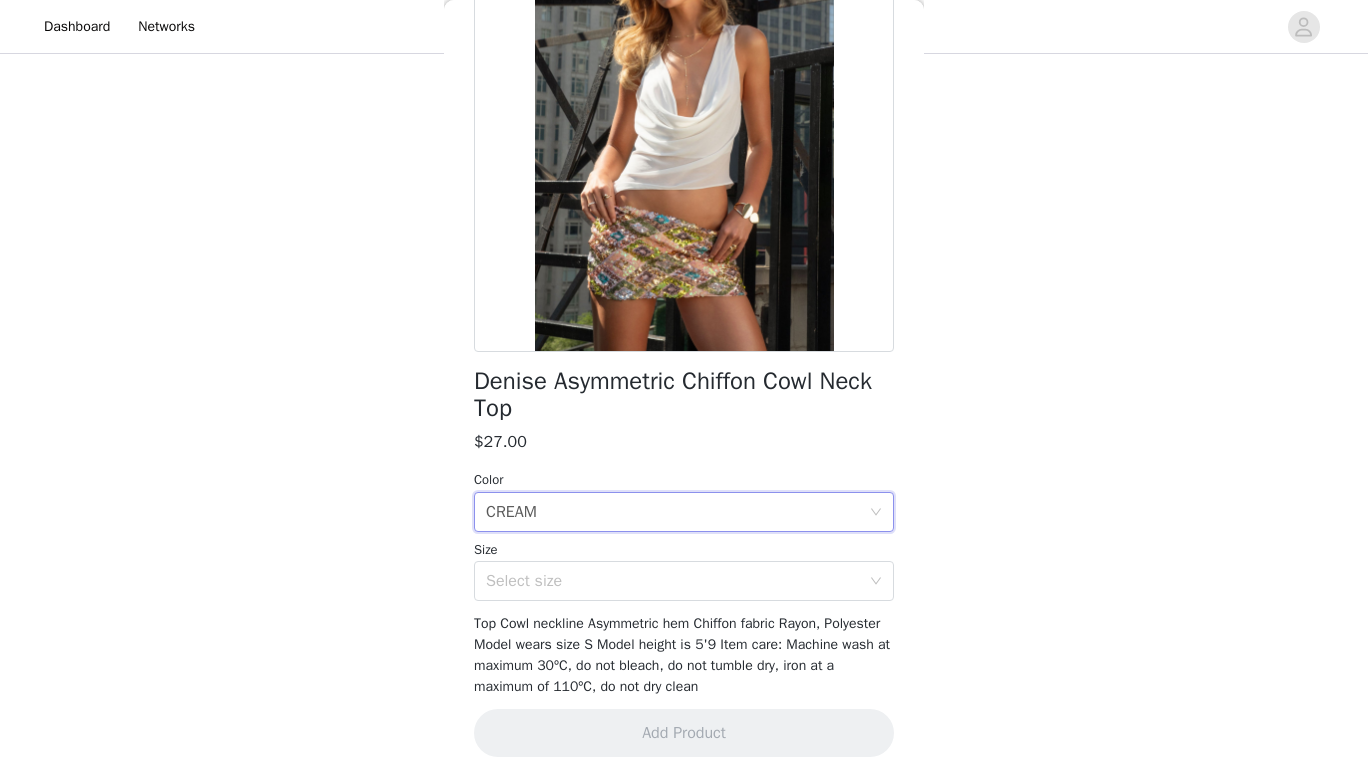 click on "Denise Asymmetric Chiffon Cowl Neck Top       $27.00         Color   Select color CREAM Size   Select size   Top Cowl neckline Asymmetric hem Chiffon fabric Rayon, Polyester Model wears size S Model height is 5'9 Item care: Machine wash at maximum 30ºC, do not bleach, do not tumble dry, iron at a maximum of 110ºC, do not dry clean   Add Product" at bounding box center (684, 341) 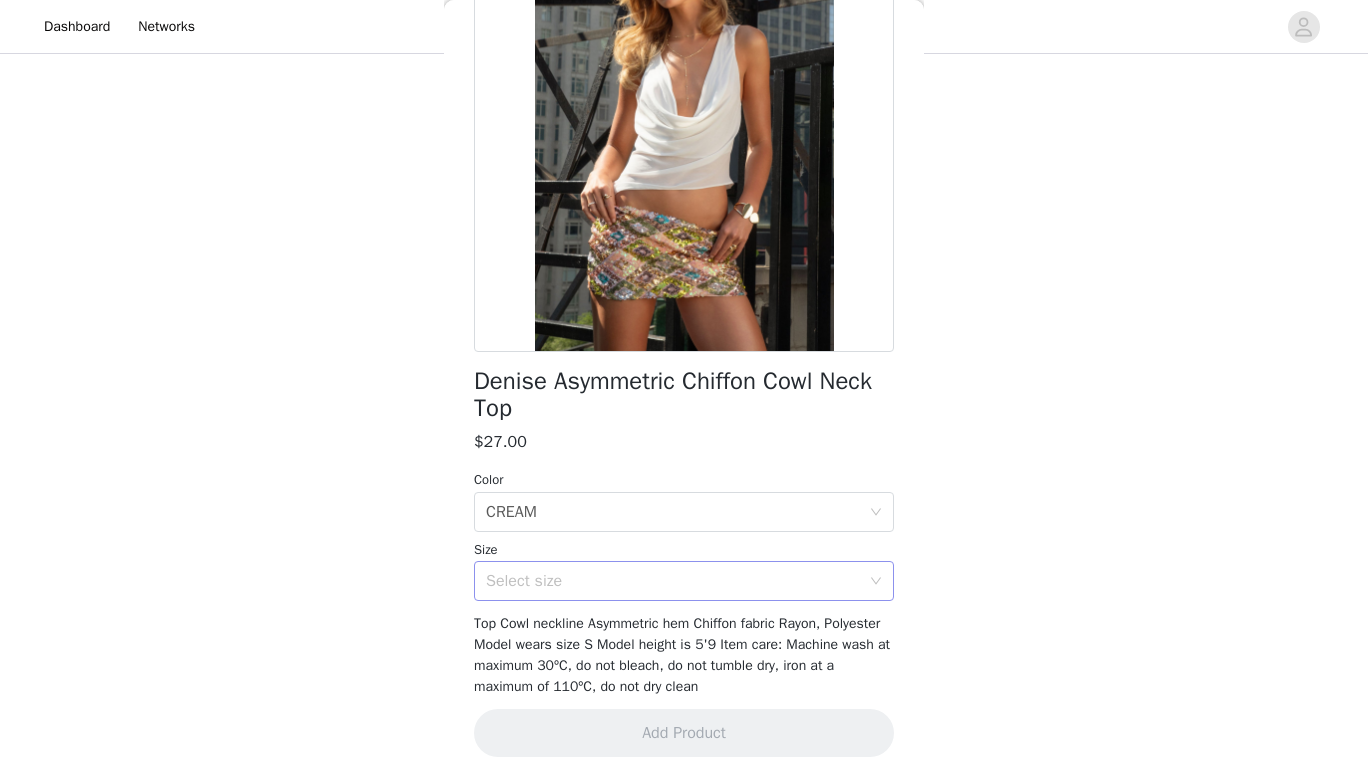 click on "Select size" at bounding box center (673, 581) 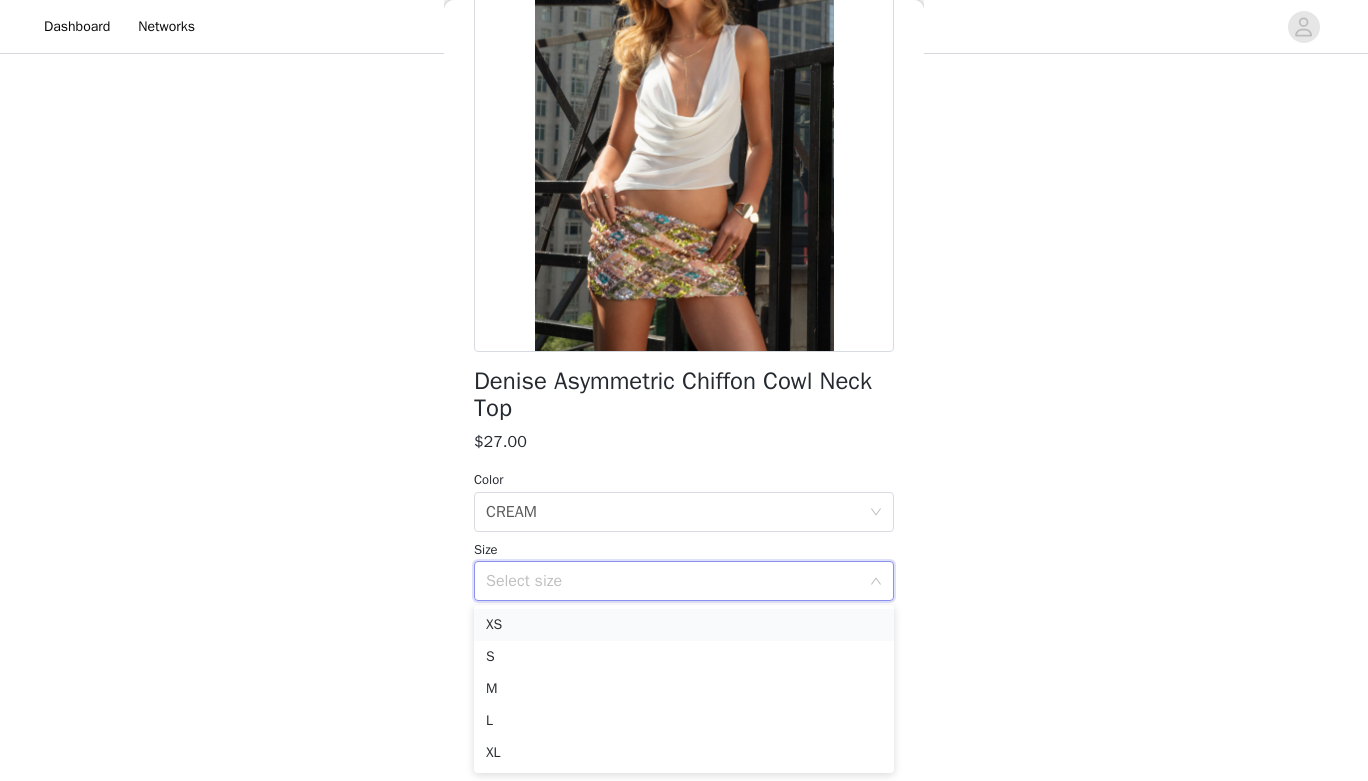 click on "XS" at bounding box center (684, 625) 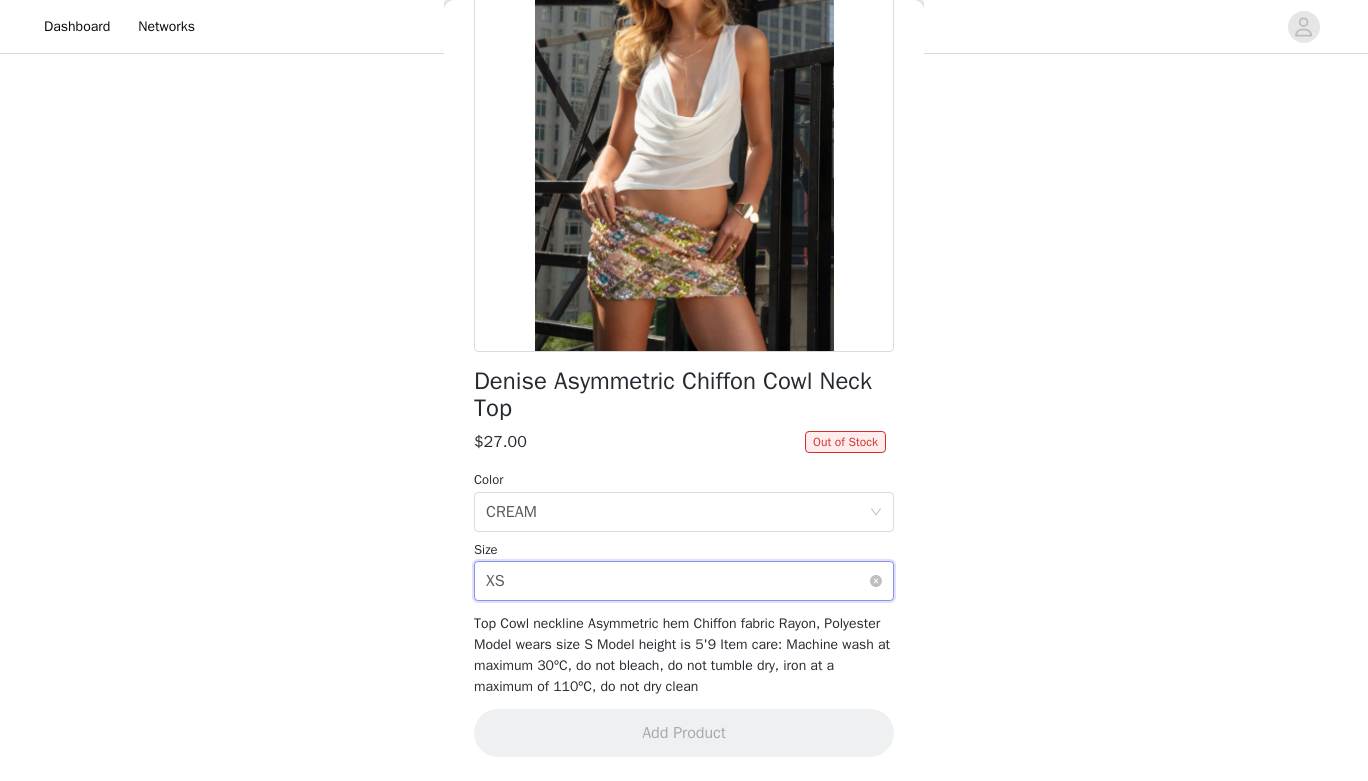 click on "Select size XS" at bounding box center (677, 581) 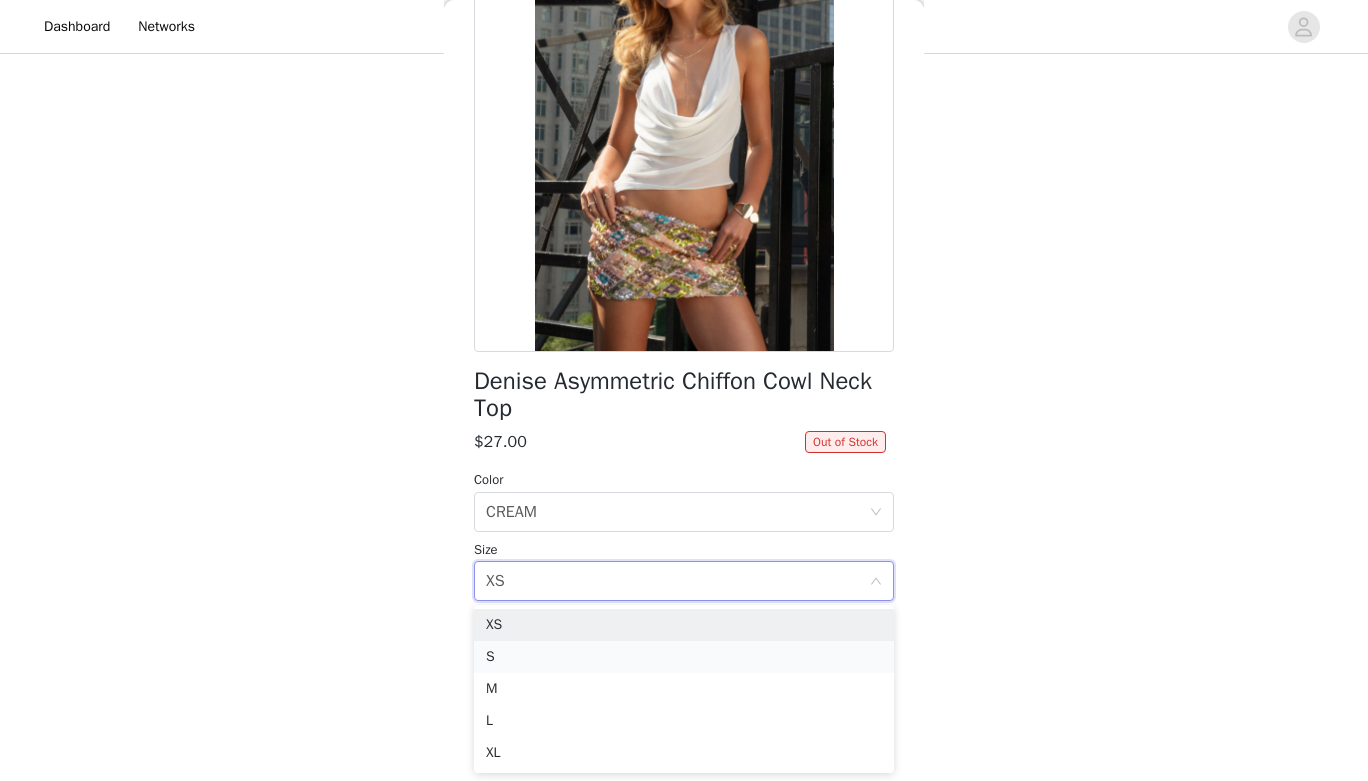 click on "S" at bounding box center [684, 657] 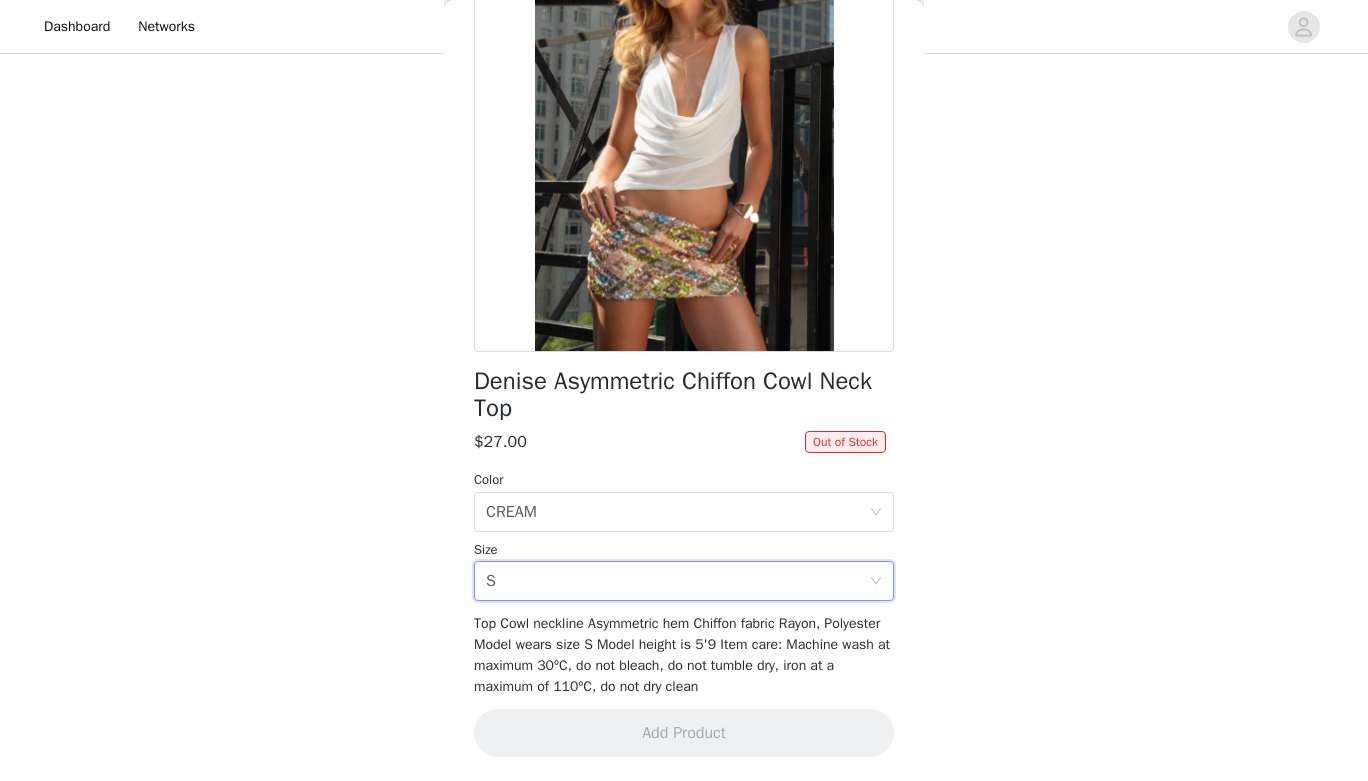 scroll, scrollTop: 0, scrollLeft: 0, axis: both 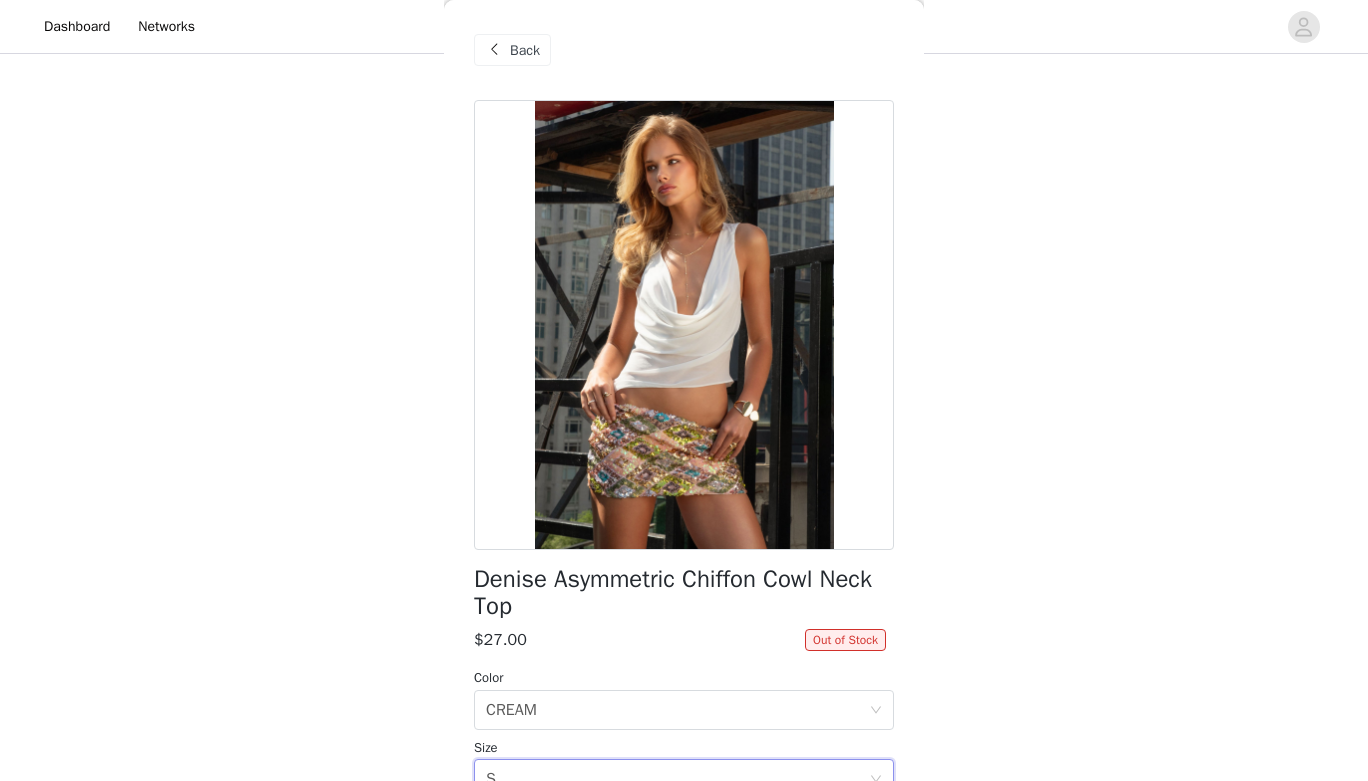 click at bounding box center [494, 50] 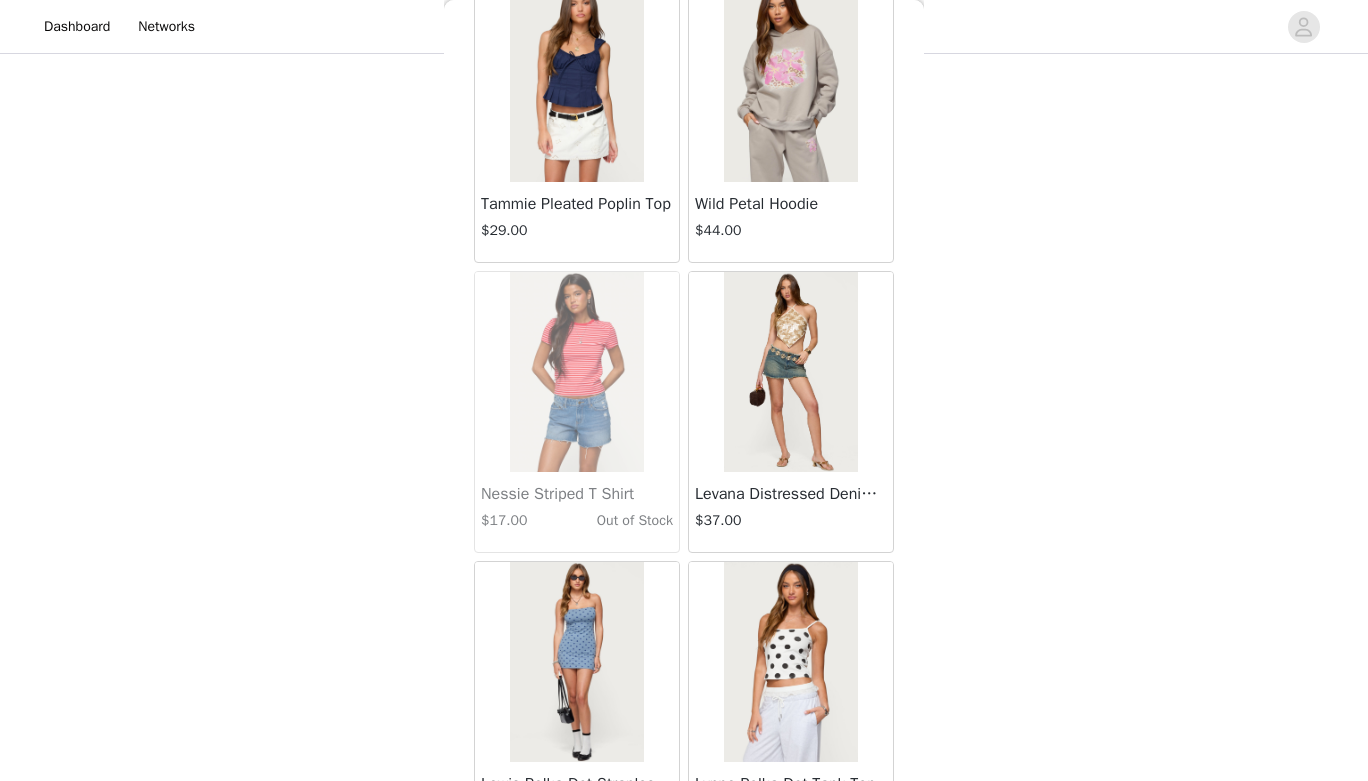 scroll, scrollTop: 45779, scrollLeft: 0, axis: vertical 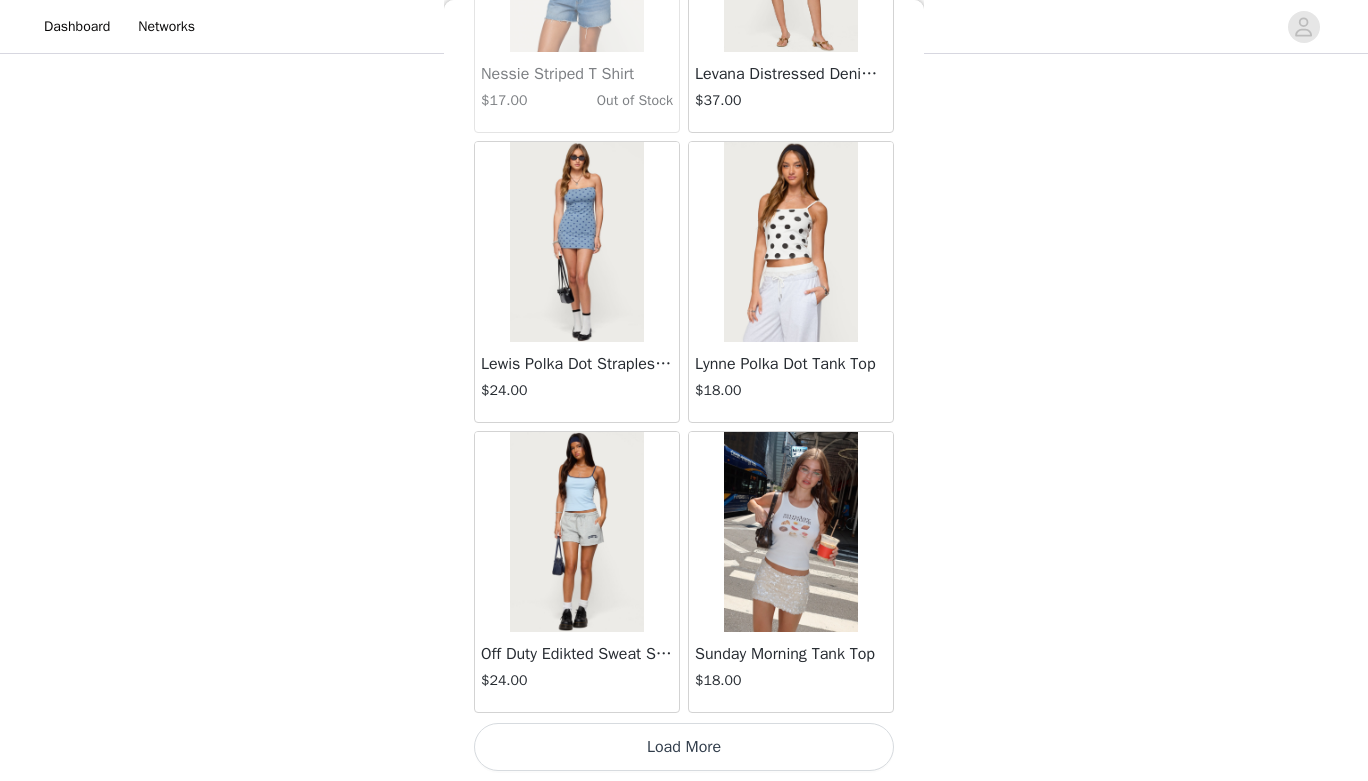 click on "Load More" at bounding box center [684, 747] 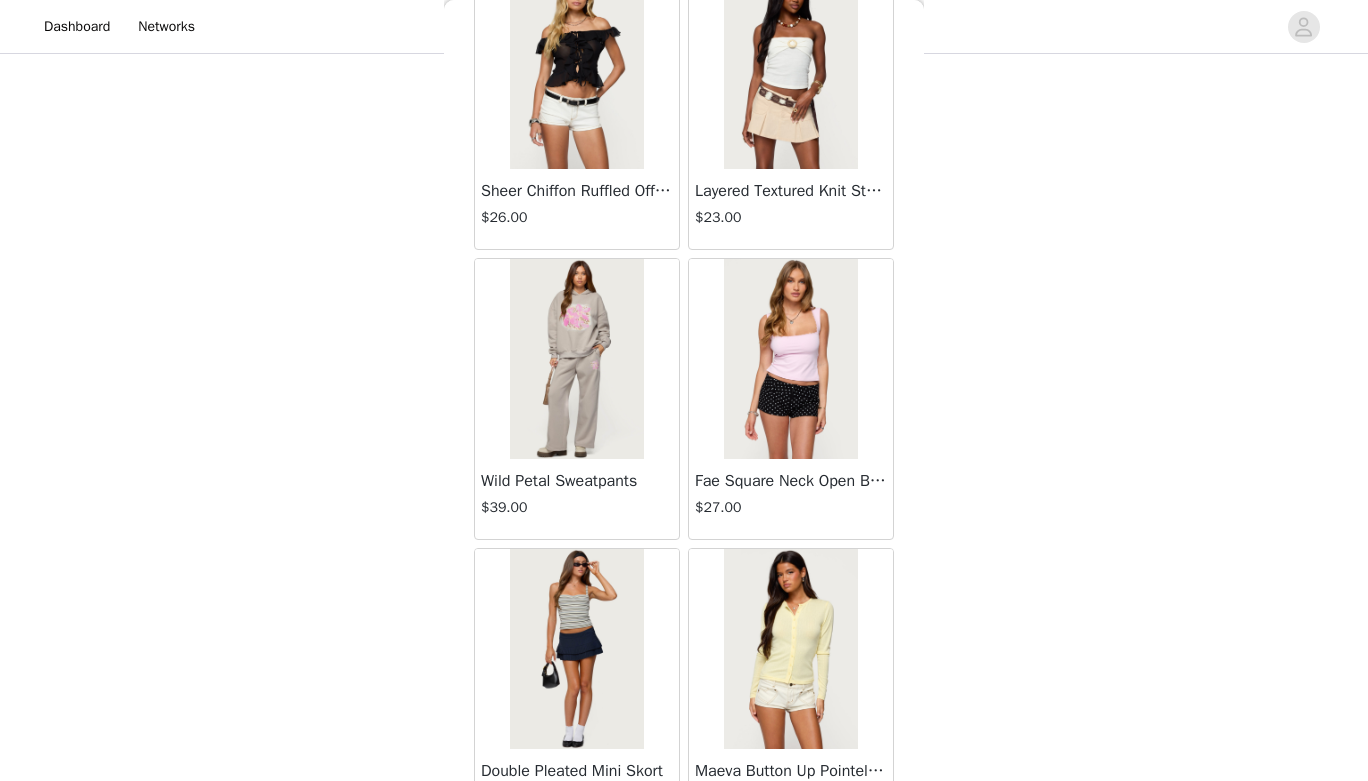 scroll, scrollTop: 48679, scrollLeft: 0, axis: vertical 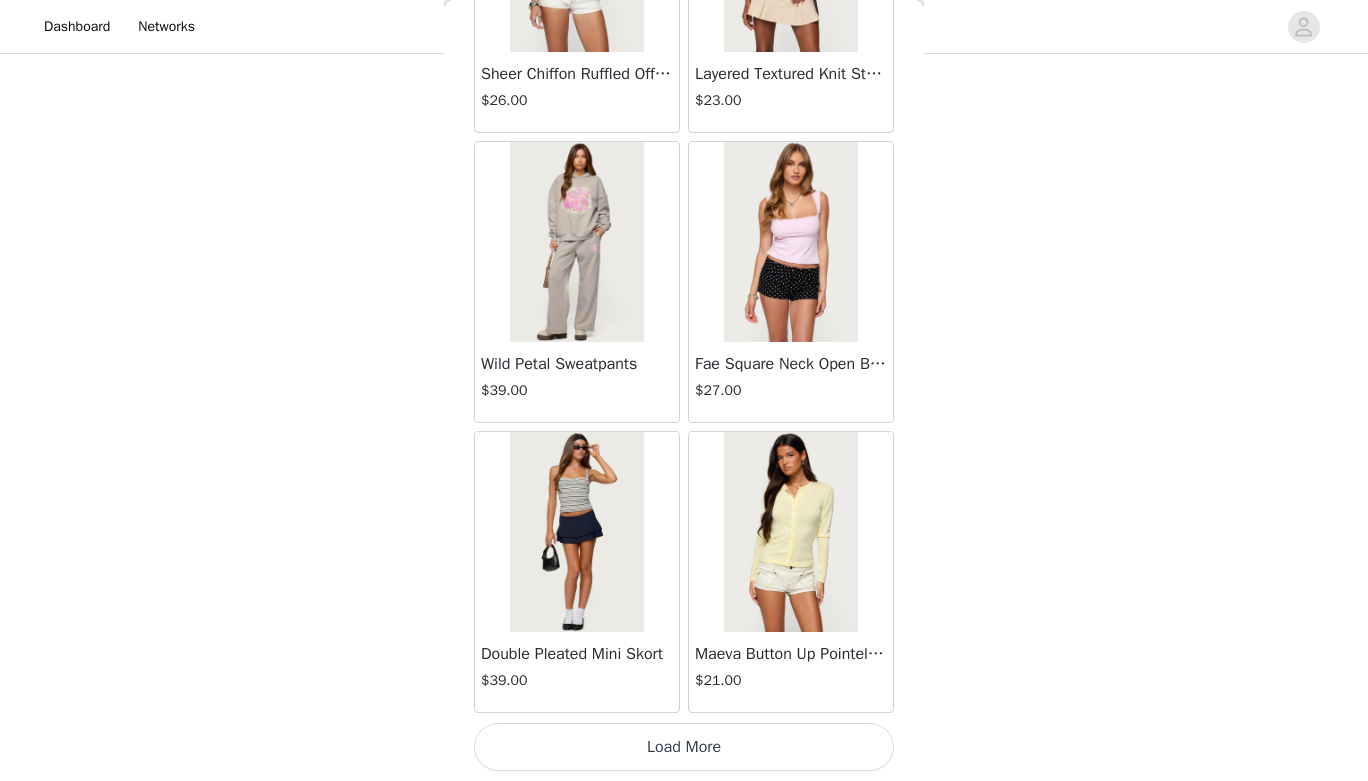 click on "Load More" at bounding box center [684, 747] 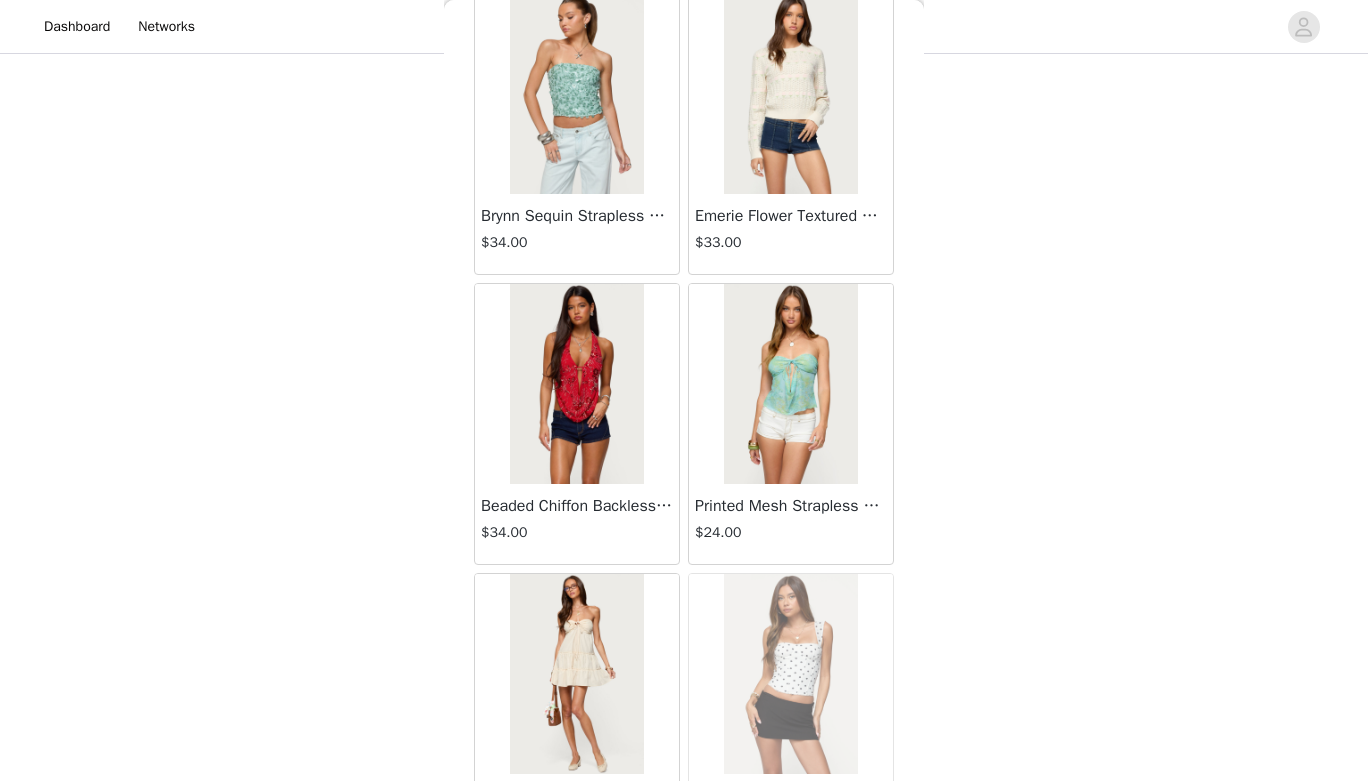 scroll, scrollTop: 51579, scrollLeft: 0, axis: vertical 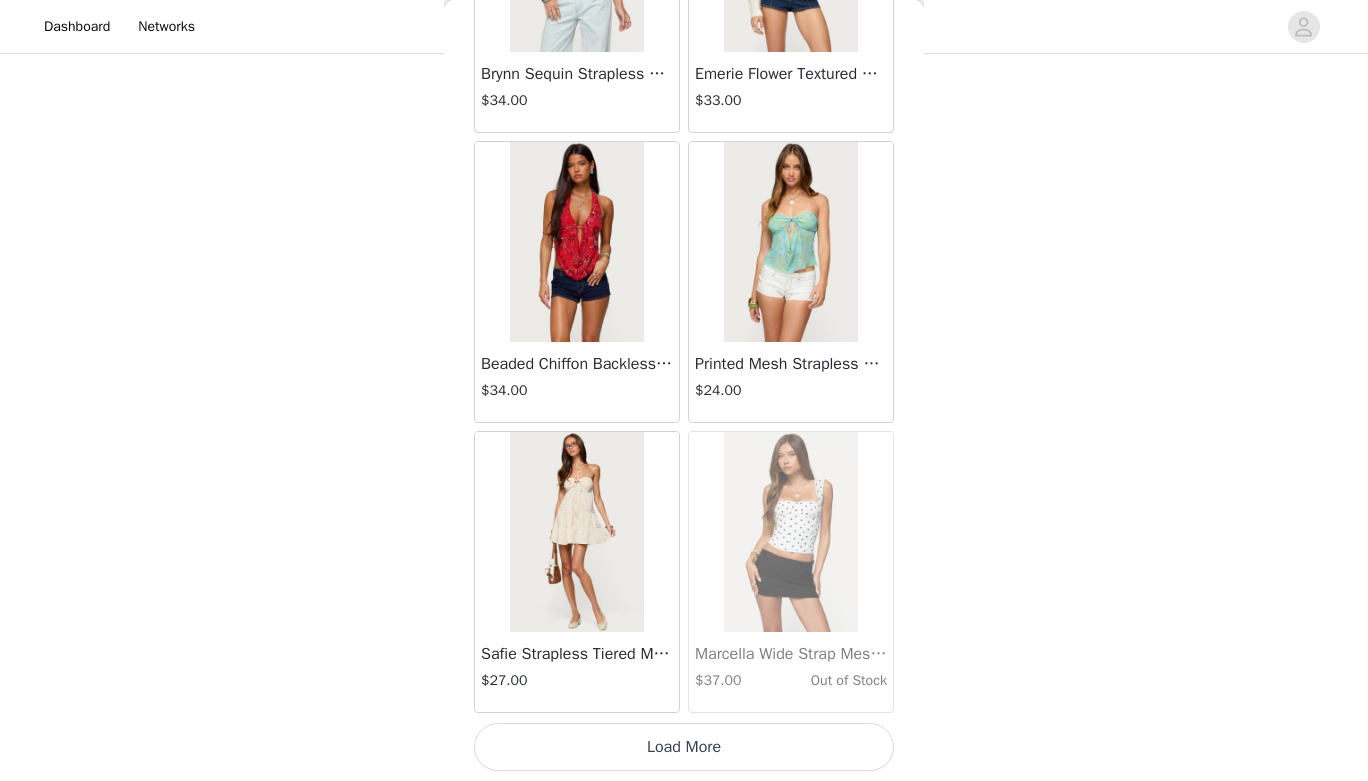 click on "Load More" at bounding box center (684, 747) 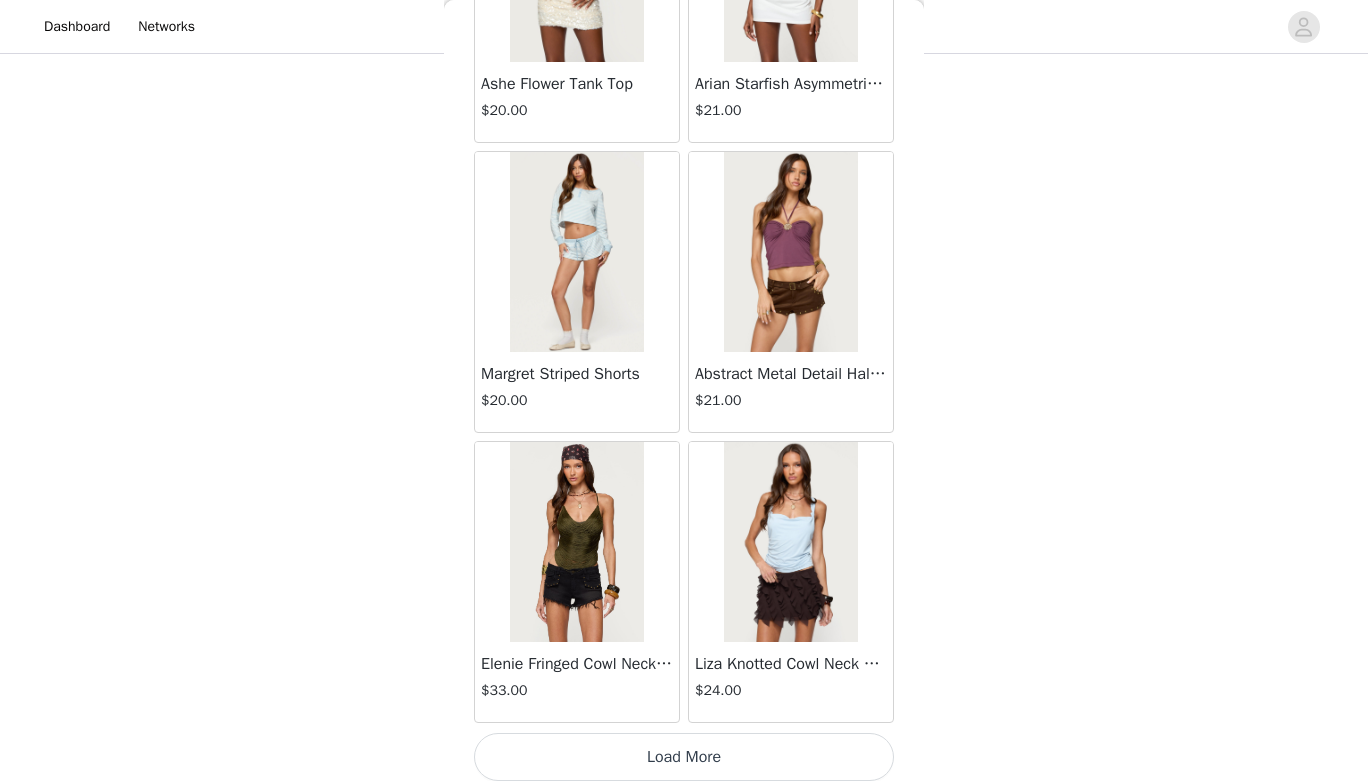 scroll, scrollTop: 54479, scrollLeft: 0, axis: vertical 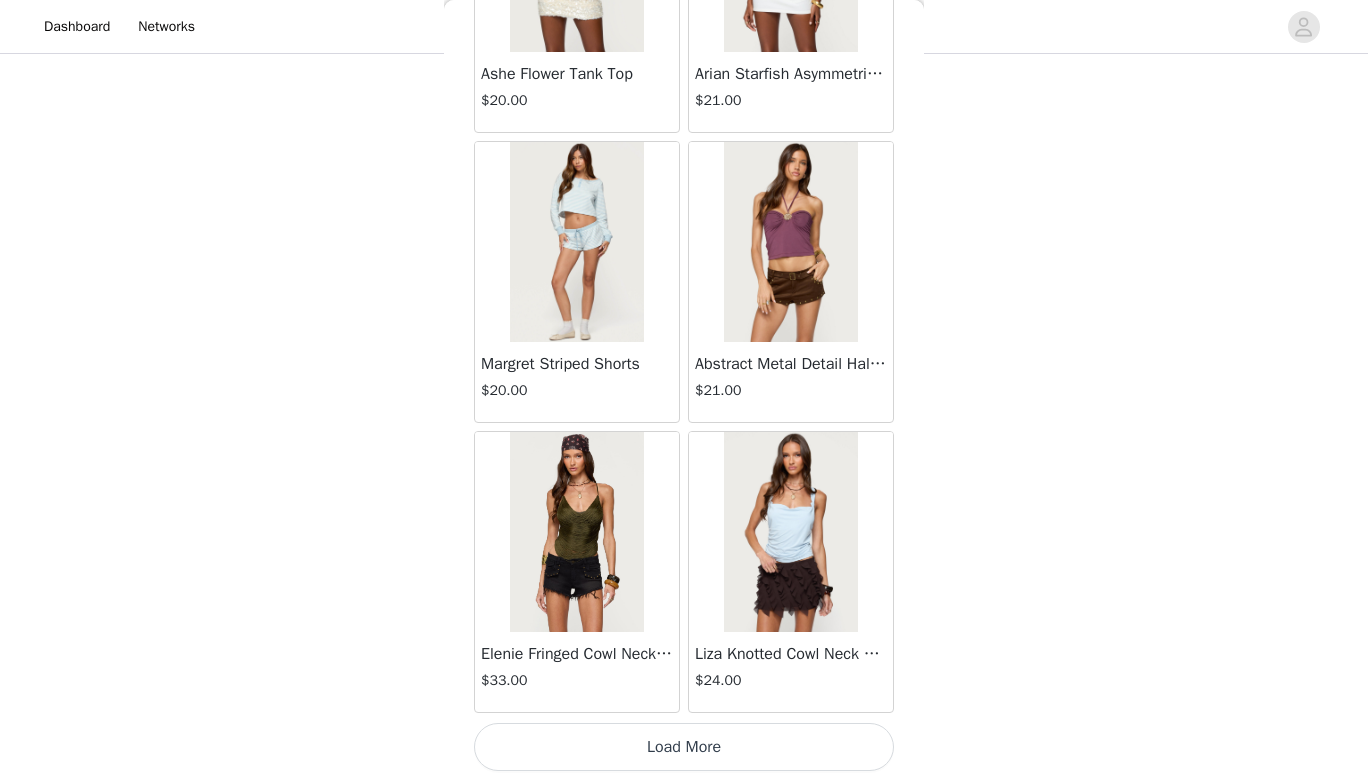 click on "Load More" at bounding box center (684, 747) 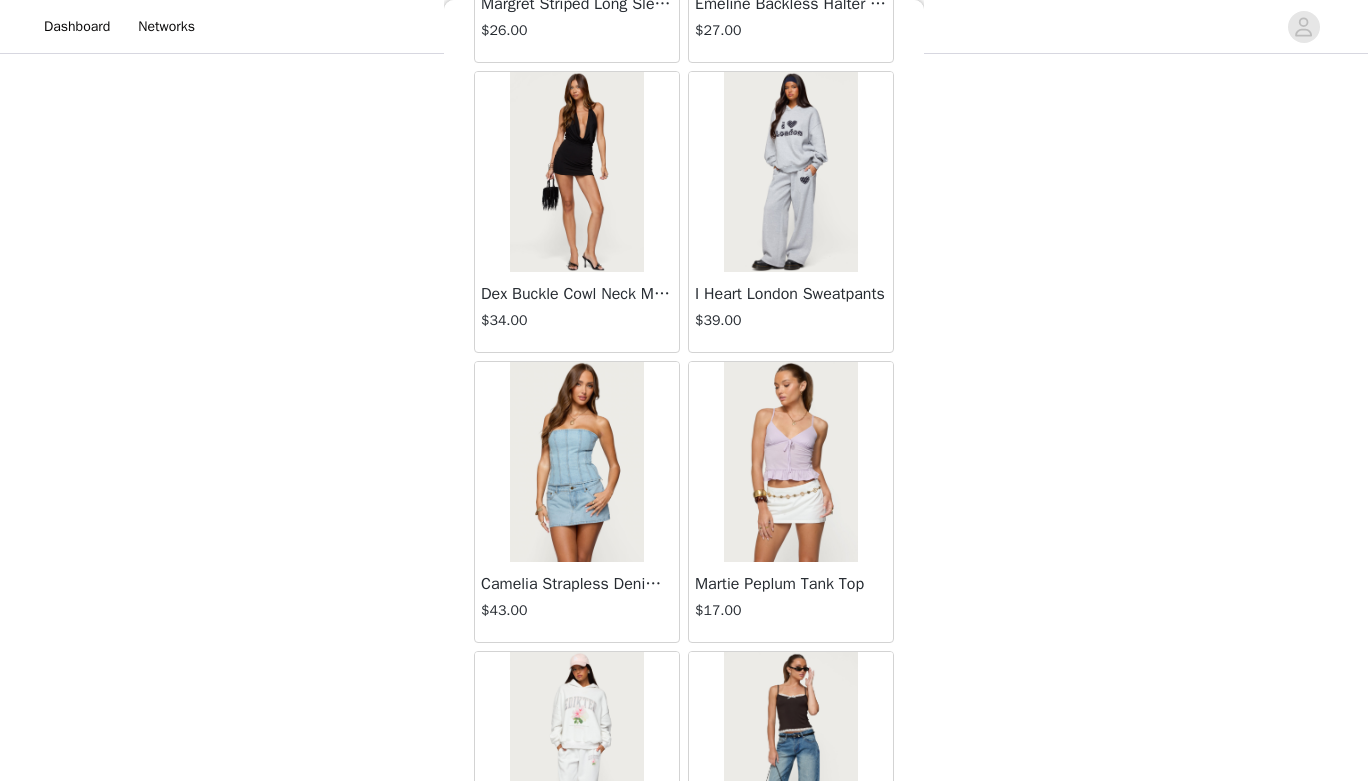 scroll, scrollTop: 57379, scrollLeft: 0, axis: vertical 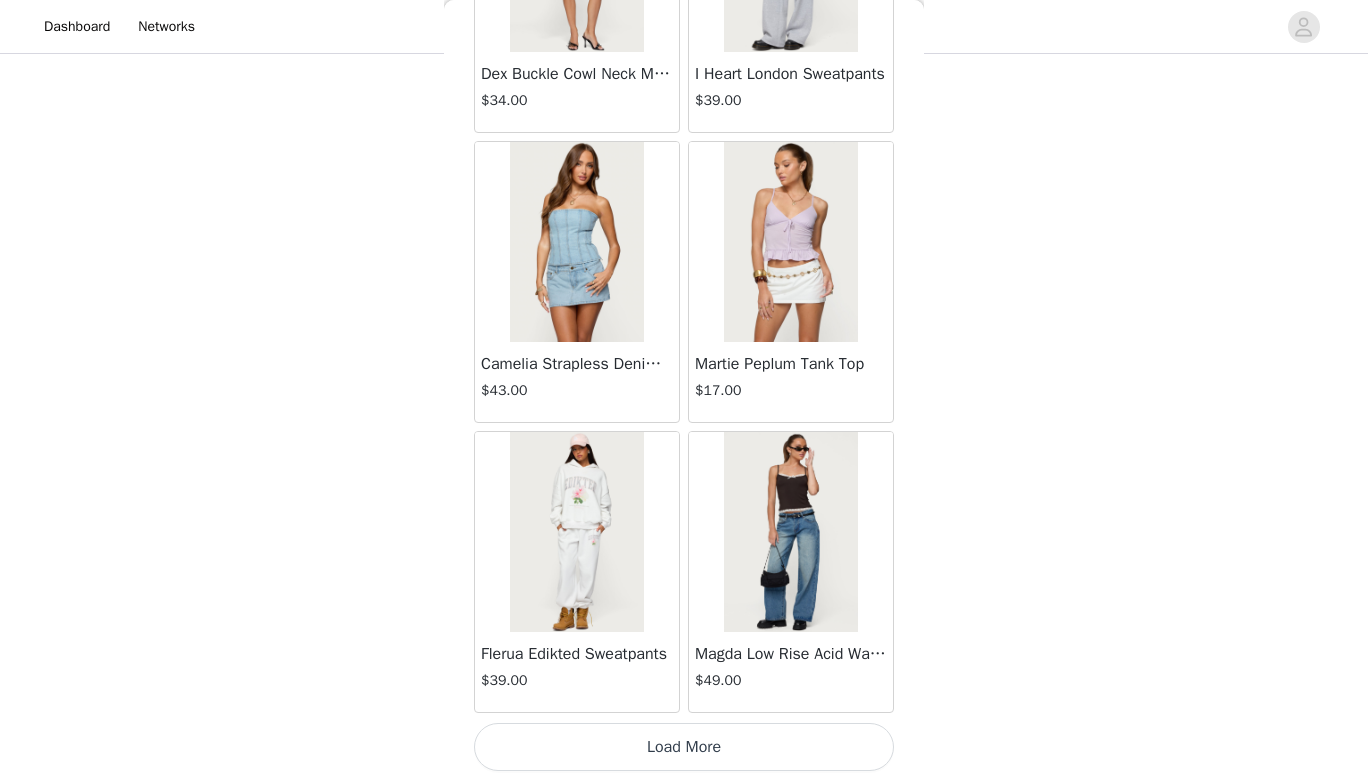 click on "Load More" at bounding box center [684, 747] 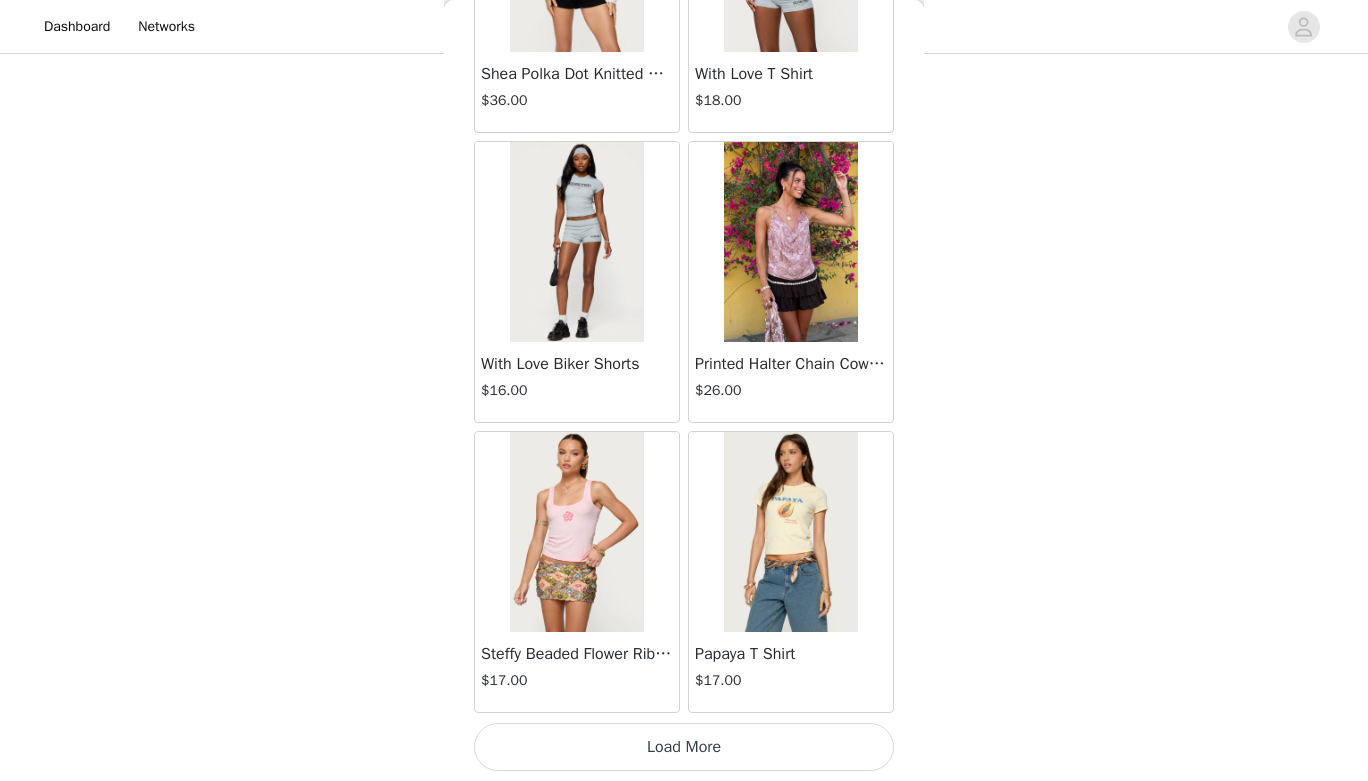 scroll, scrollTop: 60276, scrollLeft: 0, axis: vertical 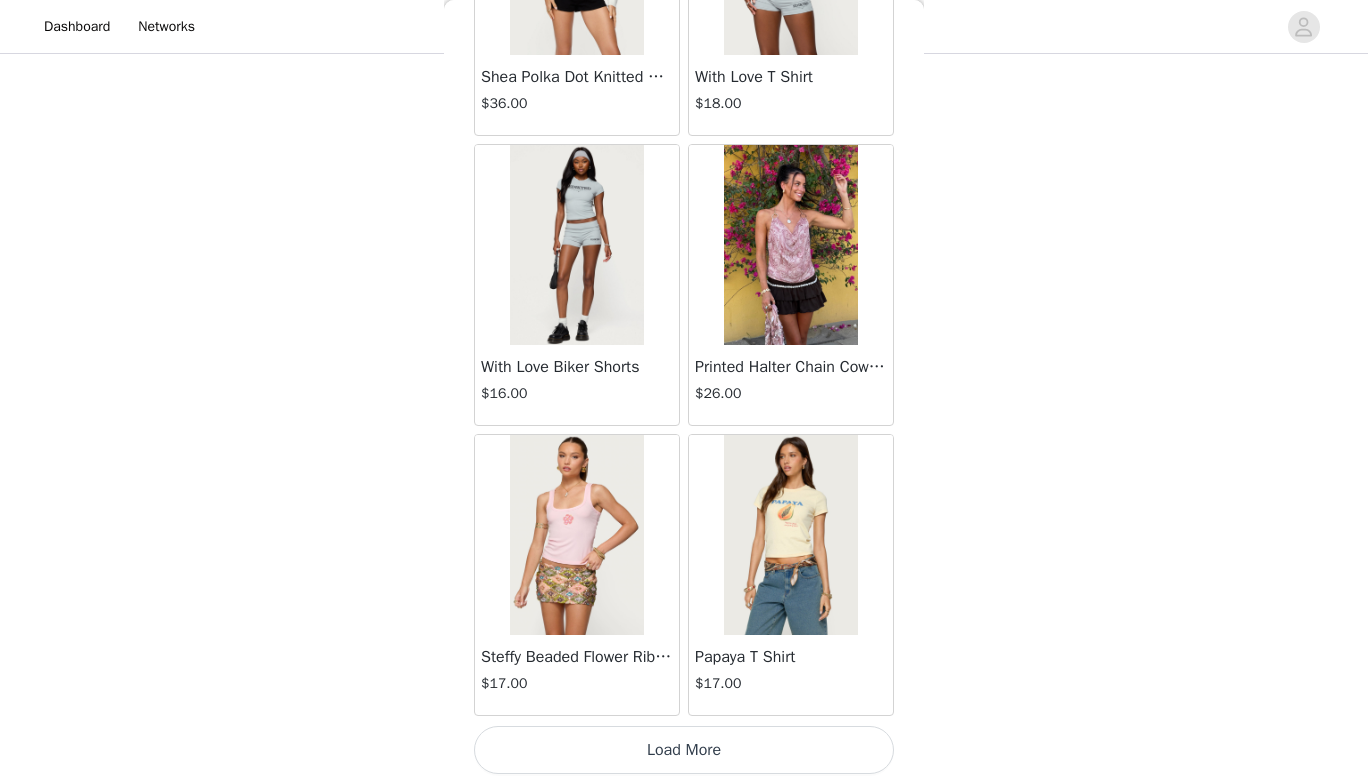 click on "Load More" at bounding box center [684, 750] 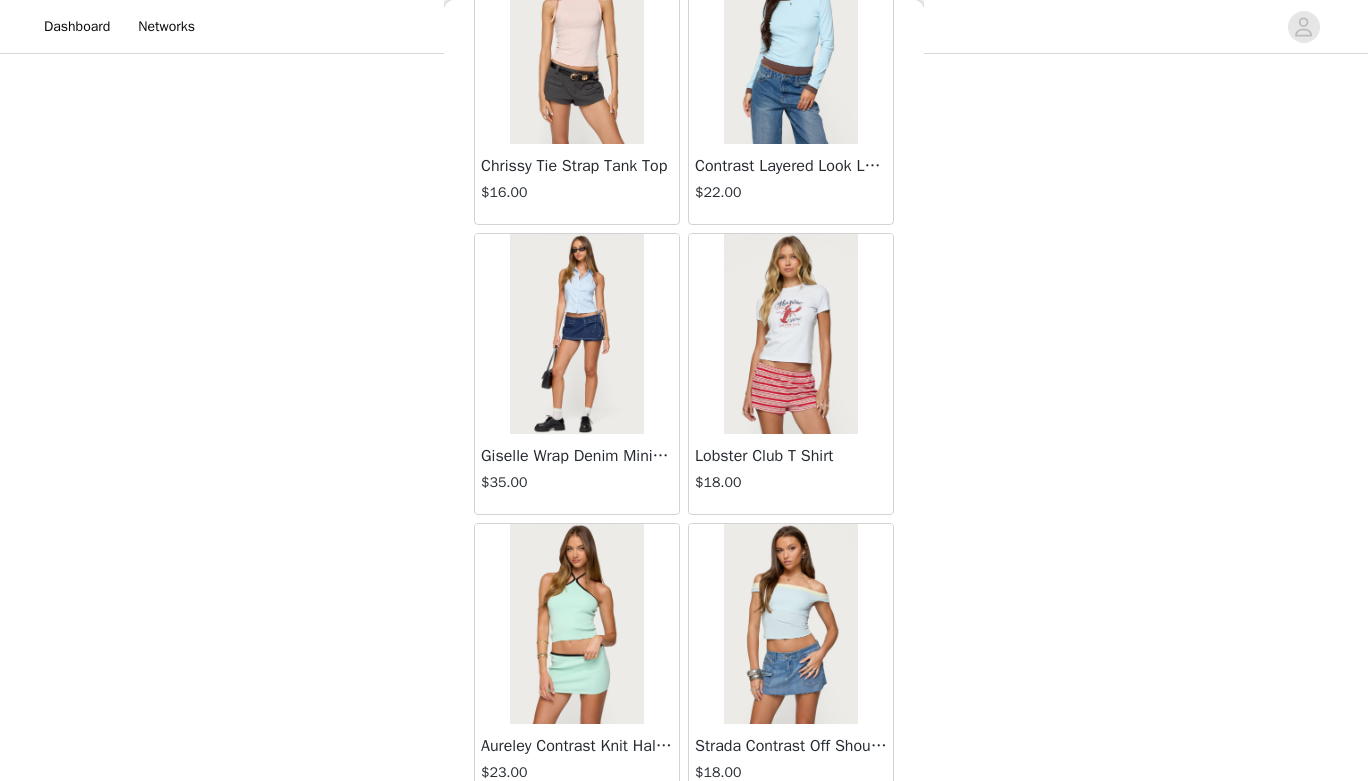 scroll, scrollTop: 63179, scrollLeft: 0, axis: vertical 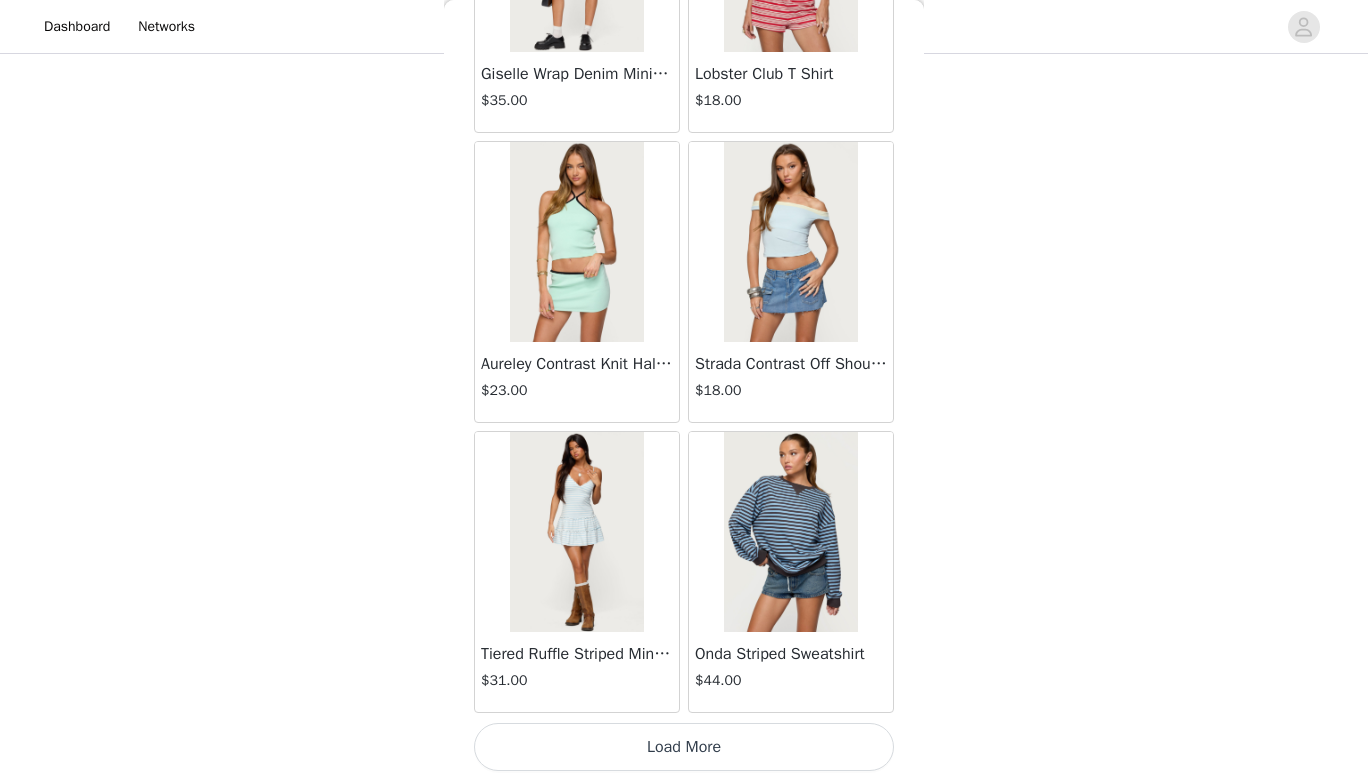 click on "Load More" at bounding box center [684, 747] 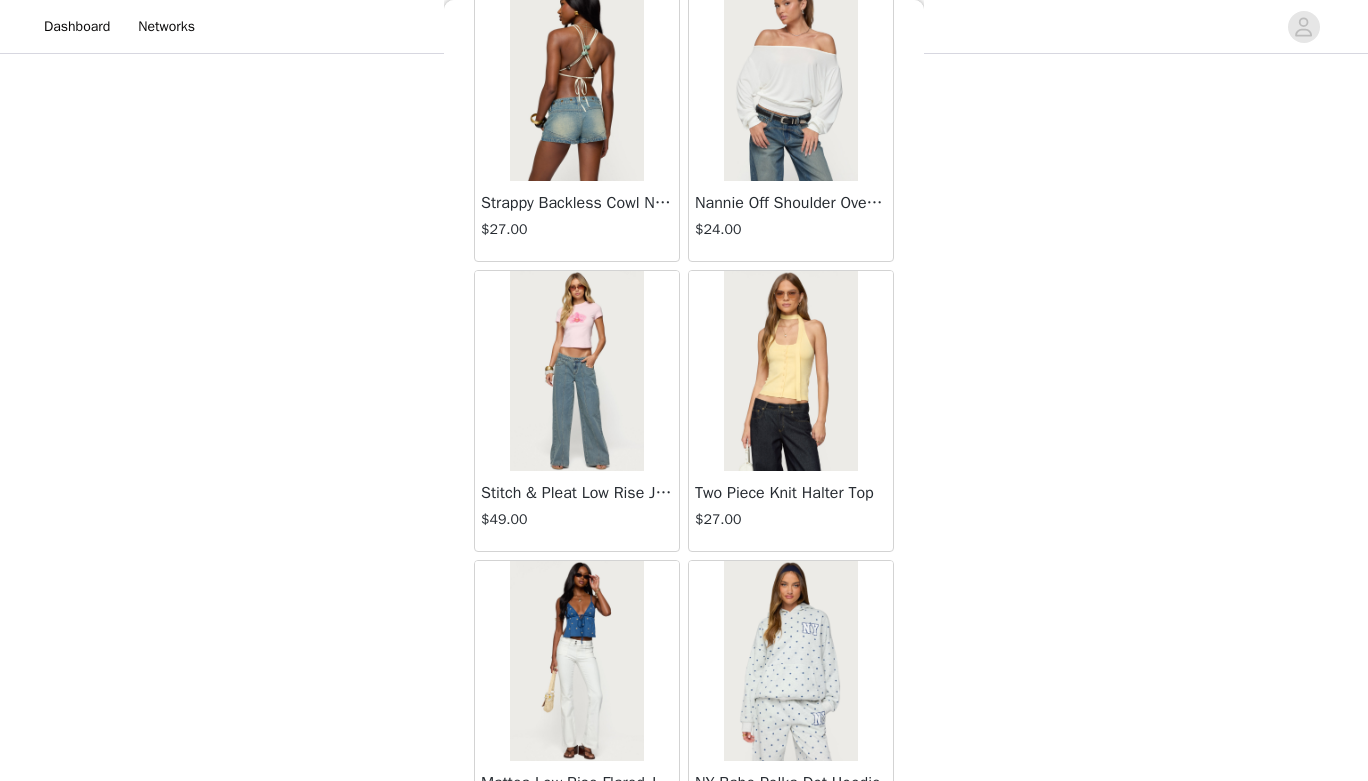 scroll, scrollTop: 66079, scrollLeft: 0, axis: vertical 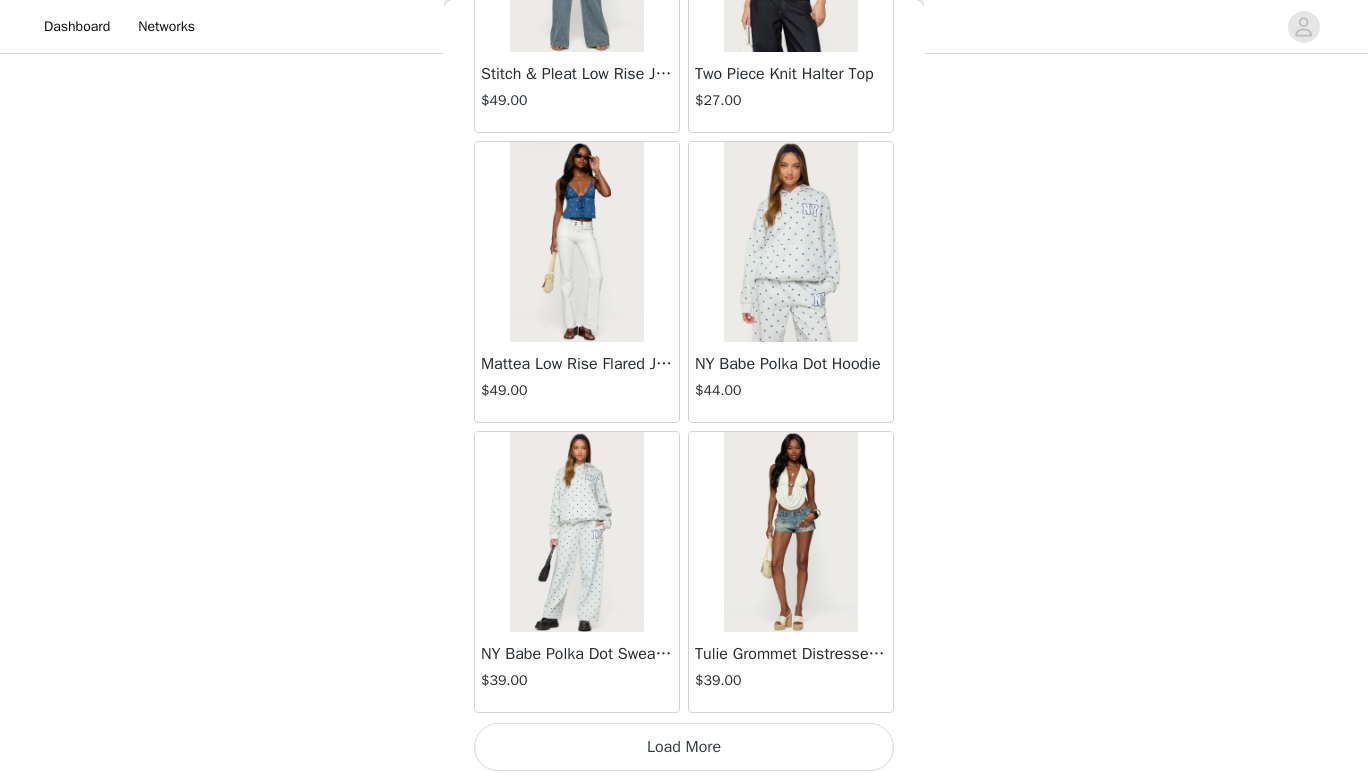click on "Load More" at bounding box center (684, 747) 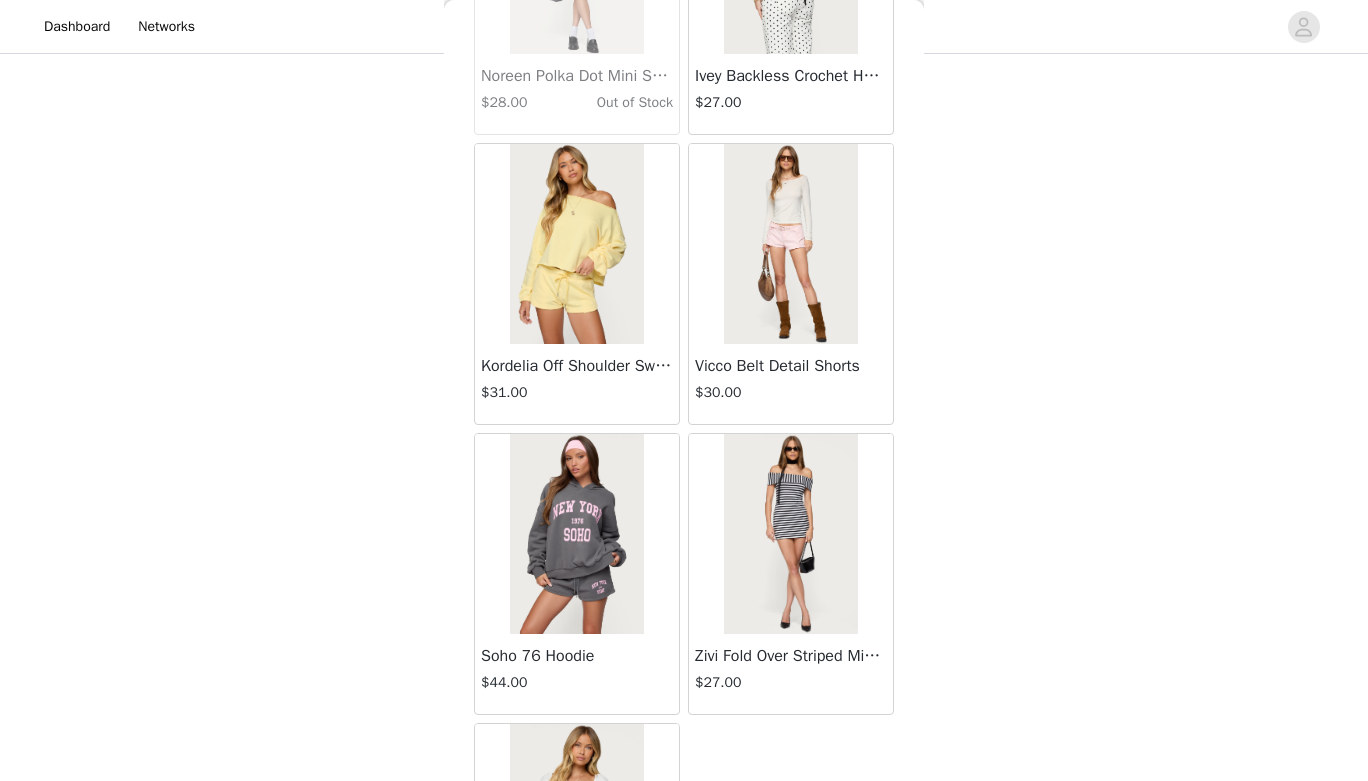 scroll, scrollTop: 68500, scrollLeft: 0, axis: vertical 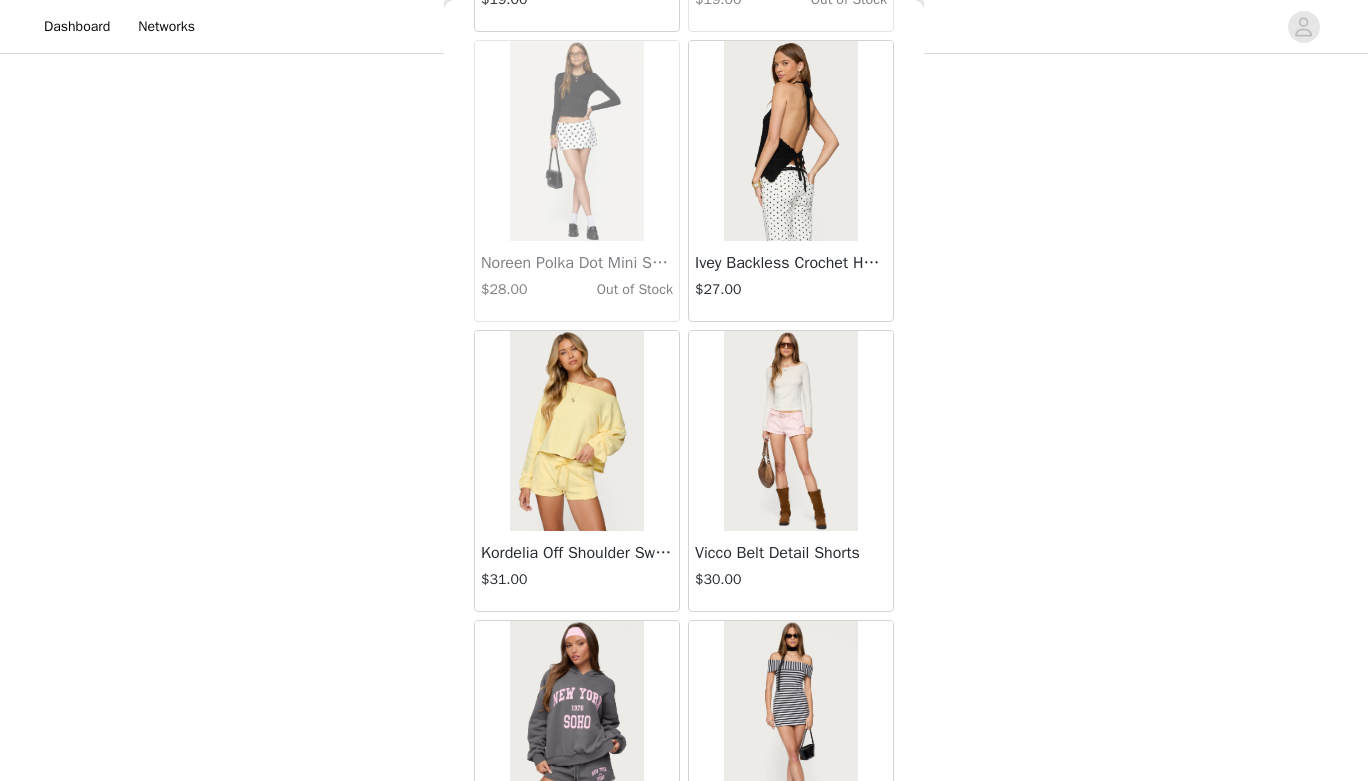 click at bounding box center (790, 141) 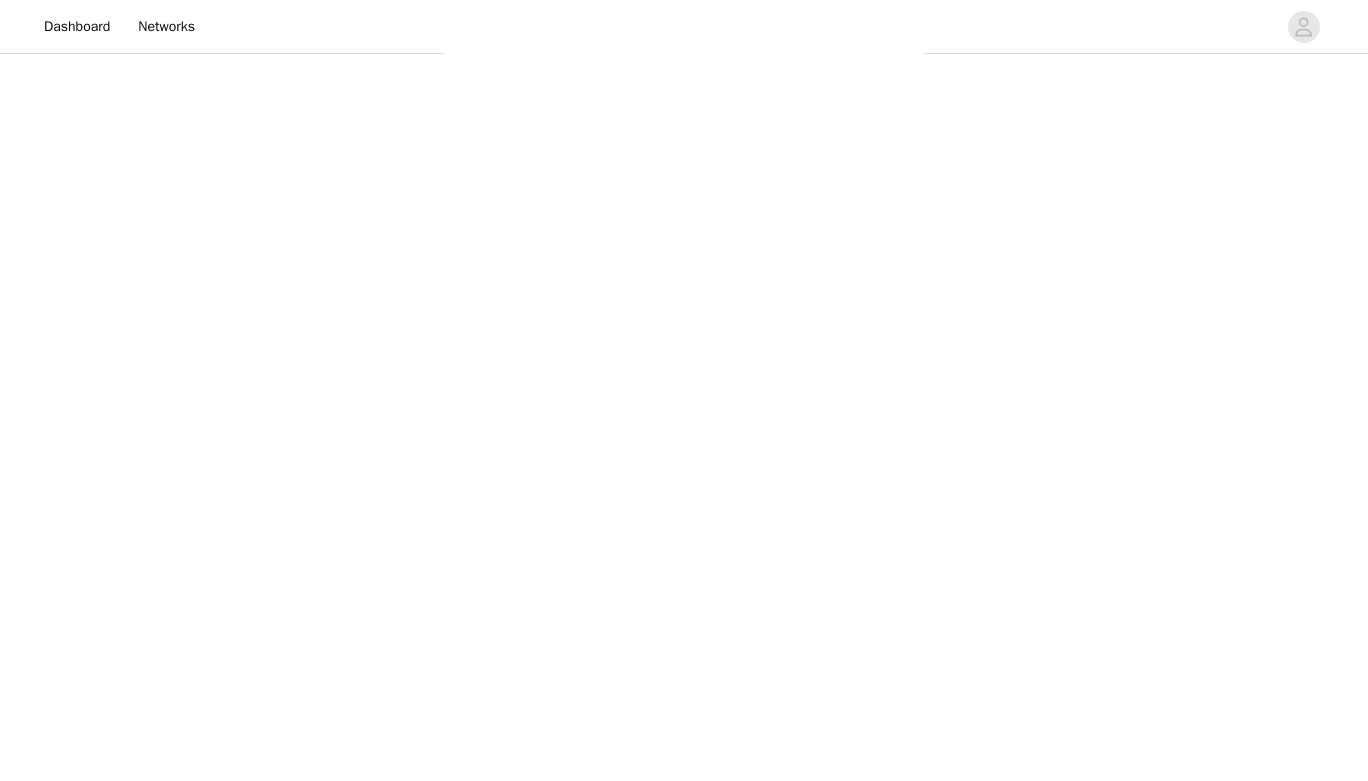 scroll, scrollTop: 192, scrollLeft: 0, axis: vertical 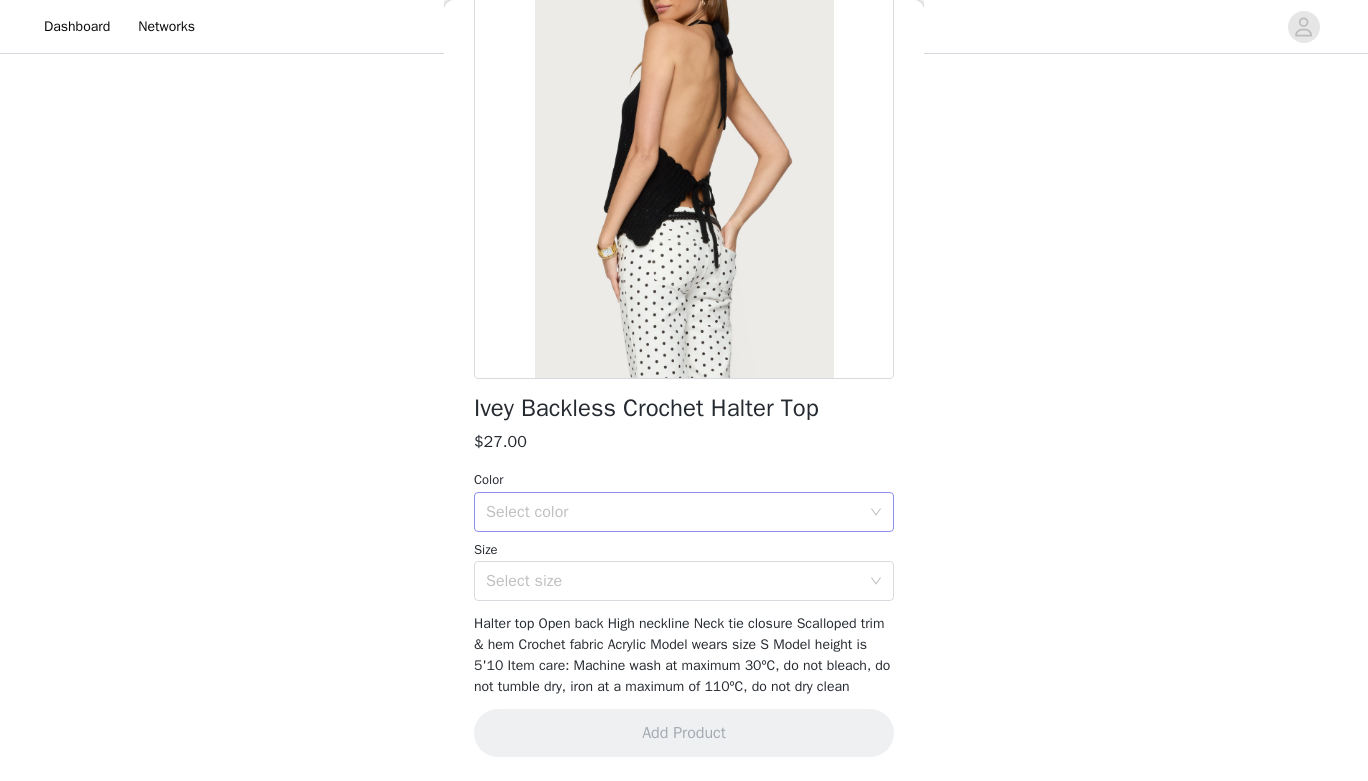click on "Select color" at bounding box center [673, 512] 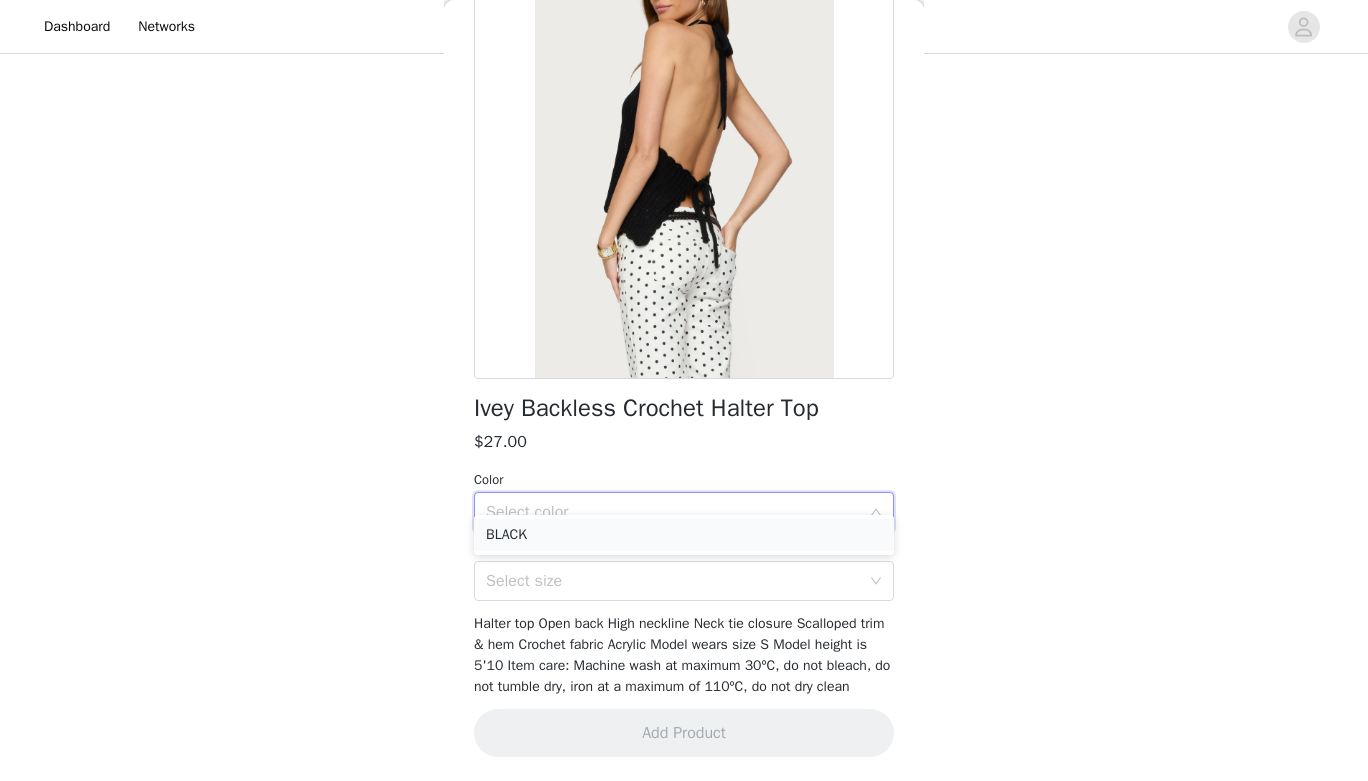click on "BLACK" at bounding box center [684, 535] 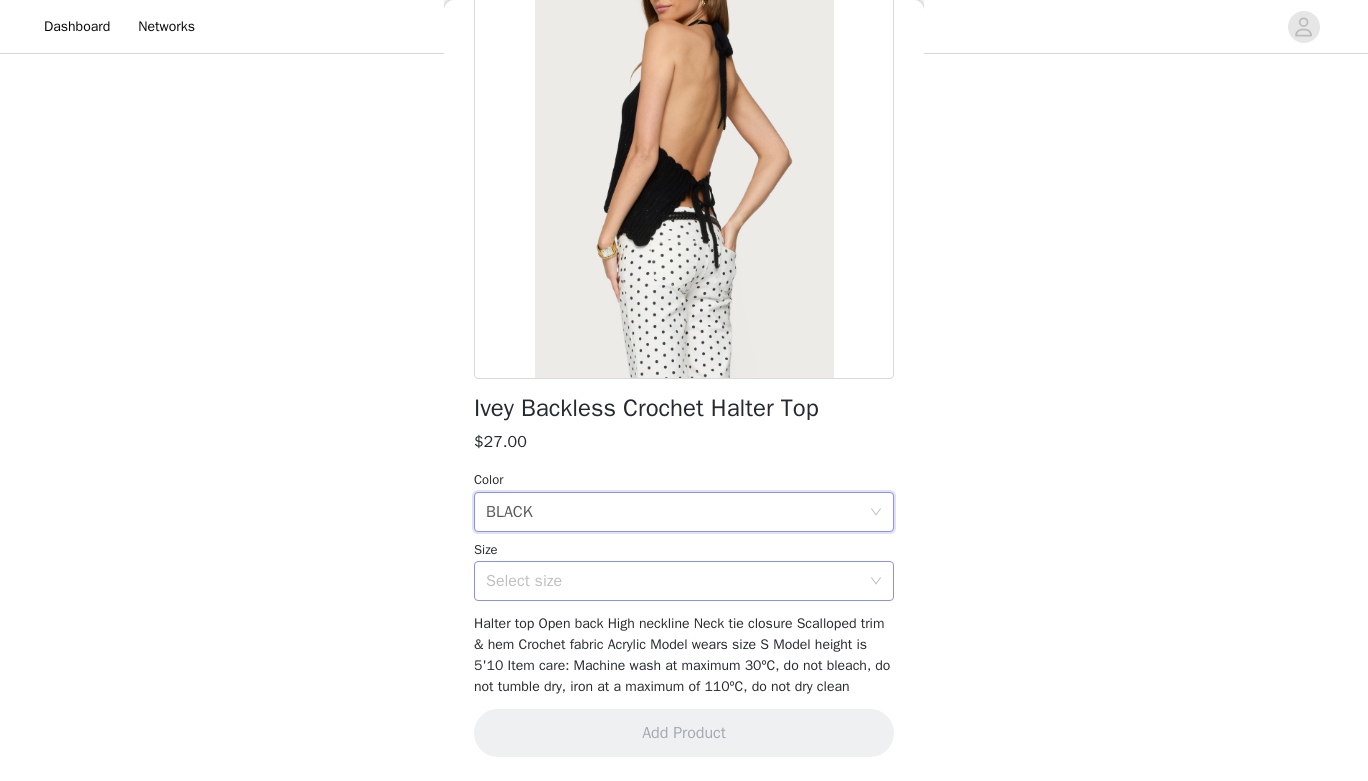 click on "Select size" at bounding box center [677, 581] 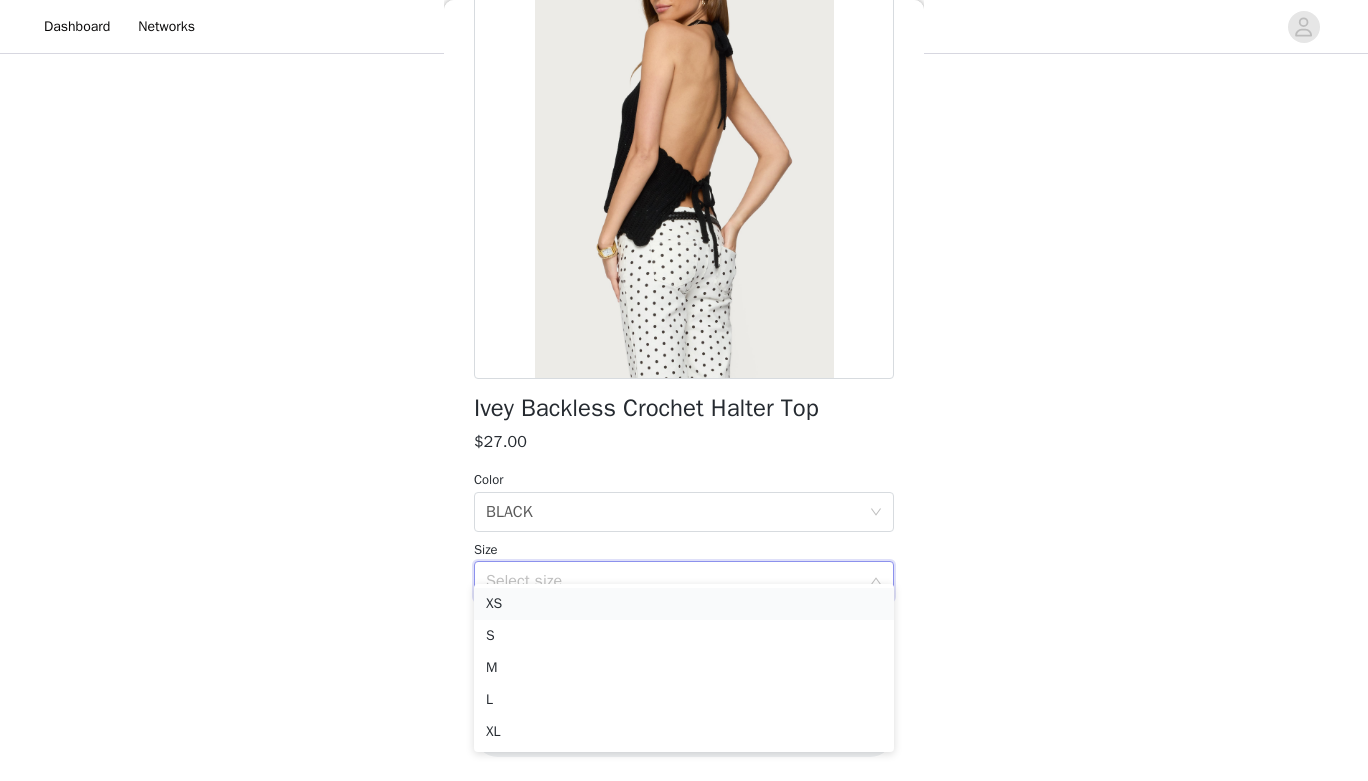 click on "XS" at bounding box center [684, 604] 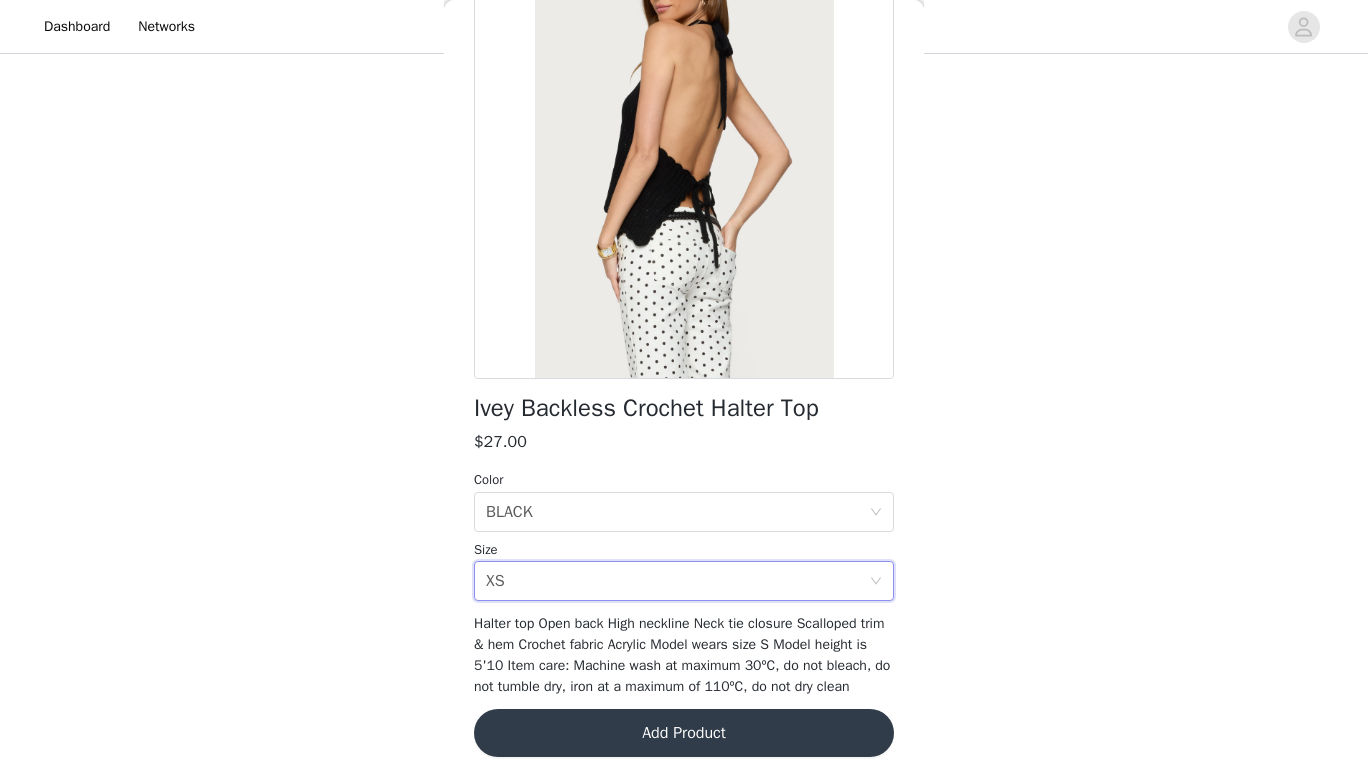 click on "Add Product" at bounding box center (684, 733) 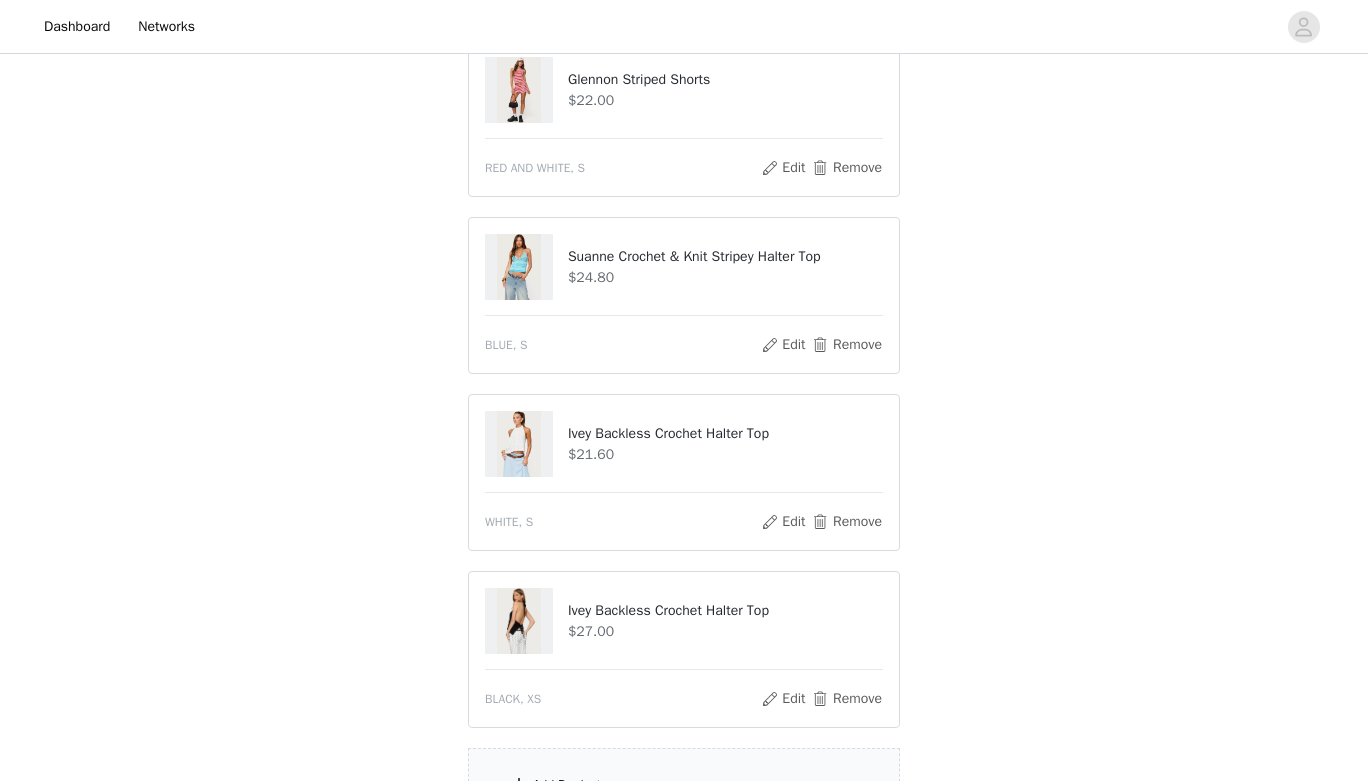 scroll, scrollTop: 837, scrollLeft: 0, axis: vertical 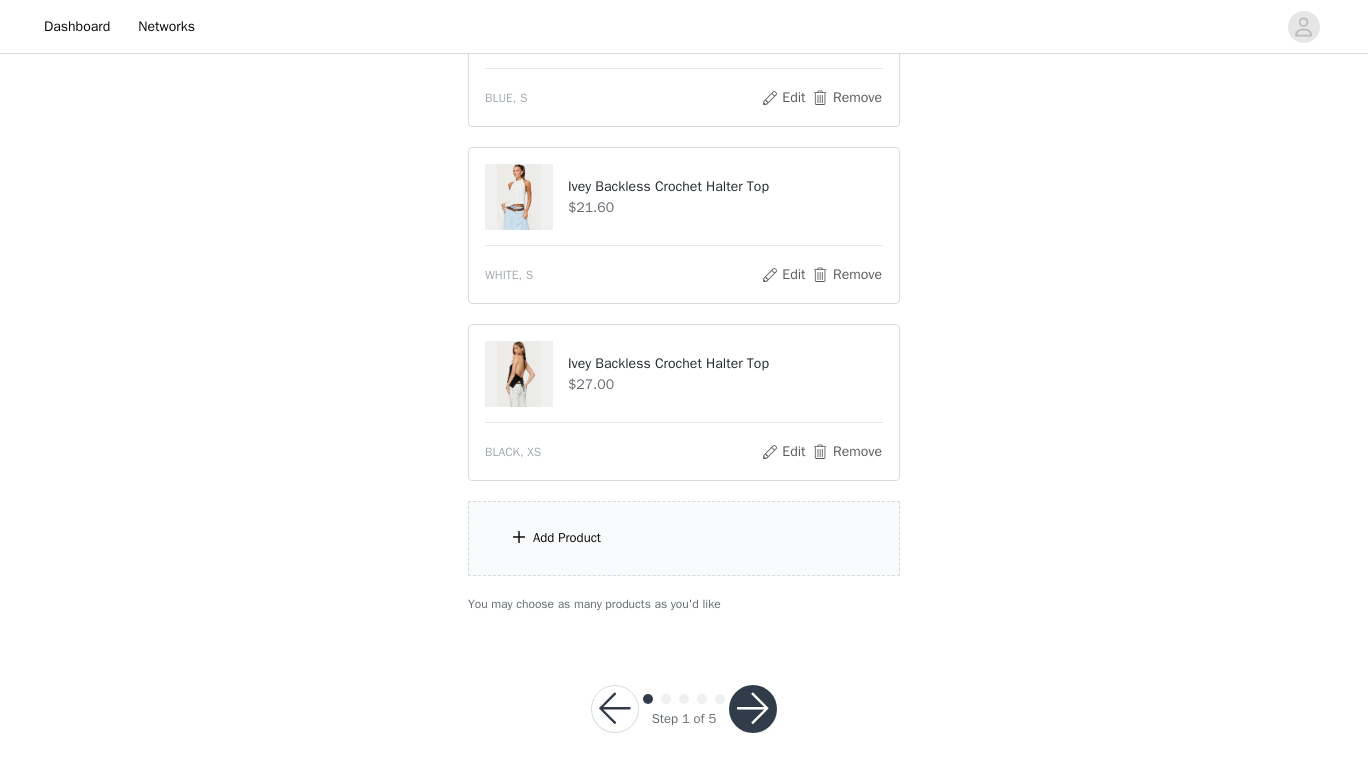 click on "Add Product" at bounding box center (684, 538) 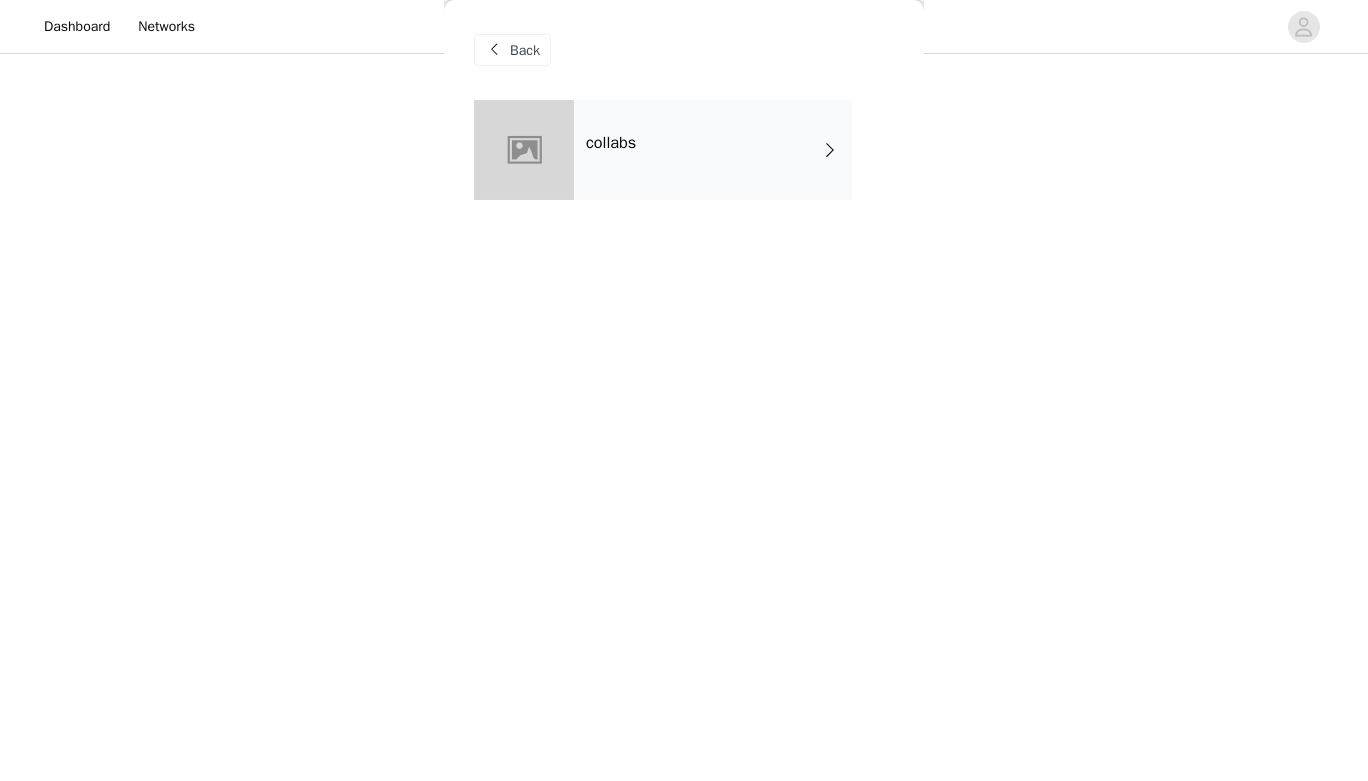 click on "collabs" at bounding box center (713, 150) 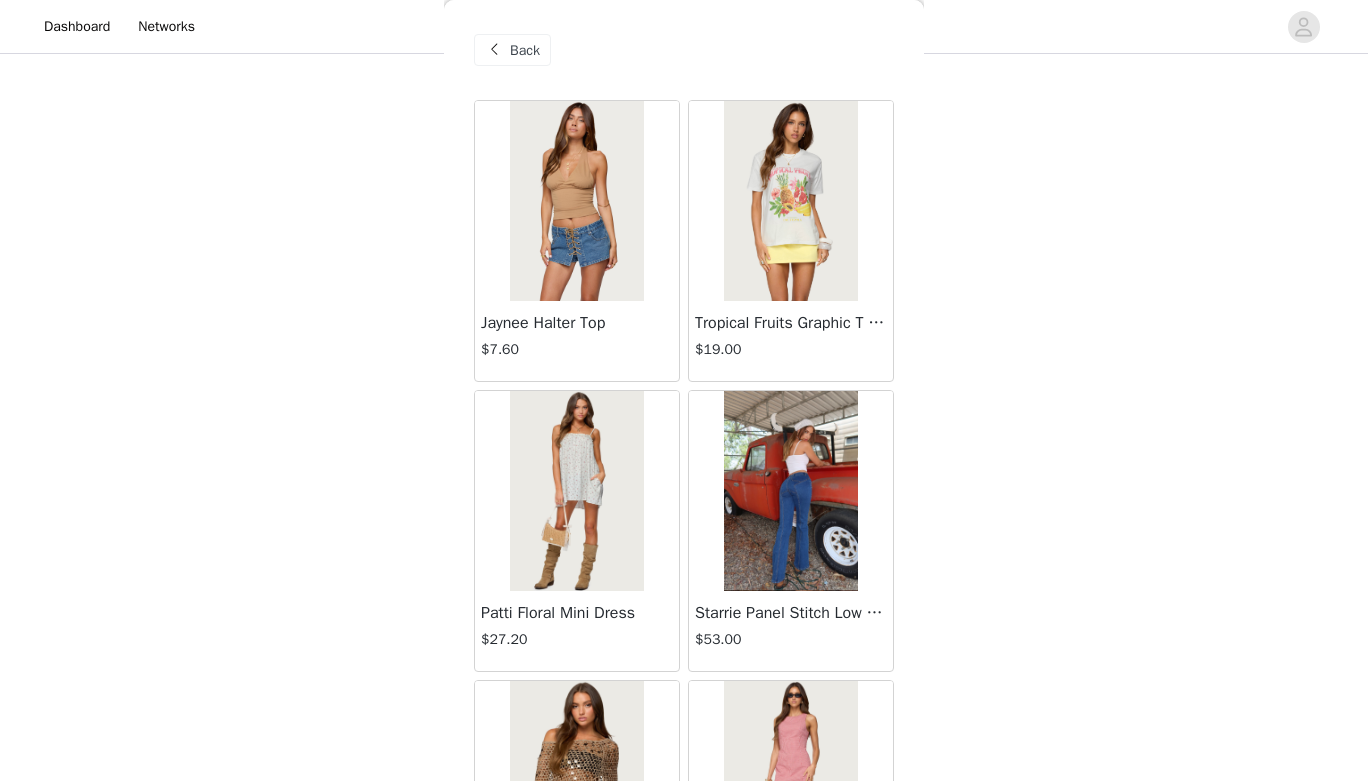 scroll, scrollTop: 2279, scrollLeft: 0, axis: vertical 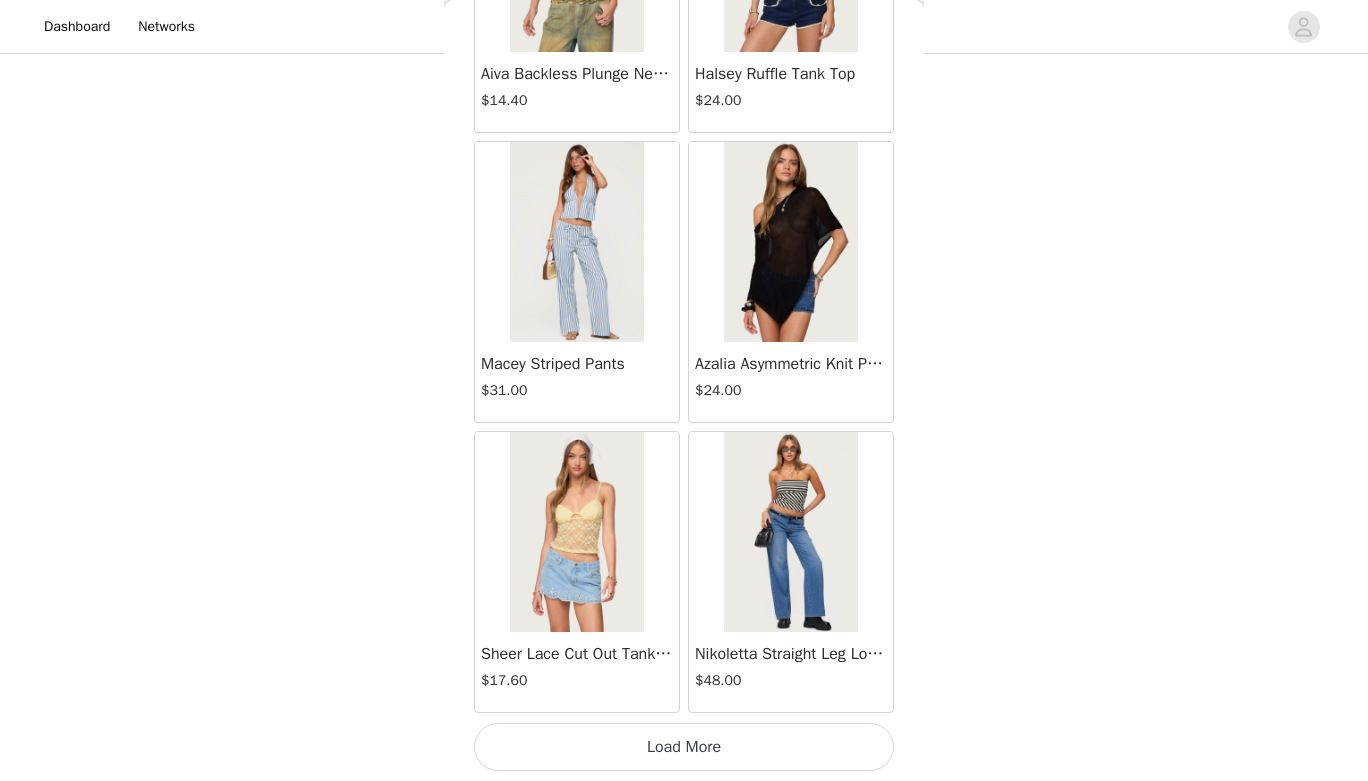 click on "Load More" at bounding box center [684, 747] 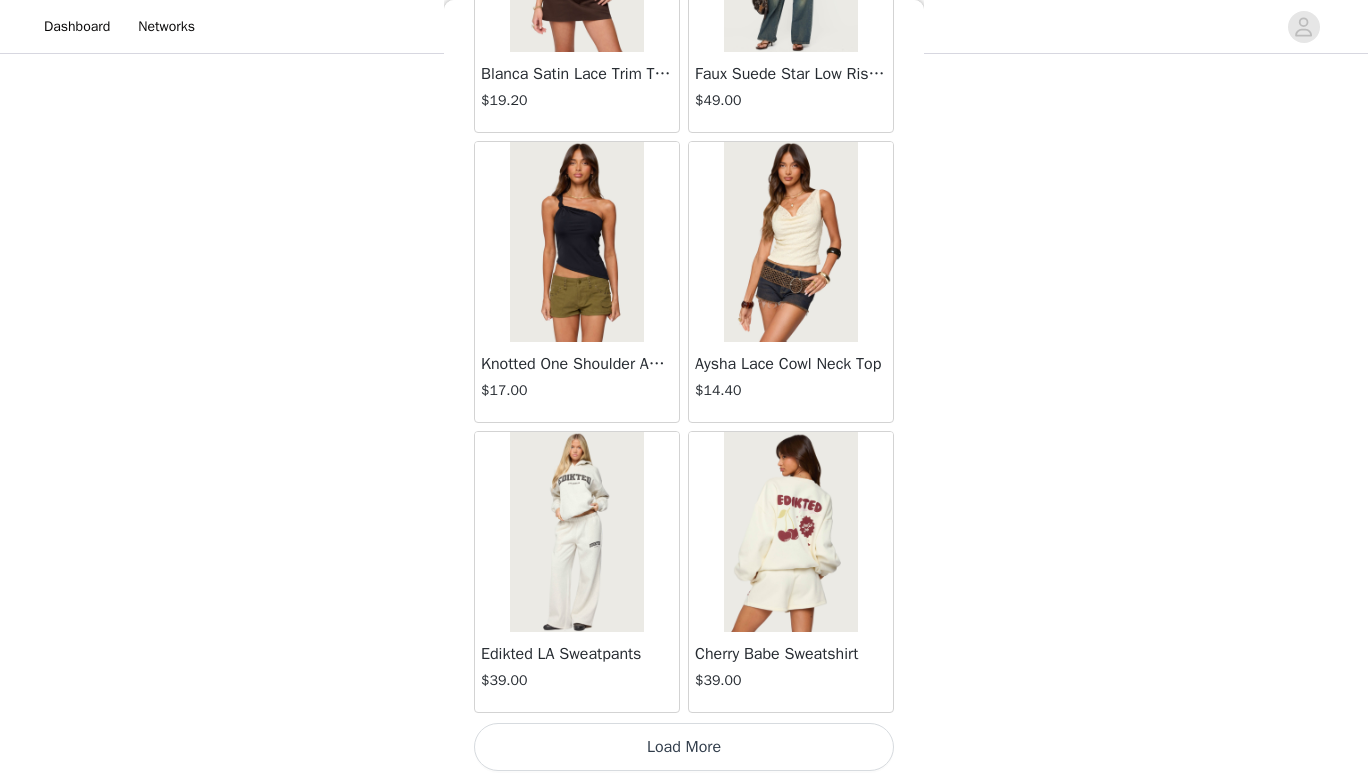 click on "Load More" at bounding box center [684, 747] 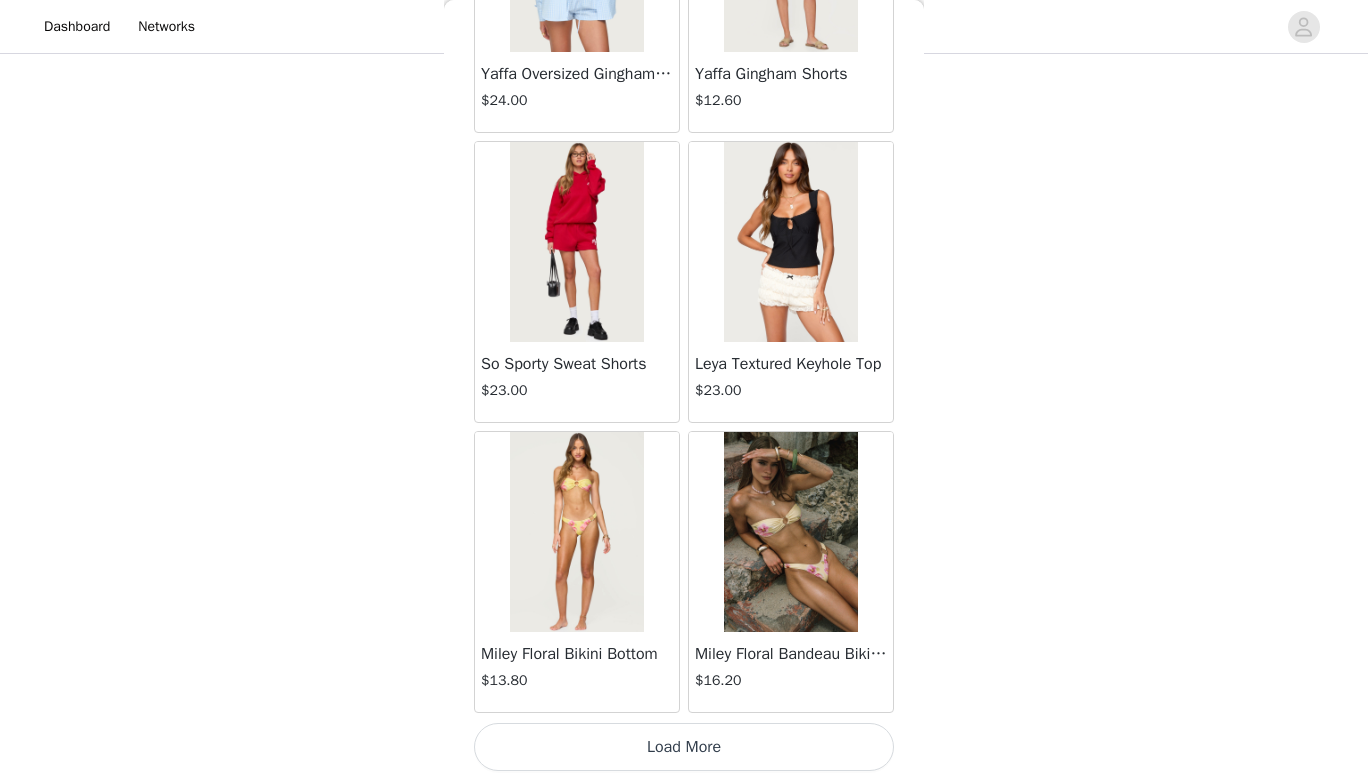 click on "Load More" at bounding box center (684, 747) 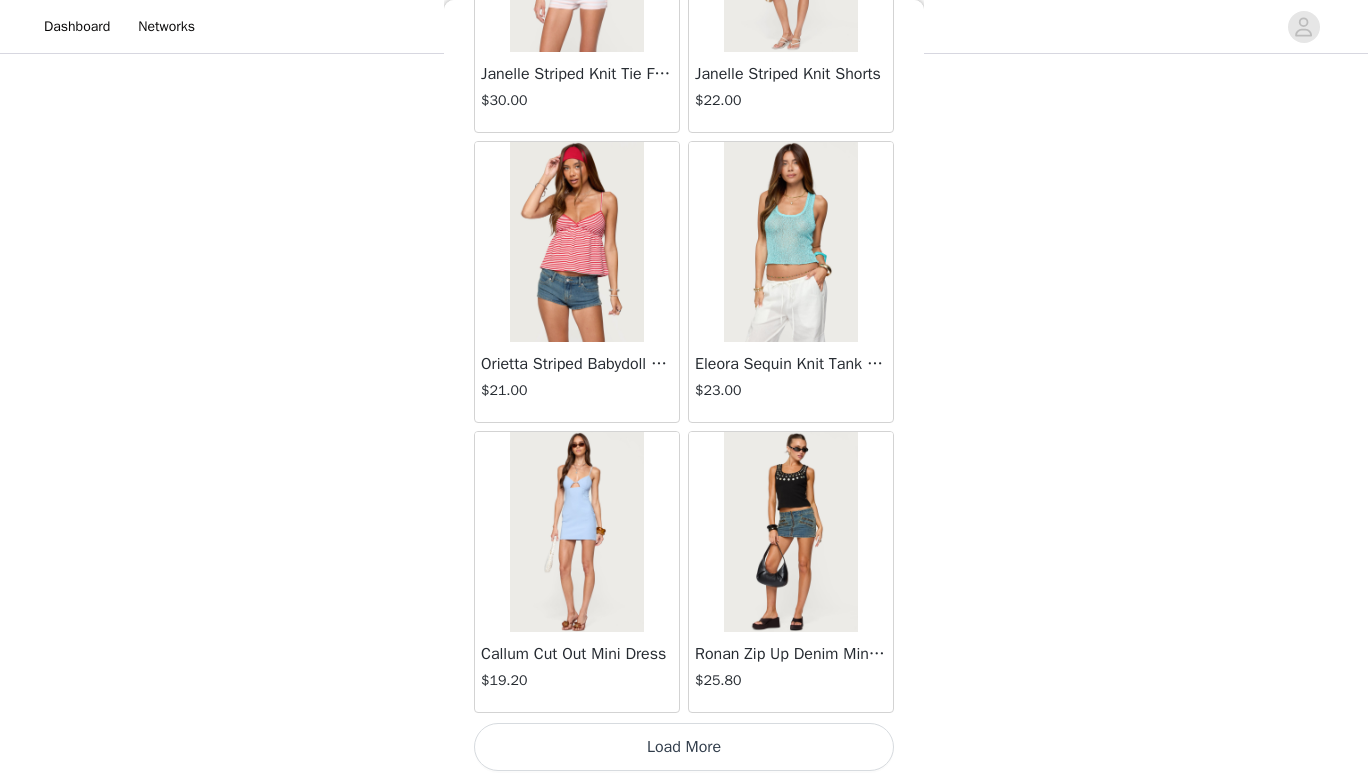 click on "Load More" at bounding box center (684, 747) 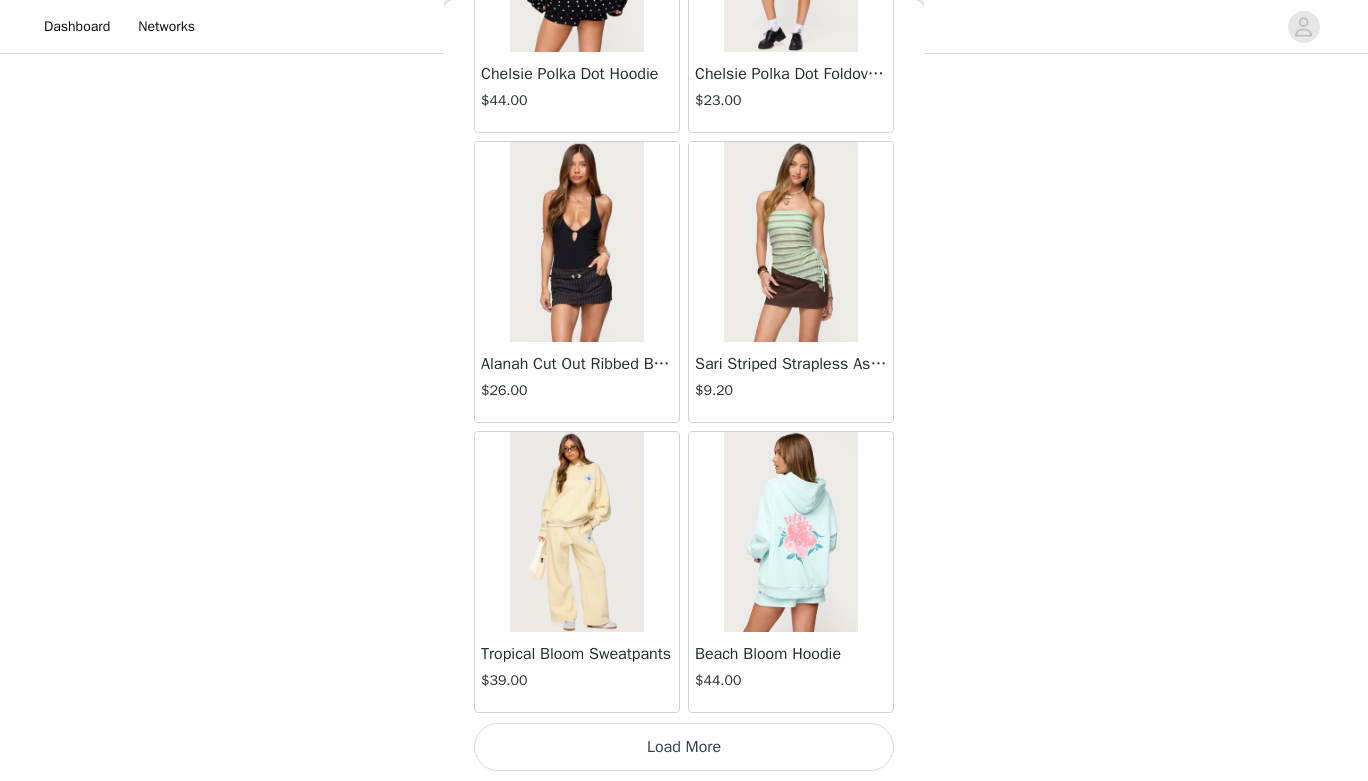 click on "Load More" at bounding box center [684, 747] 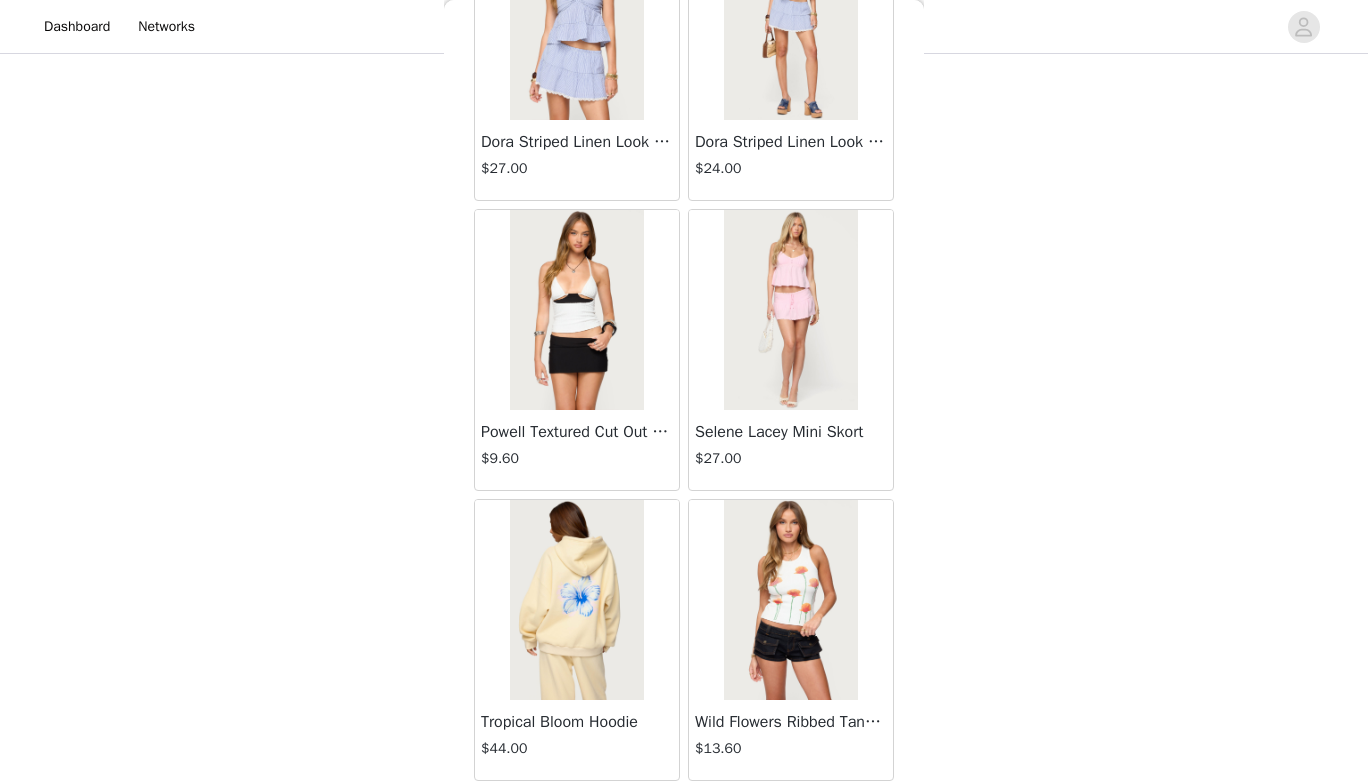 scroll, scrollTop: 16779, scrollLeft: 0, axis: vertical 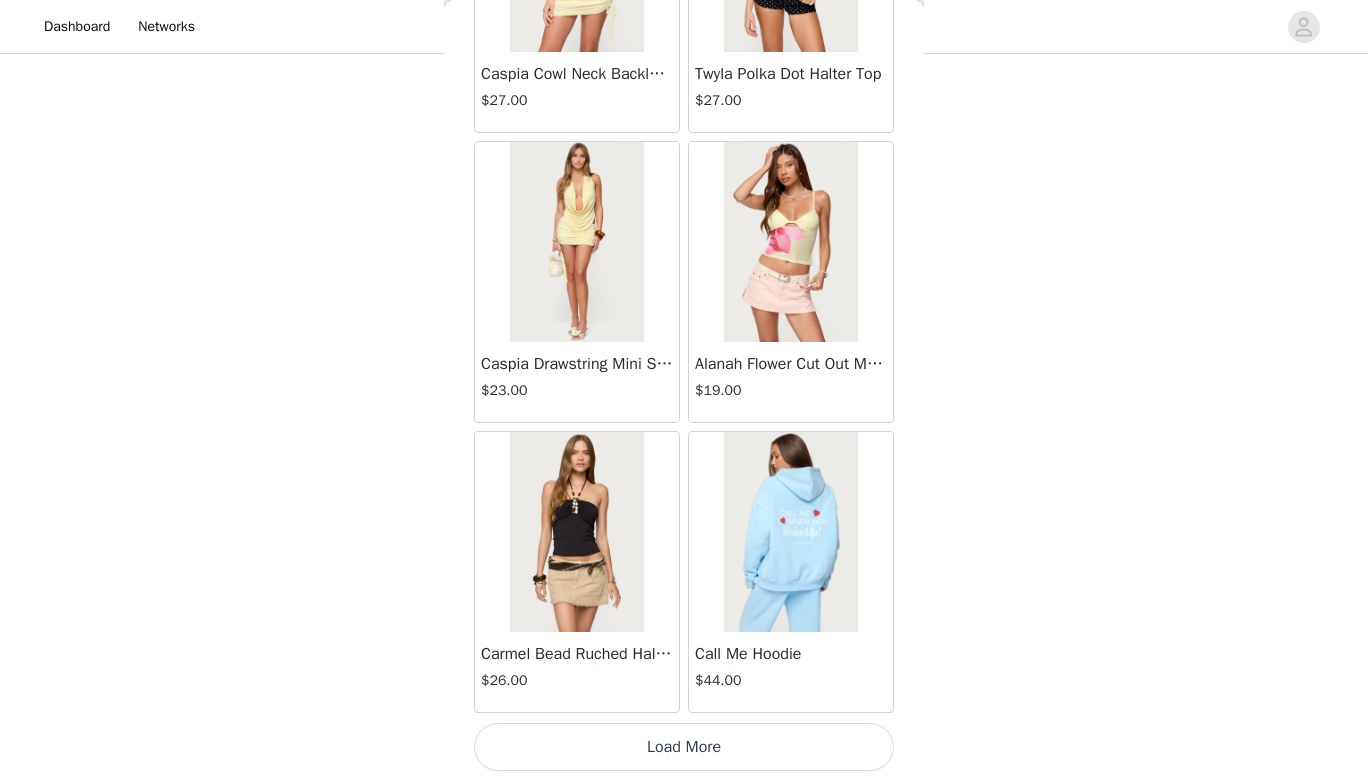 click on "Load More" at bounding box center [684, 747] 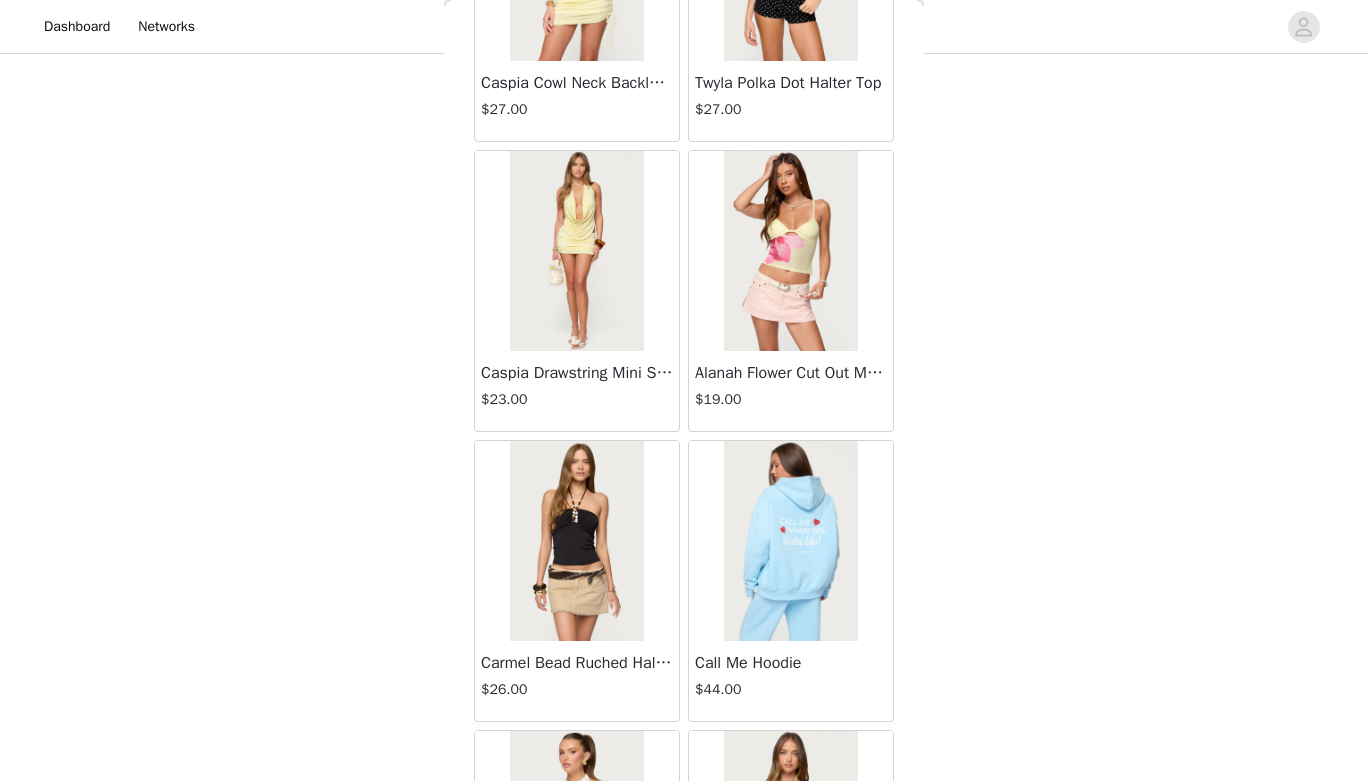scroll, scrollTop: 16779, scrollLeft: 0, axis: vertical 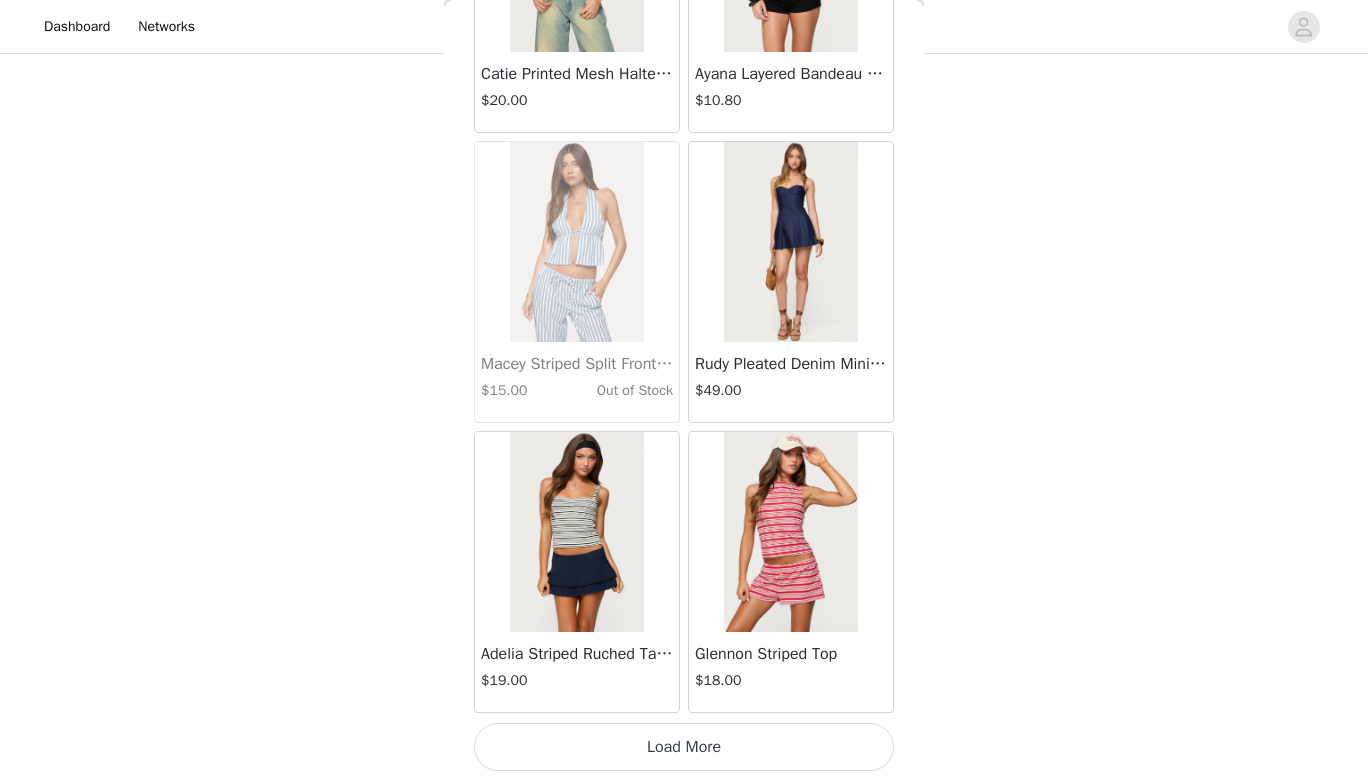 click on "Load More" at bounding box center (684, 747) 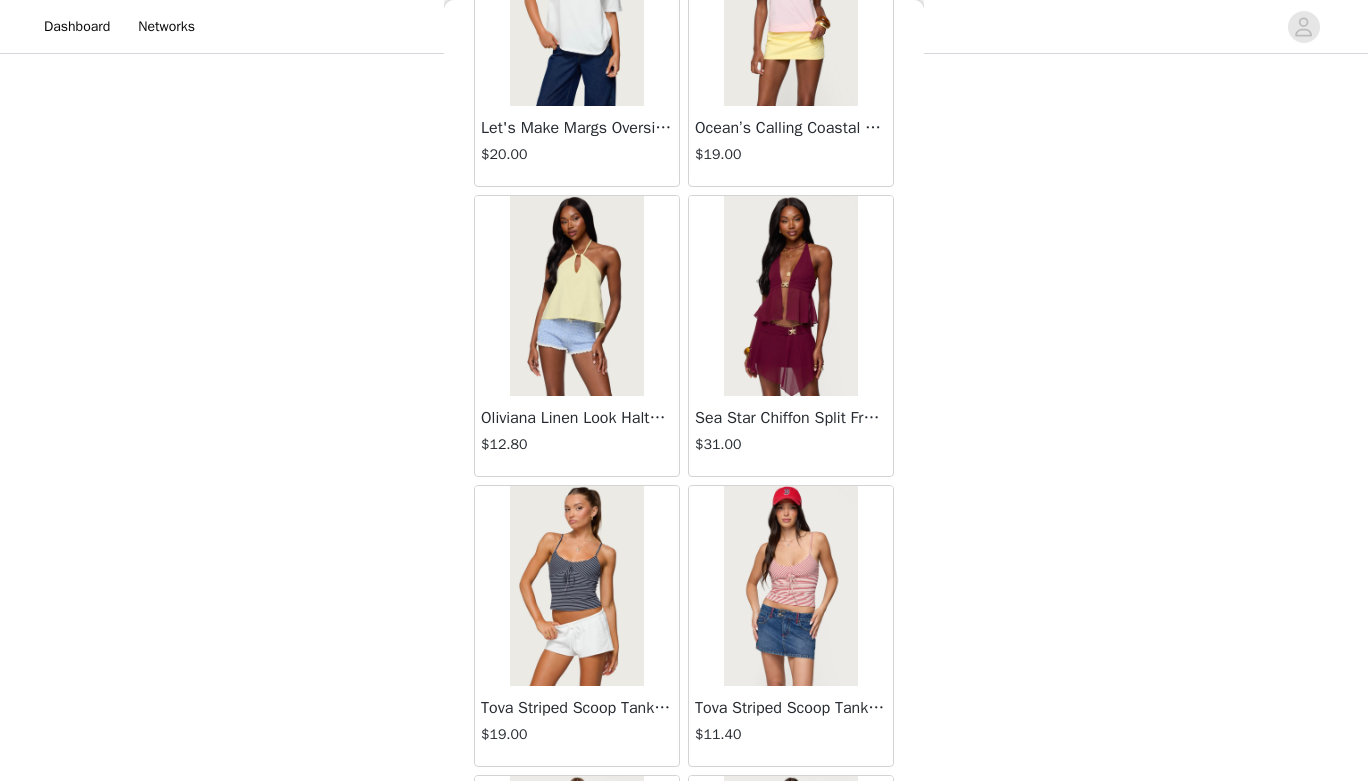 scroll, scrollTop: 22579, scrollLeft: 0, axis: vertical 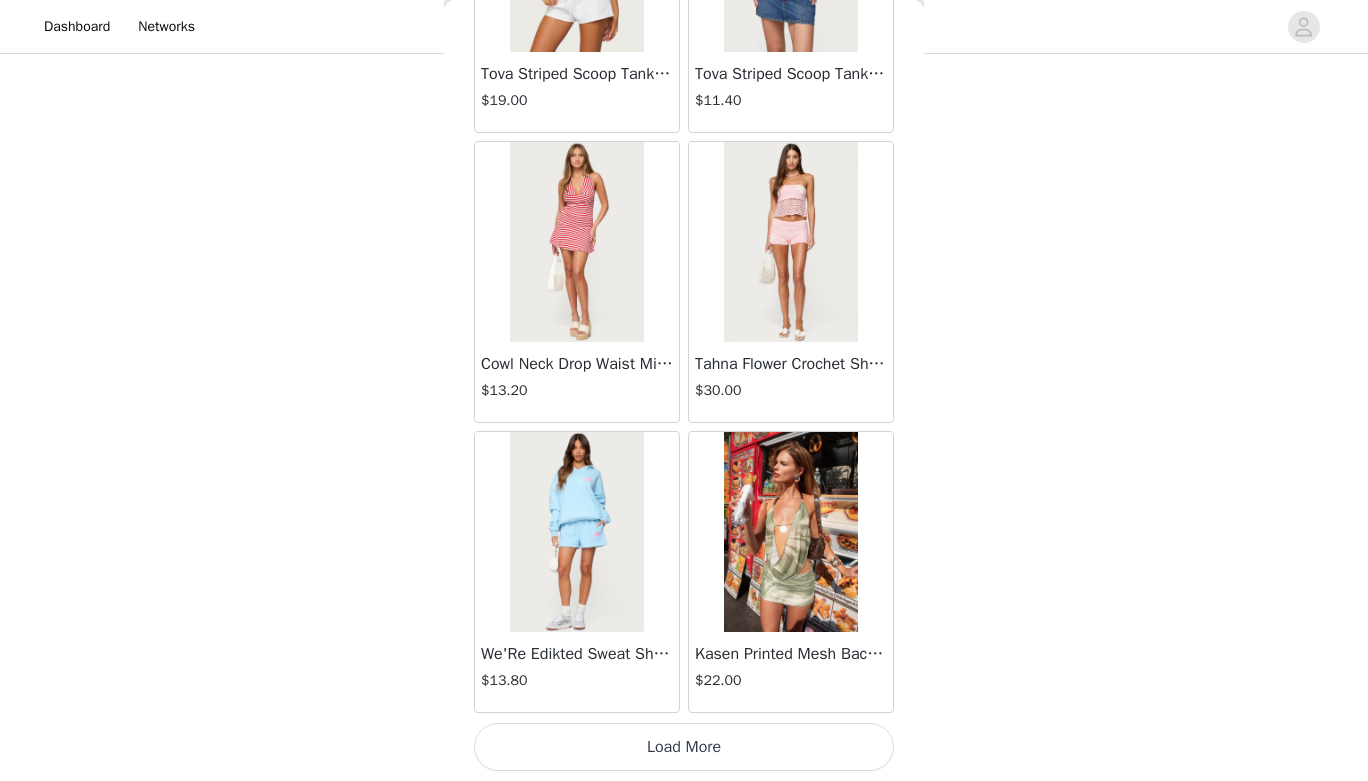 click on "Load More" at bounding box center [684, 747] 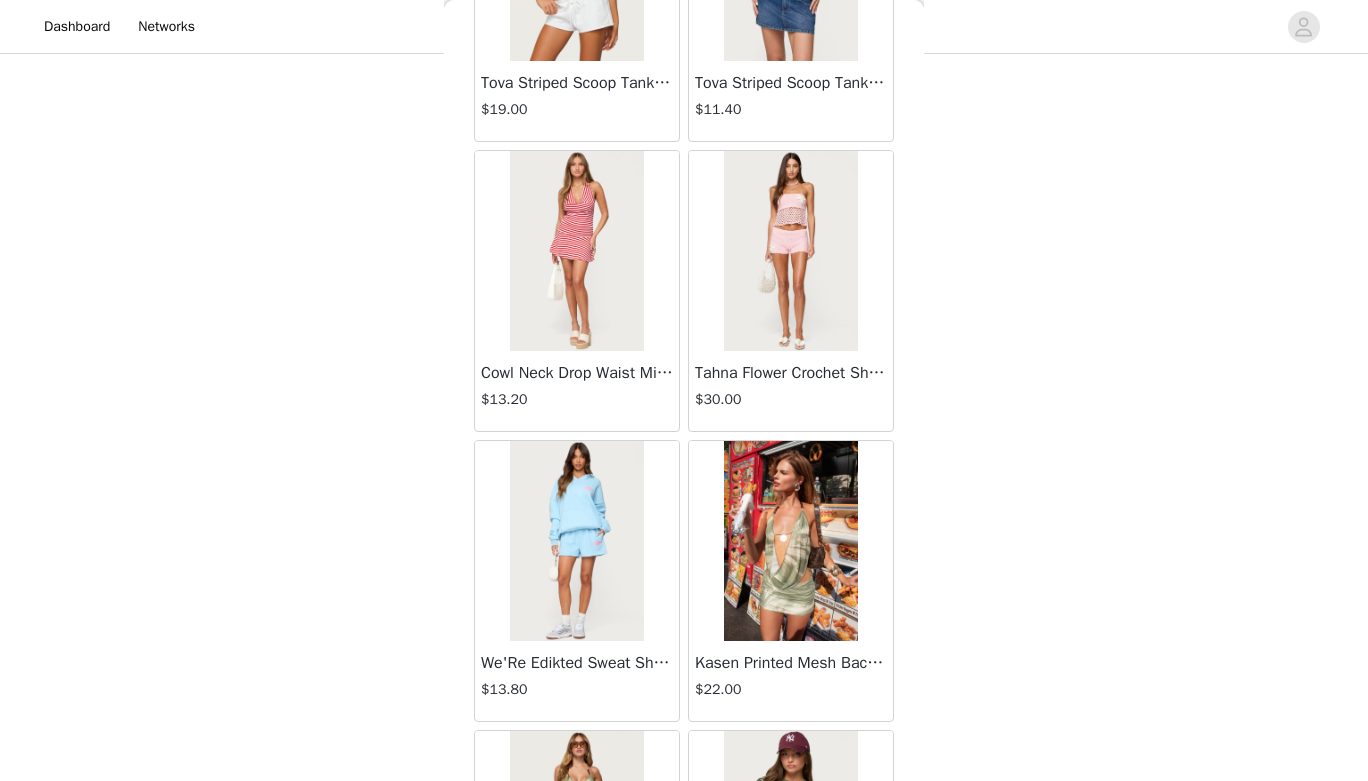 scroll, scrollTop: 22579, scrollLeft: 0, axis: vertical 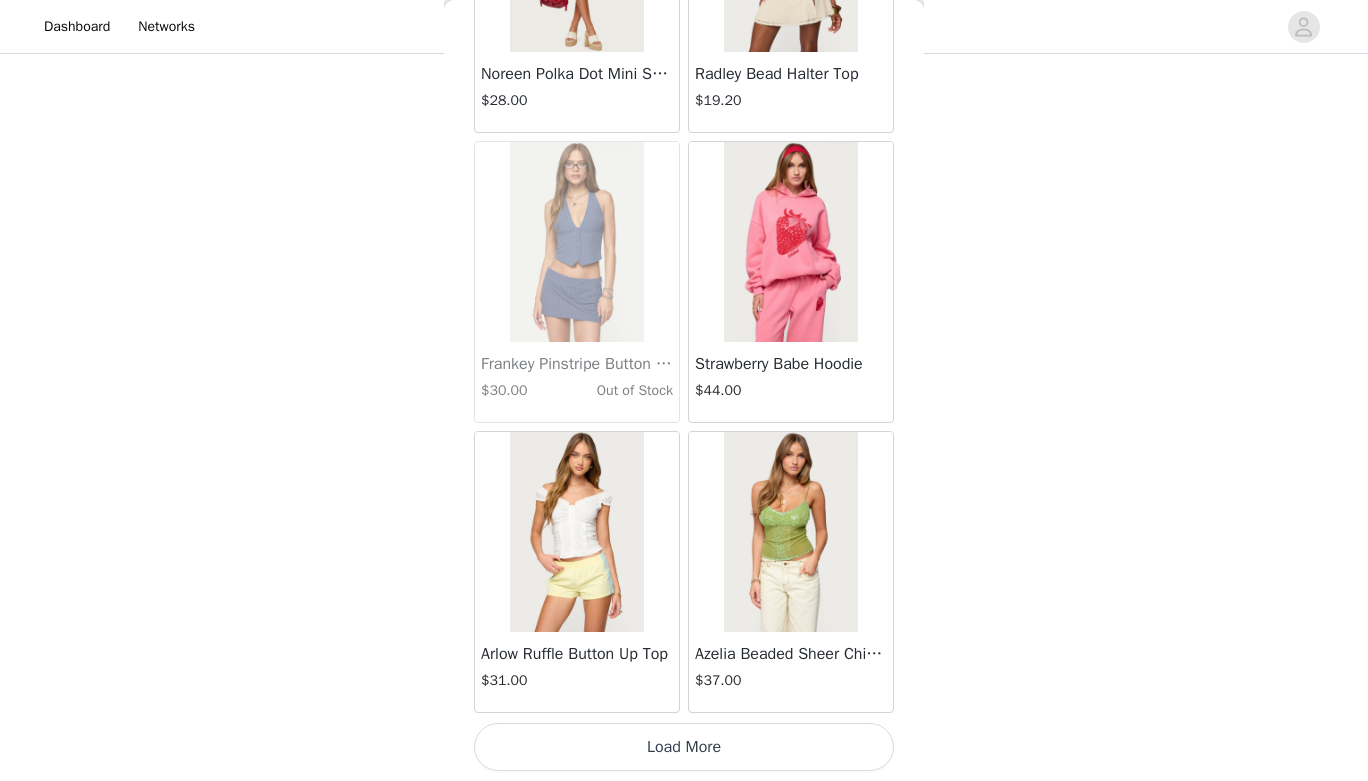 click on "Load More" at bounding box center [684, 747] 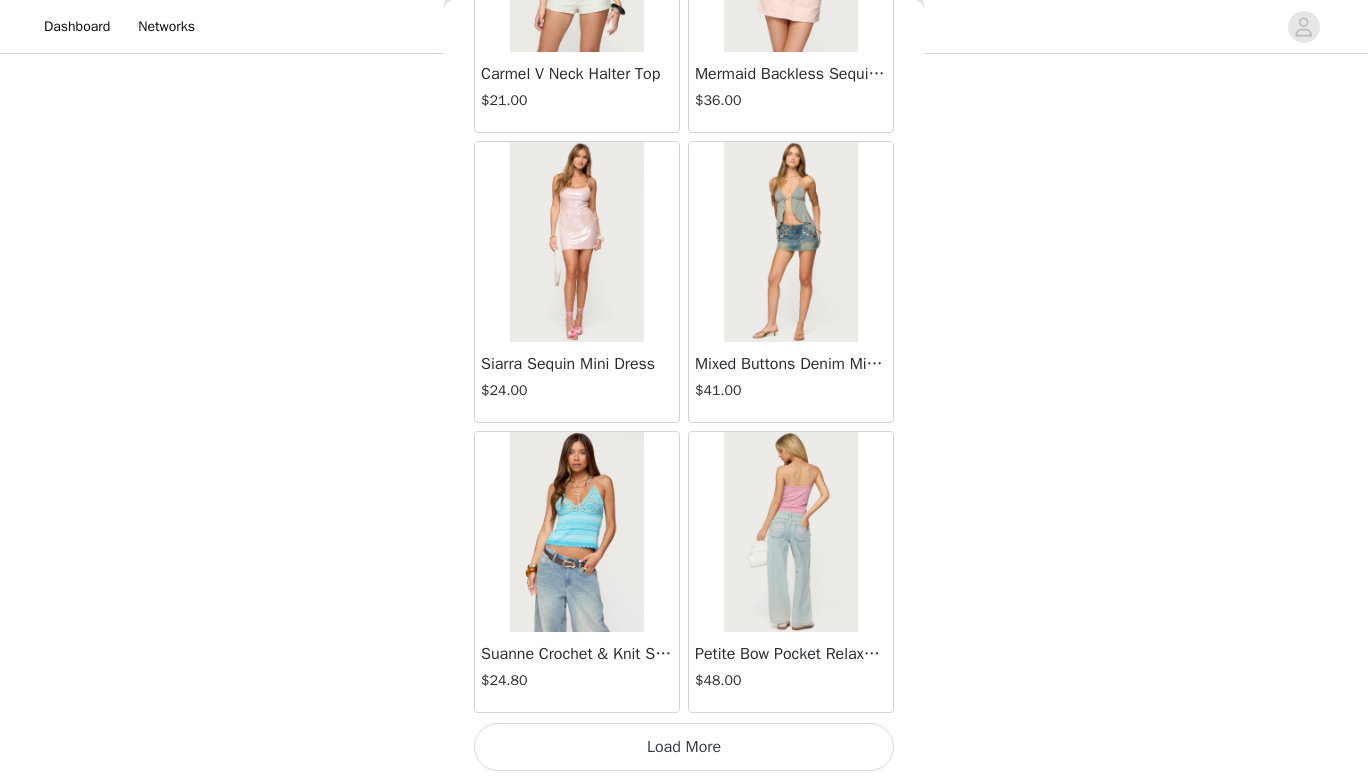 click on "Load More" at bounding box center [684, 747] 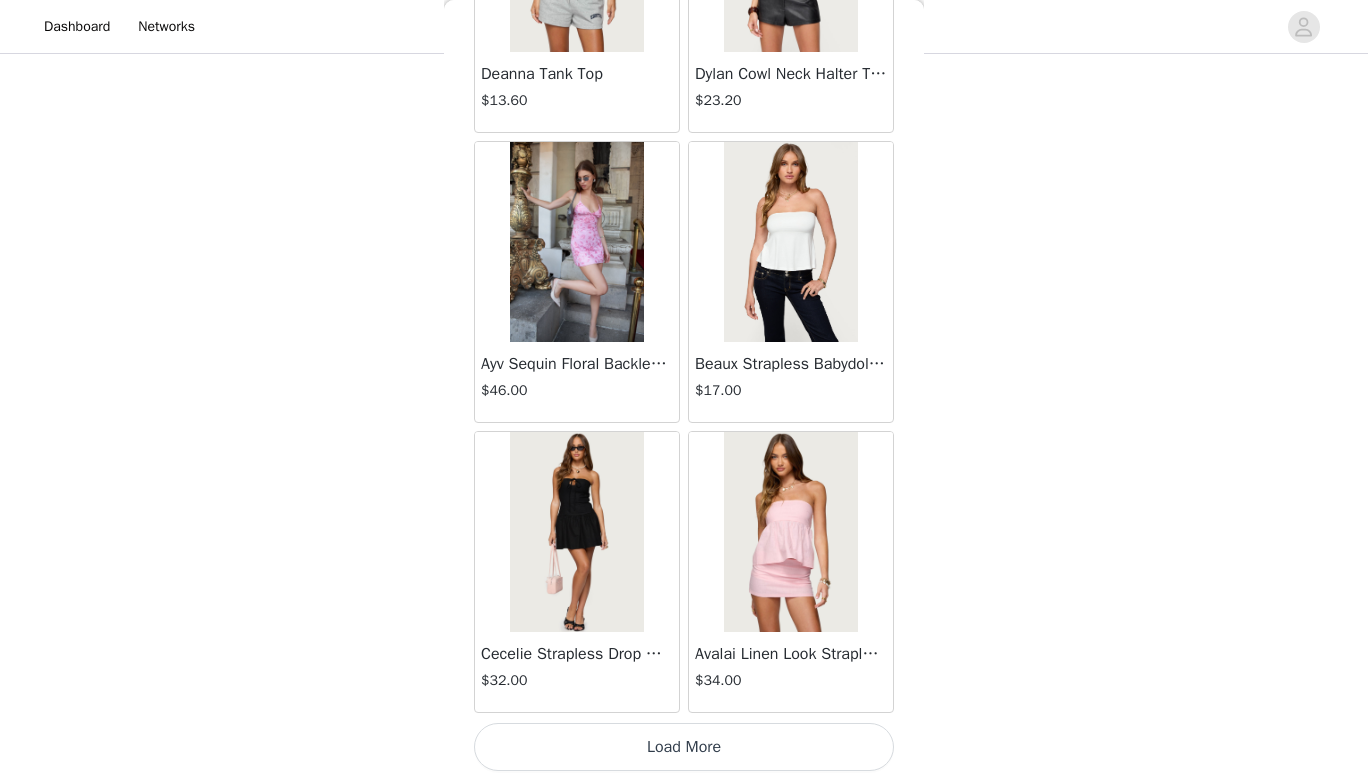 click on "Load More" at bounding box center (684, 747) 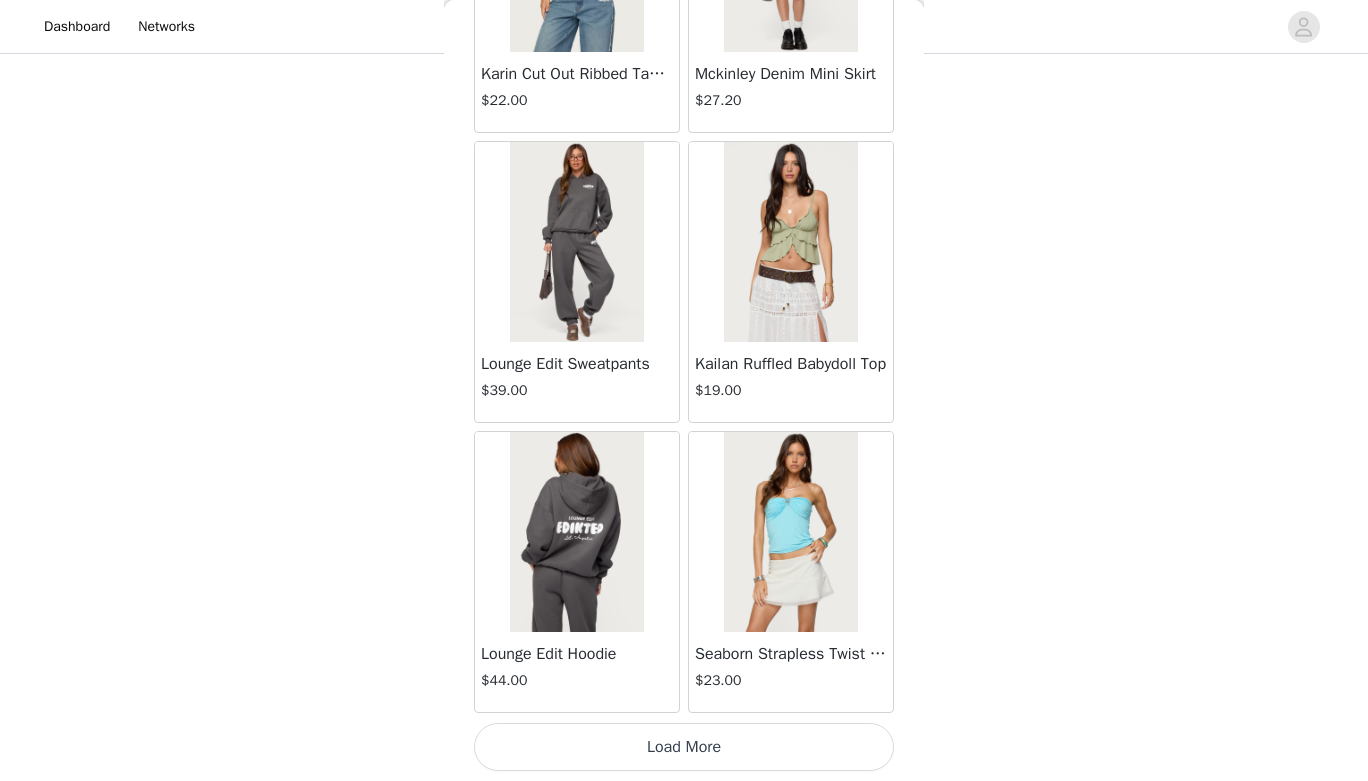 click on "Load More" at bounding box center (684, 747) 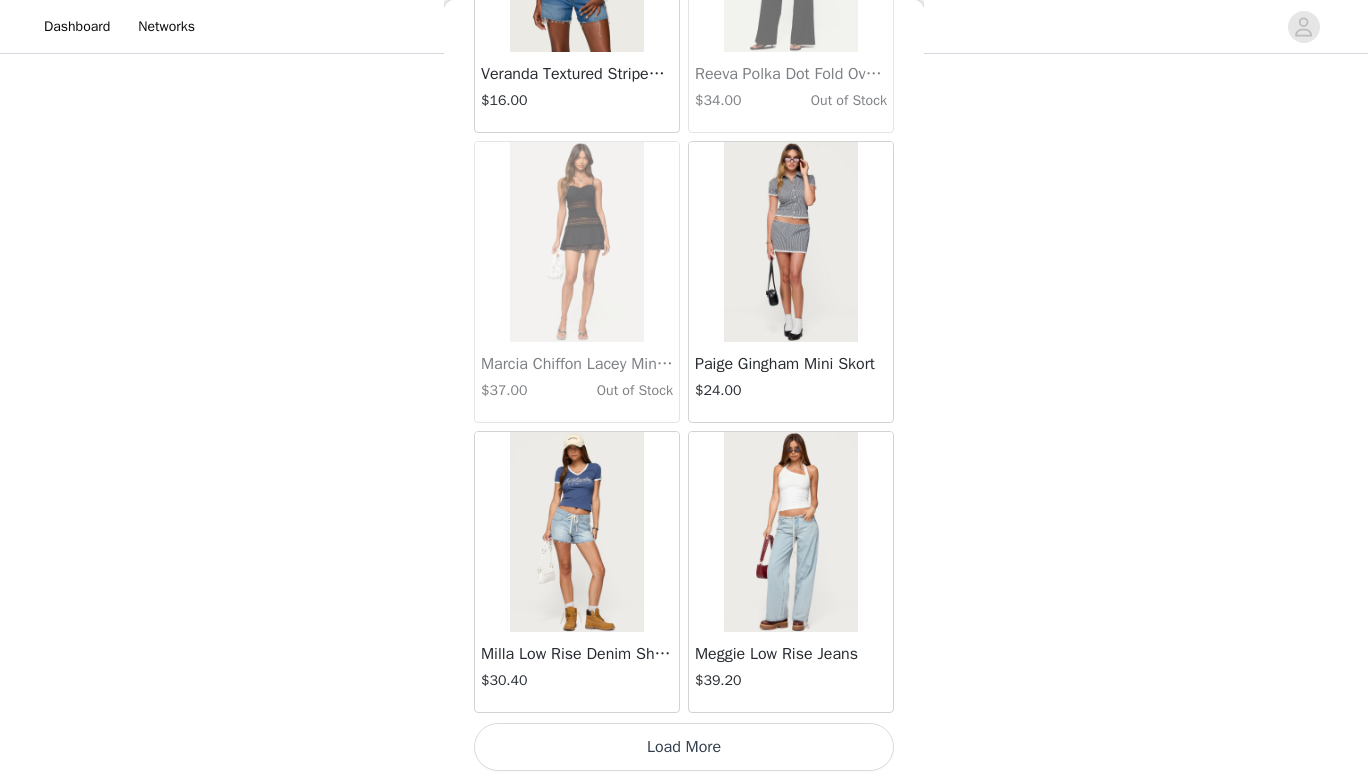 click on "Load More" at bounding box center (684, 747) 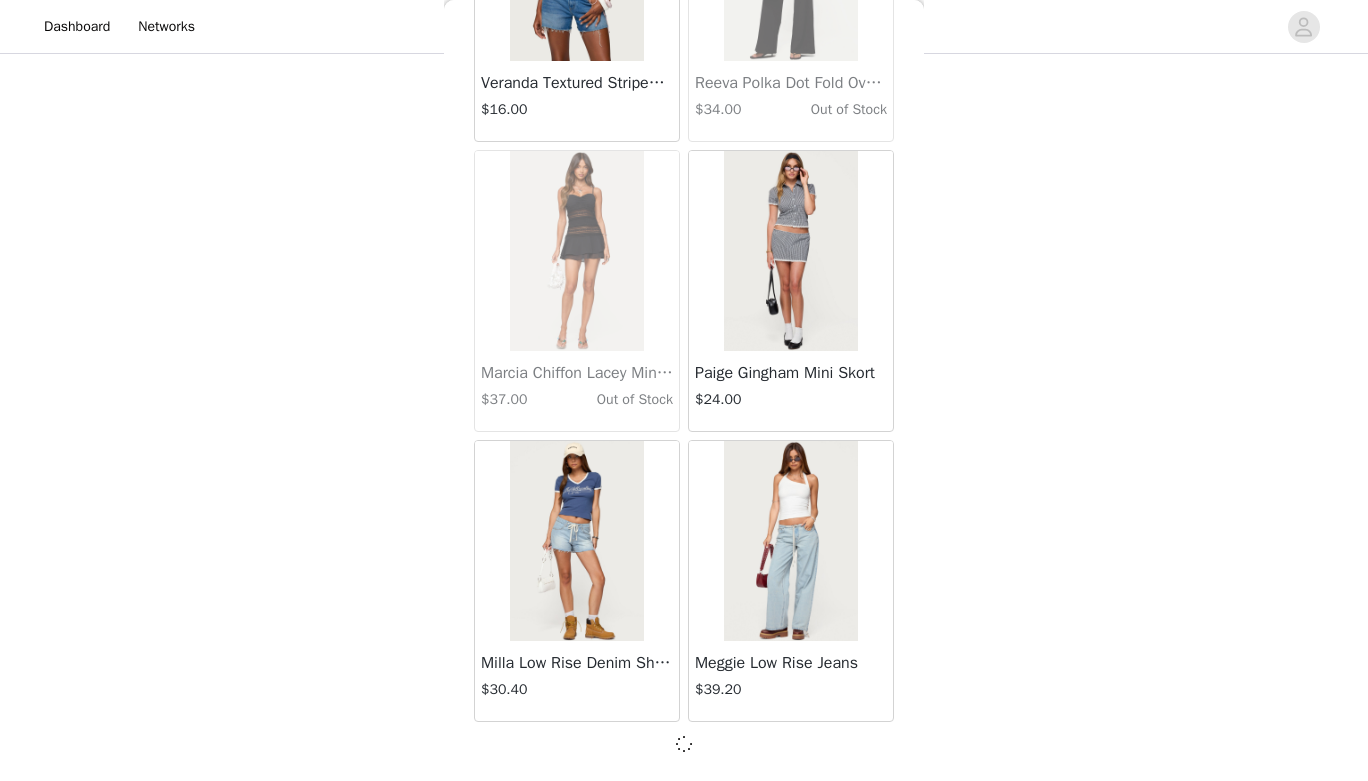 scroll, scrollTop: 37070, scrollLeft: 0, axis: vertical 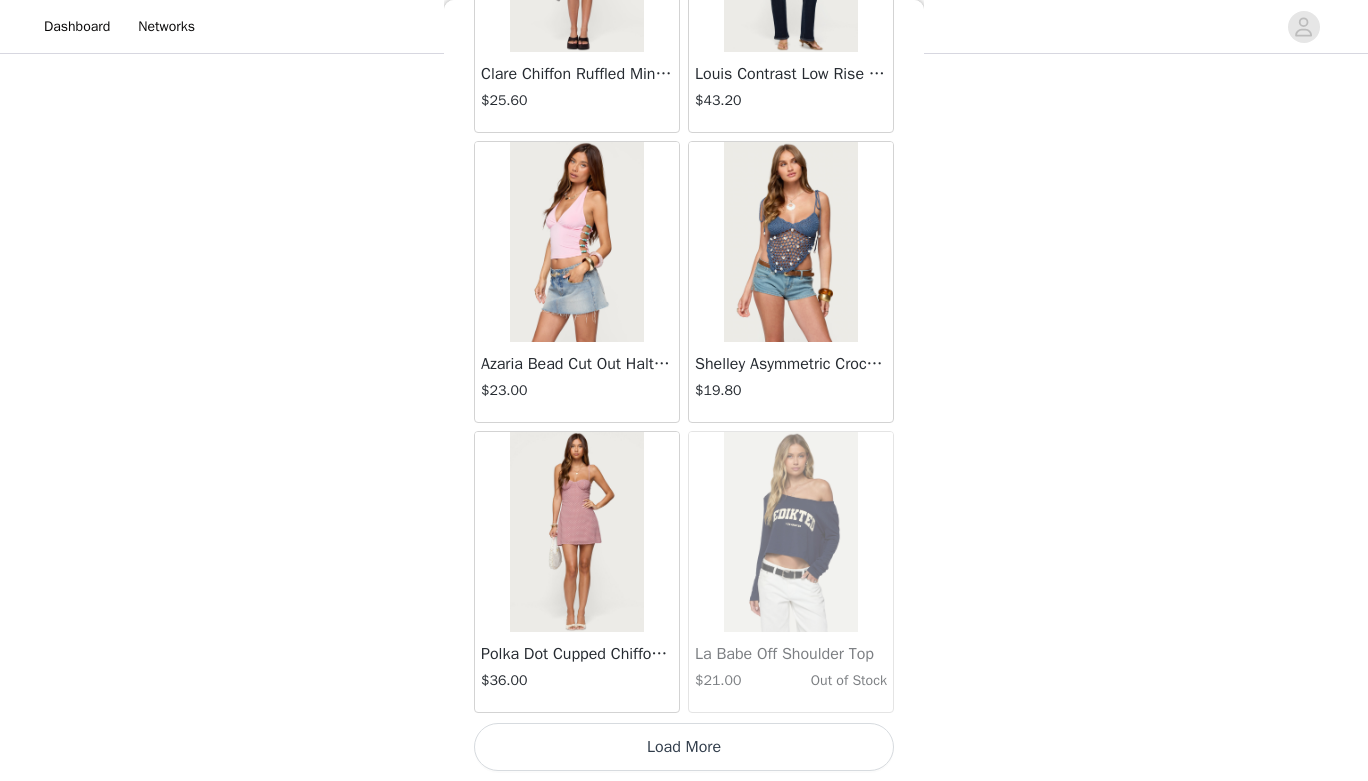 click on "Load More" at bounding box center (684, 747) 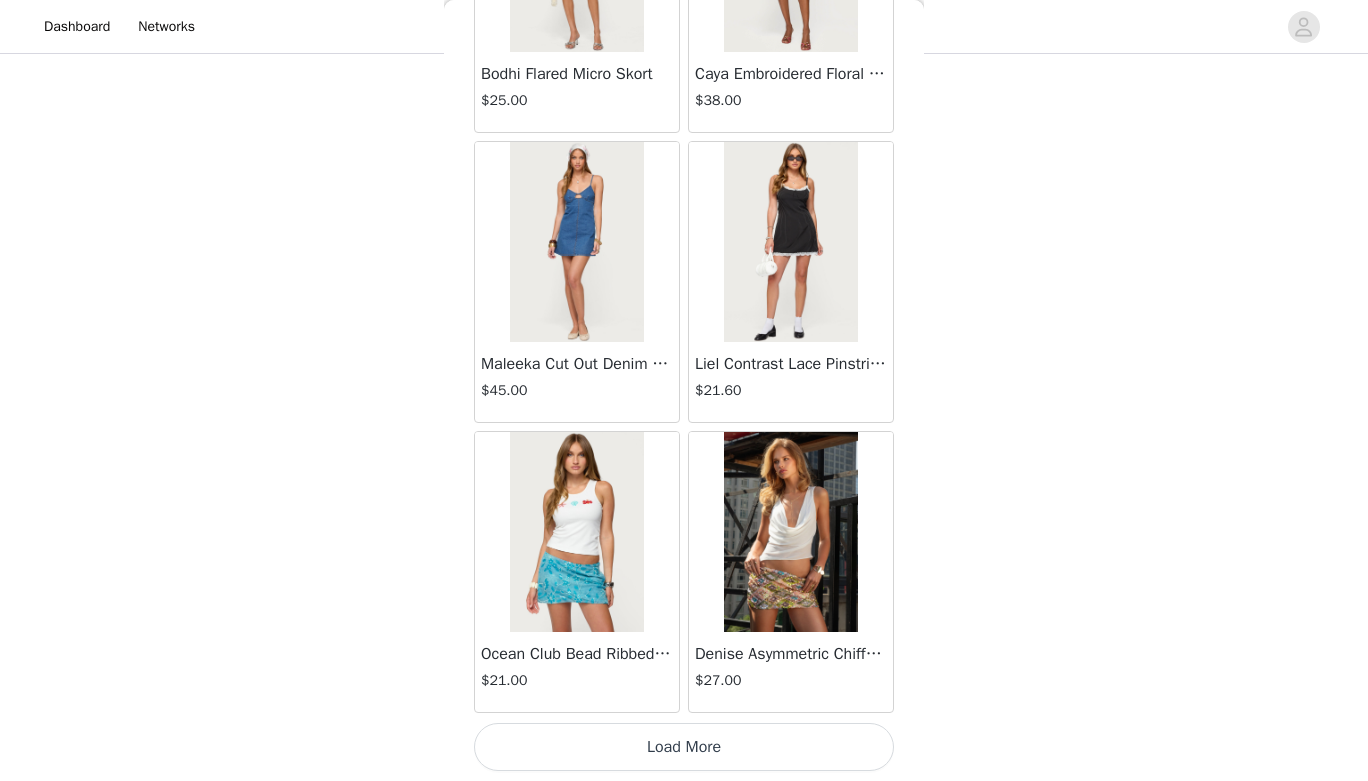 click on "Load More" at bounding box center (684, 747) 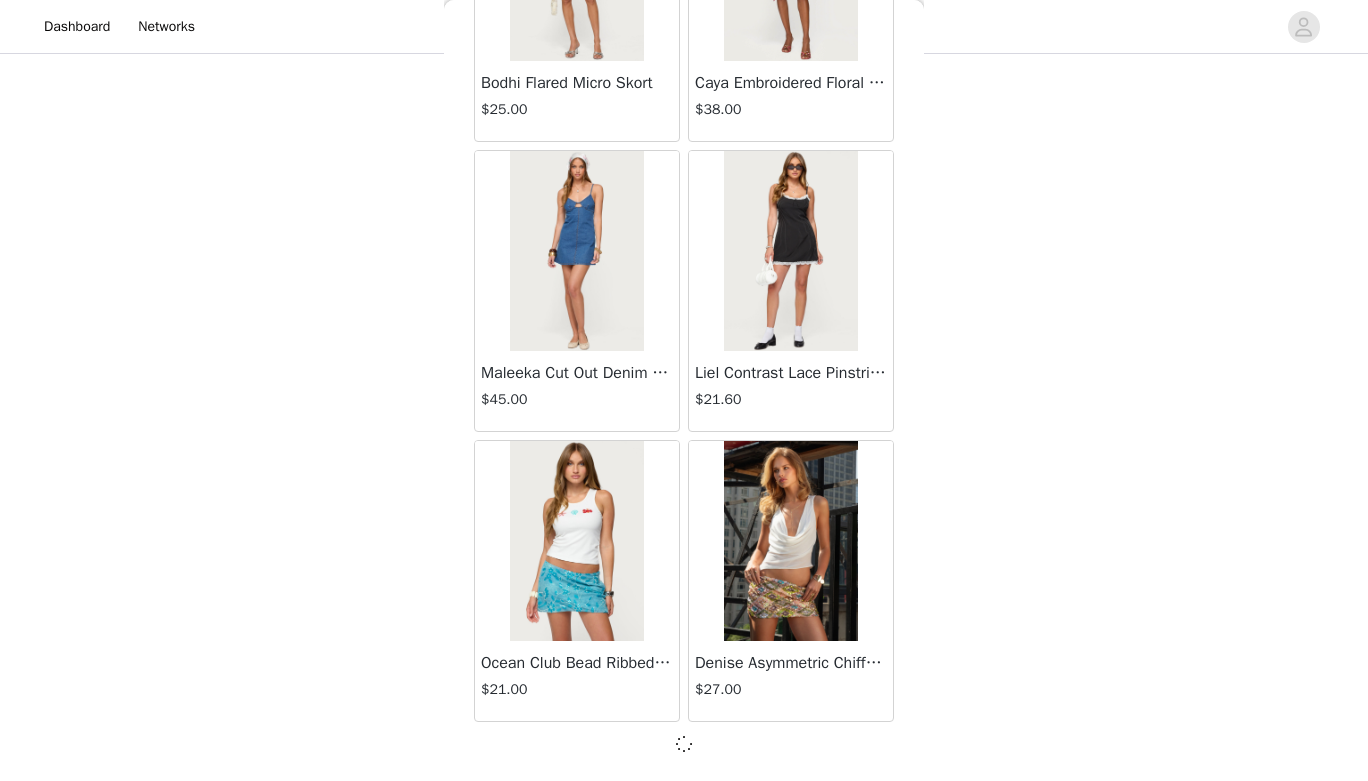 scroll, scrollTop: 42870, scrollLeft: 0, axis: vertical 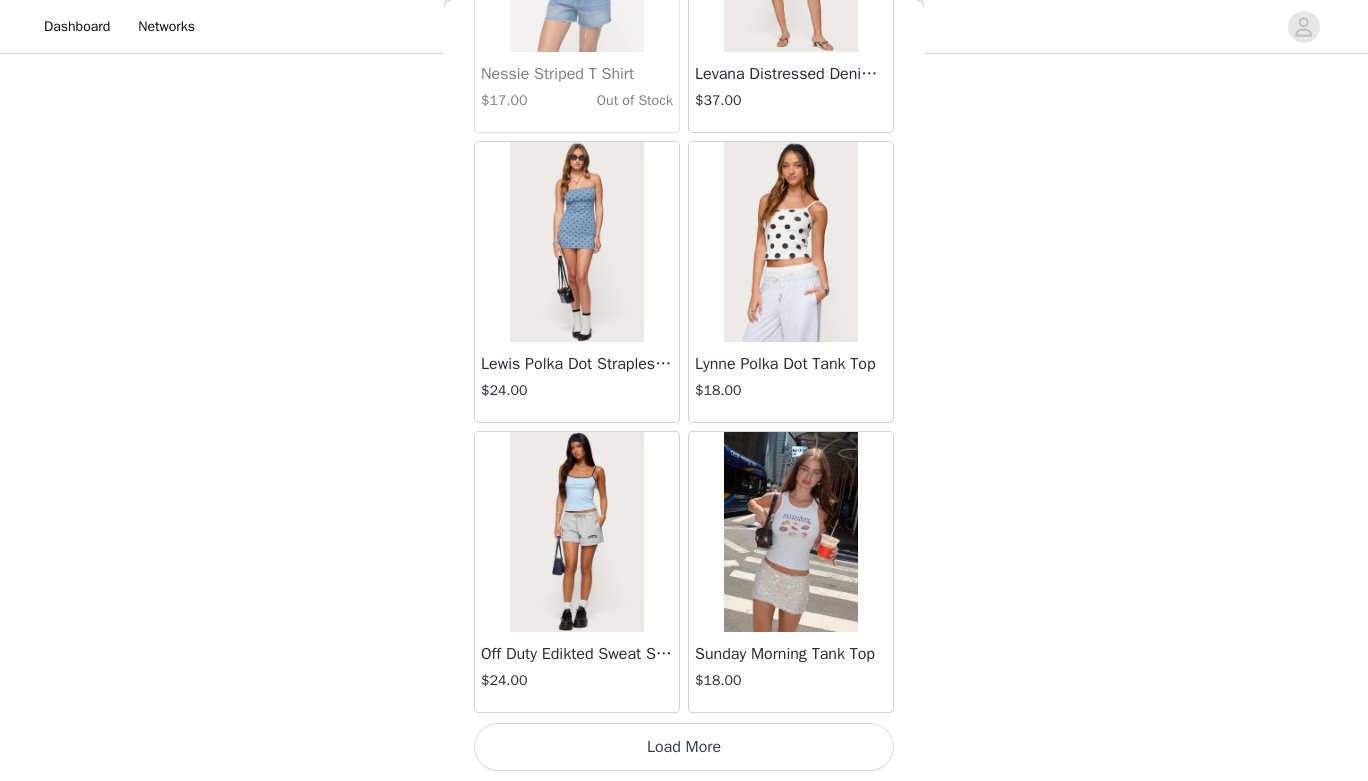 click on "Load More" at bounding box center (684, 747) 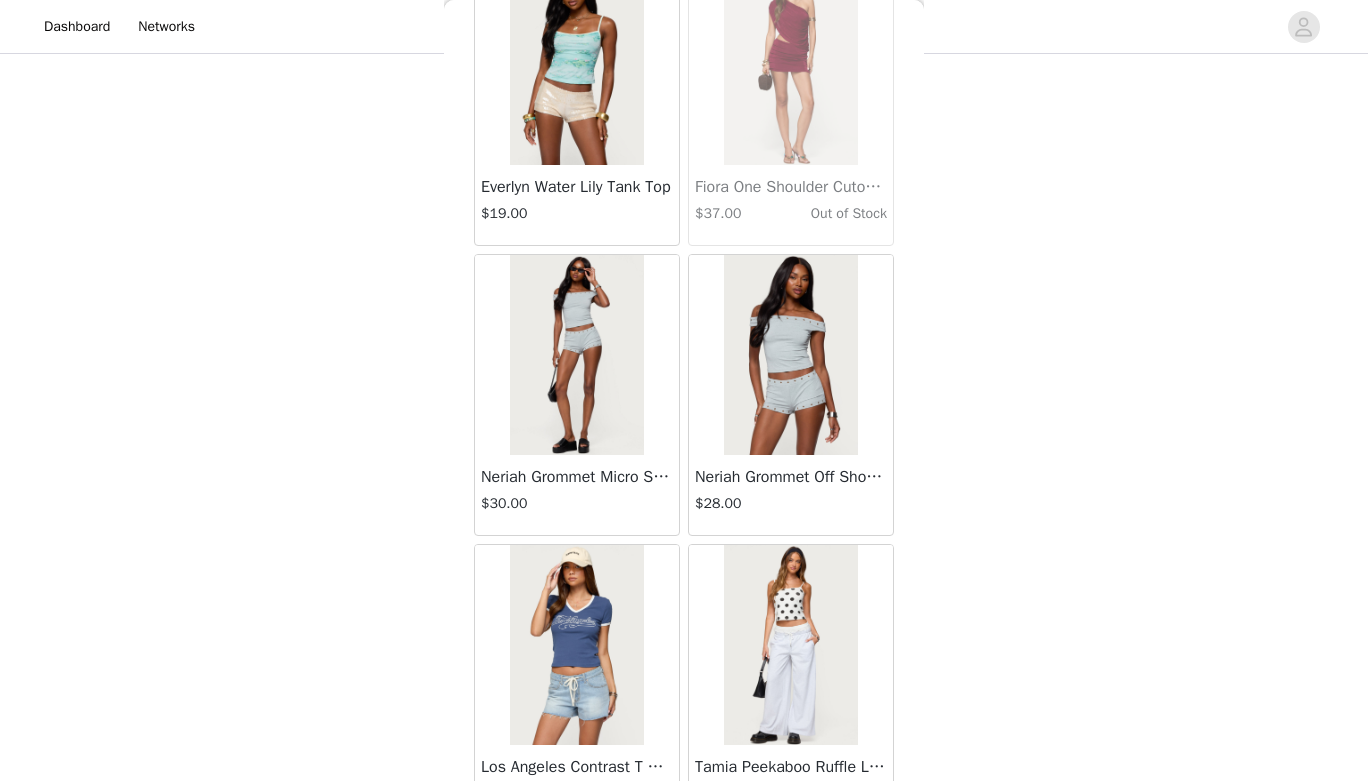 scroll, scrollTop: 48679, scrollLeft: 0, axis: vertical 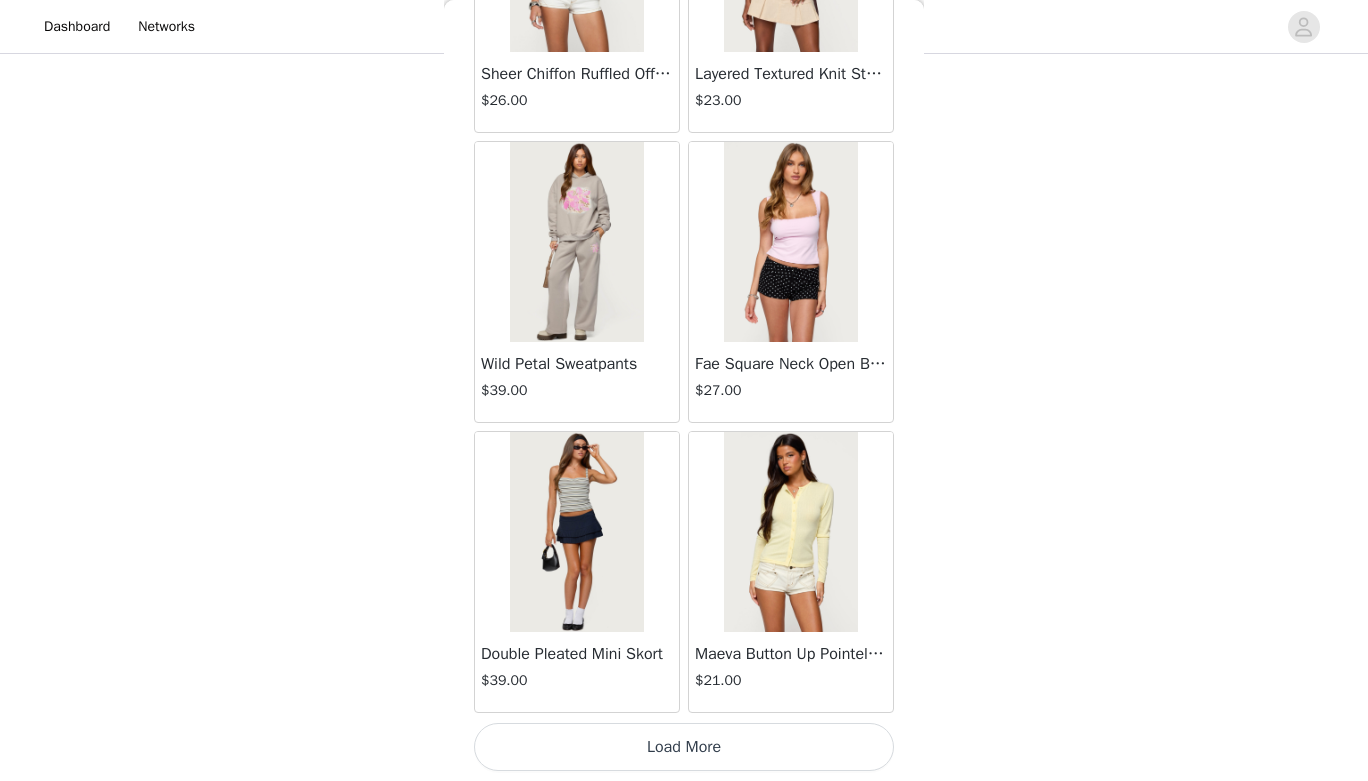 click on "Load More" at bounding box center (684, 747) 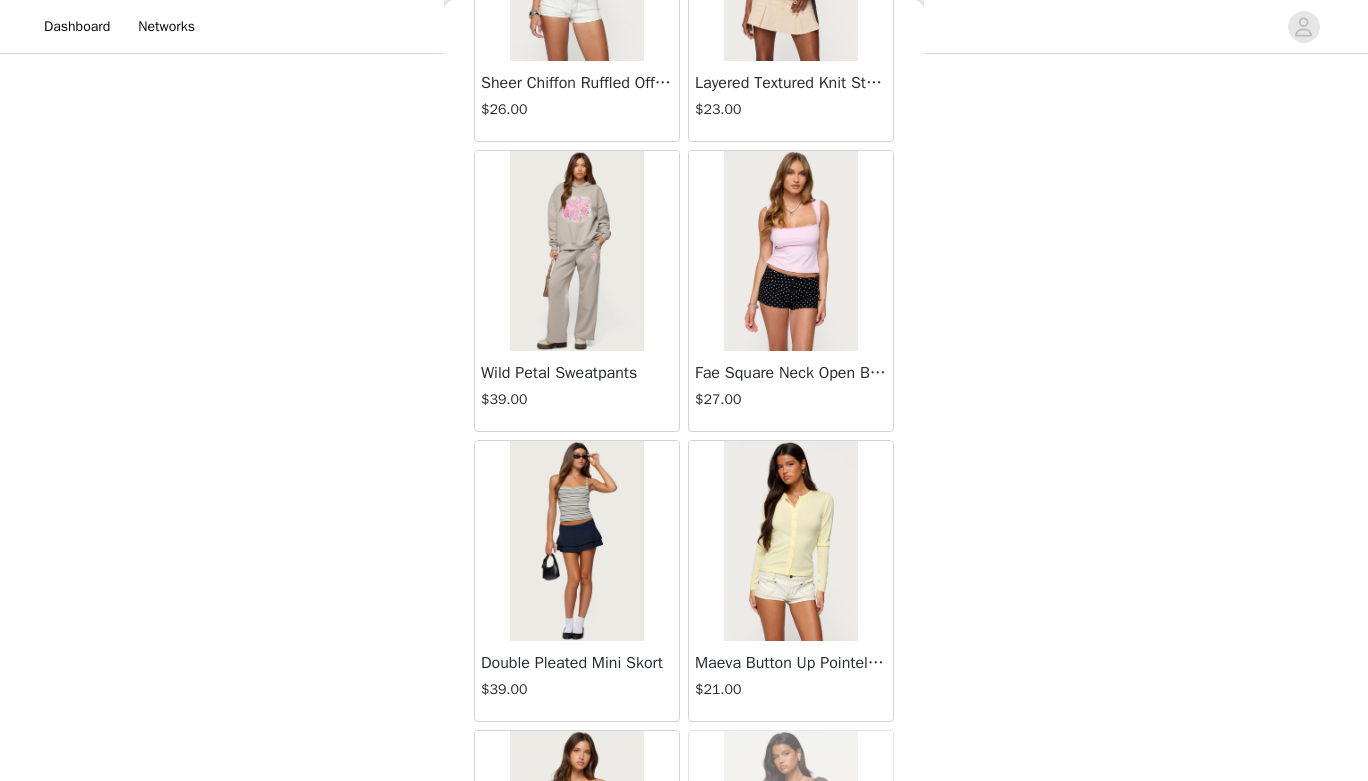 scroll, scrollTop: 48679, scrollLeft: 0, axis: vertical 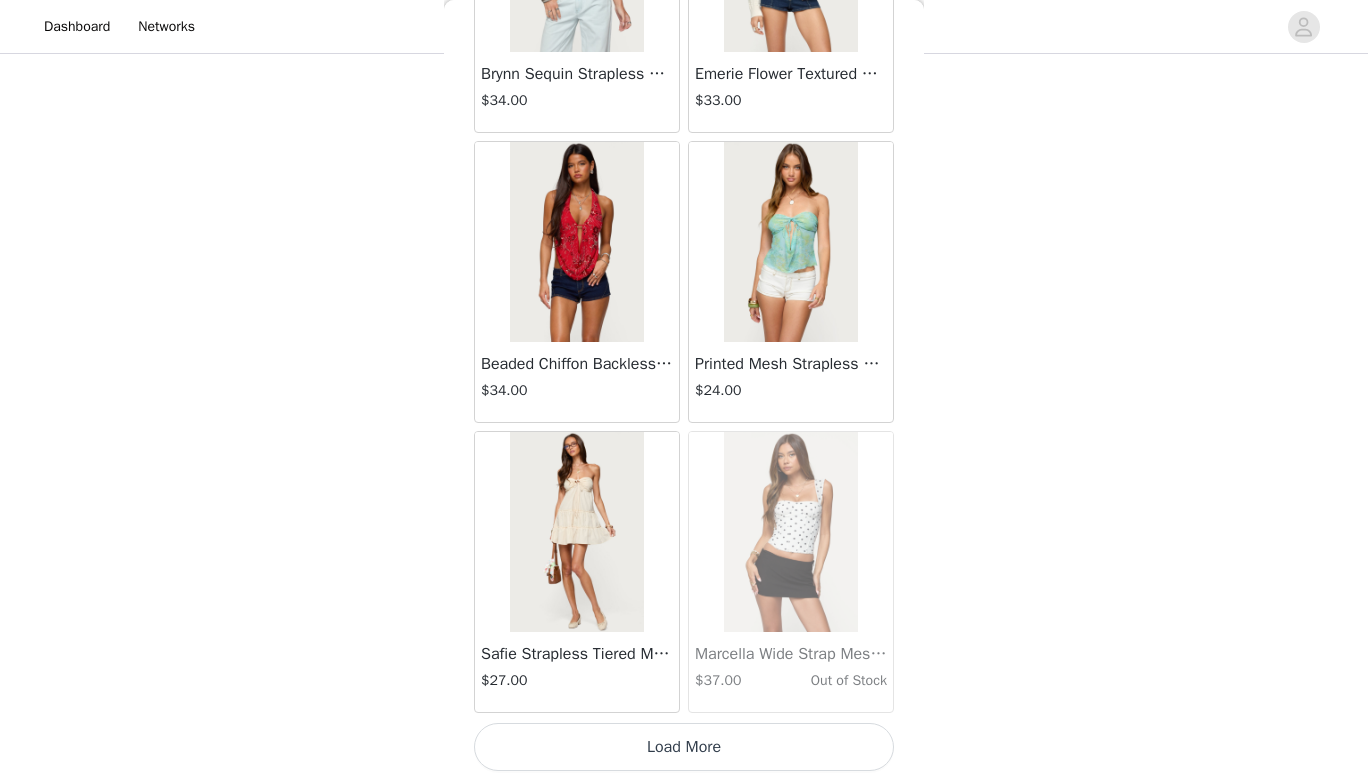 click on "Load More" at bounding box center (684, 747) 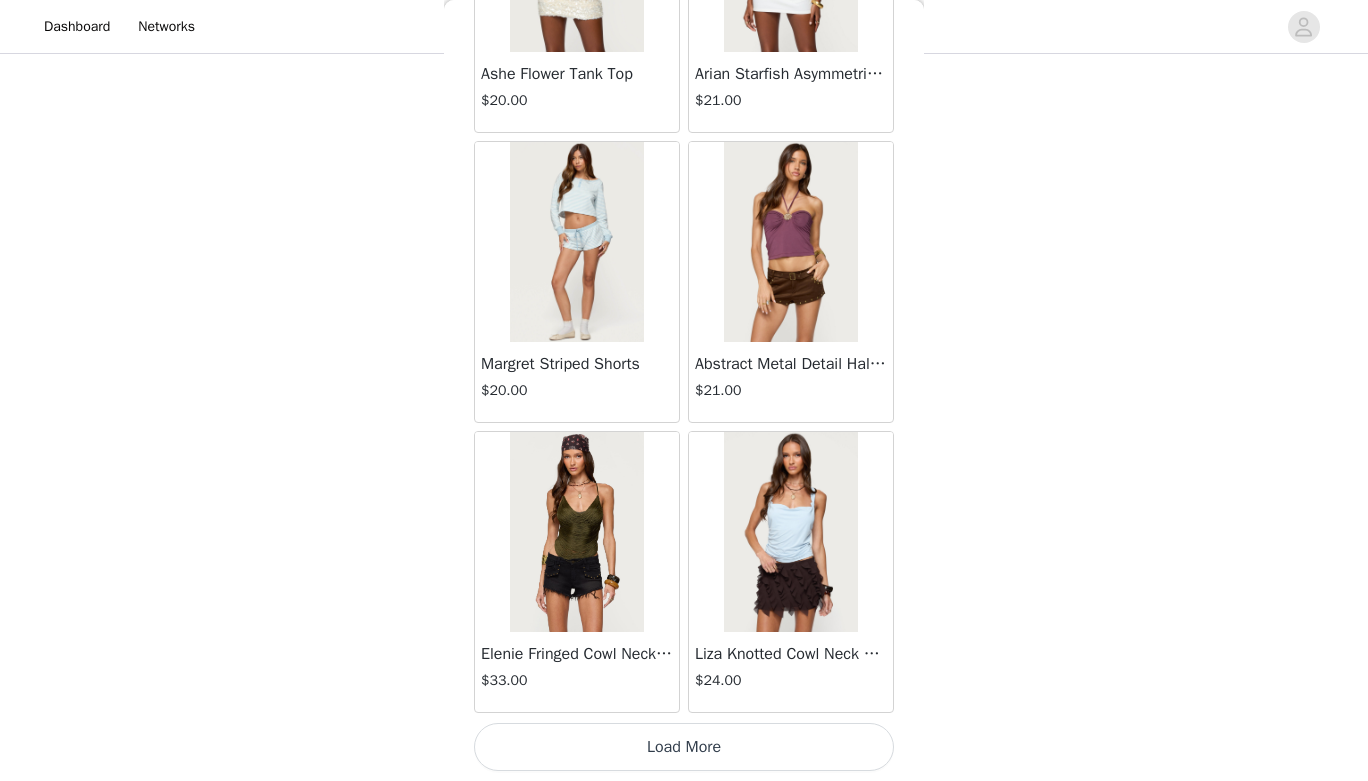 click on "Load More" at bounding box center [684, 747] 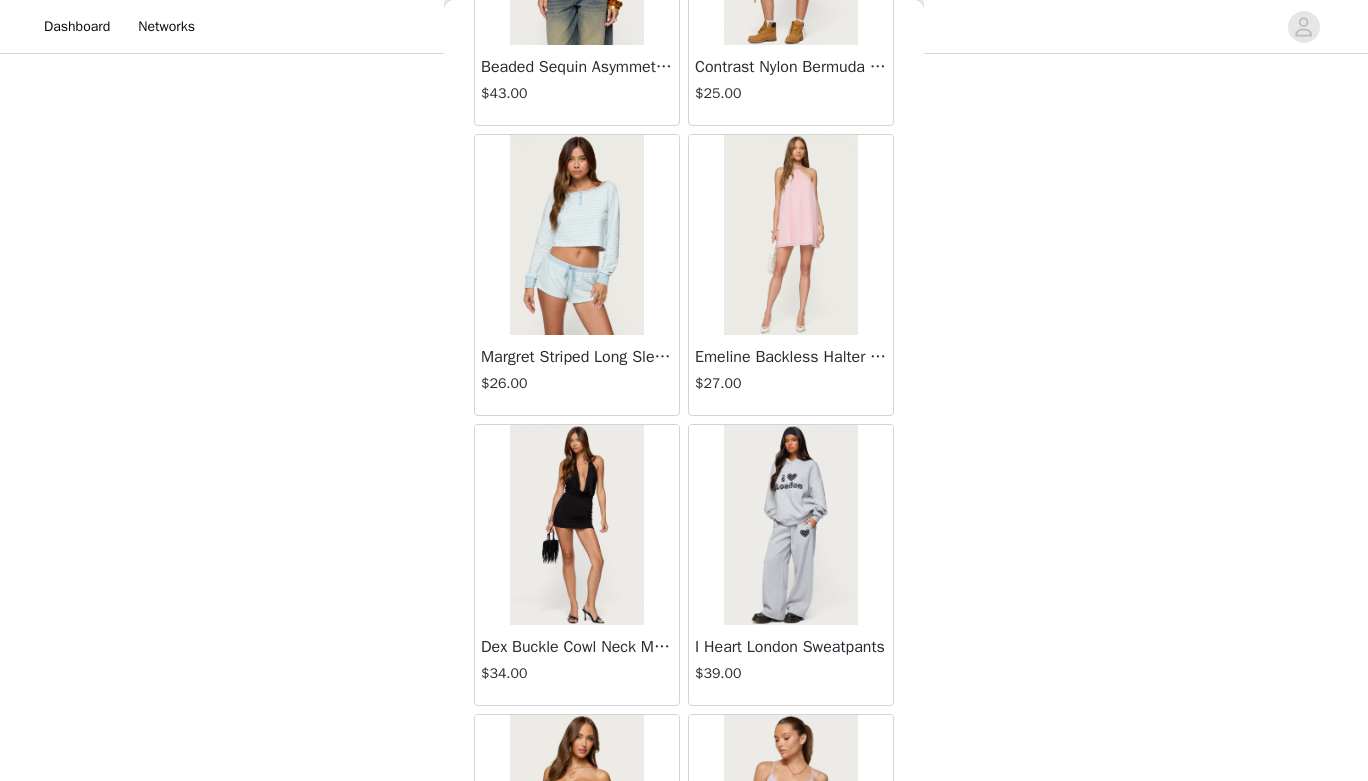 scroll, scrollTop: 57379, scrollLeft: 0, axis: vertical 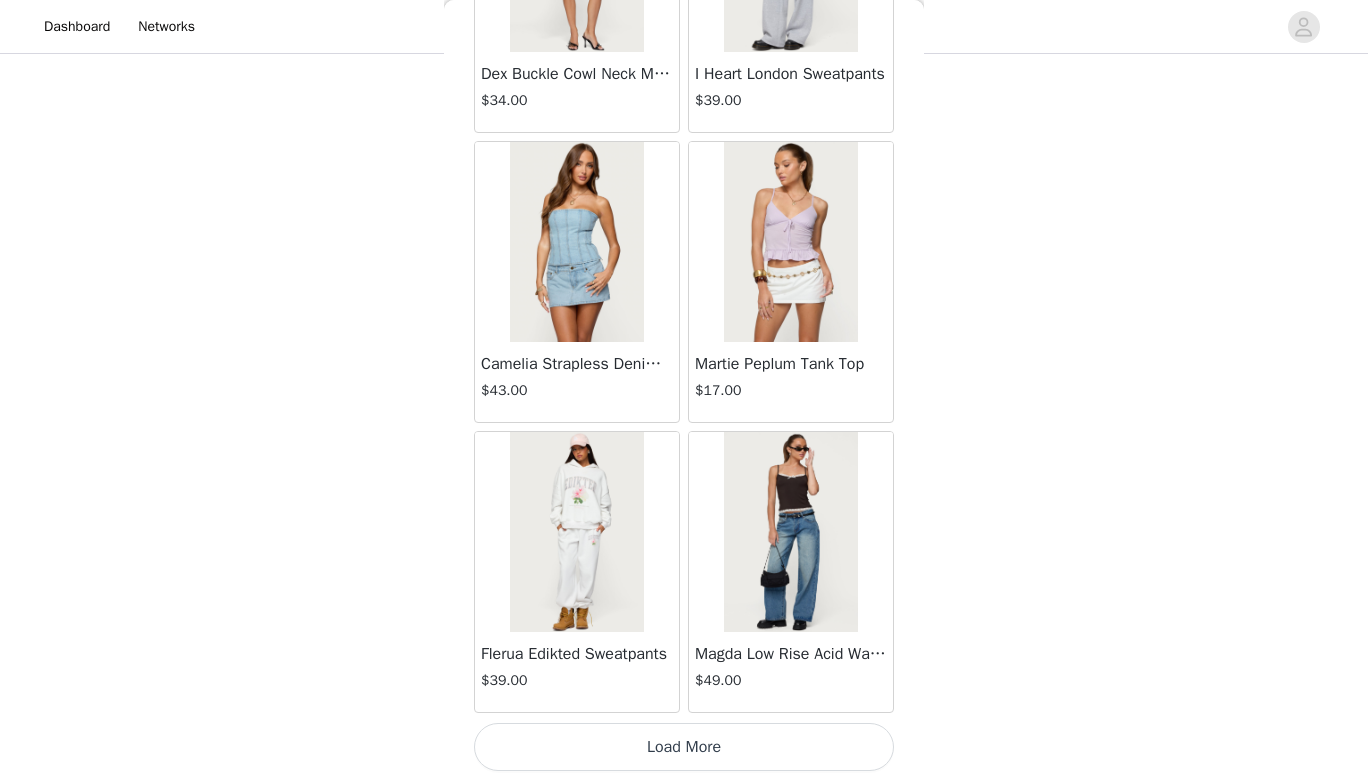 click on "Load More" at bounding box center [684, 747] 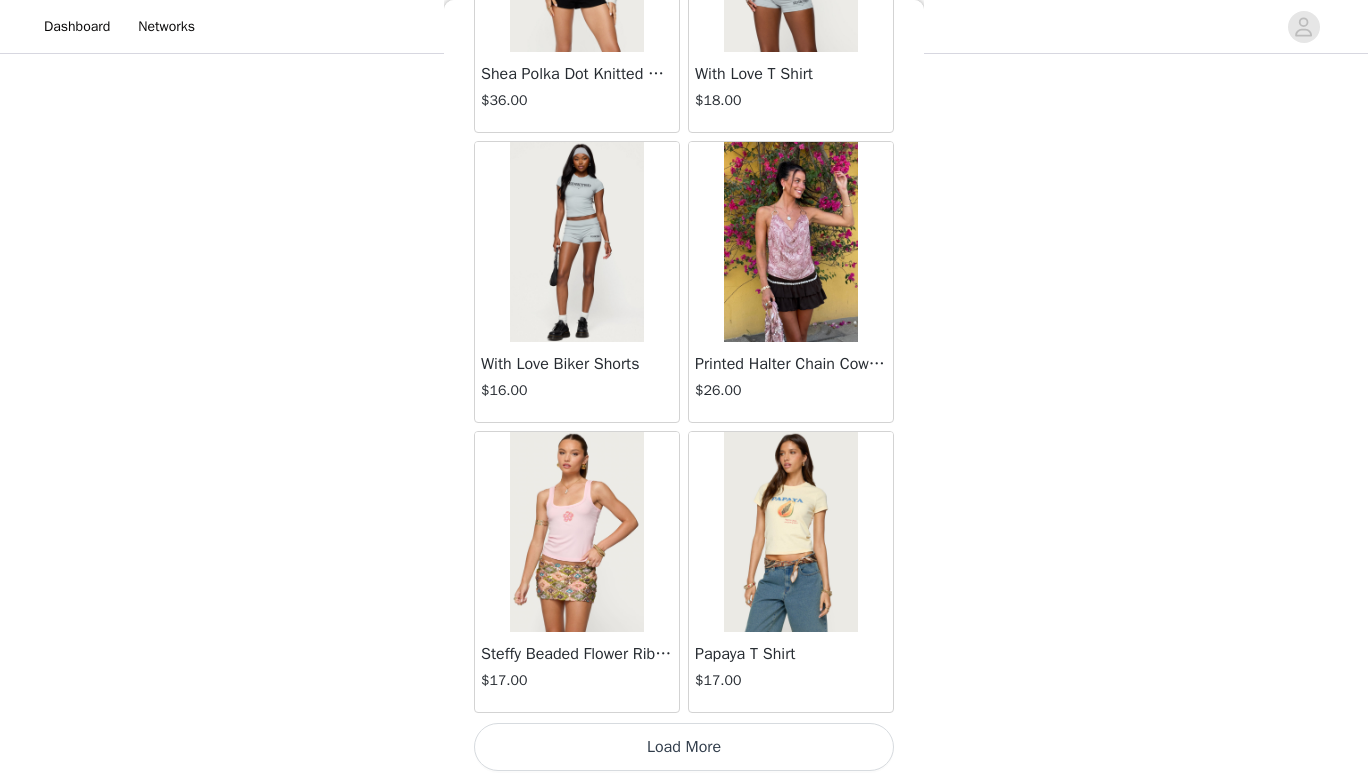 click on "Load More" at bounding box center [684, 747] 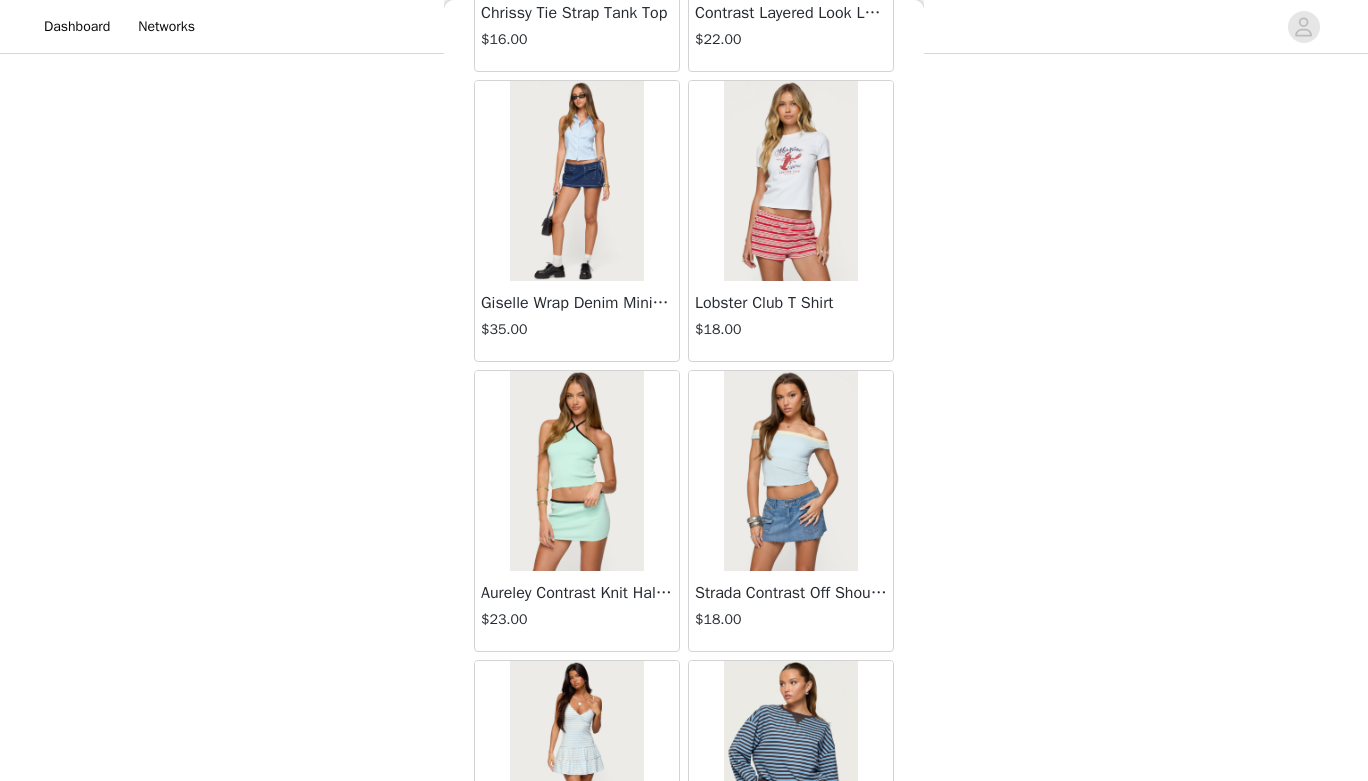 scroll, scrollTop: 63179, scrollLeft: 0, axis: vertical 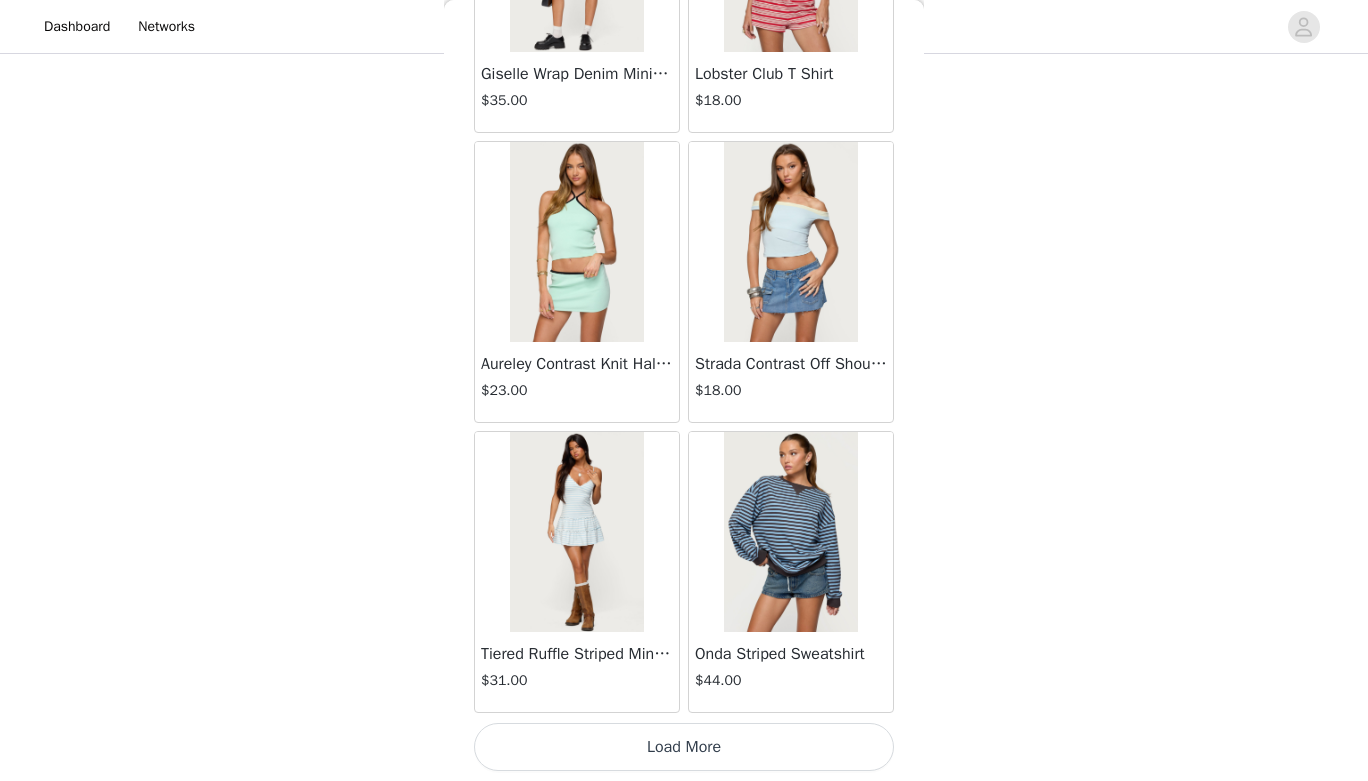 click on "Load More" at bounding box center [684, 747] 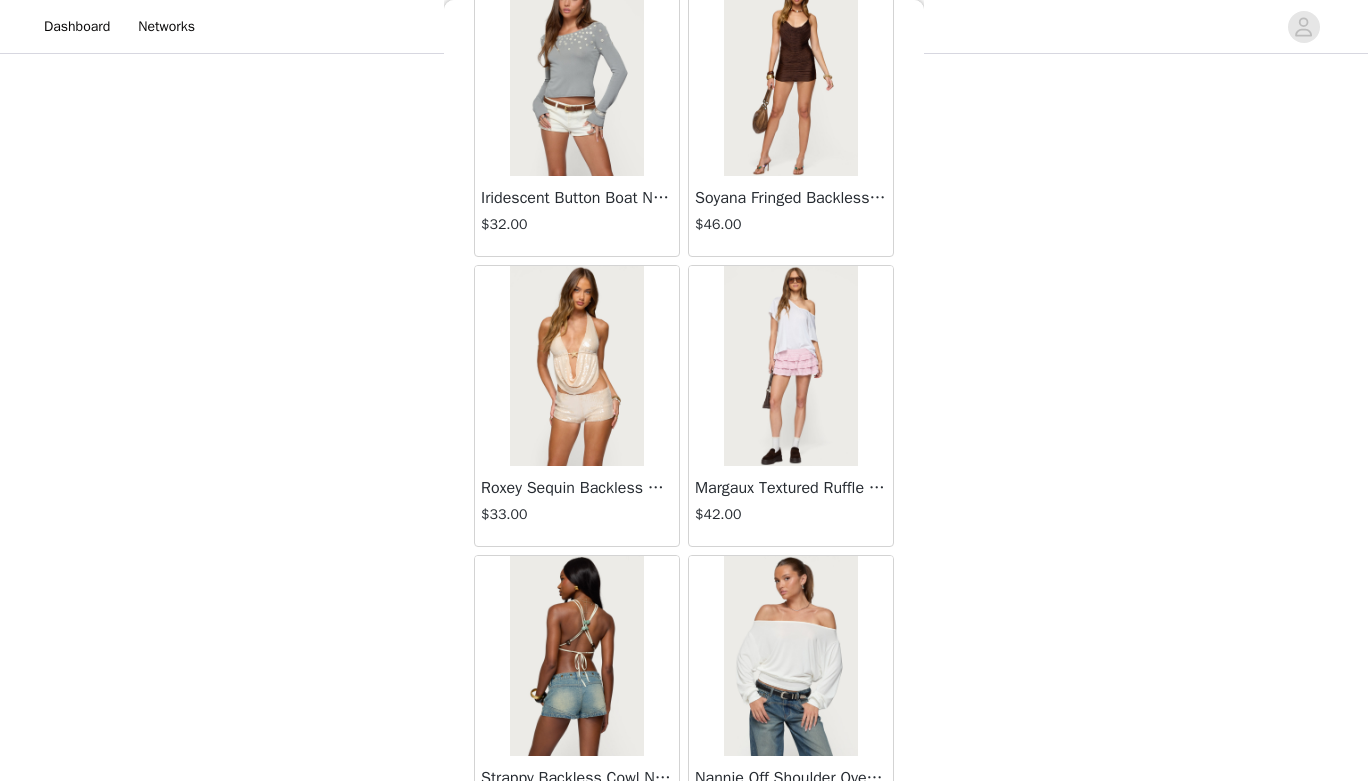 scroll, scrollTop: 66079, scrollLeft: 0, axis: vertical 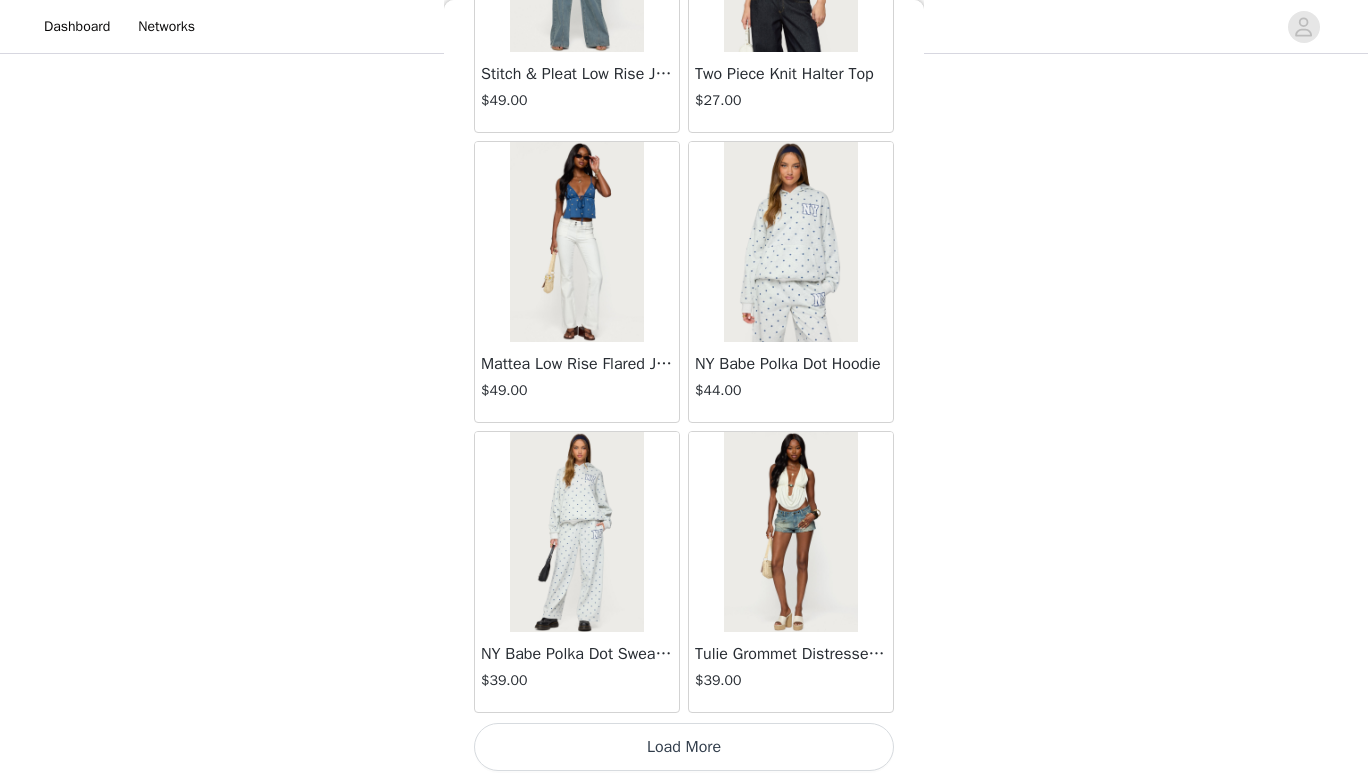 click on "Load More" at bounding box center [684, 747] 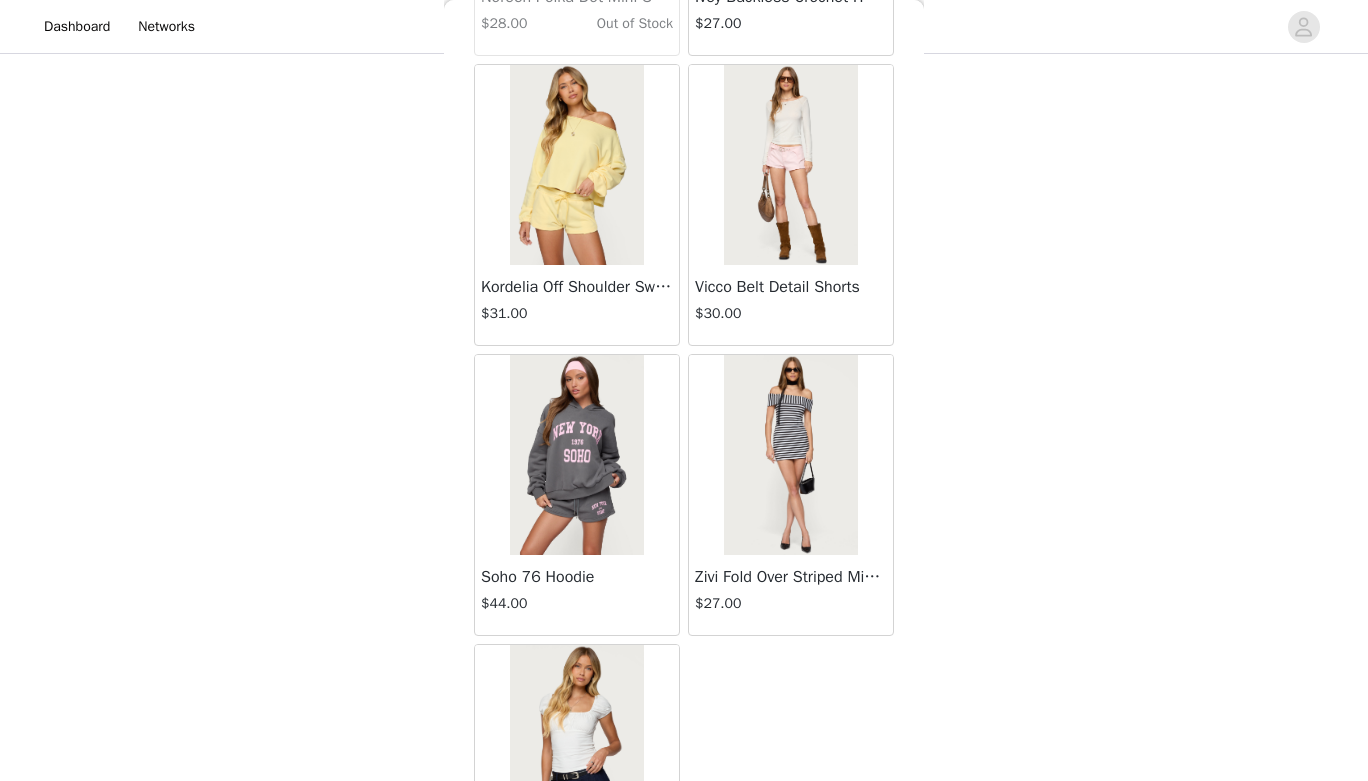 scroll, scrollTop: 68759, scrollLeft: 0, axis: vertical 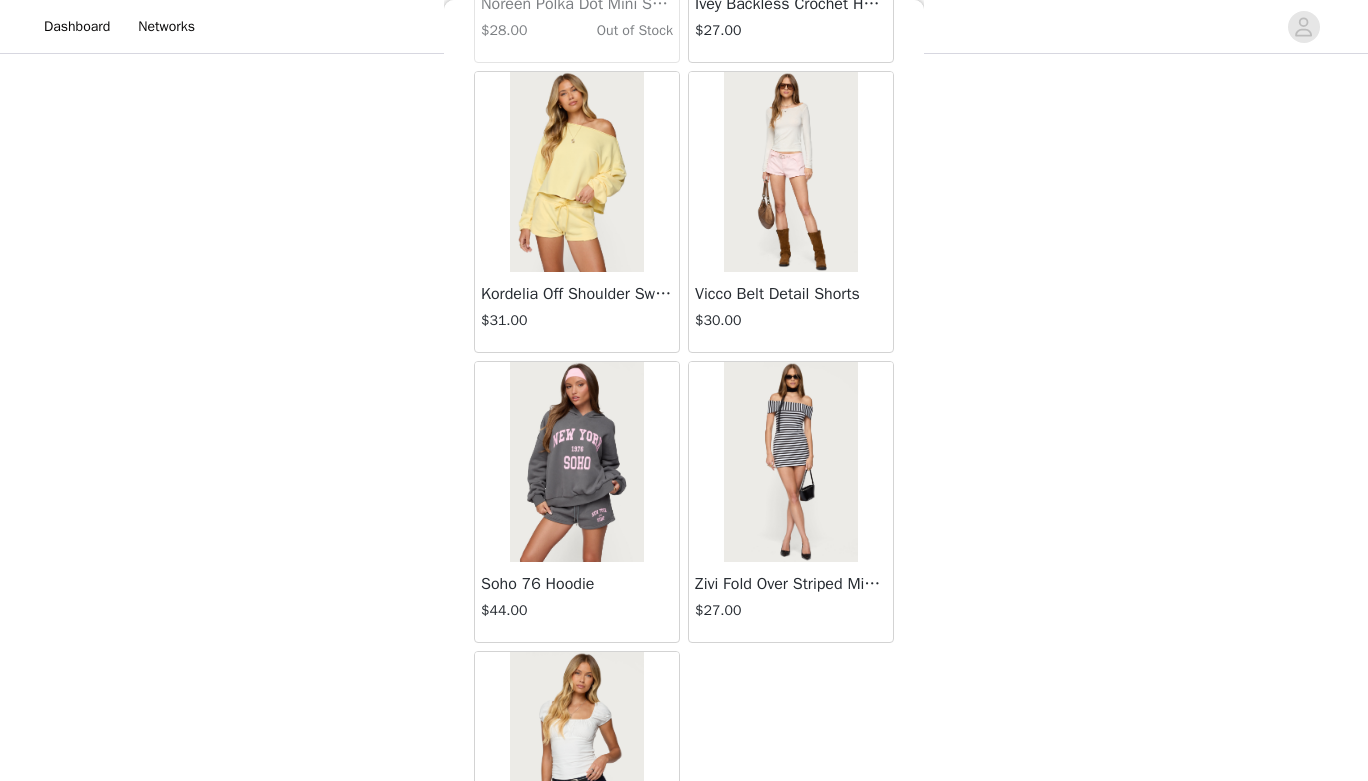 click at bounding box center (790, 172) 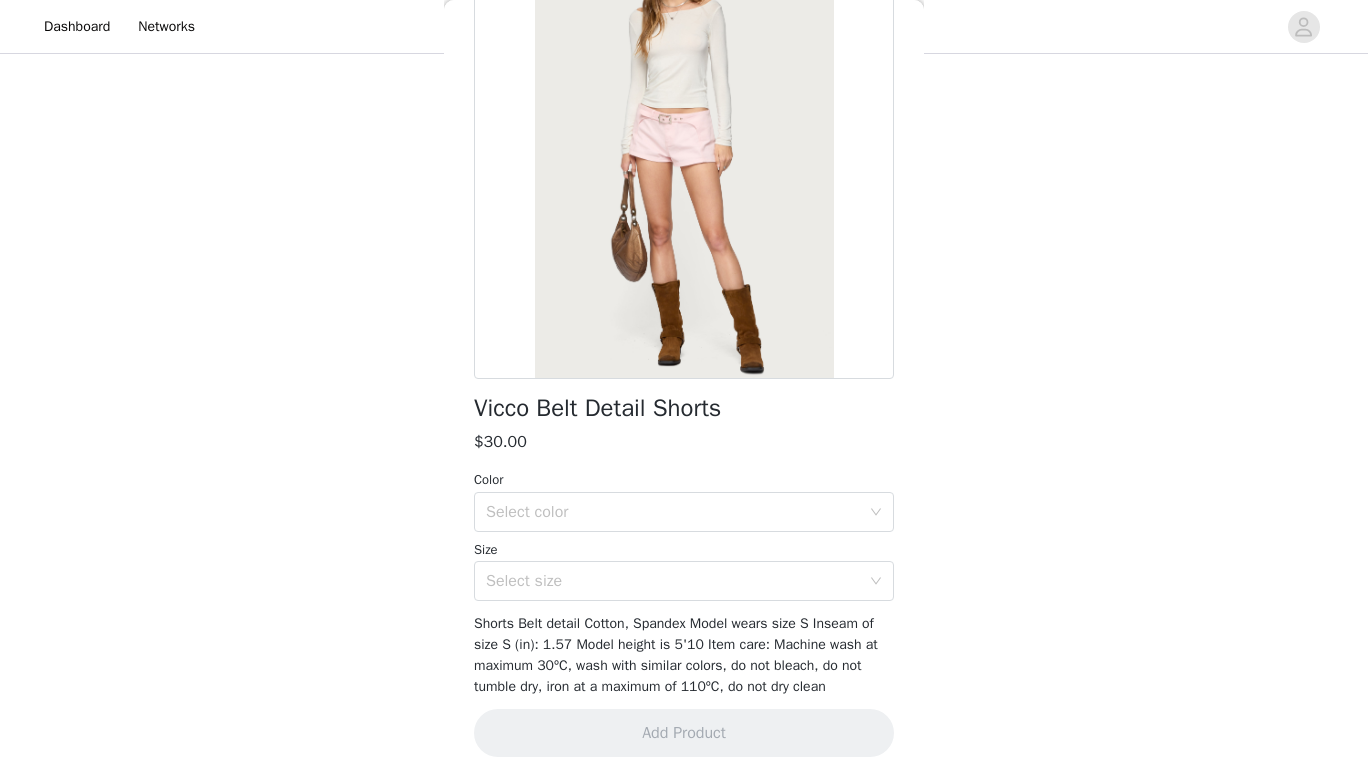 scroll, scrollTop: 168, scrollLeft: 0, axis: vertical 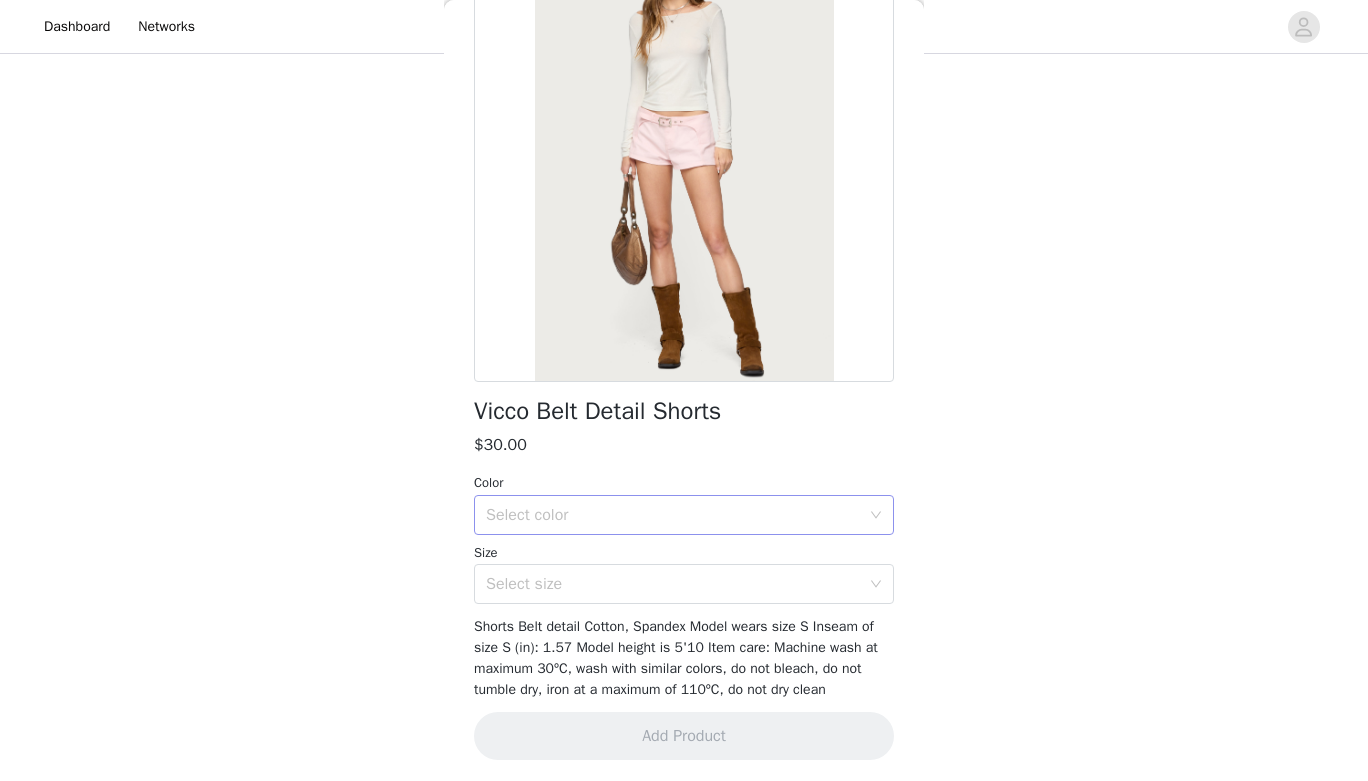 click on "Select color" at bounding box center [673, 515] 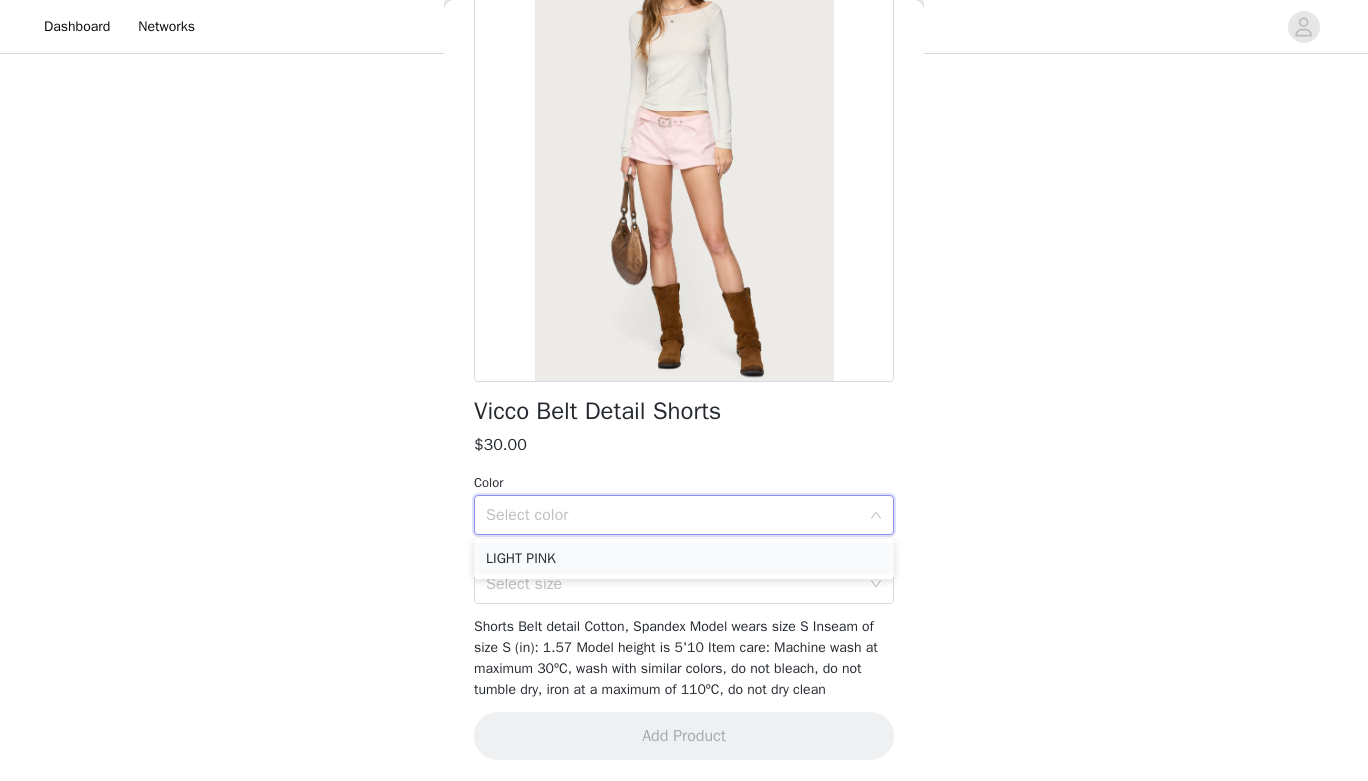 click on "LIGHT PINK" at bounding box center [684, 559] 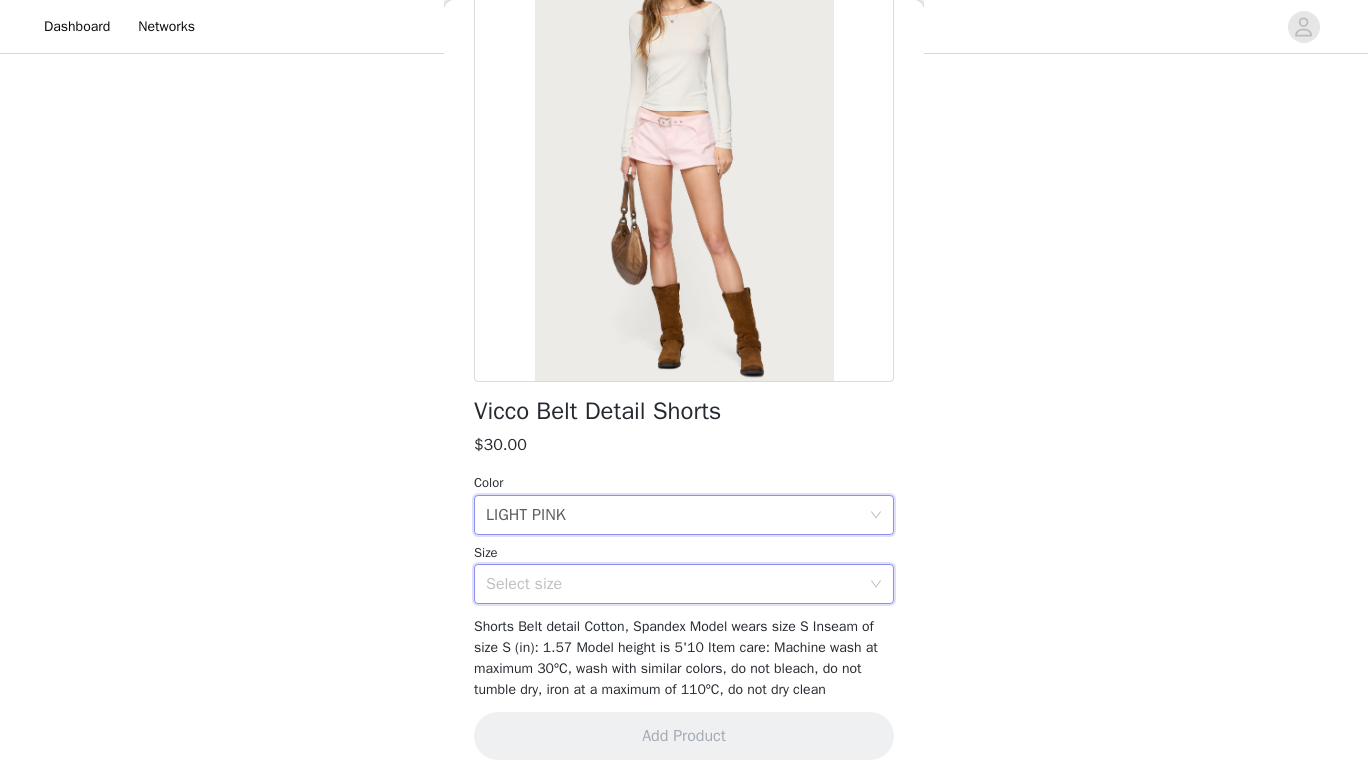 click on "Select size" at bounding box center (677, 584) 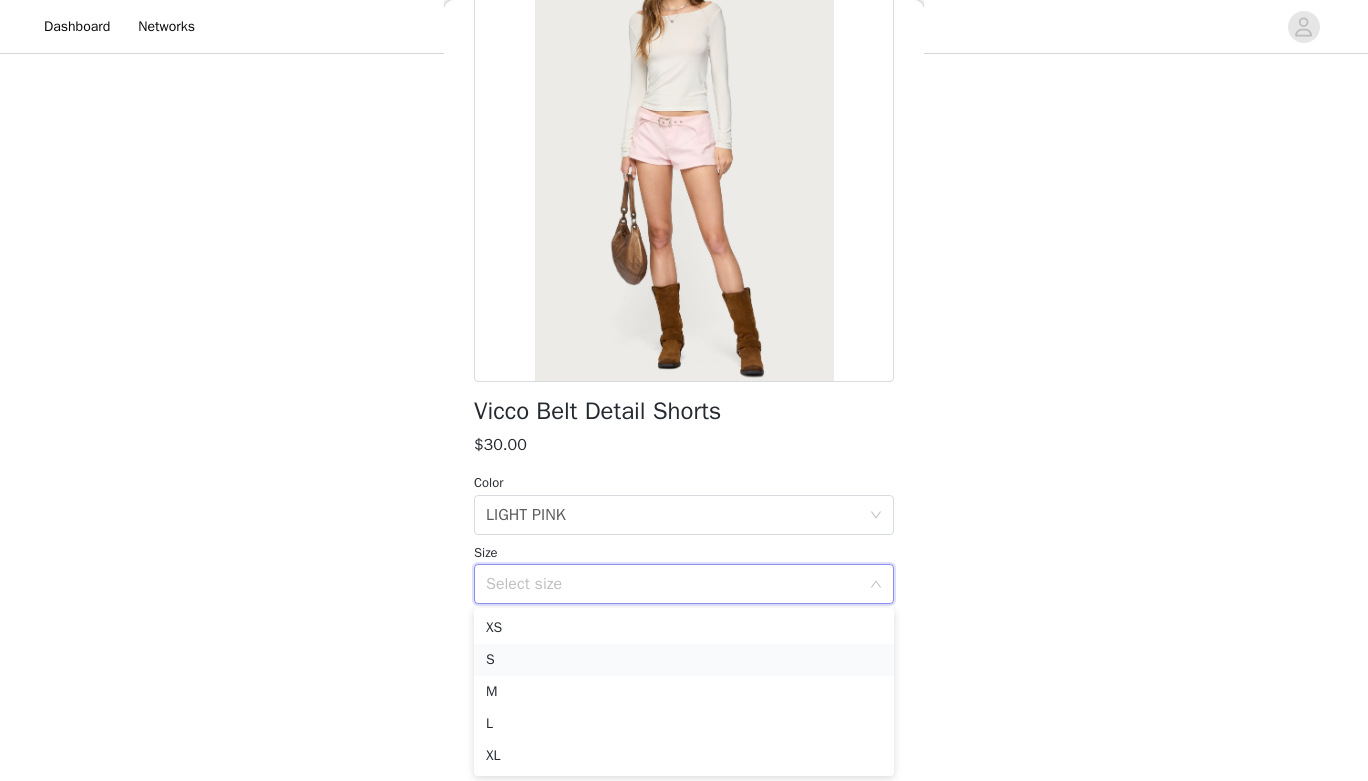 click on "S" at bounding box center (684, 660) 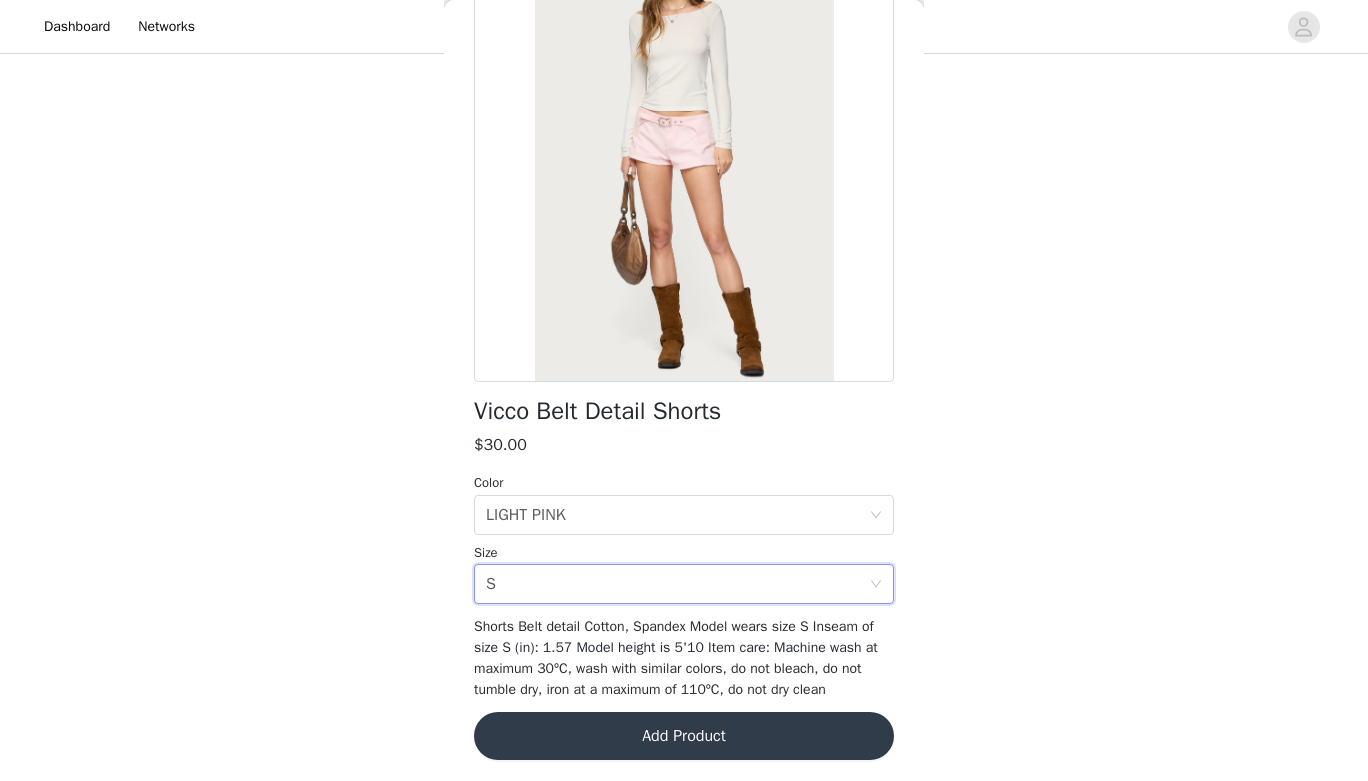scroll, scrollTop: 171, scrollLeft: 0, axis: vertical 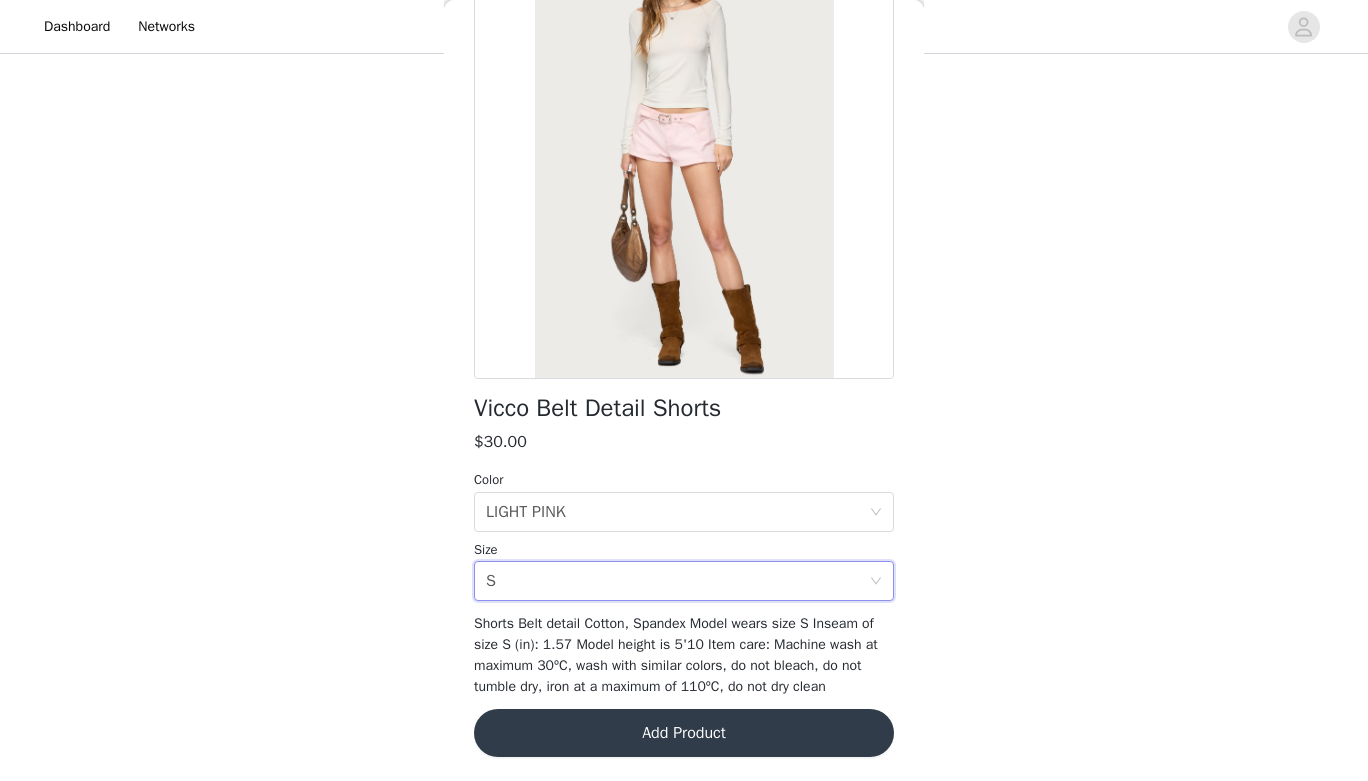 click on "Add Product" at bounding box center (684, 733) 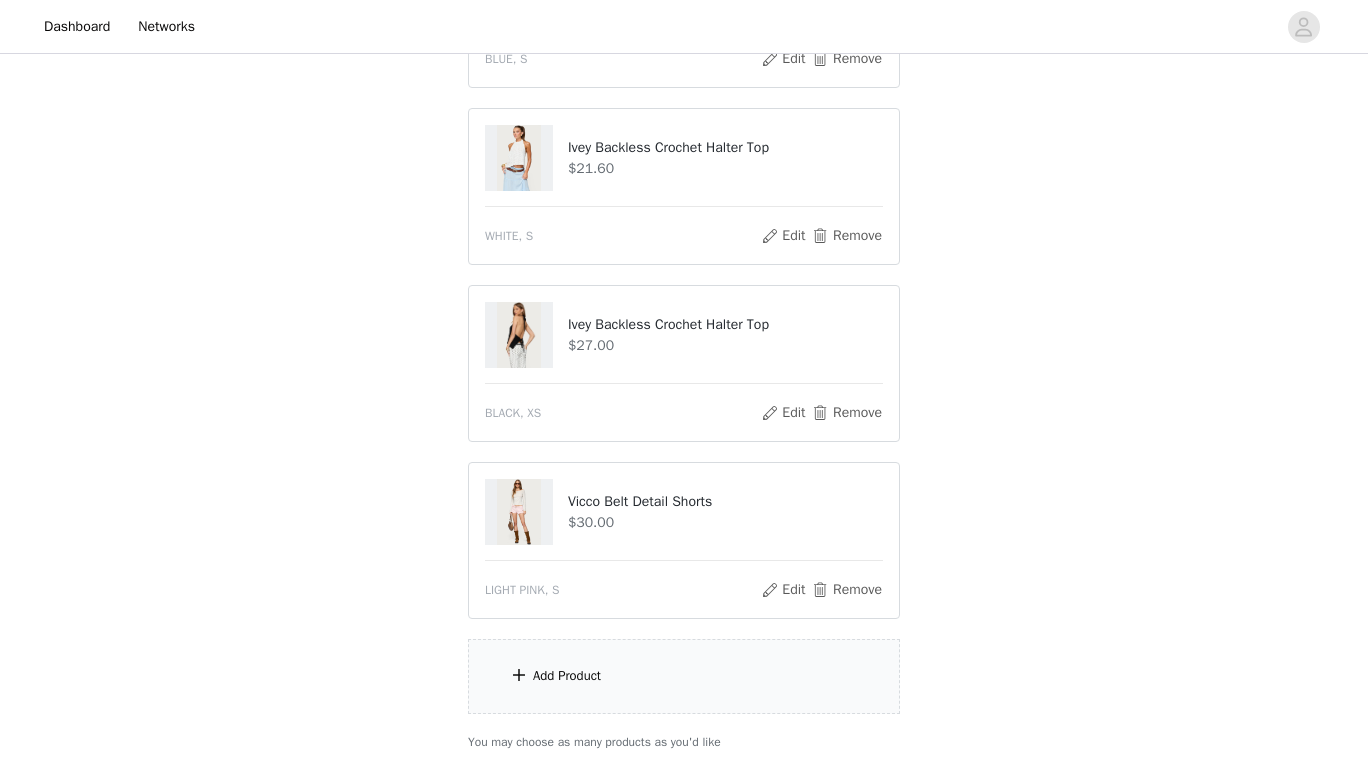 scroll, scrollTop: 1014, scrollLeft: 0, axis: vertical 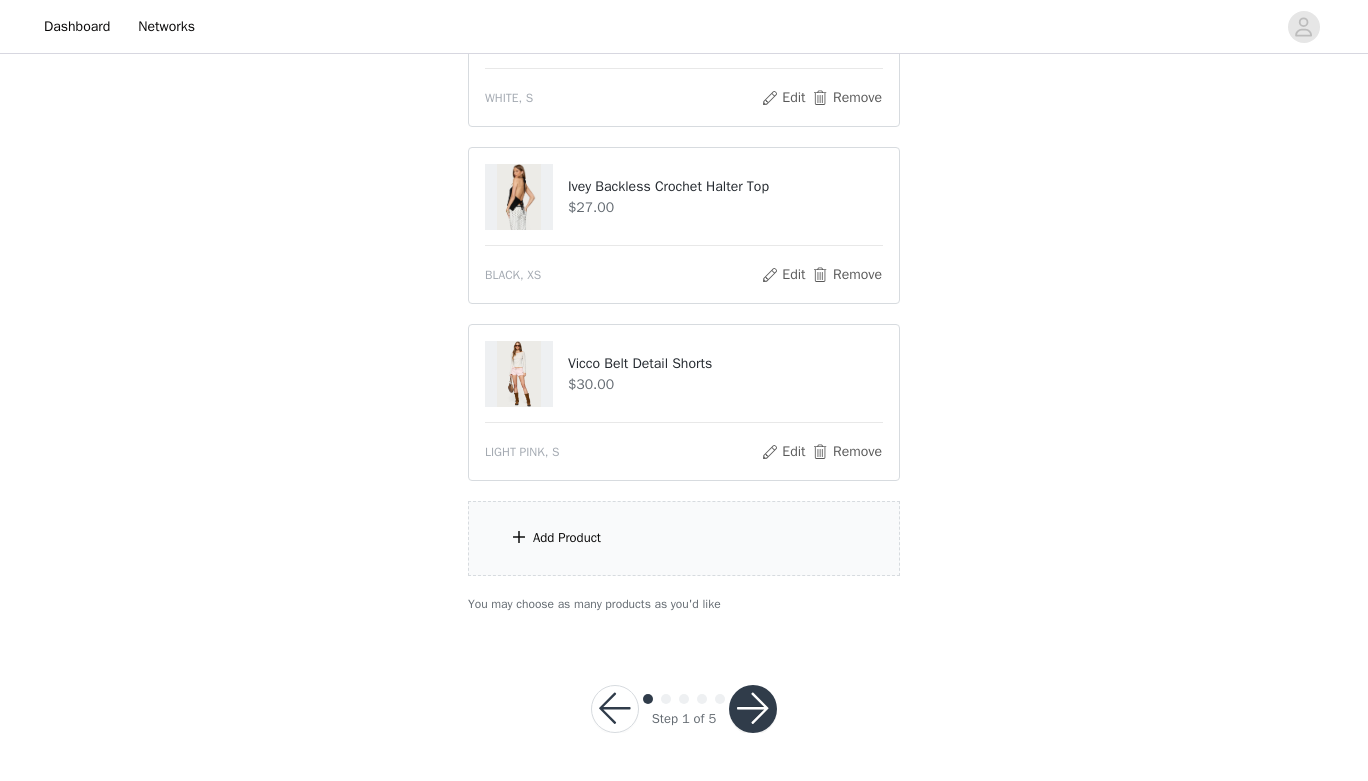 click at bounding box center [753, 709] 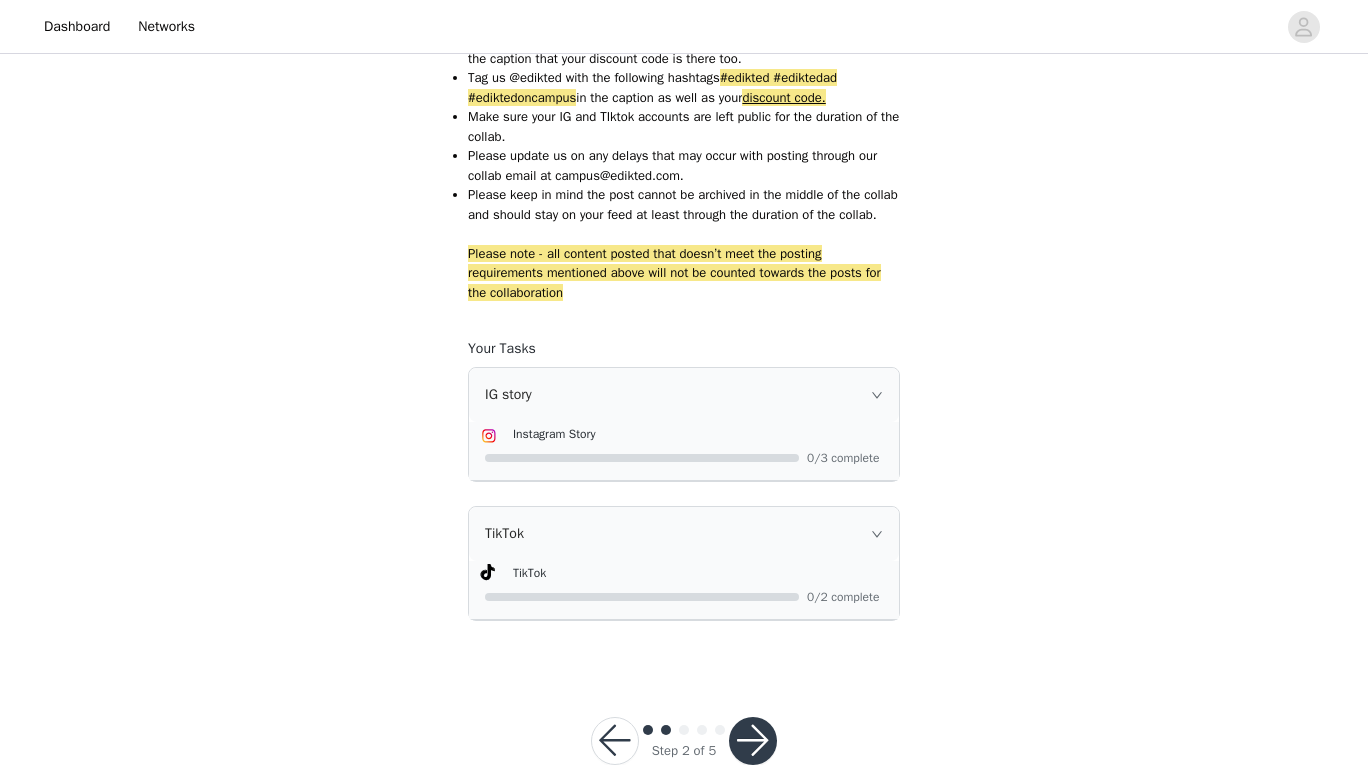 scroll, scrollTop: 2145, scrollLeft: 0, axis: vertical 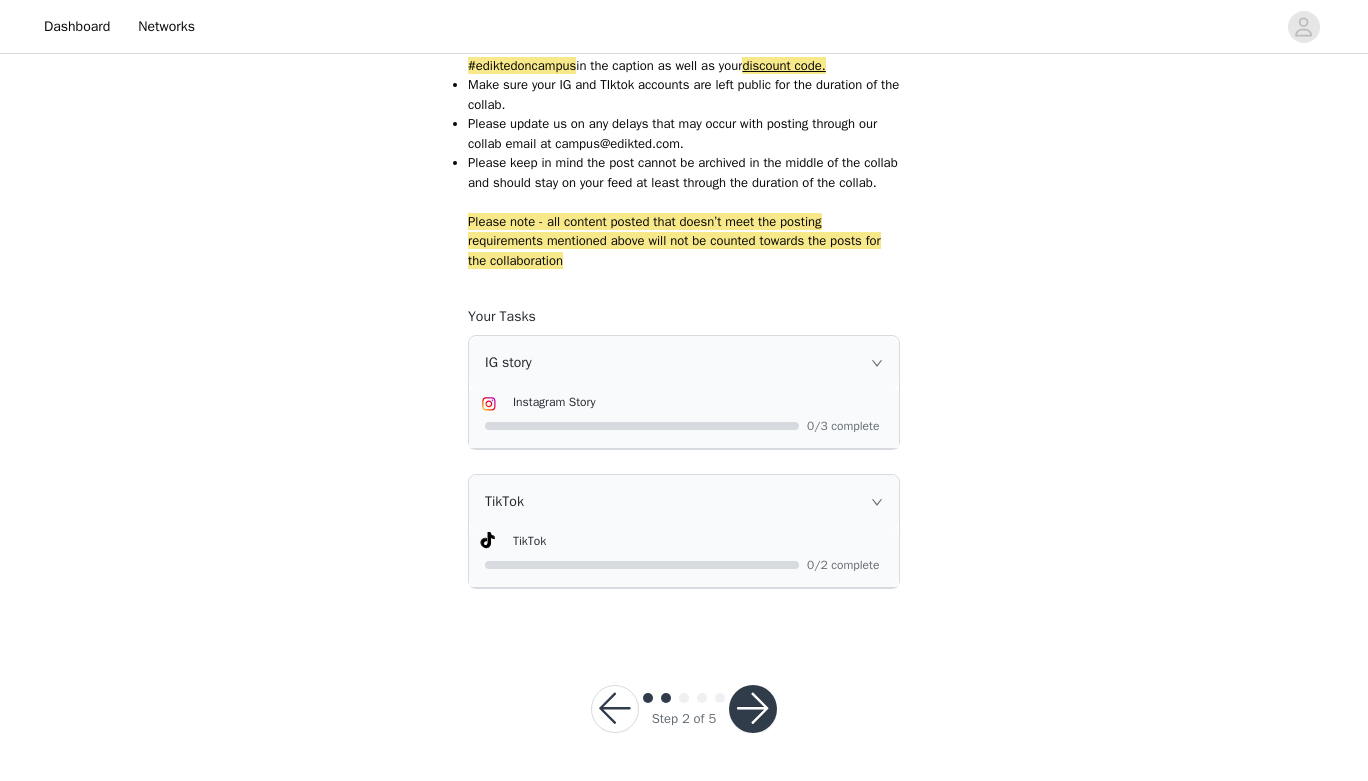 click 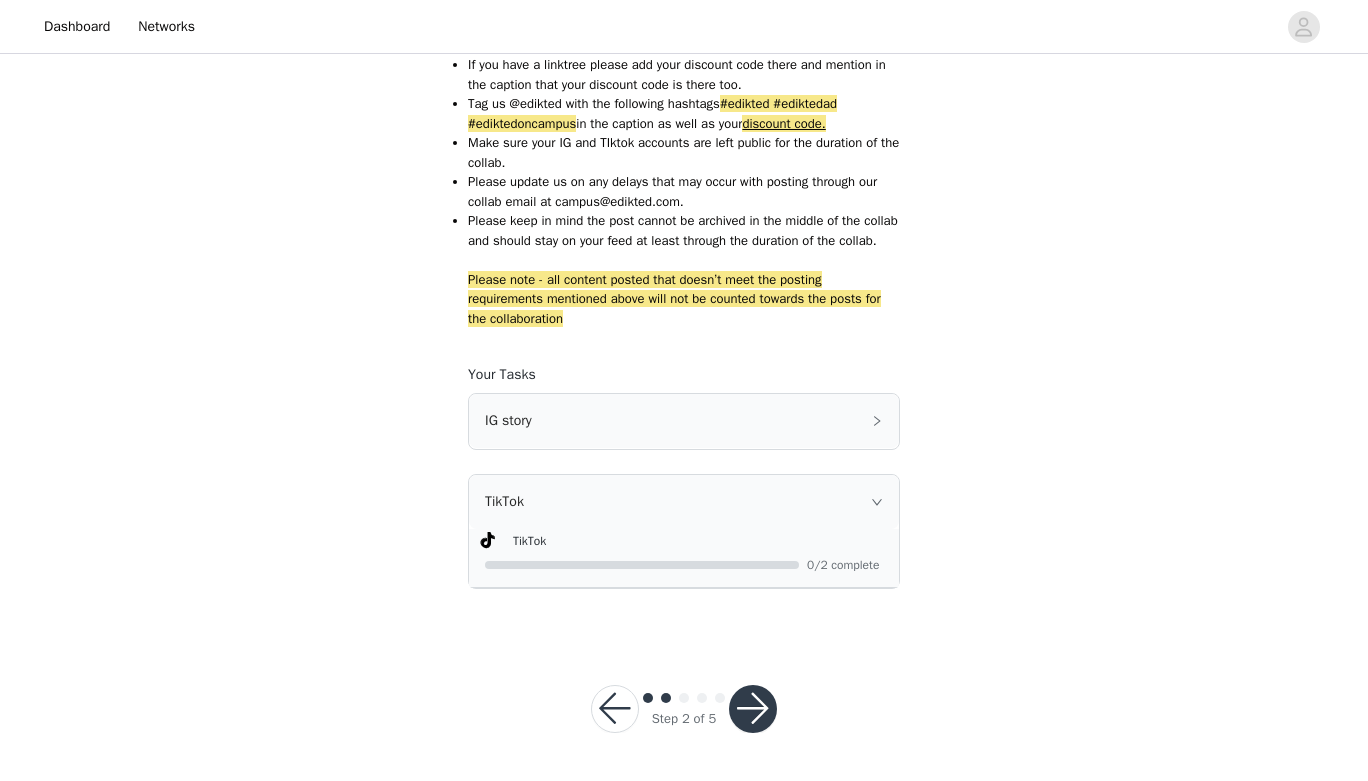 scroll, scrollTop: 2086, scrollLeft: 0, axis: vertical 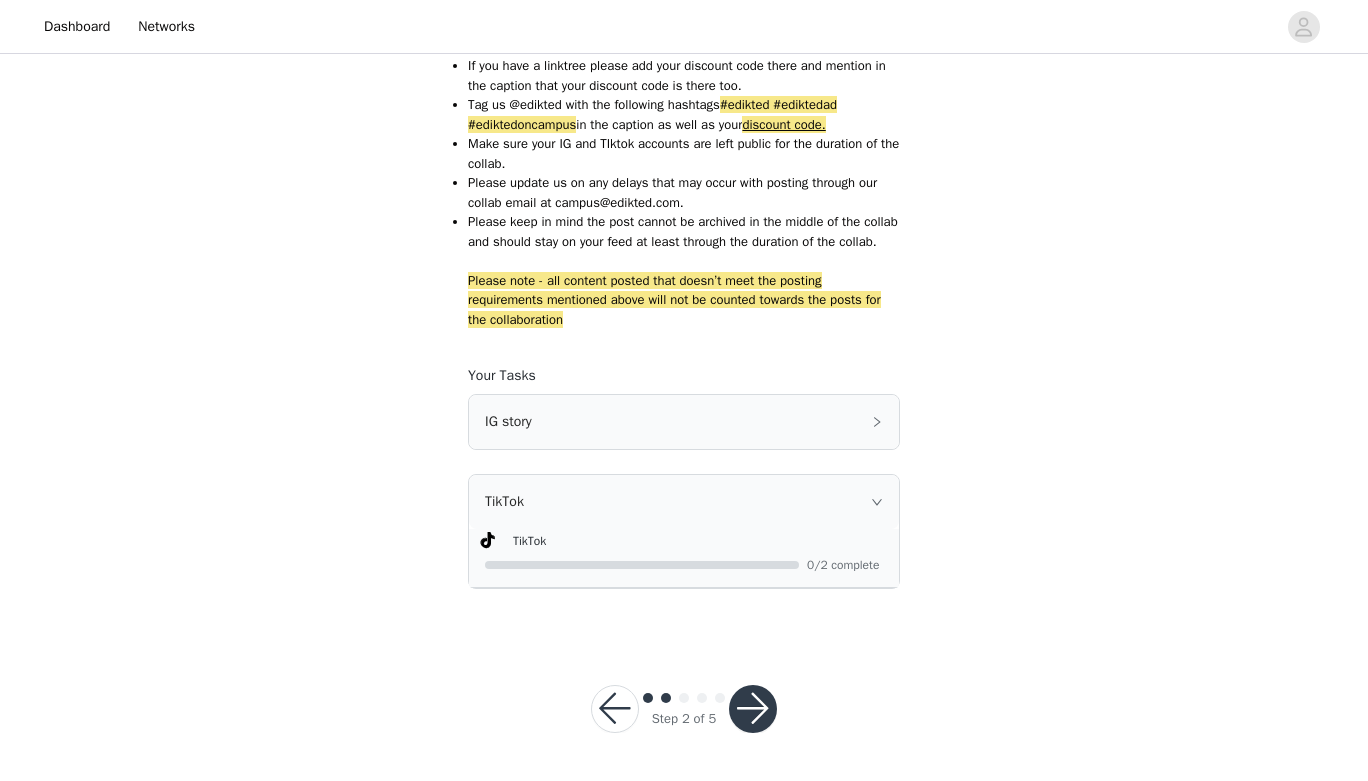 click 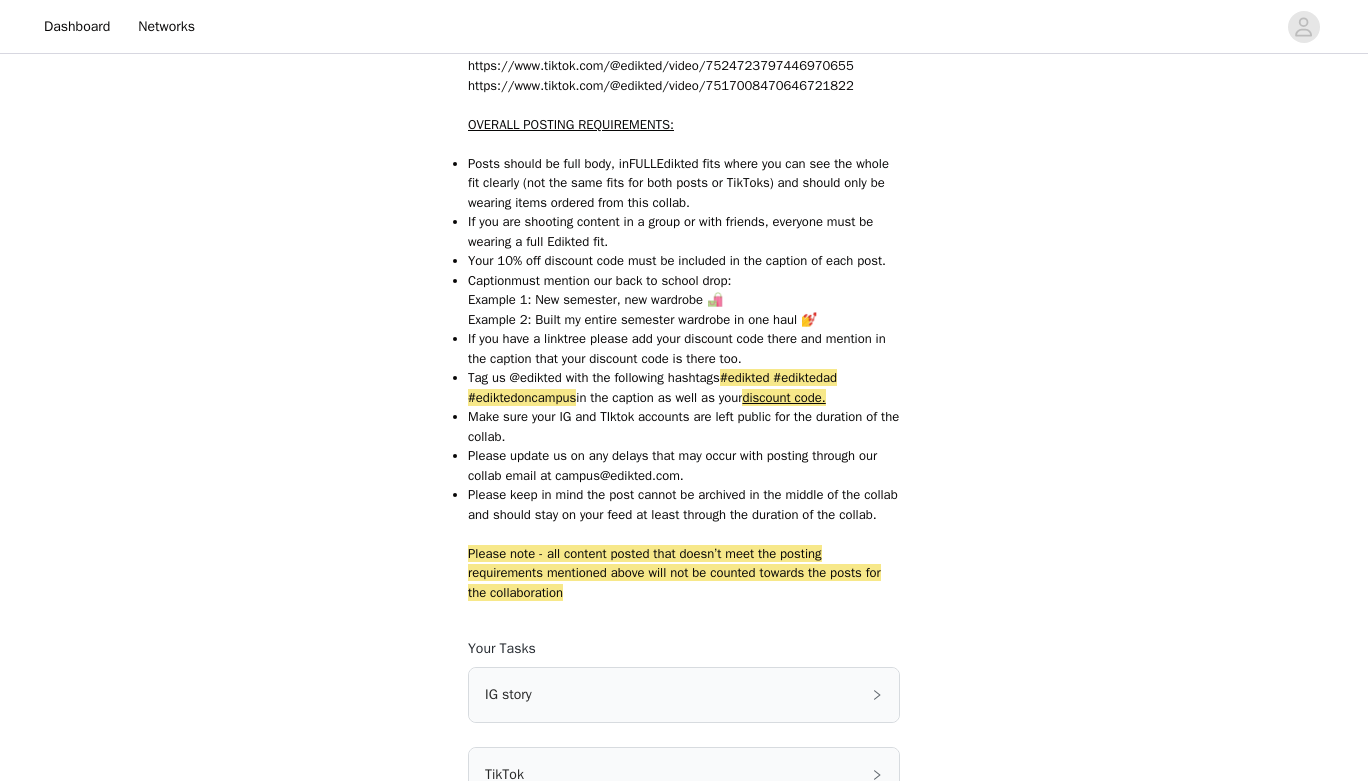 scroll, scrollTop: 2027, scrollLeft: 0, axis: vertical 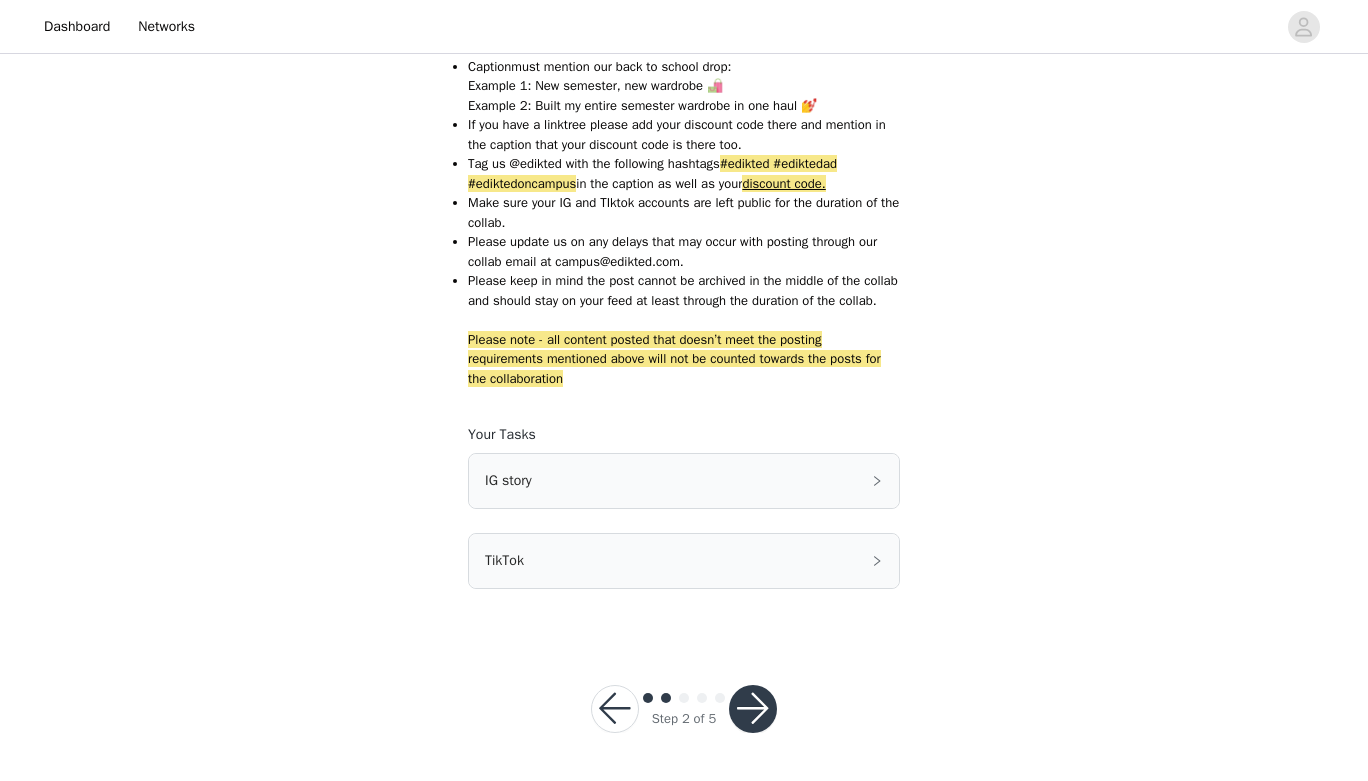 click at bounding box center [753, 709] 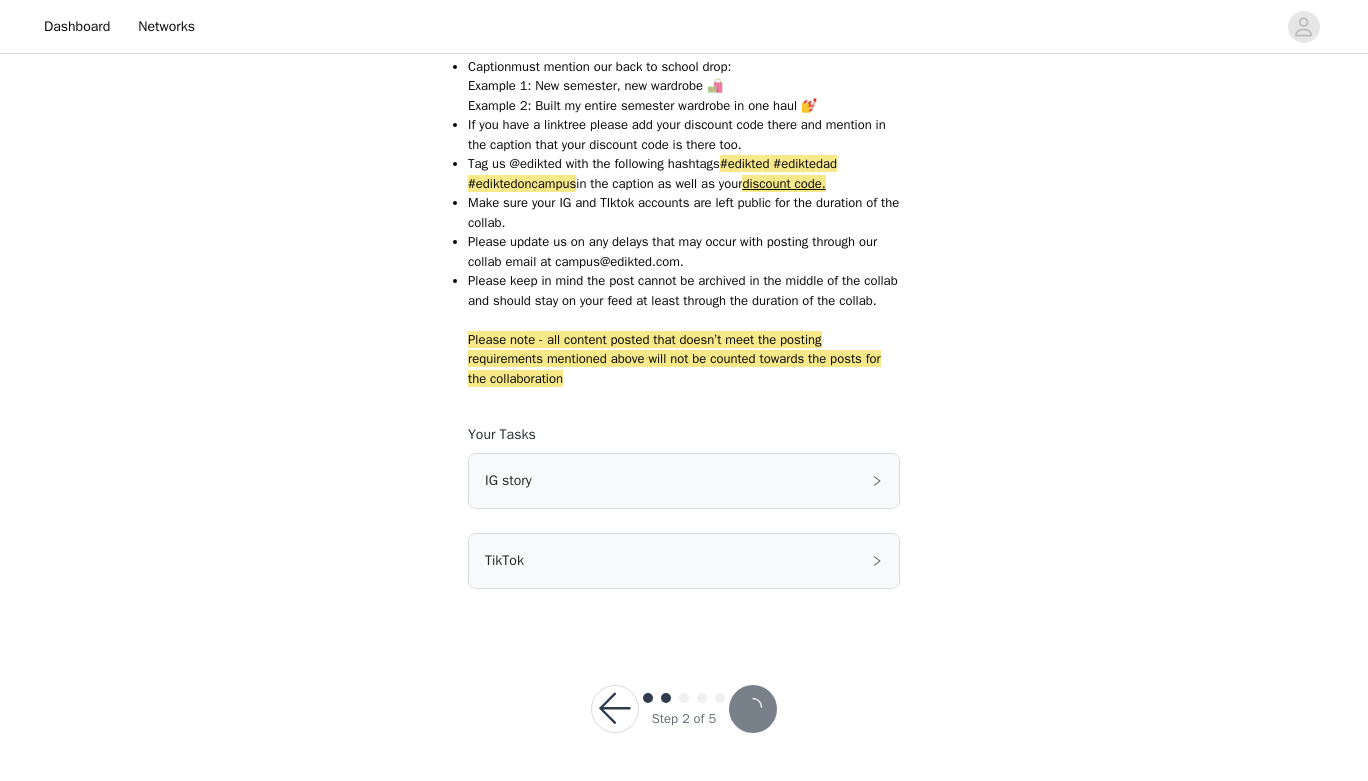 scroll, scrollTop: 0, scrollLeft: 0, axis: both 